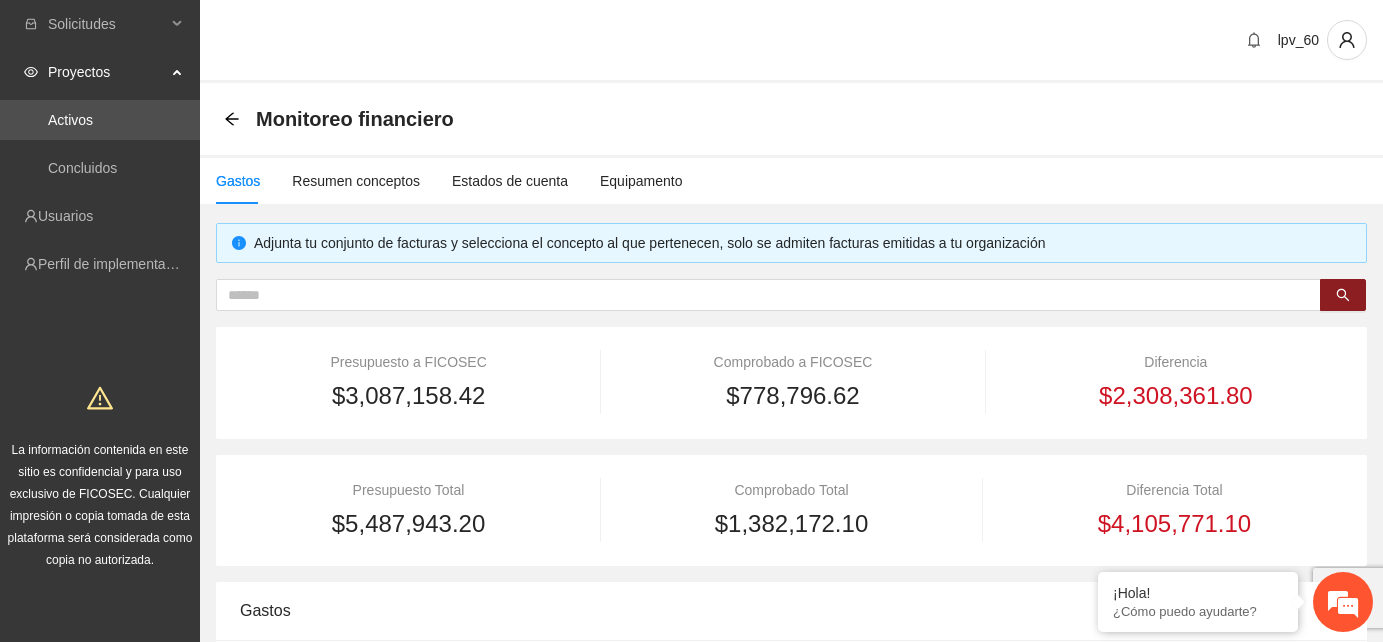 scroll, scrollTop: 333, scrollLeft: 0, axis: vertical 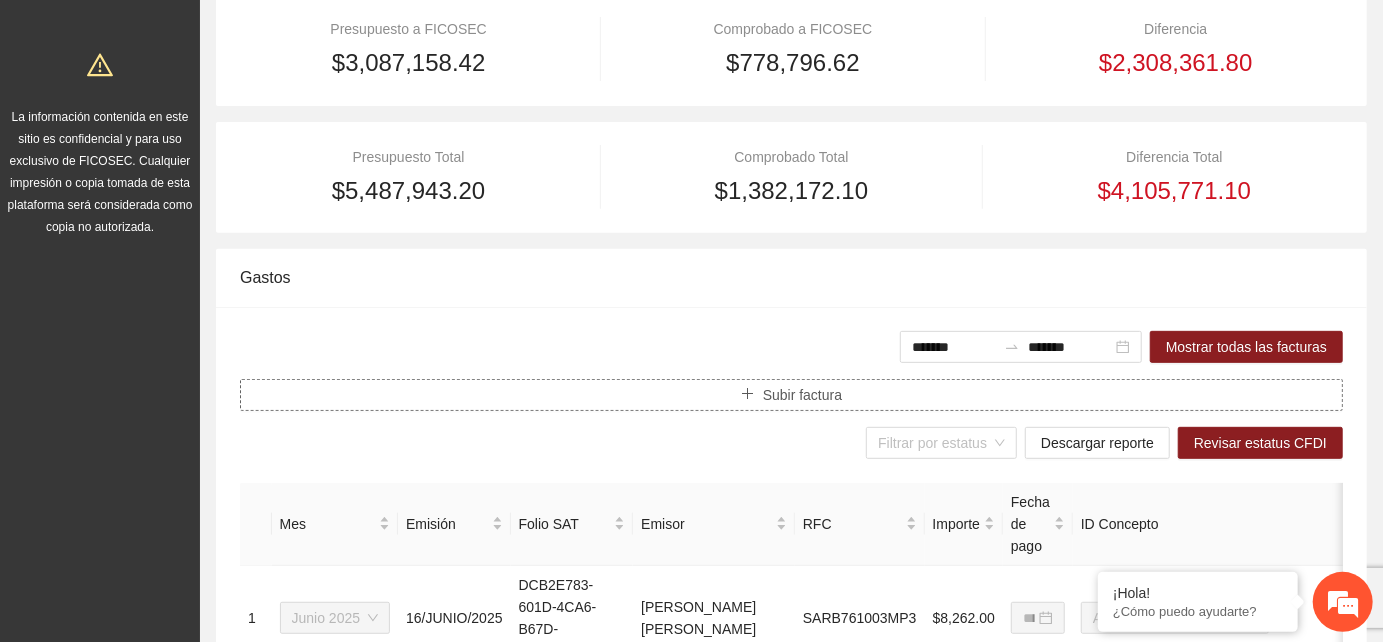 click on "Subir factura" at bounding box center (802, 395) 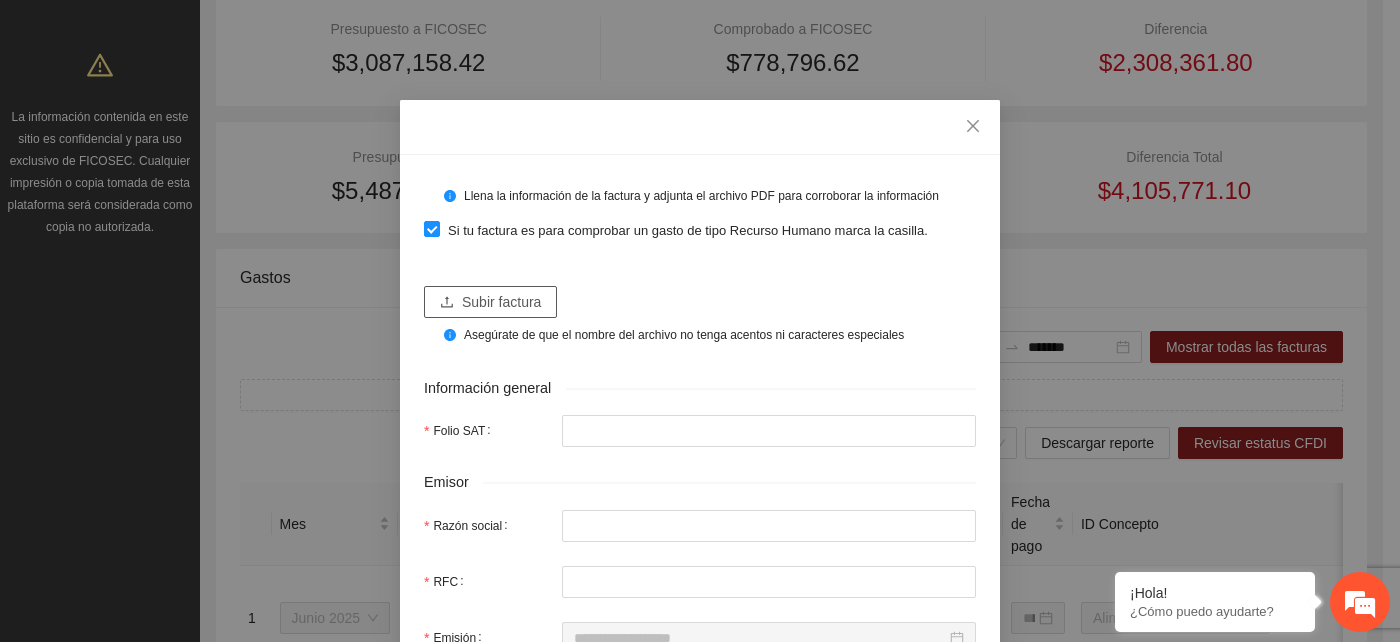 click on "Subir factura" at bounding box center [501, 302] 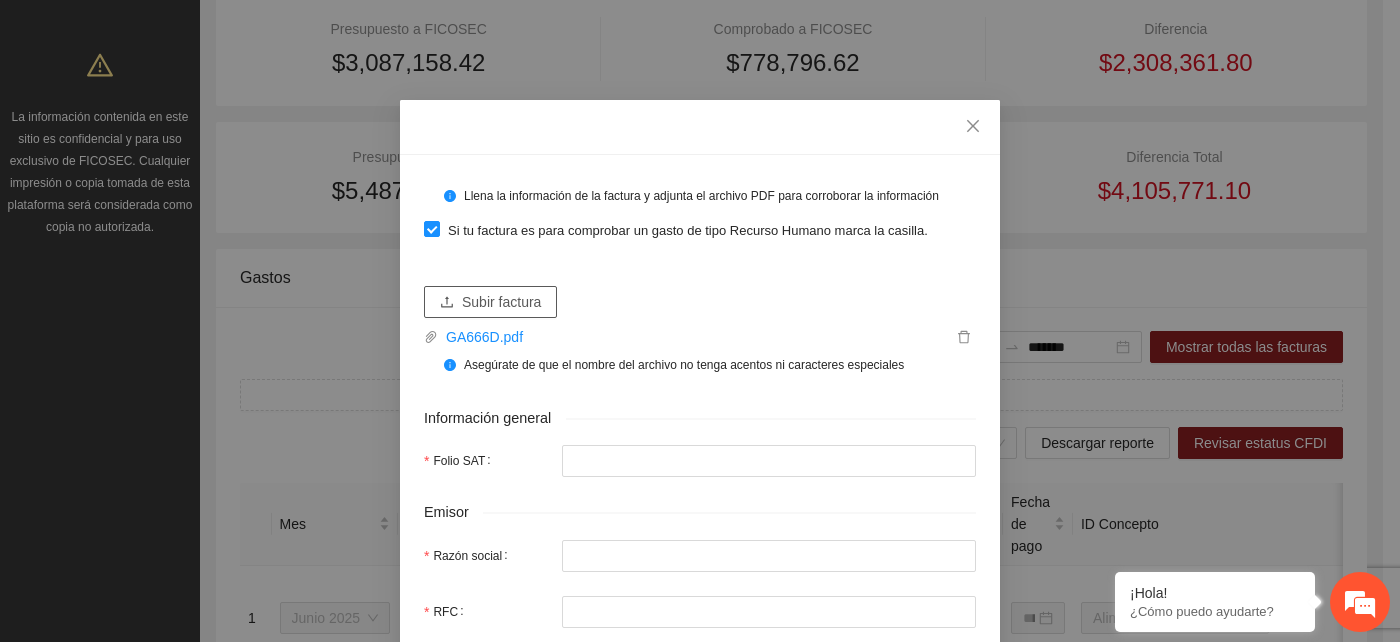 click on "Subir factura" at bounding box center [501, 302] 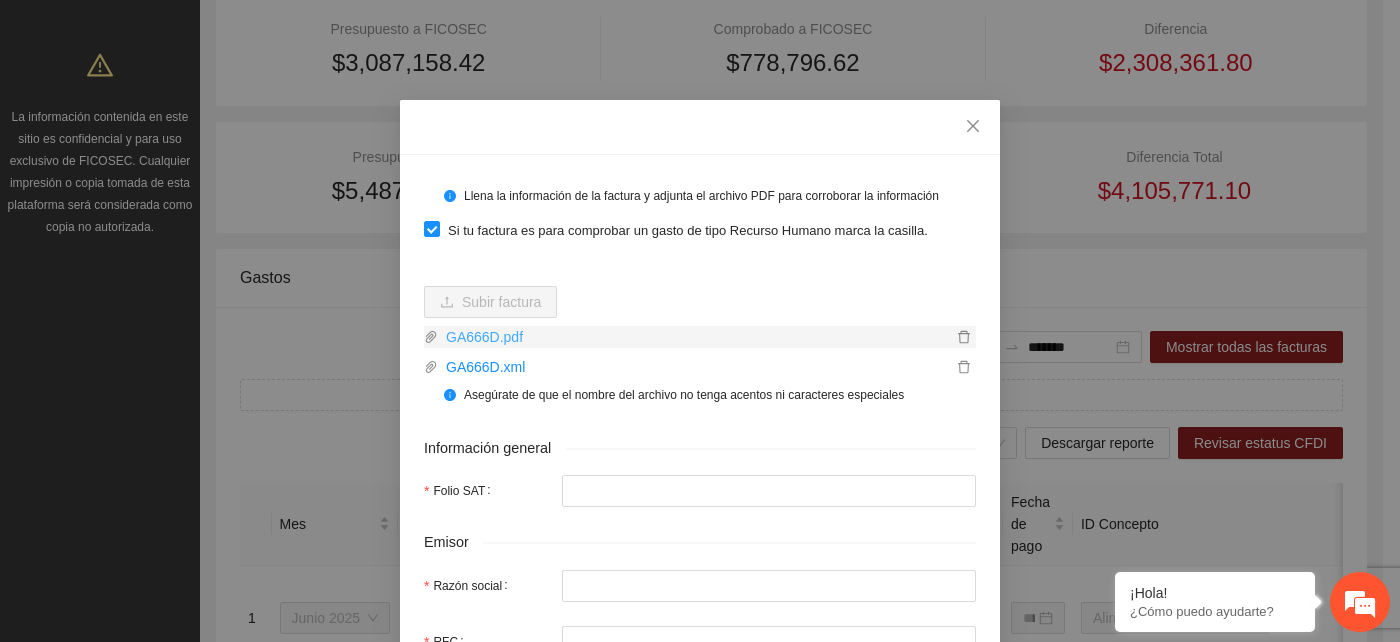 type on "**********" 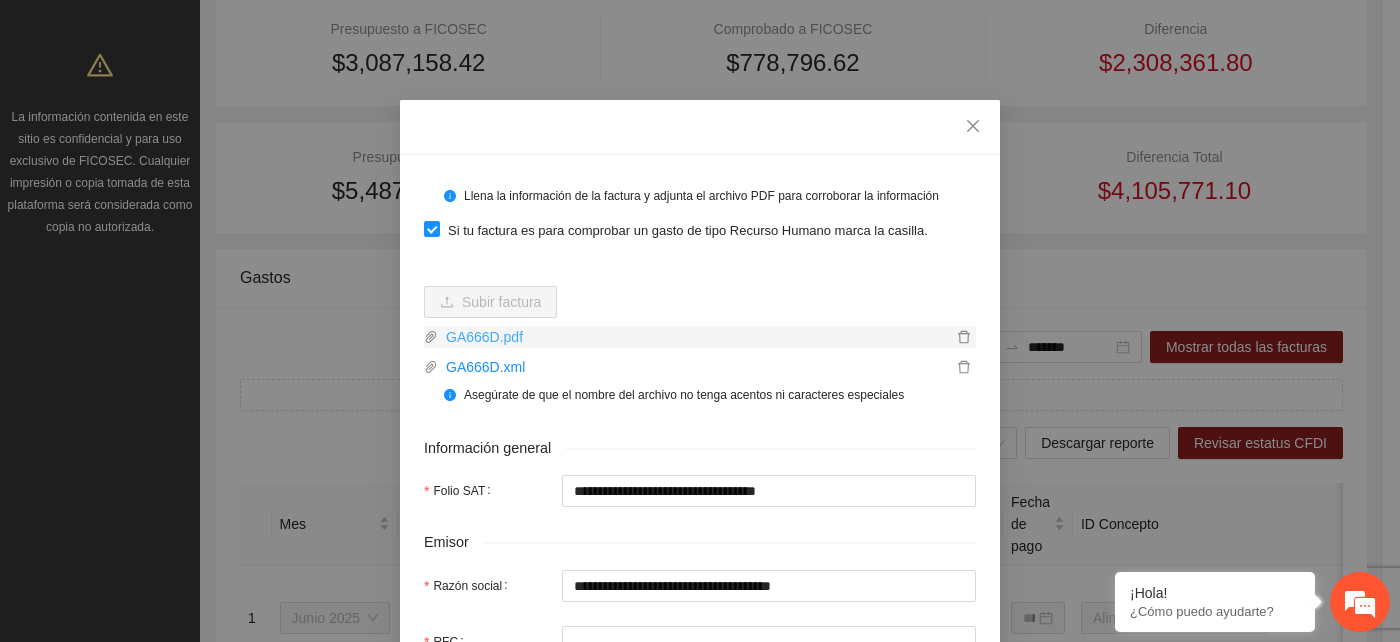 type on "**********" 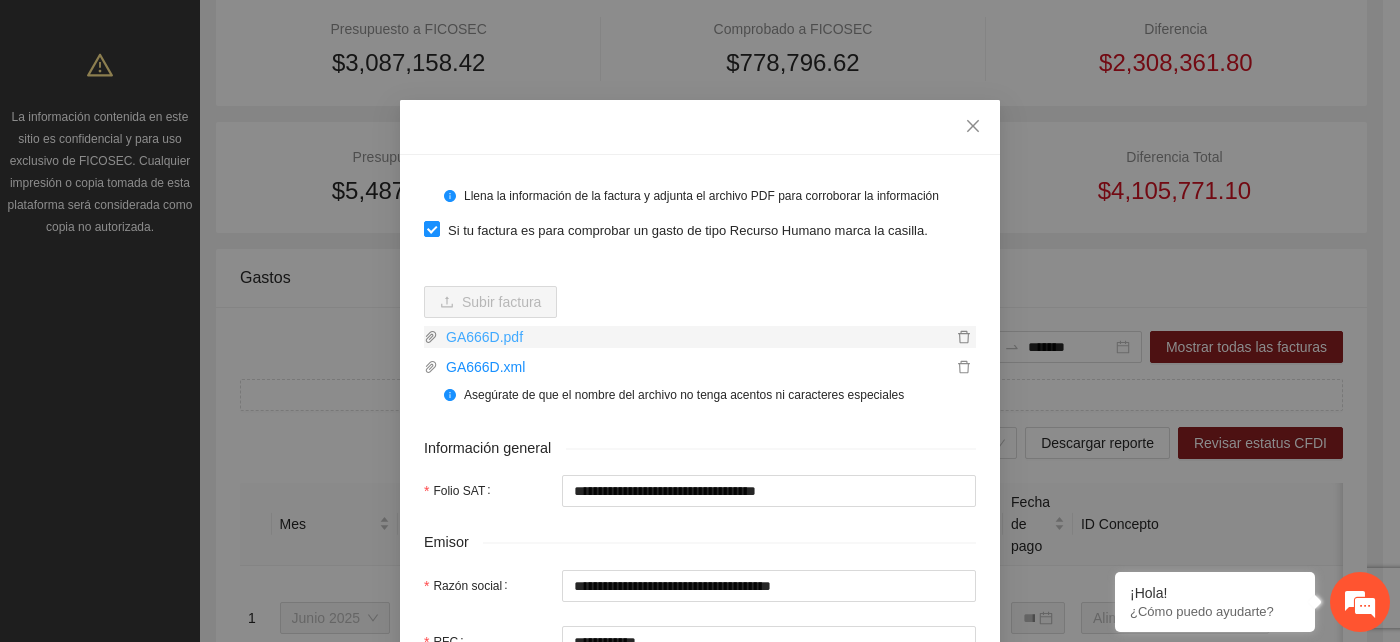 type on "**********" 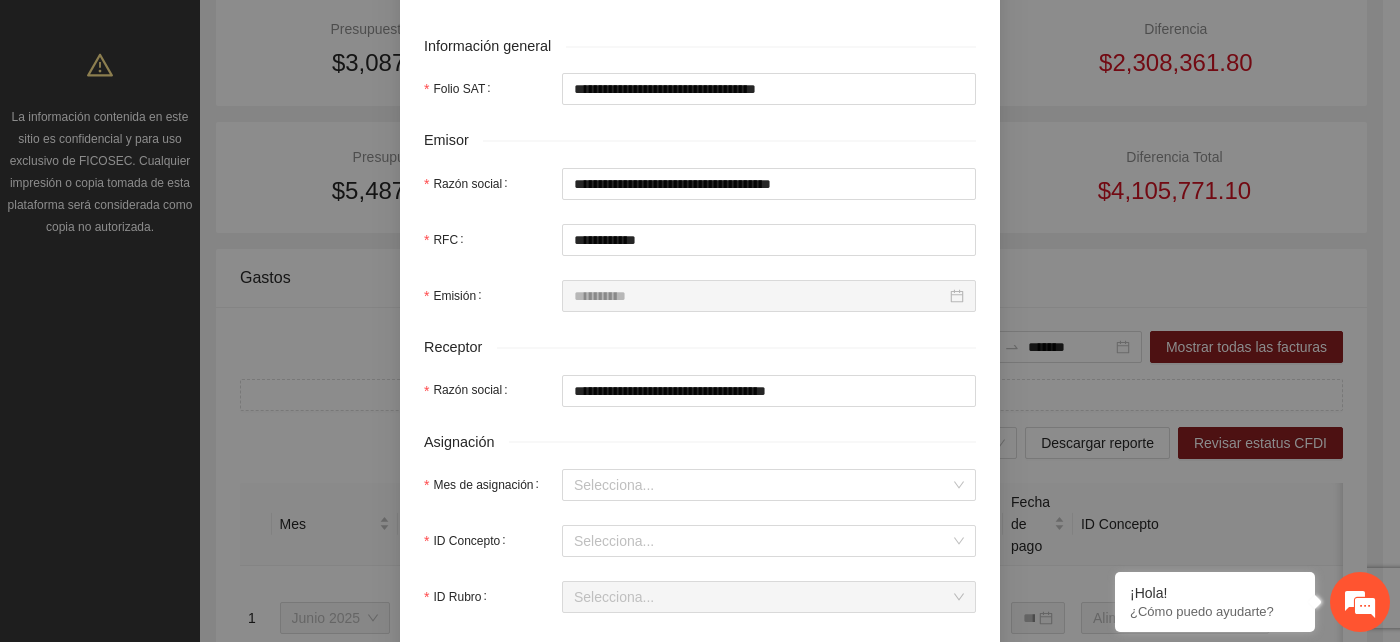 scroll, scrollTop: 444, scrollLeft: 0, axis: vertical 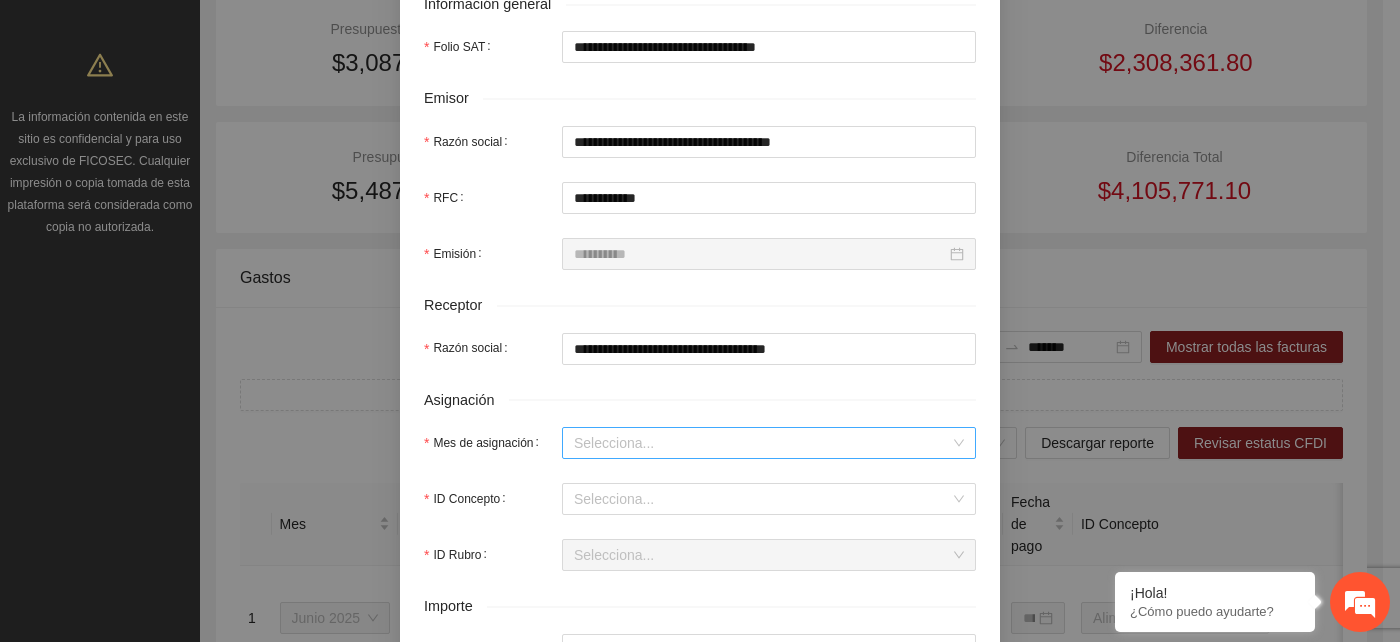 click on "Mes de asignación" at bounding box center [762, 443] 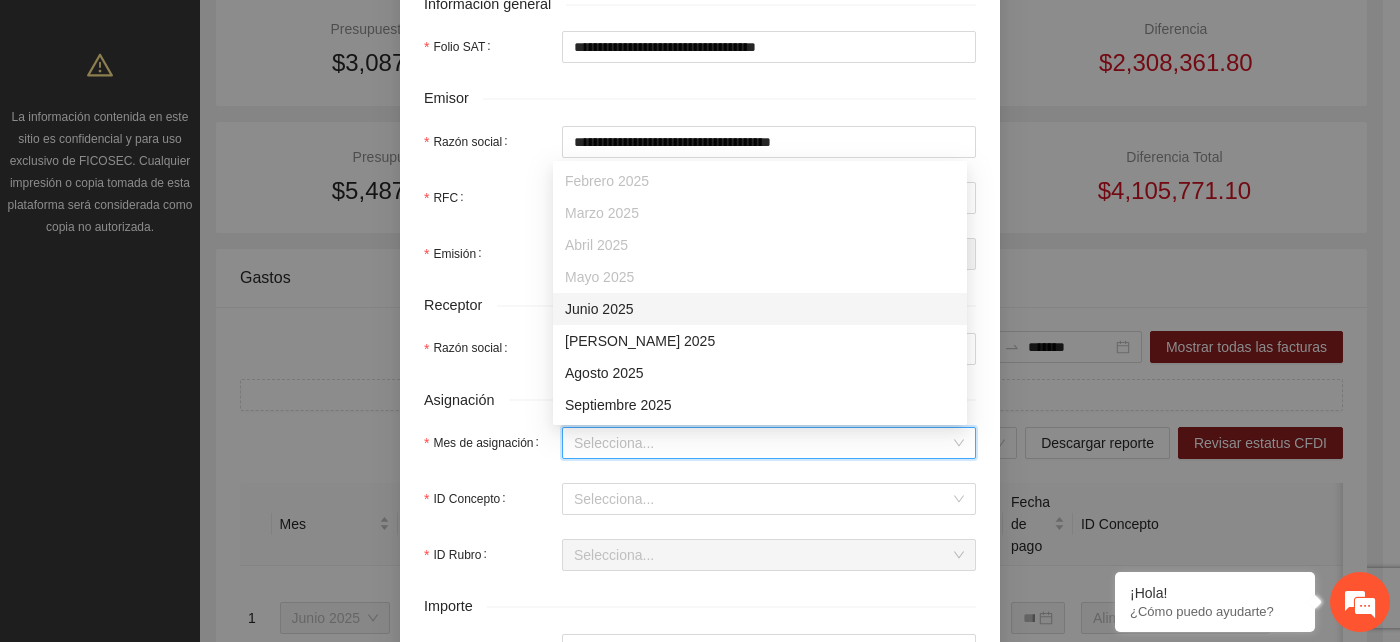 click on "Junio 2025" at bounding box center (760, 309) 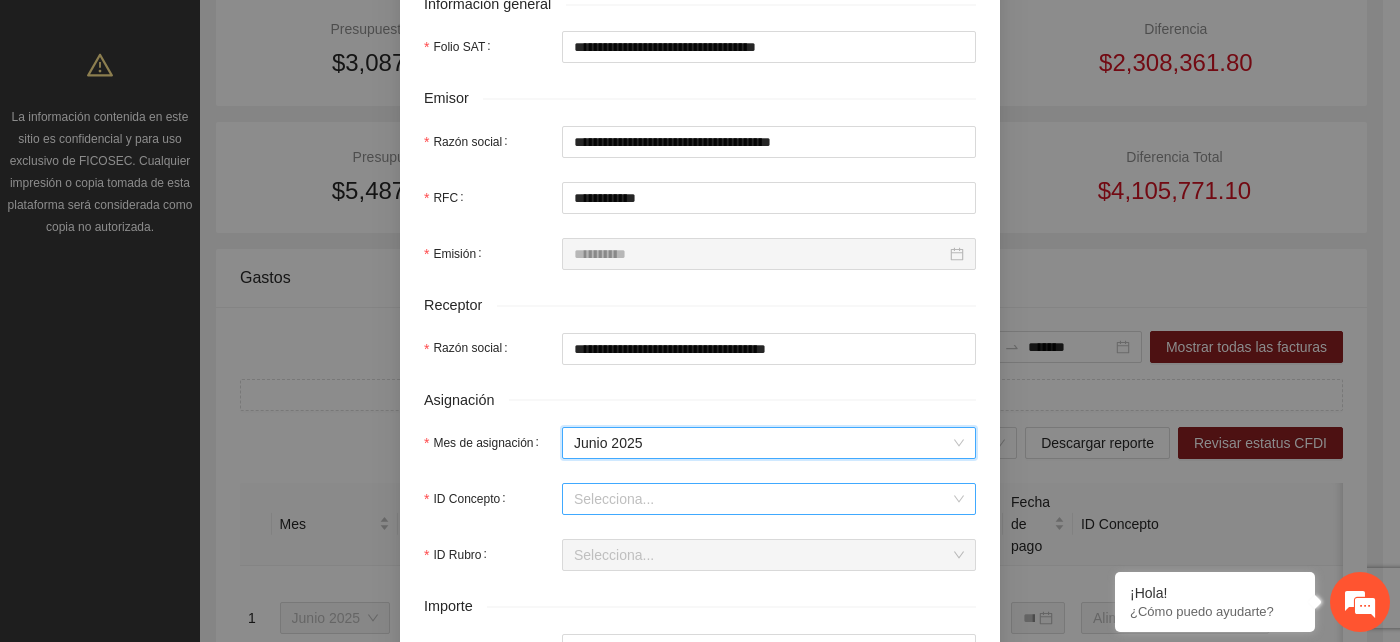 click on "ID Concepto" at bounding box center (762, 499) 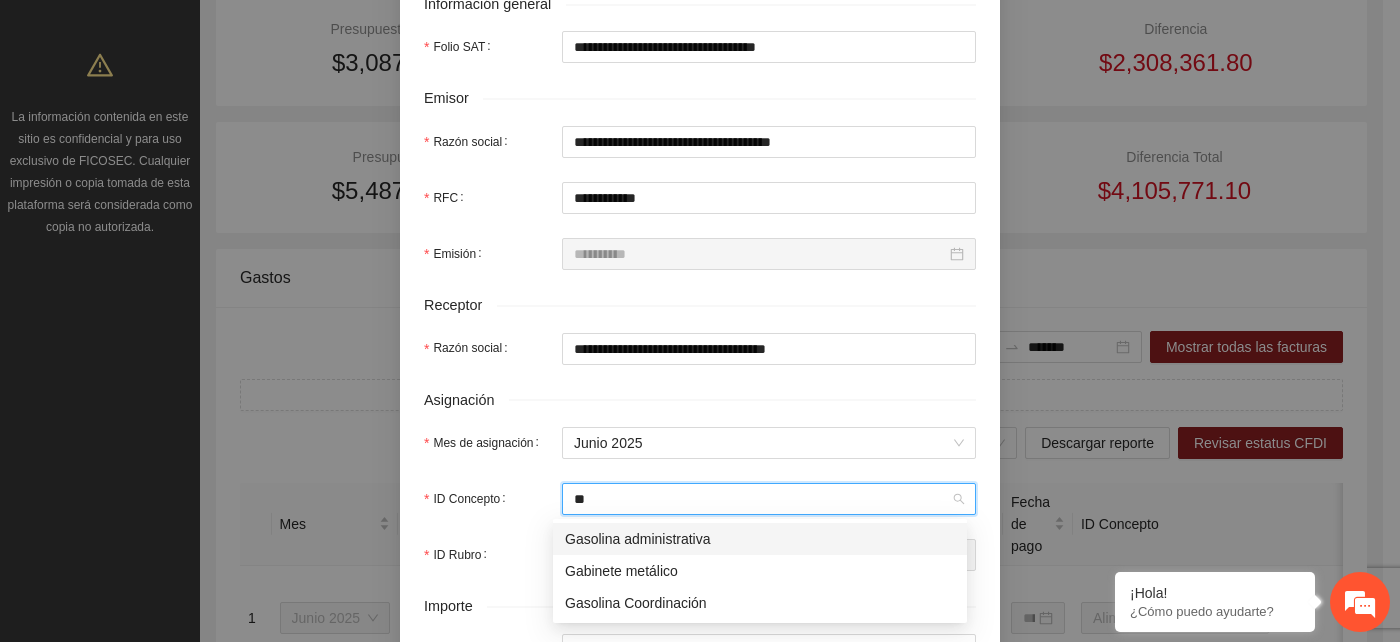 type on "***" 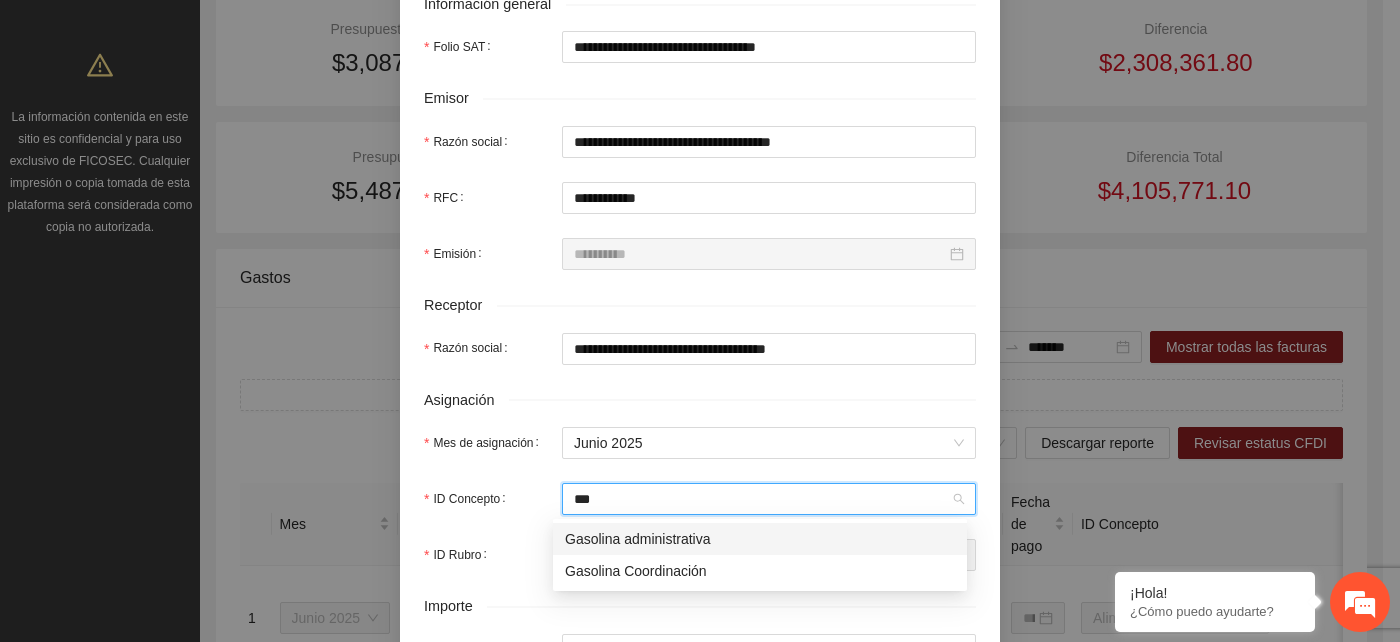 click on "Gasolina administrativa" at bounding box center [760, 539] 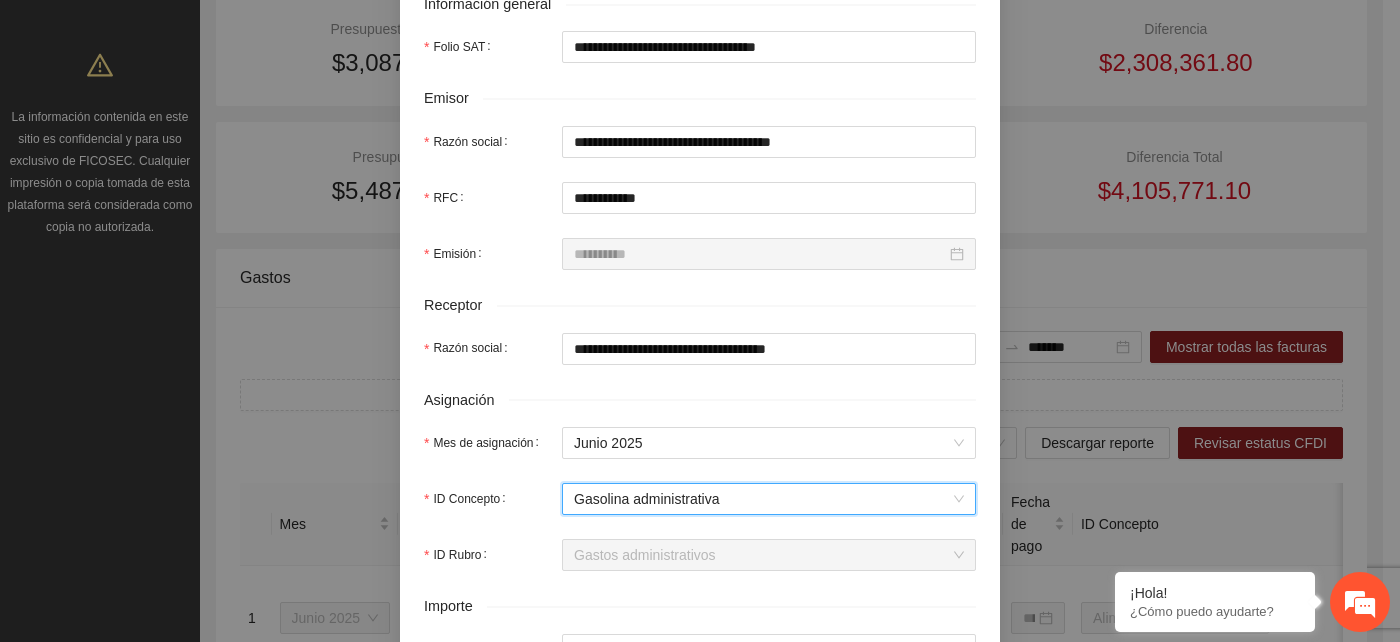 scroll, scrollTop: 555, scrollLeft: 0, axis: vertical 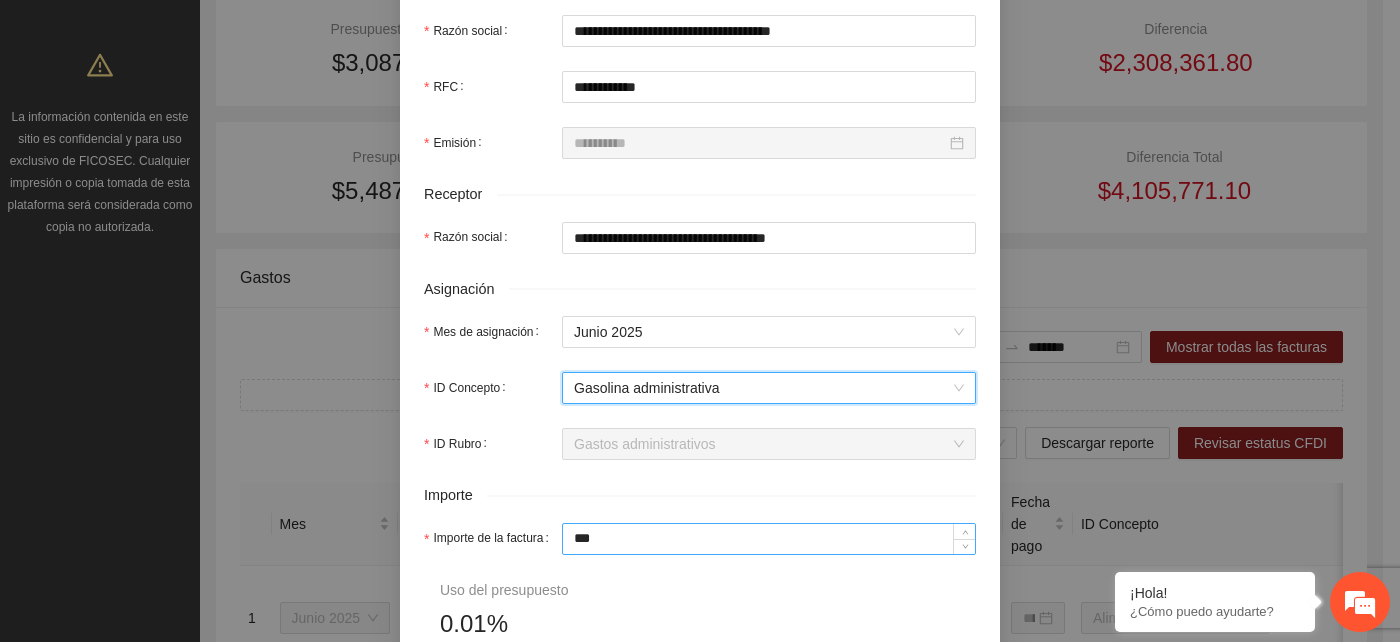 click on "***" at bounding box center [769, 539] 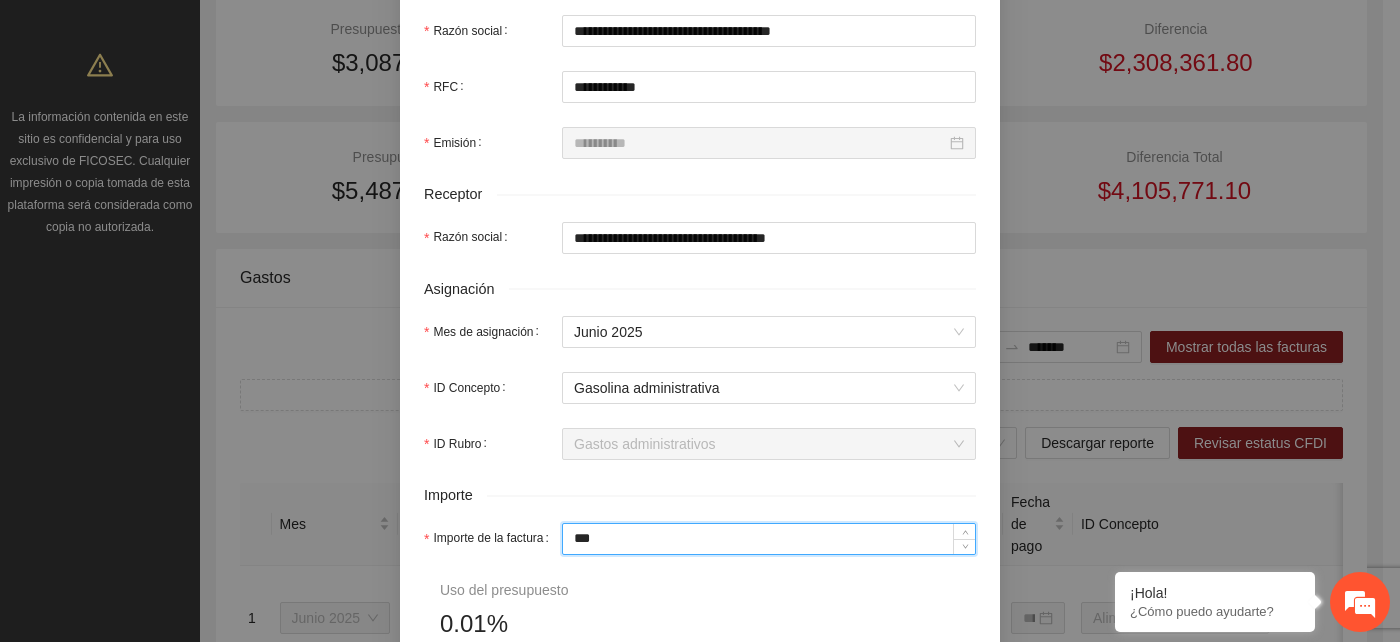 drag, startPoint x: 597, startPoint y: 531, endPoint x: 552, endPoint y: 537, distance: 45.39824 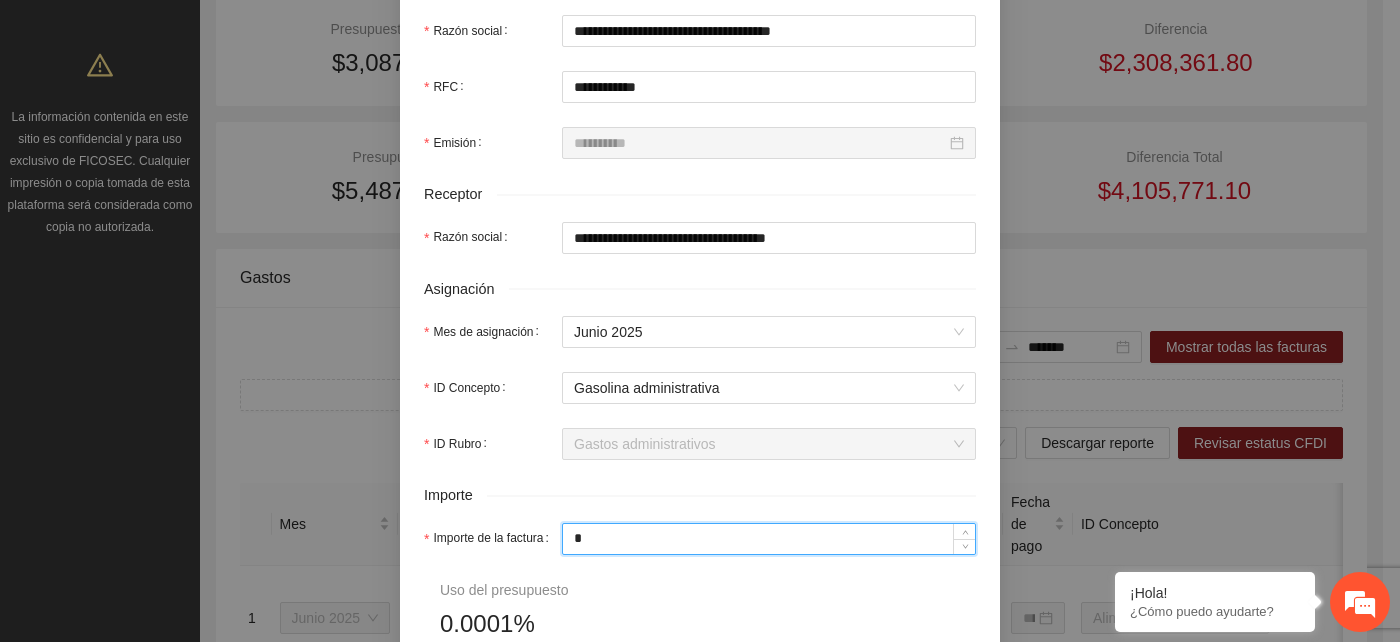 type on "**" 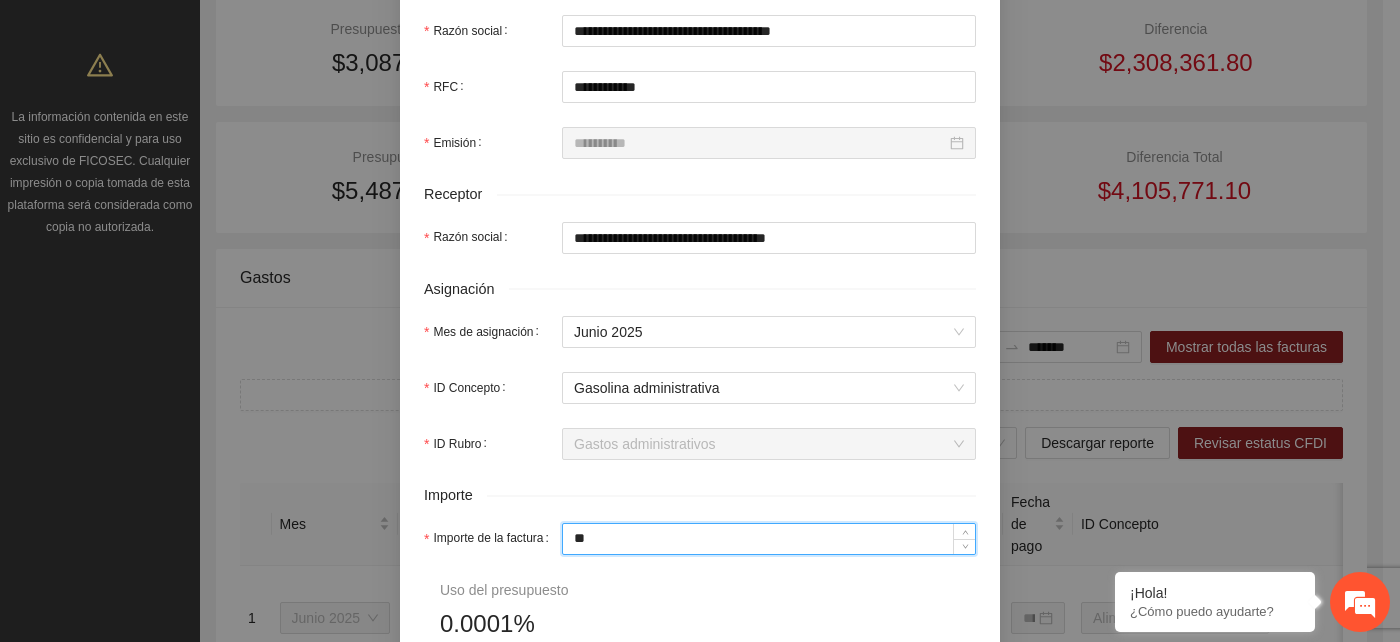 type on "****" 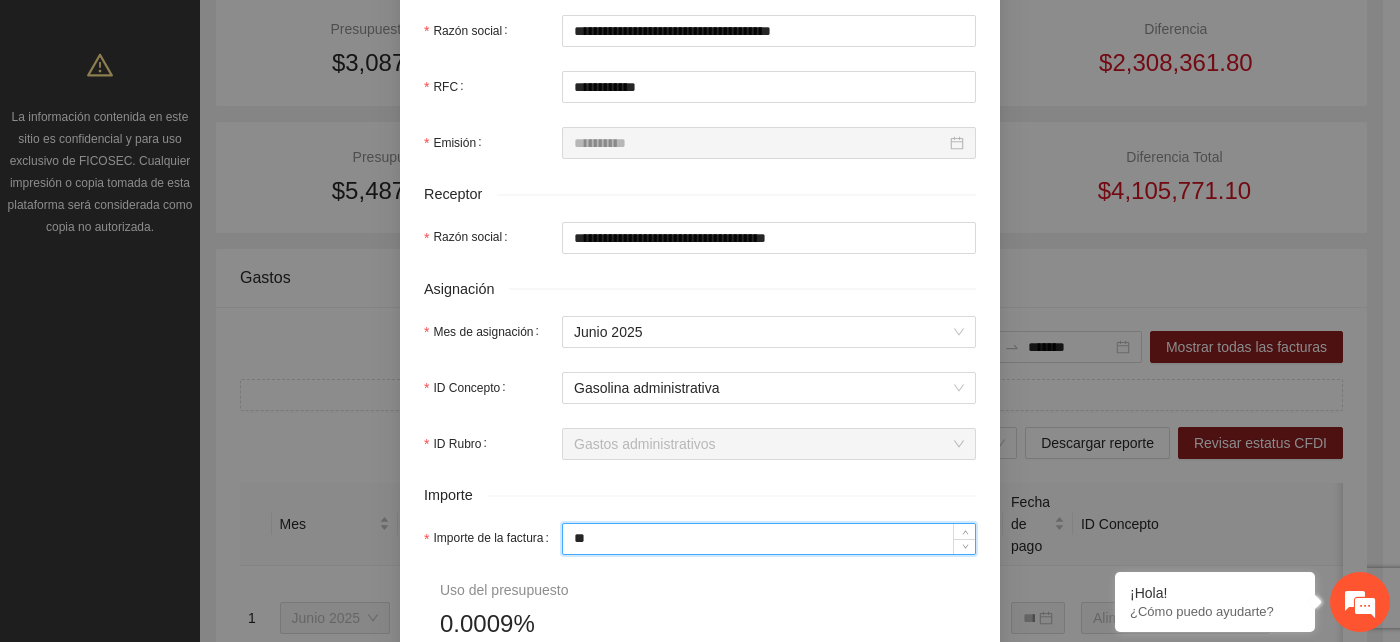 type on "***" 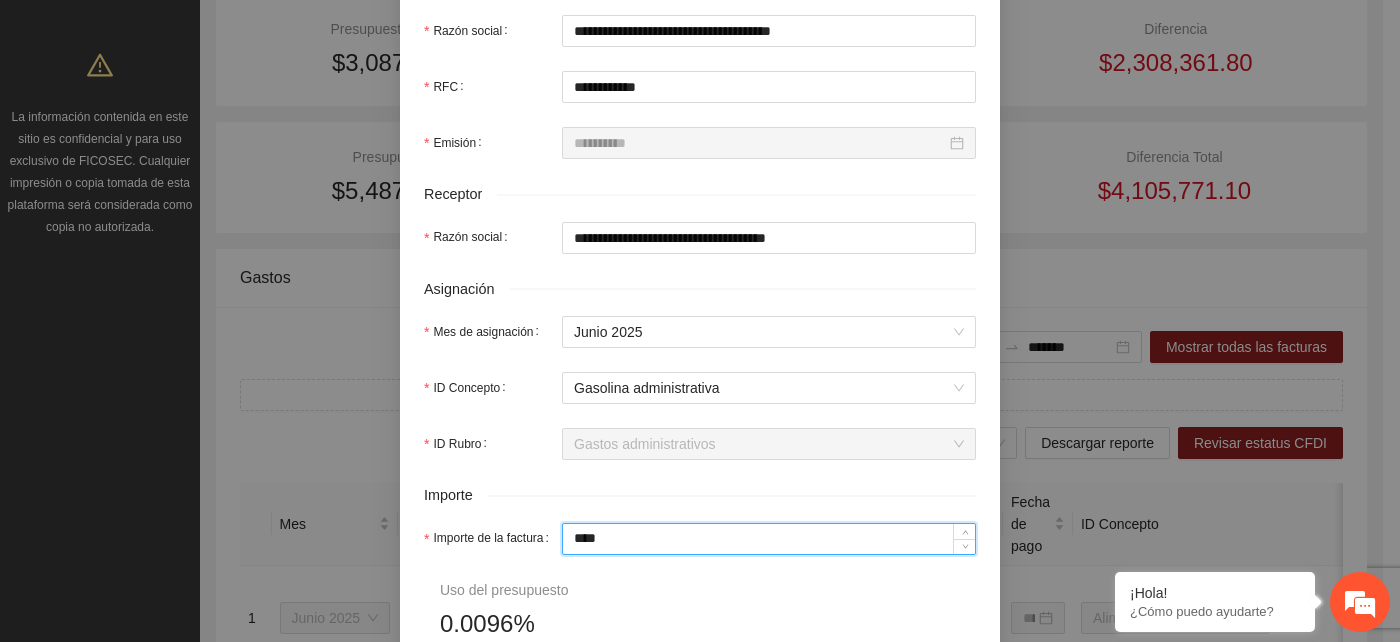type on "*****" 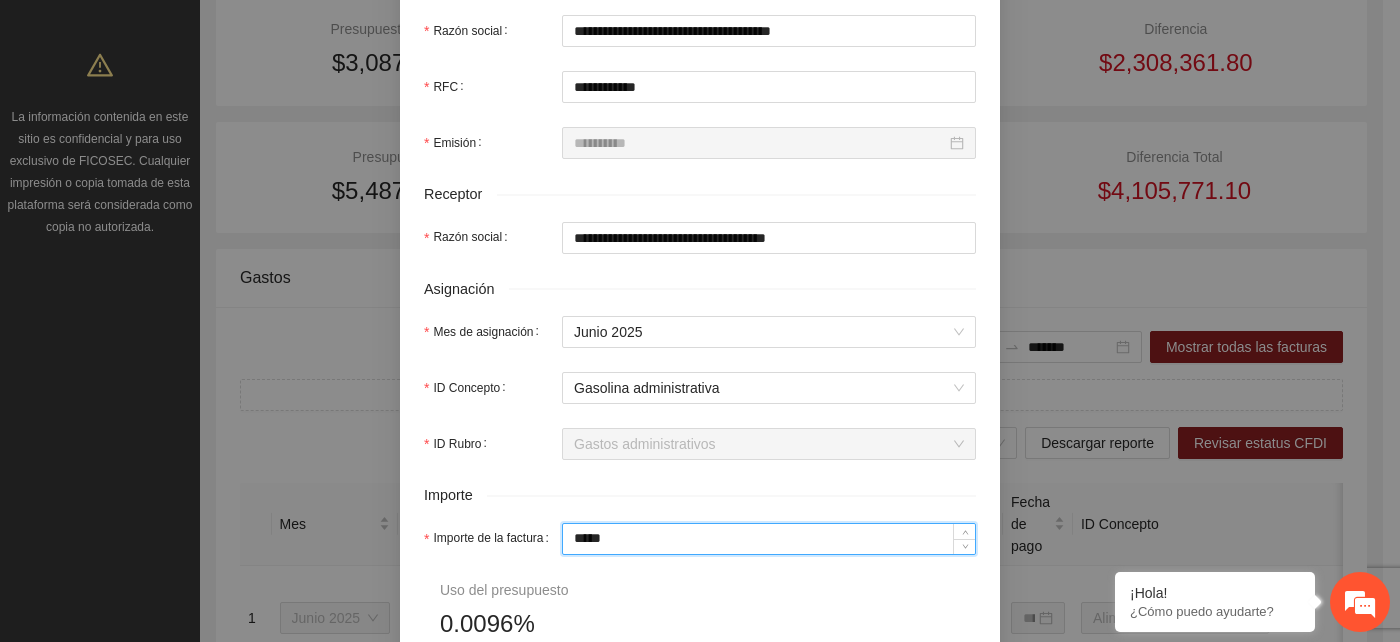 type on "******" 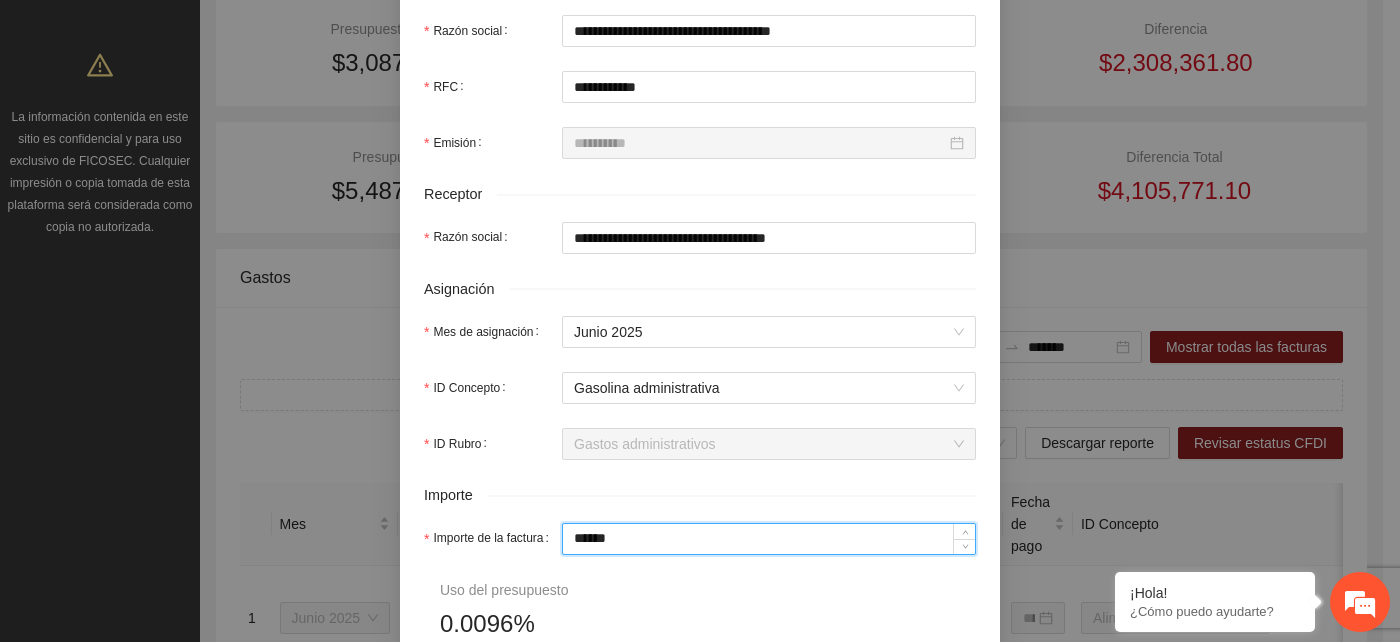 type on "******" 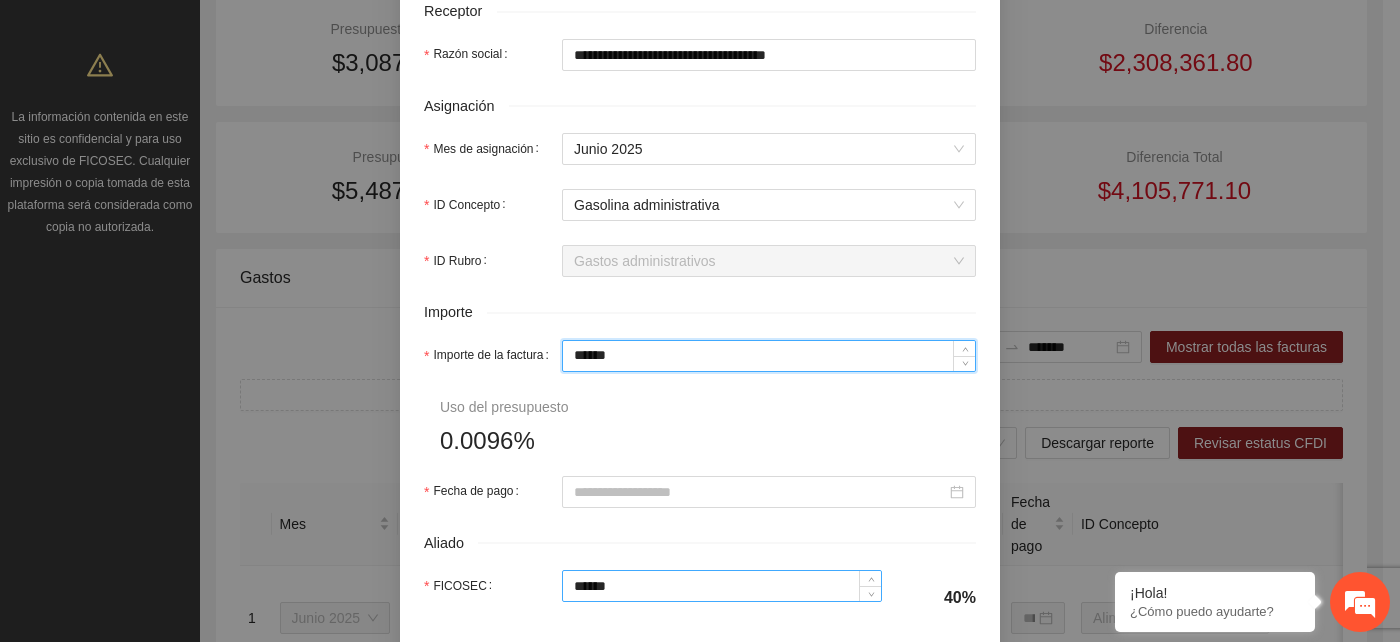 scroll, scrollTop: 777, scrollLeft: 0, axis: vertical 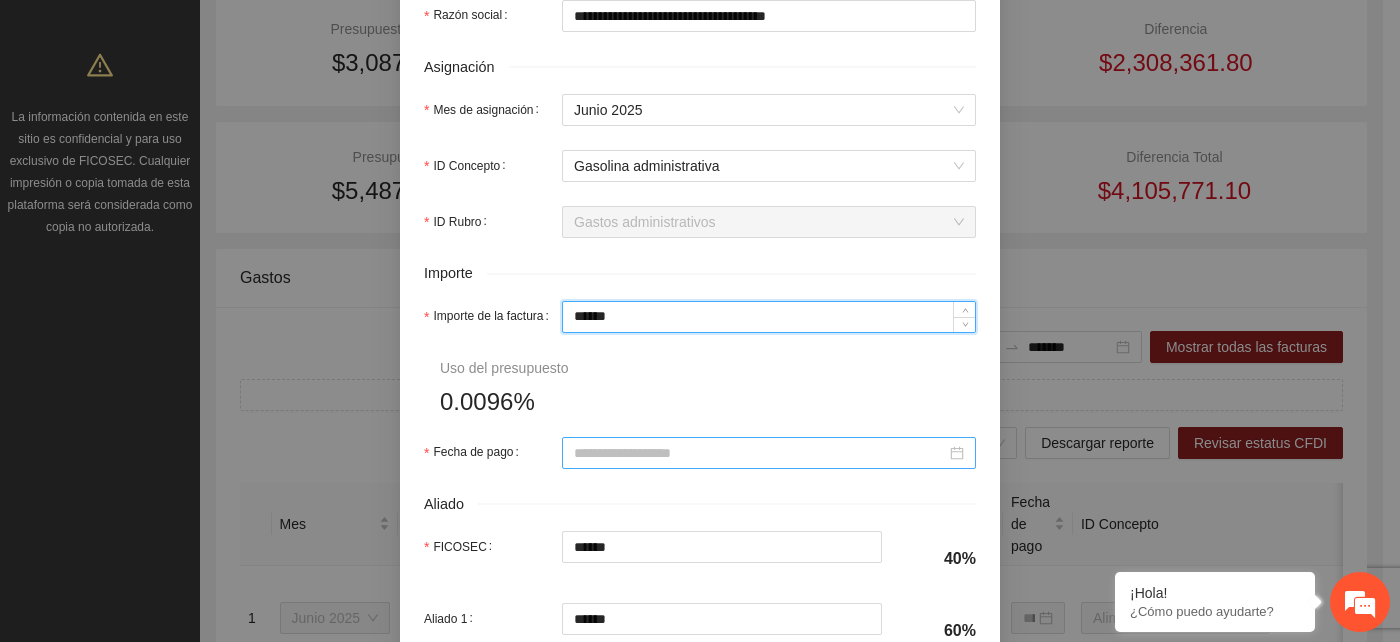 type on "******" 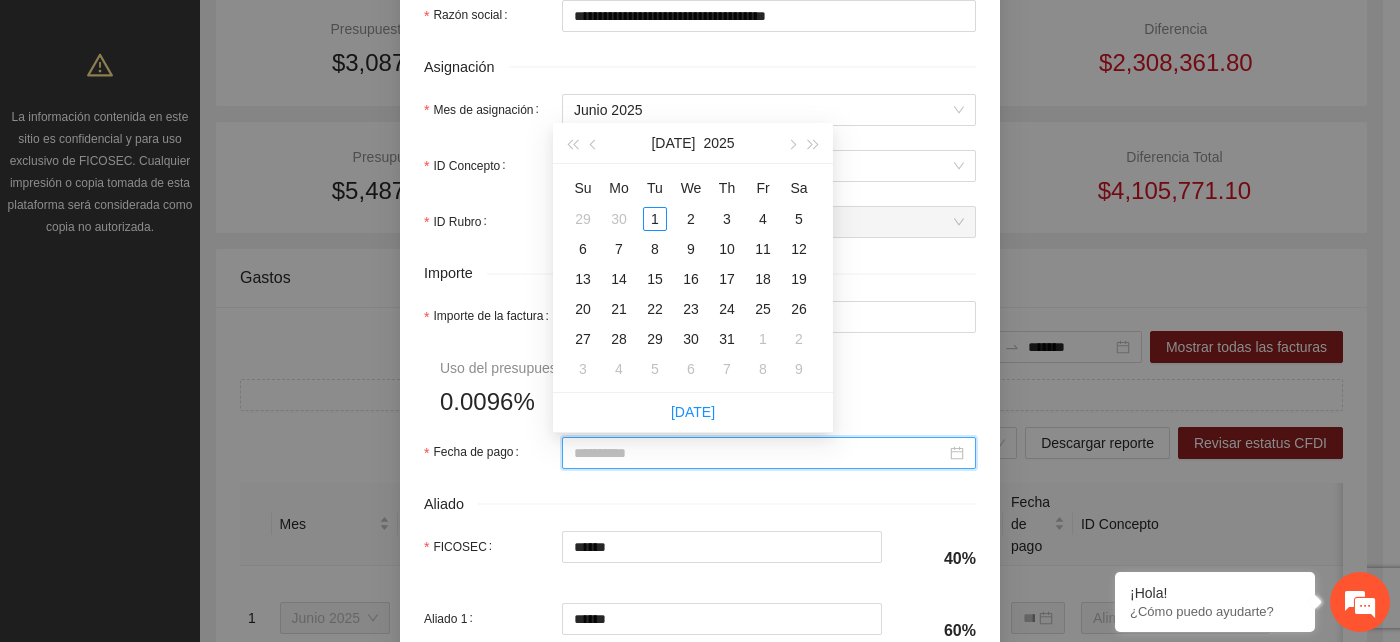 type on "**********" 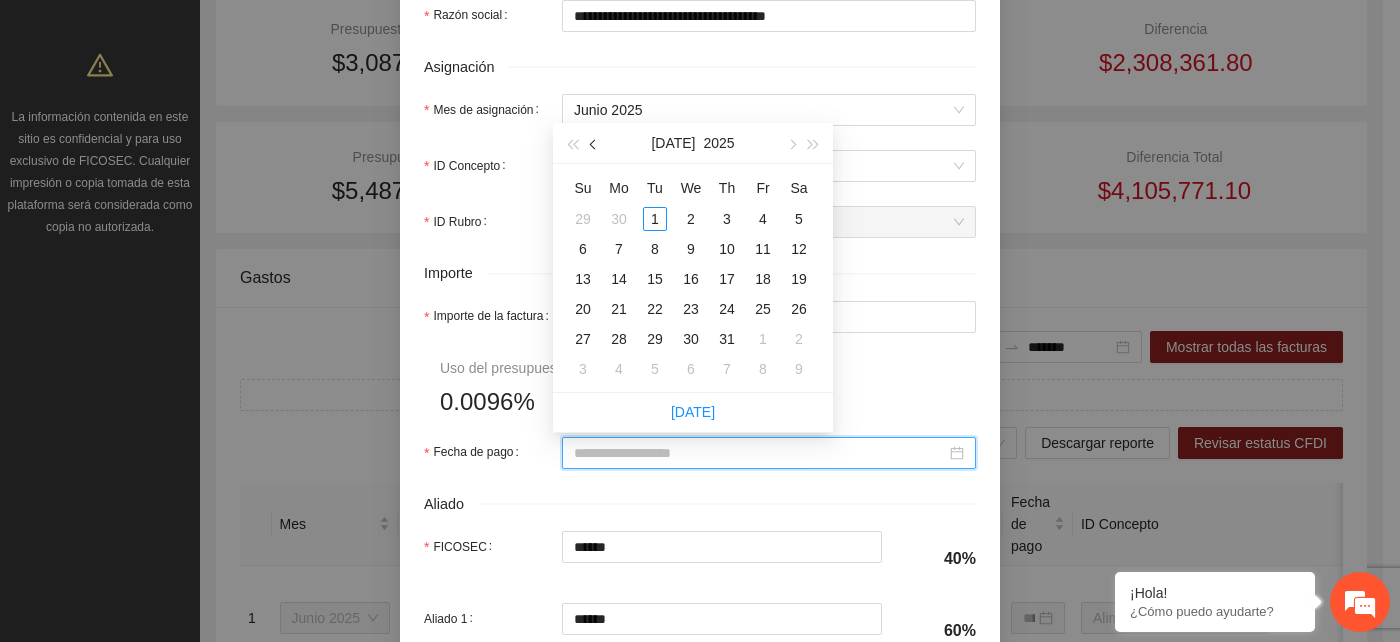 click at bounding box center (595, 144) 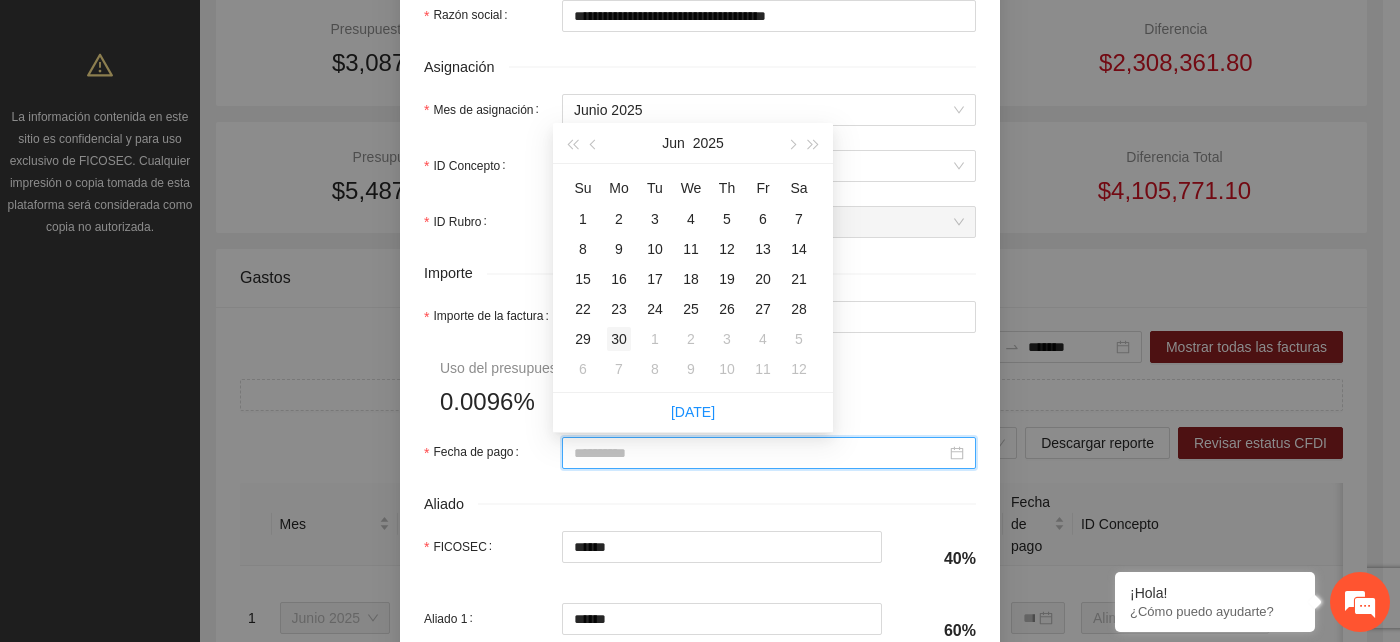 type on "**********" 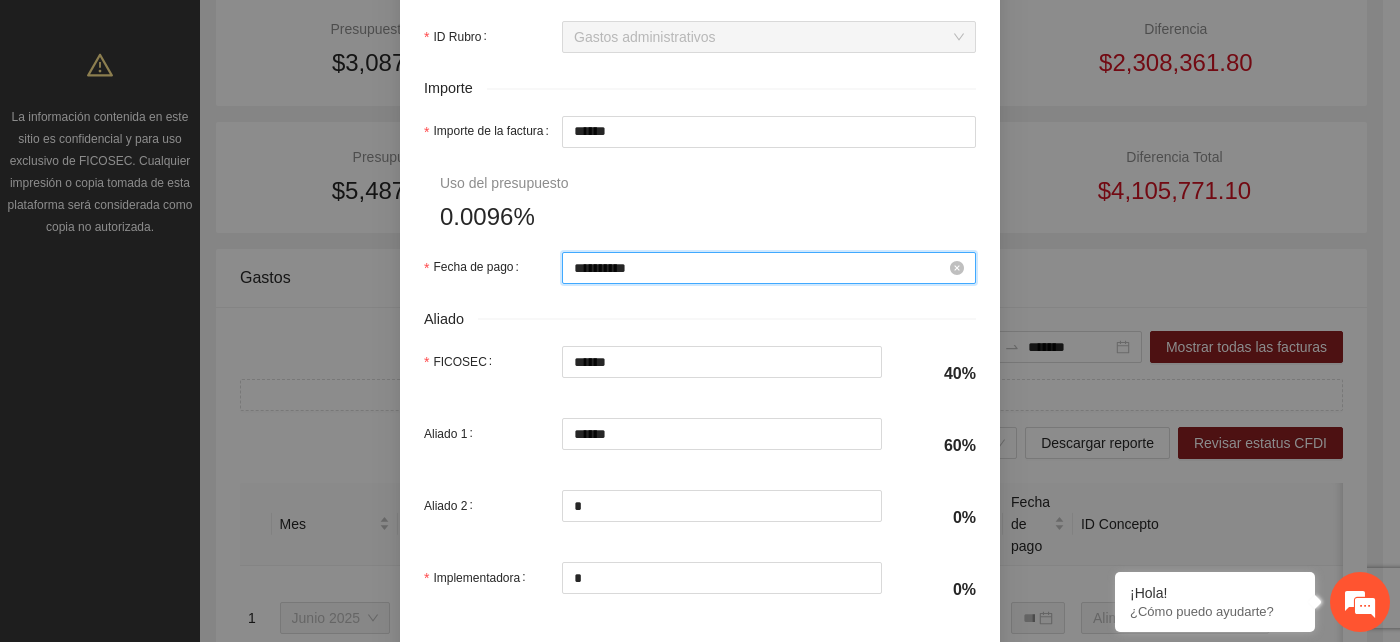 scroll, scrollTop: 1000, scrollLeft: 0, axis: vertical 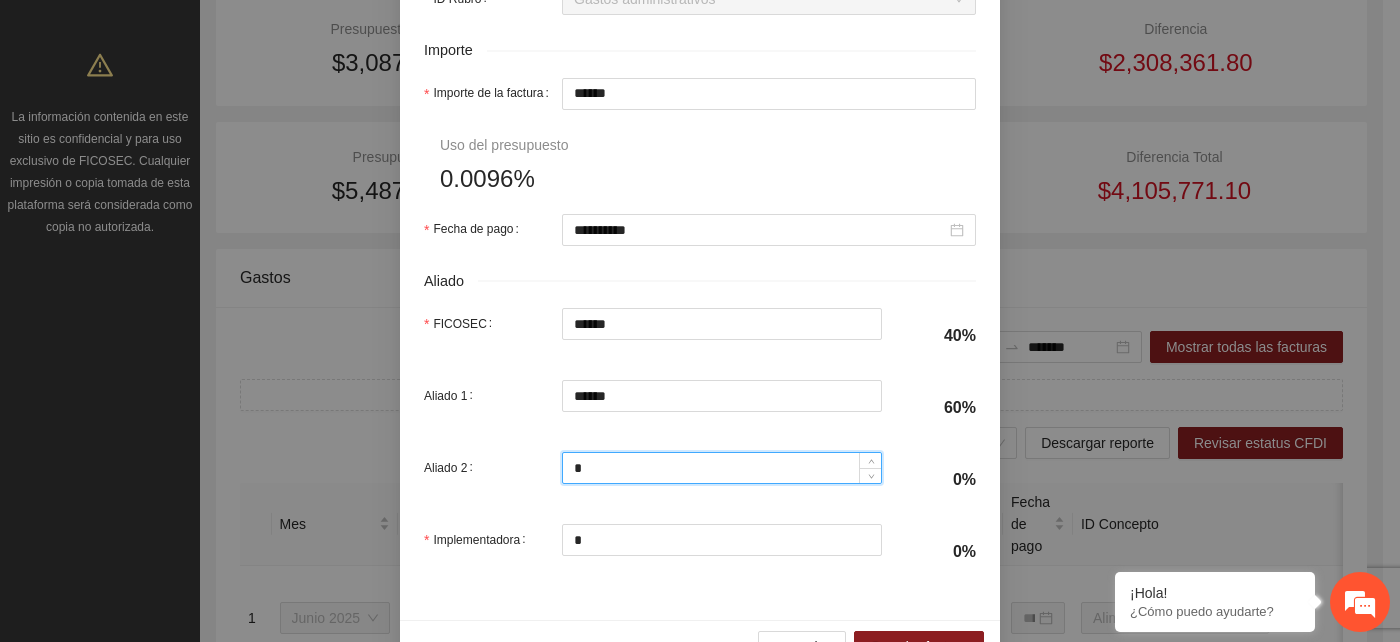 click on "*" at bounding box center (722, 468) 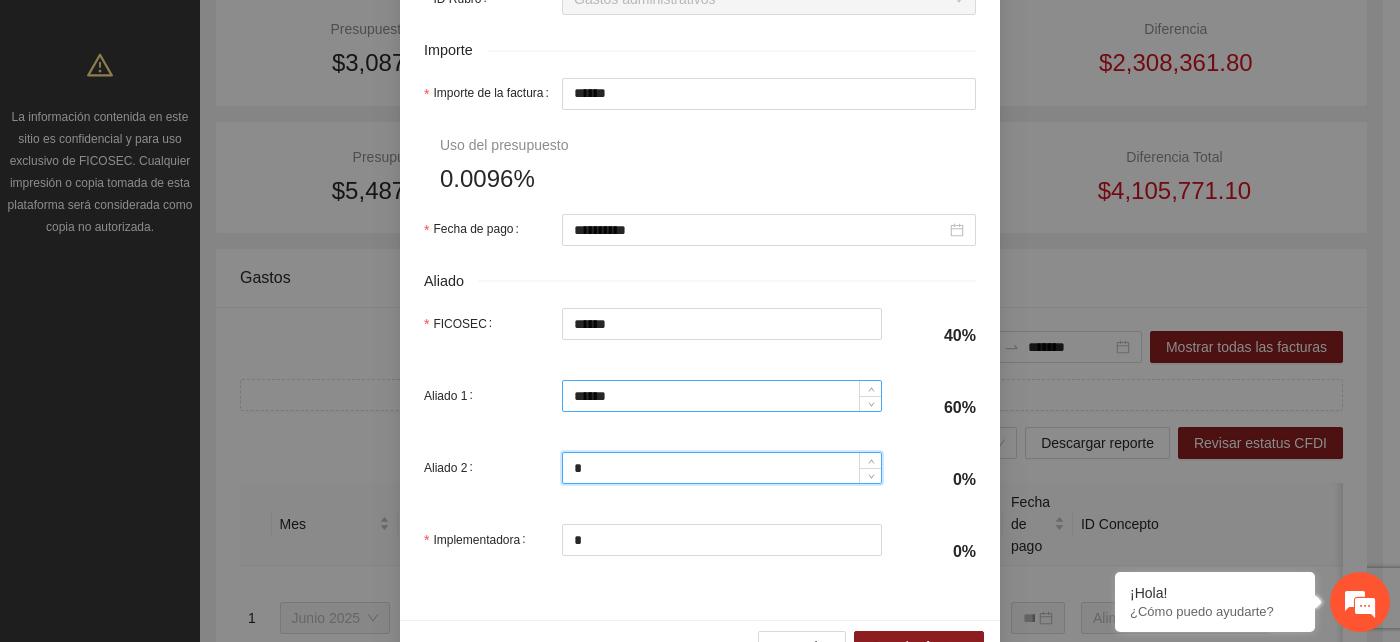 click on "******" at bounding box center [722, 396] 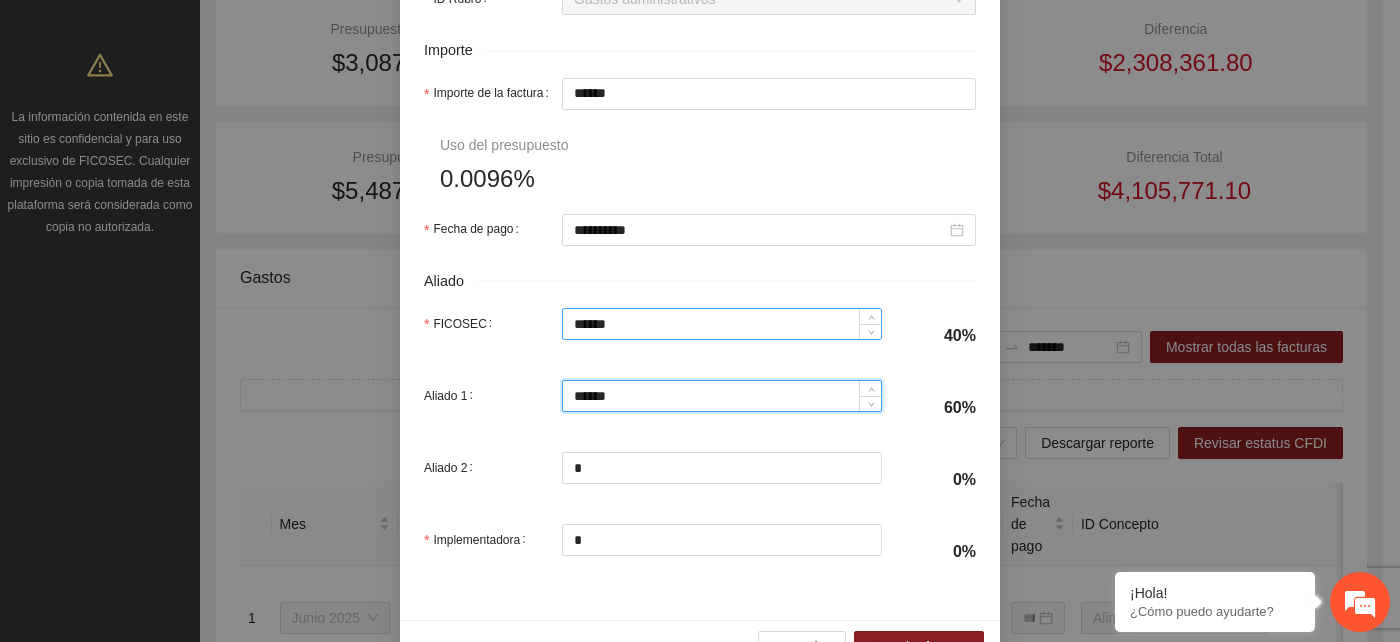click on "******" at bounding box center [722, 324] 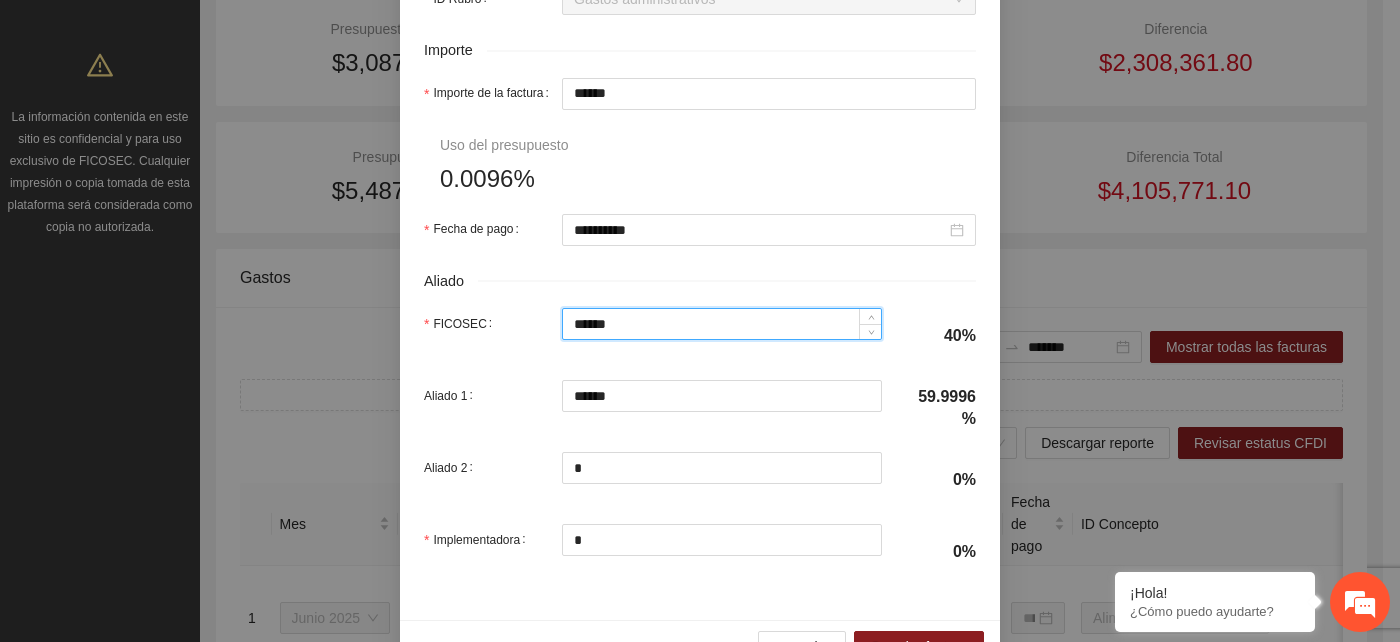 click on "******" at bounding box center (722, 324) 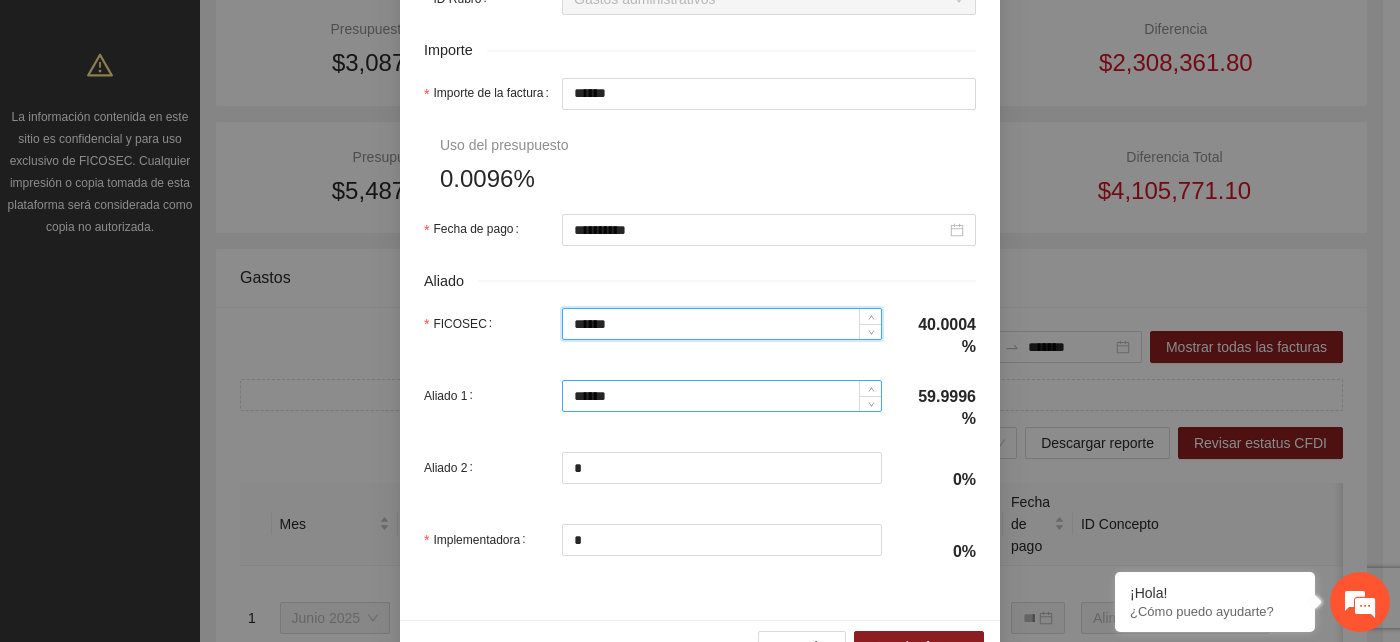type on "******" 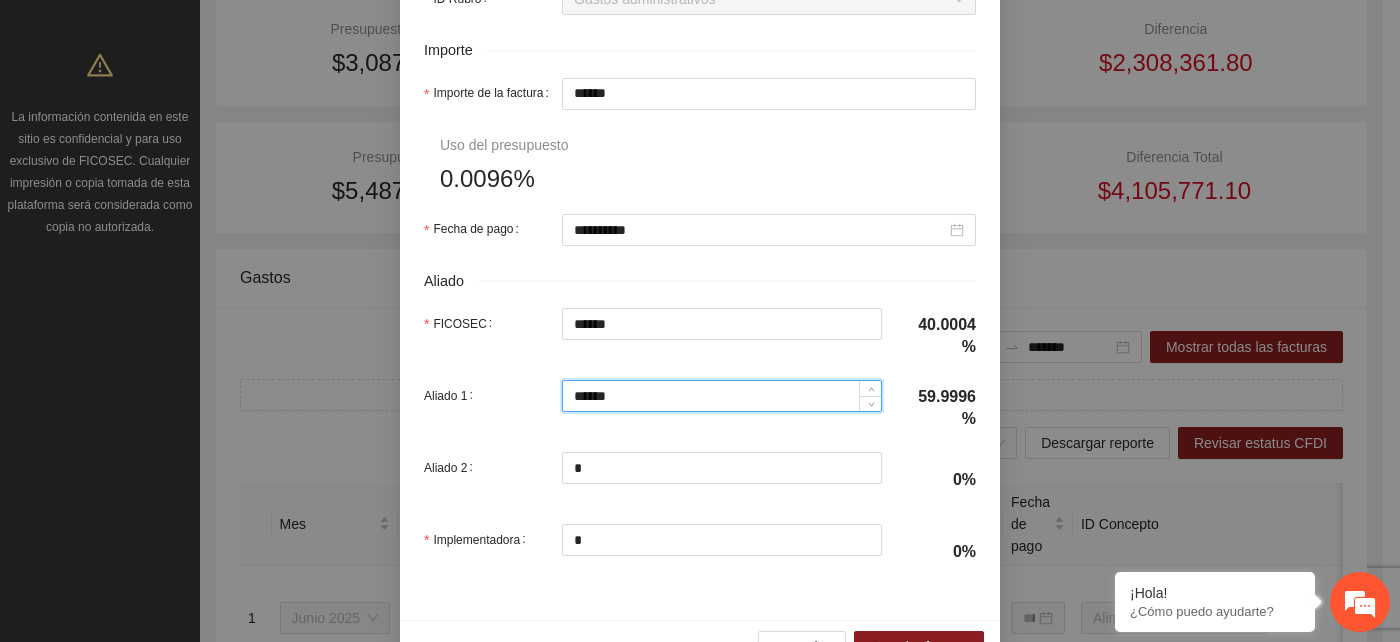 click on "******" at bounding box center [722, 396] 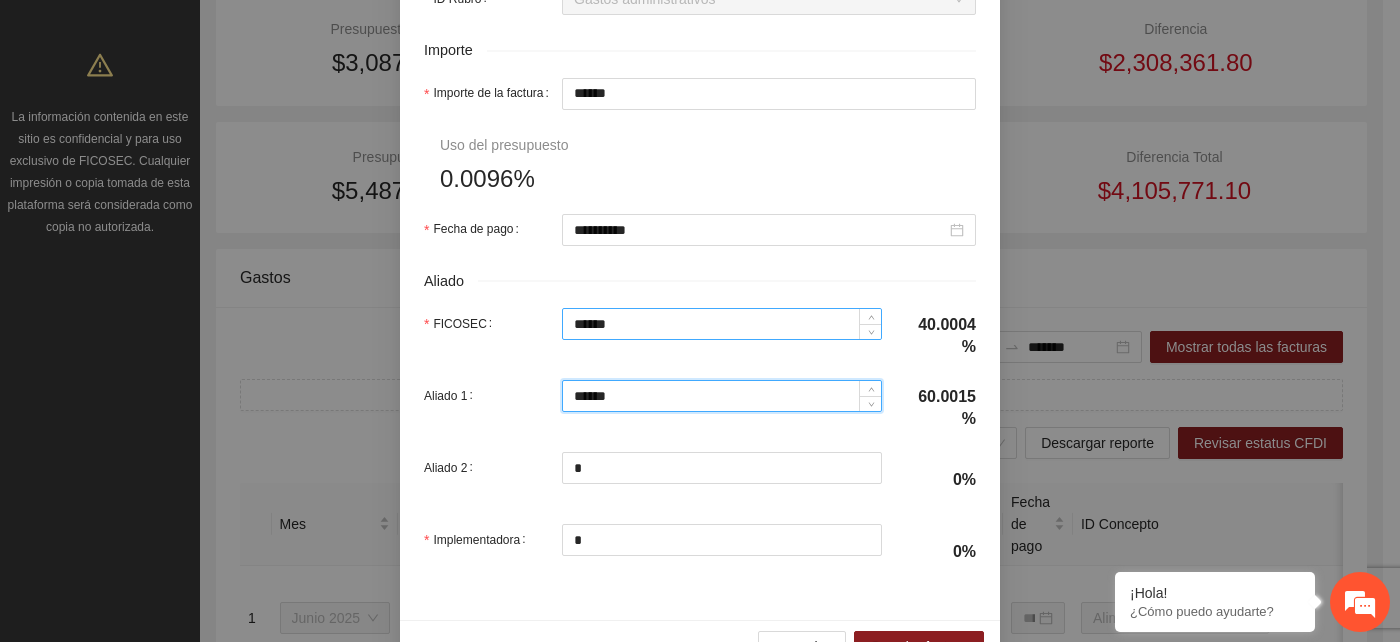 type on "******" 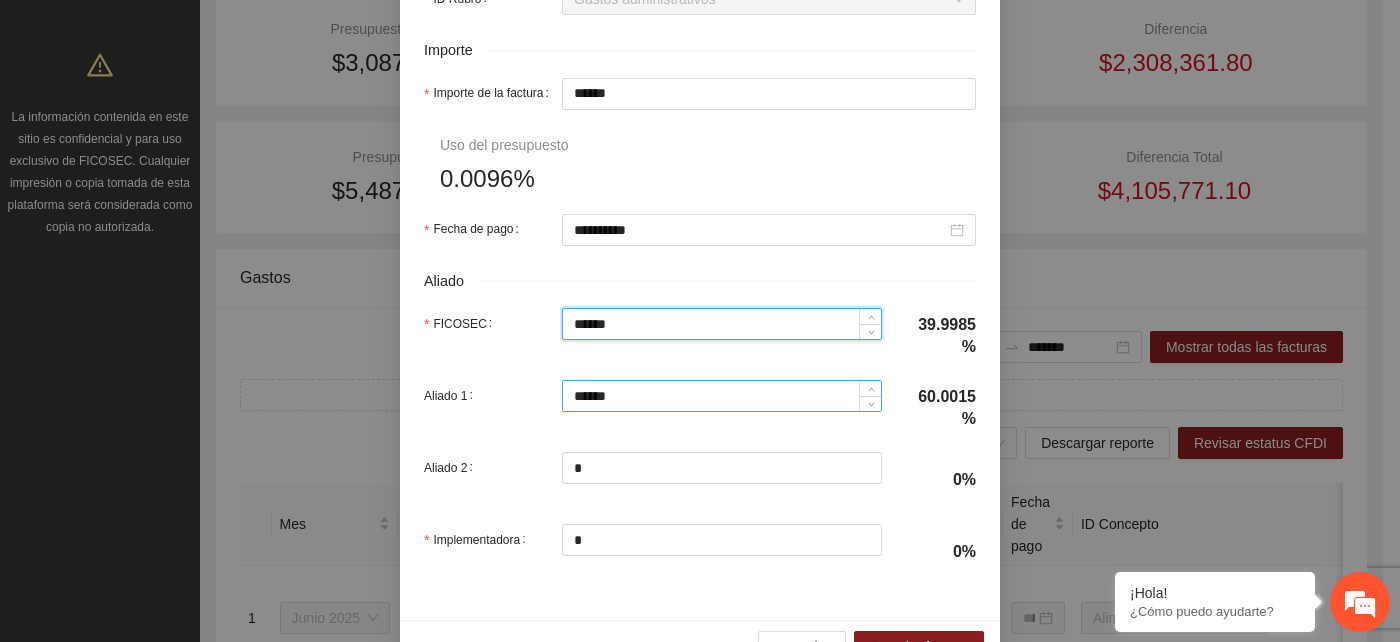 type on "******" 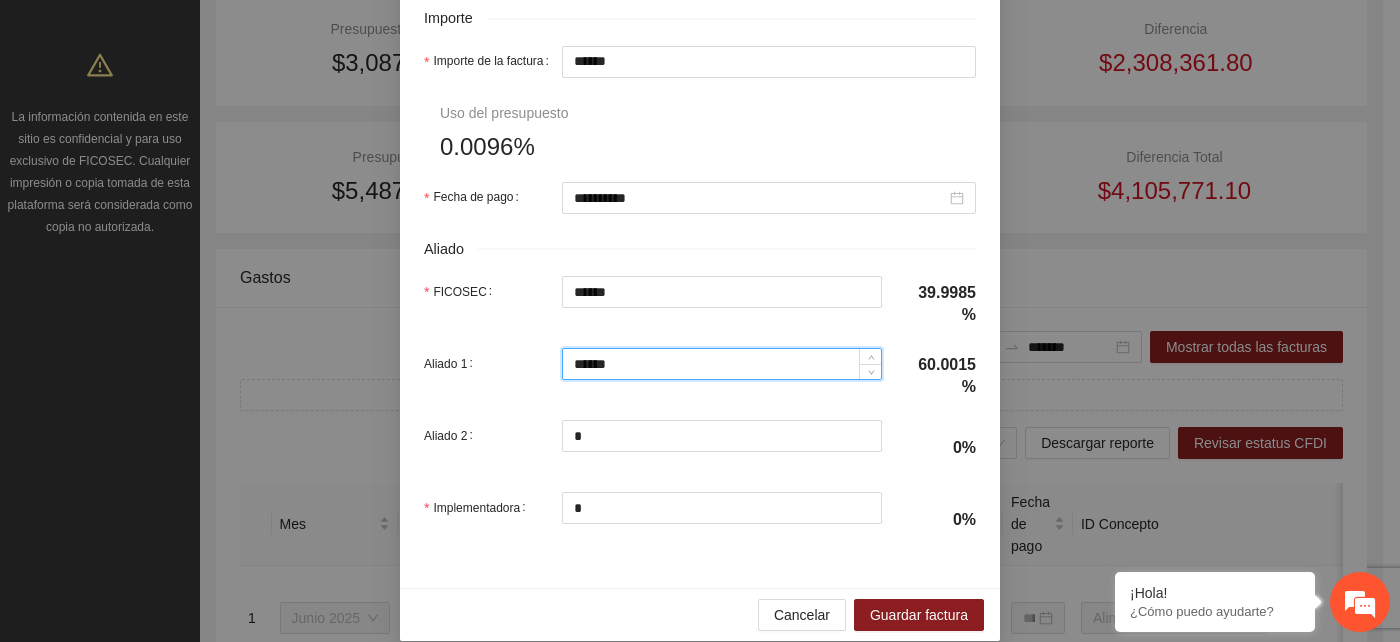 scroll, scrollTop: 1056, scrollLeft: 0, axis: vertical 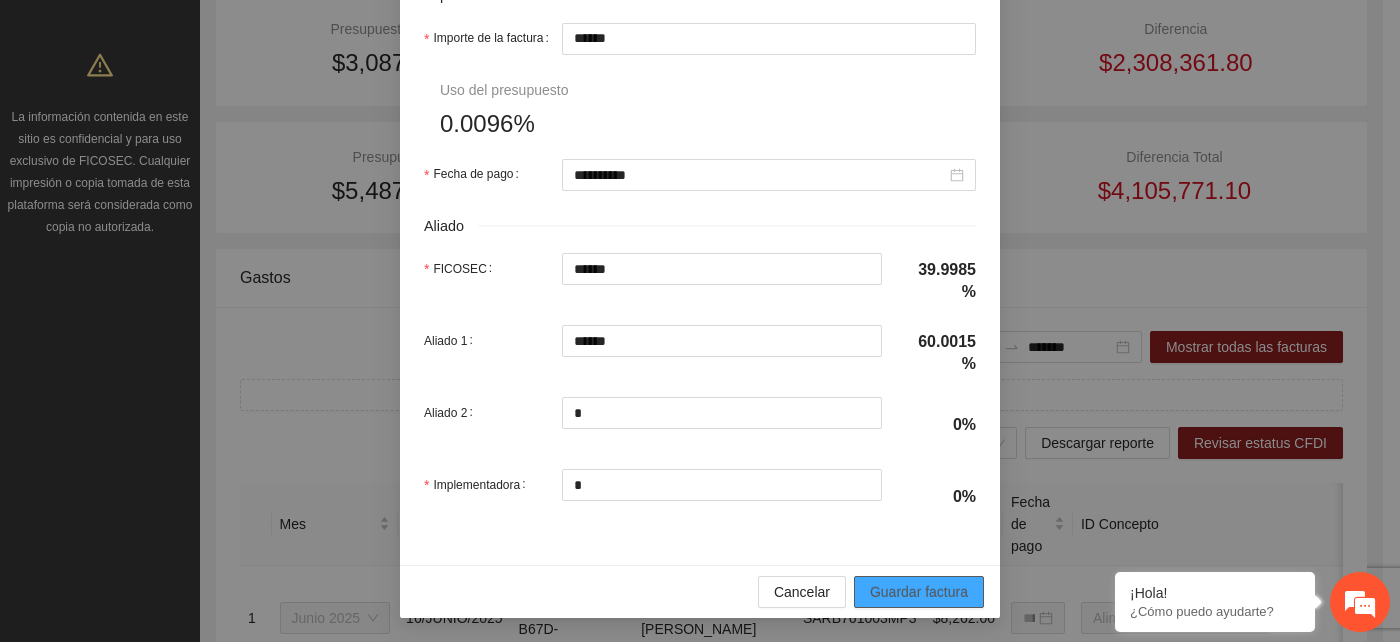 click on "Guardar factura" at bounding box center [919, 592] 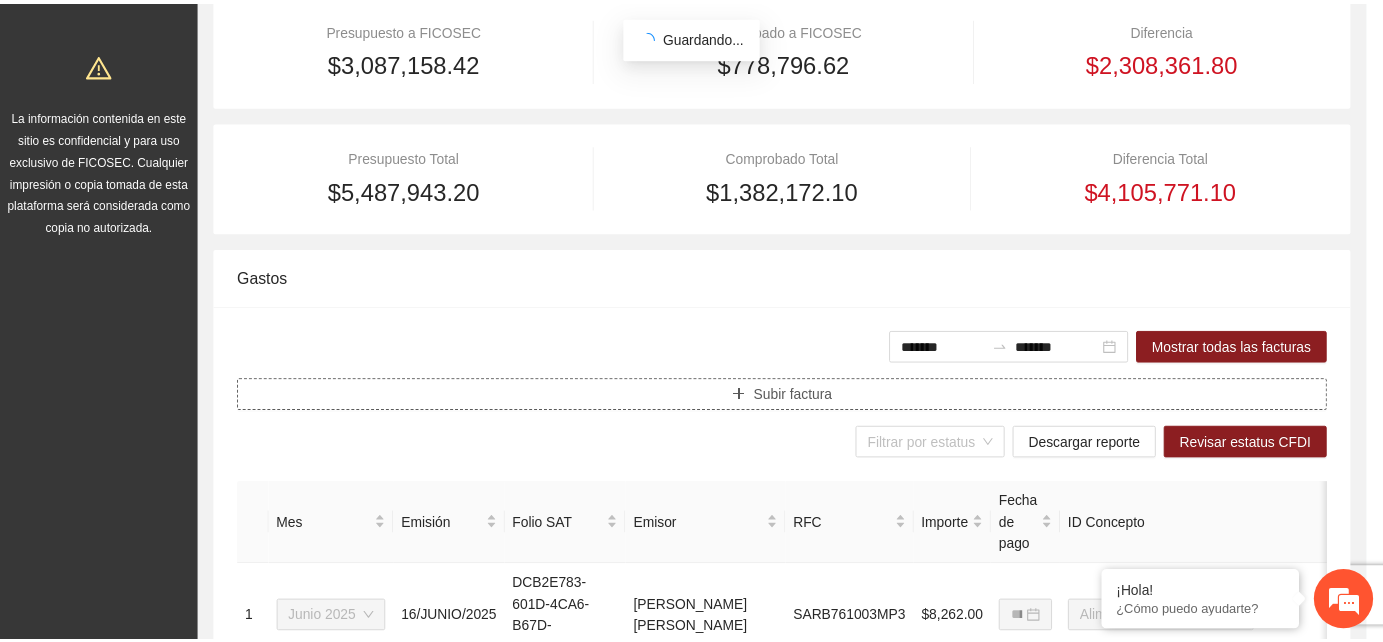 scroll, scrollTop: 0, scrollLeft: 0, axis: both 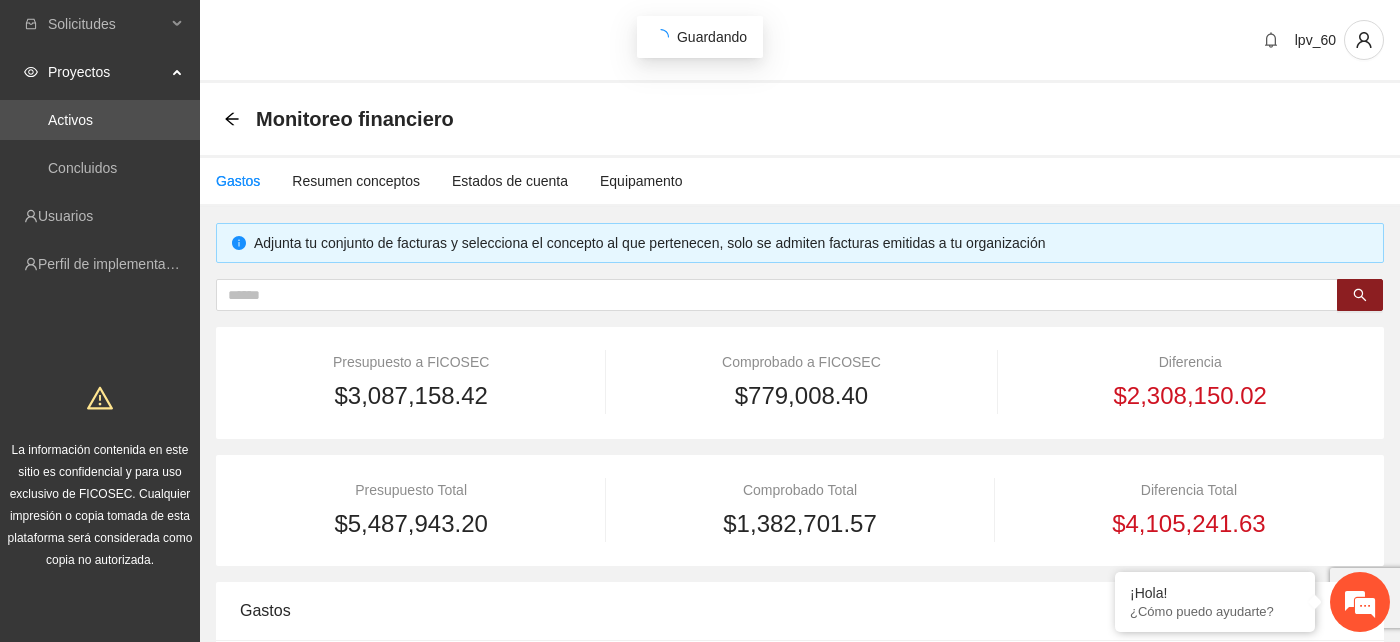 type on "*******" 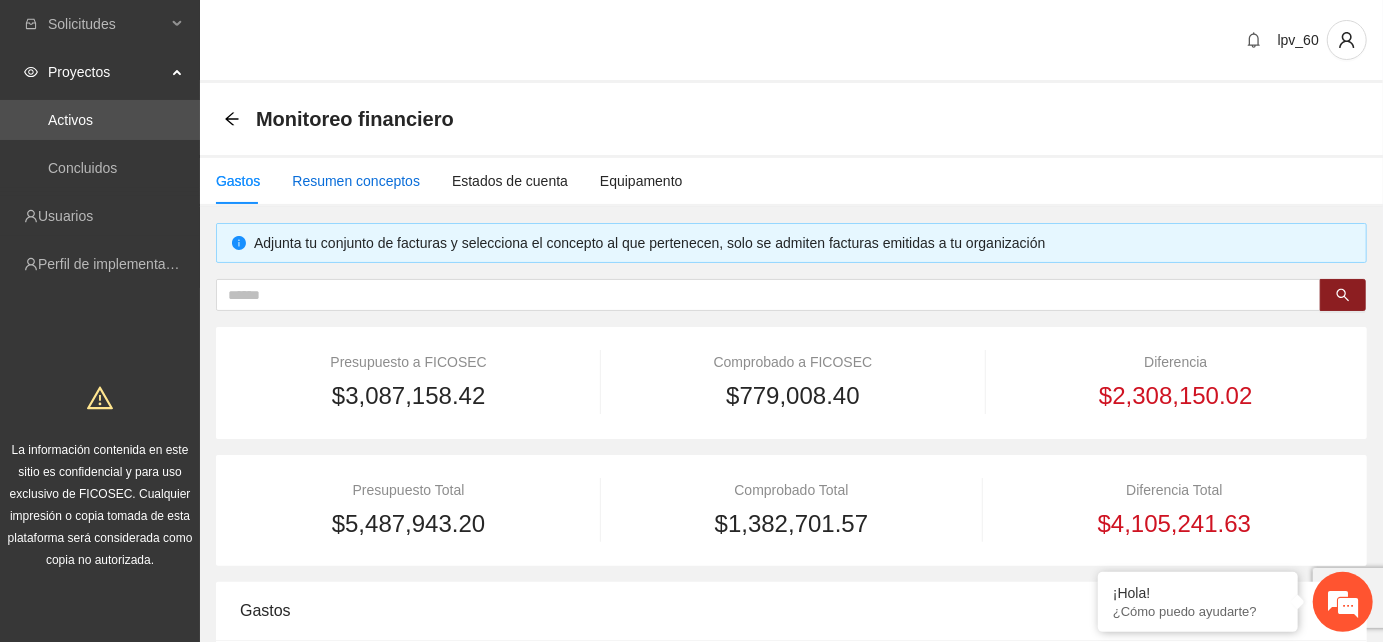click on "Resumen conceptos" at bounding box center (356, 181) 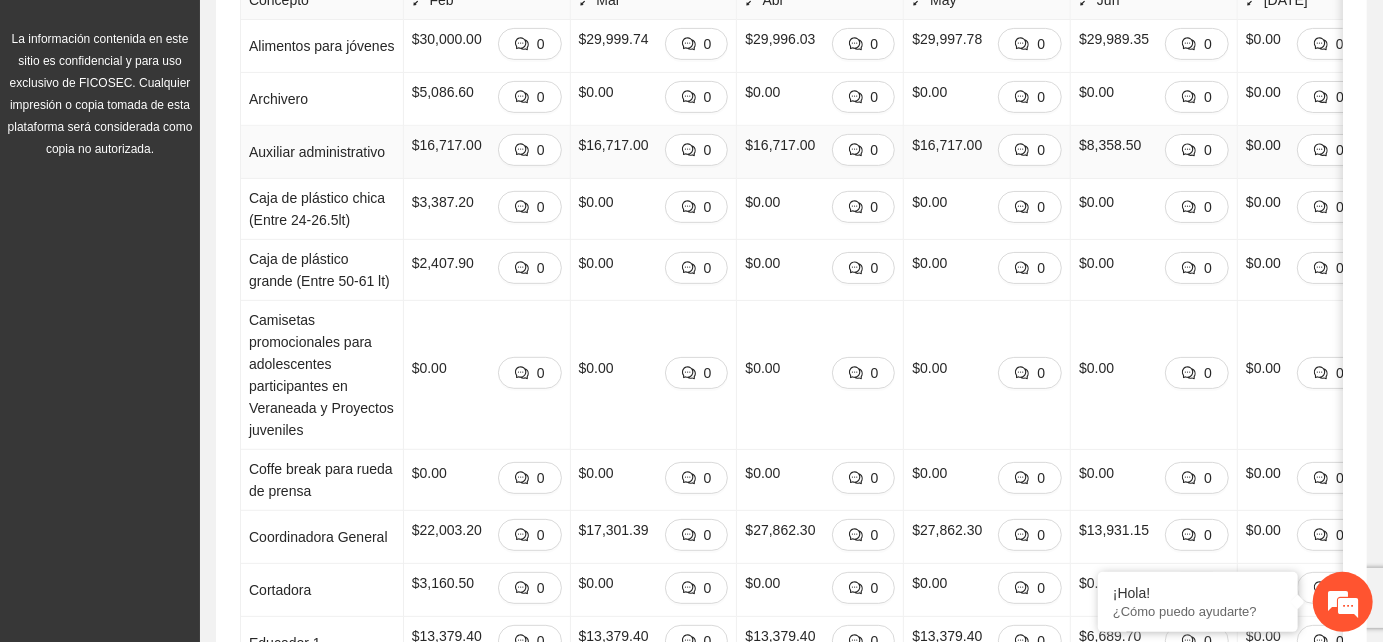 scroll, scrollTop: 0, scrollLeft: 0, axis: both 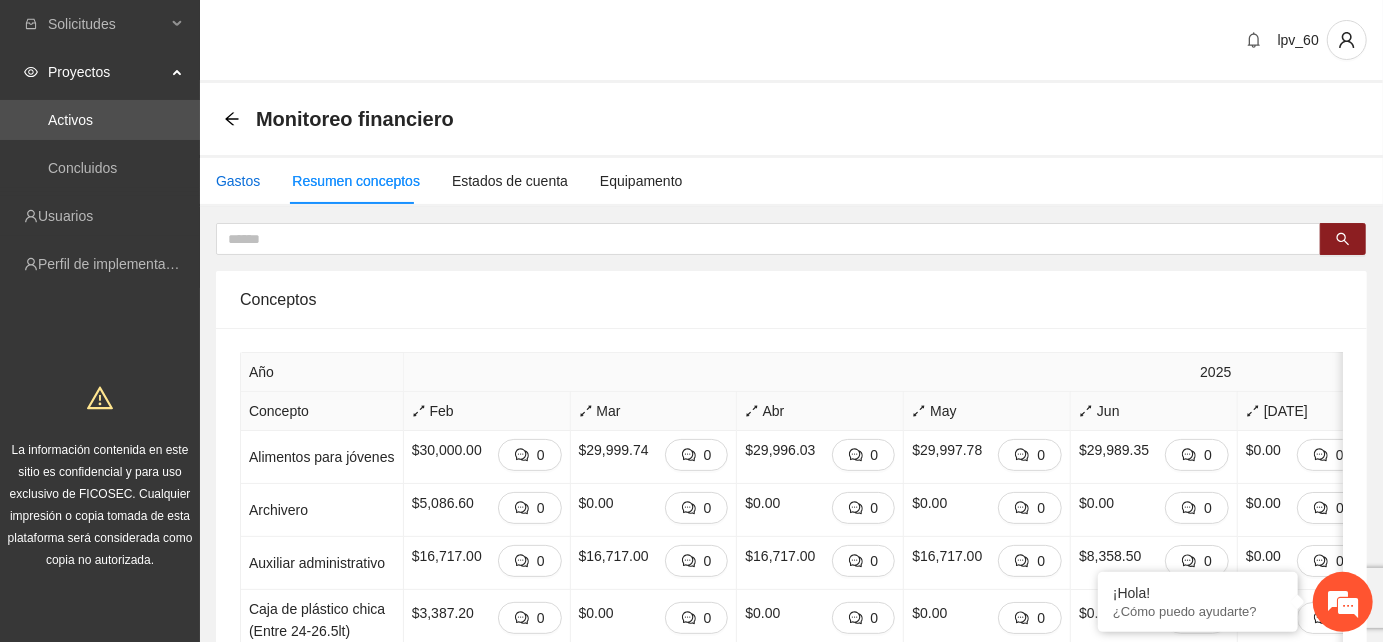 click on "Gastos" at bounding box center [238, 181] 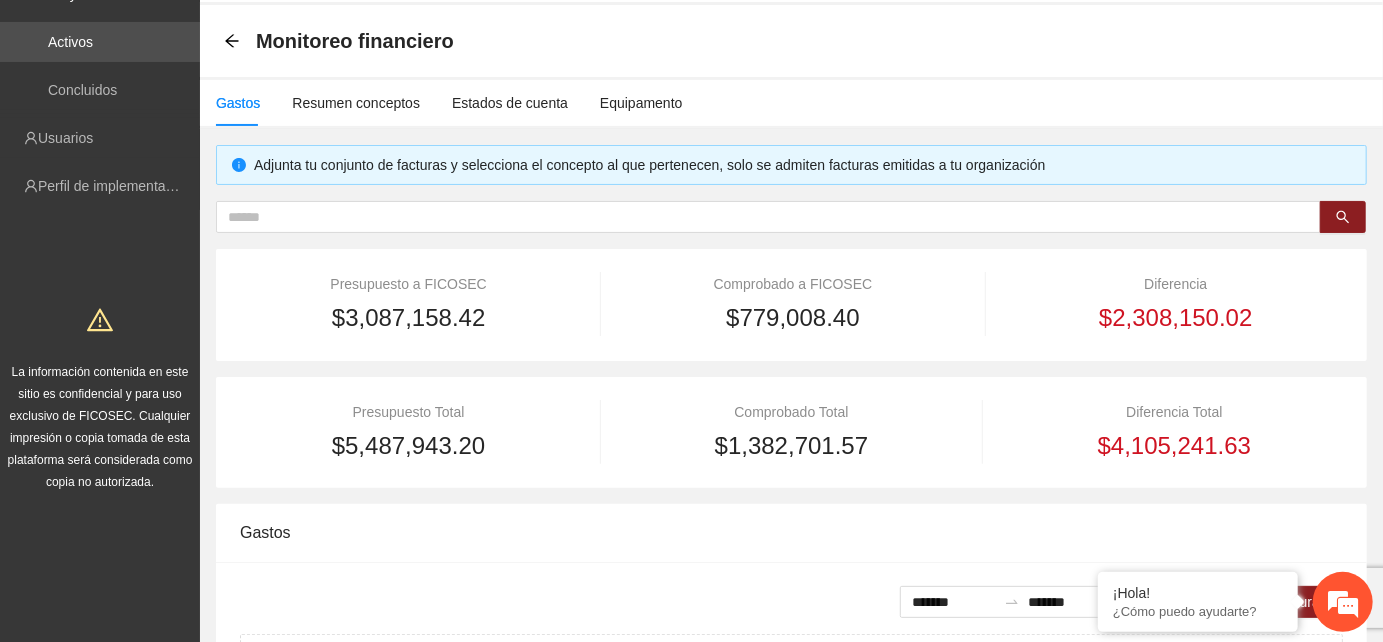 scroll, scrollTop: 111, scrollLeft: 0, axis: vertical 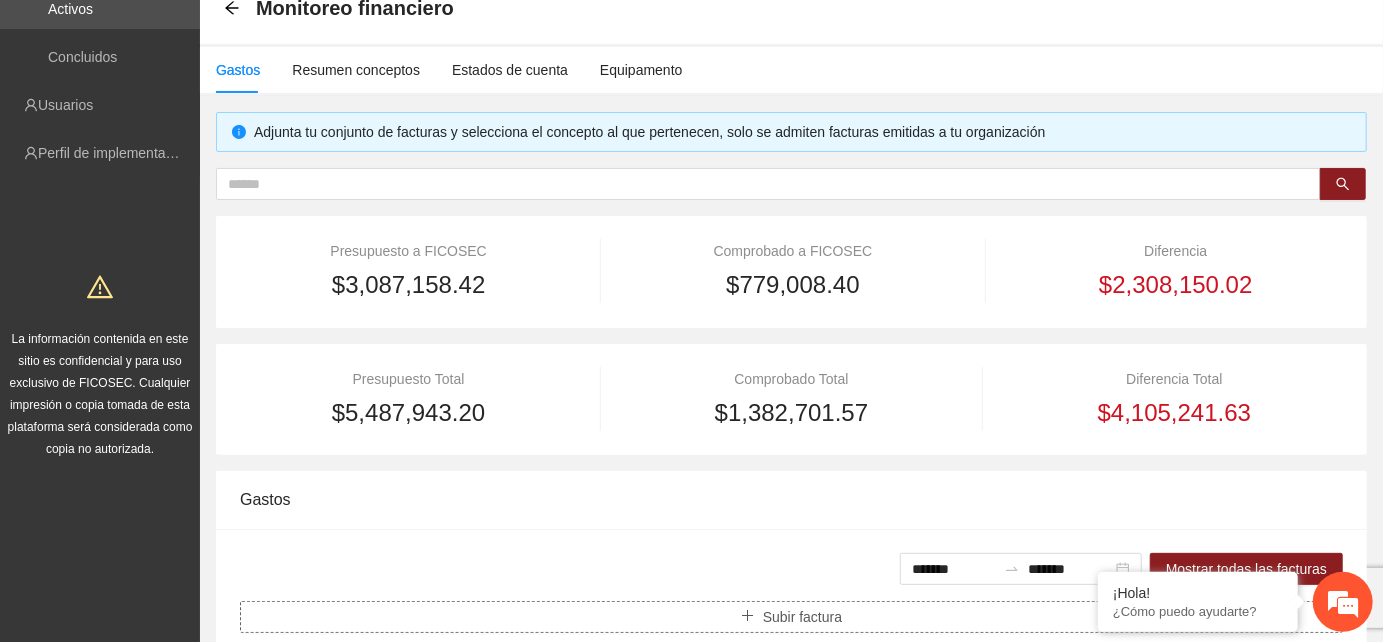 click on "Subir factura" at bounding box center [802, 617] 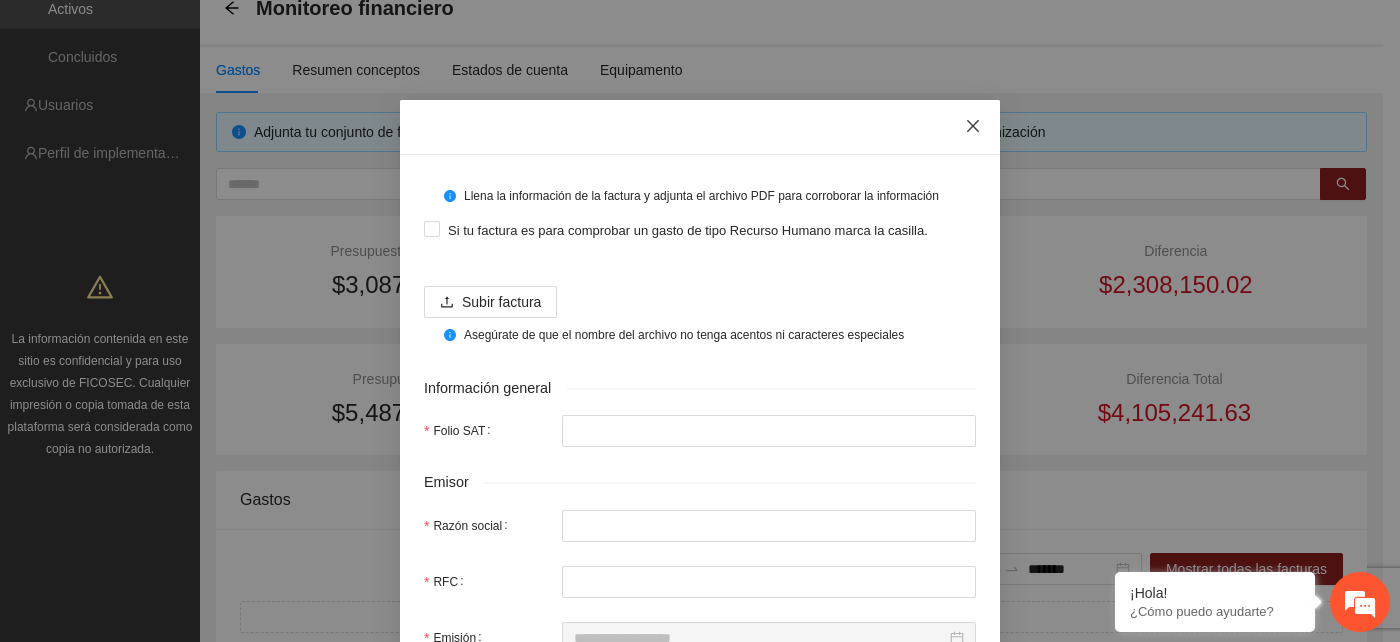 click 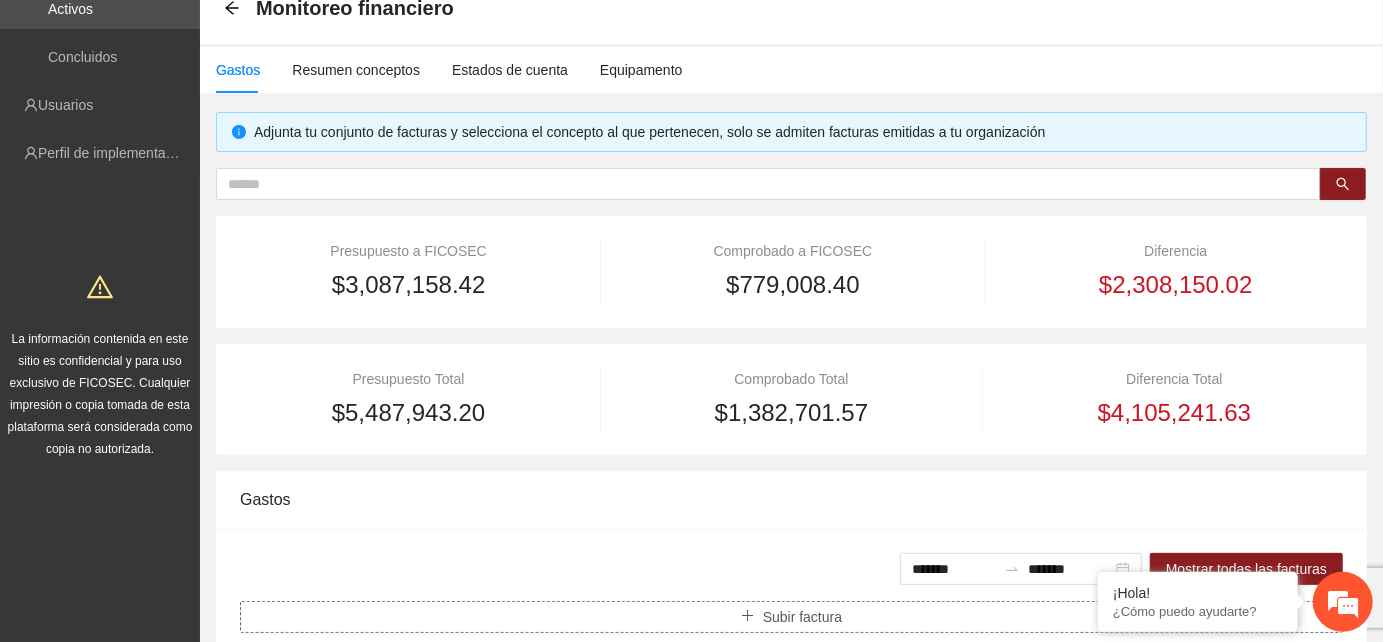 scroll, scrollTop: 0, scrollLeft: 0, axis: both 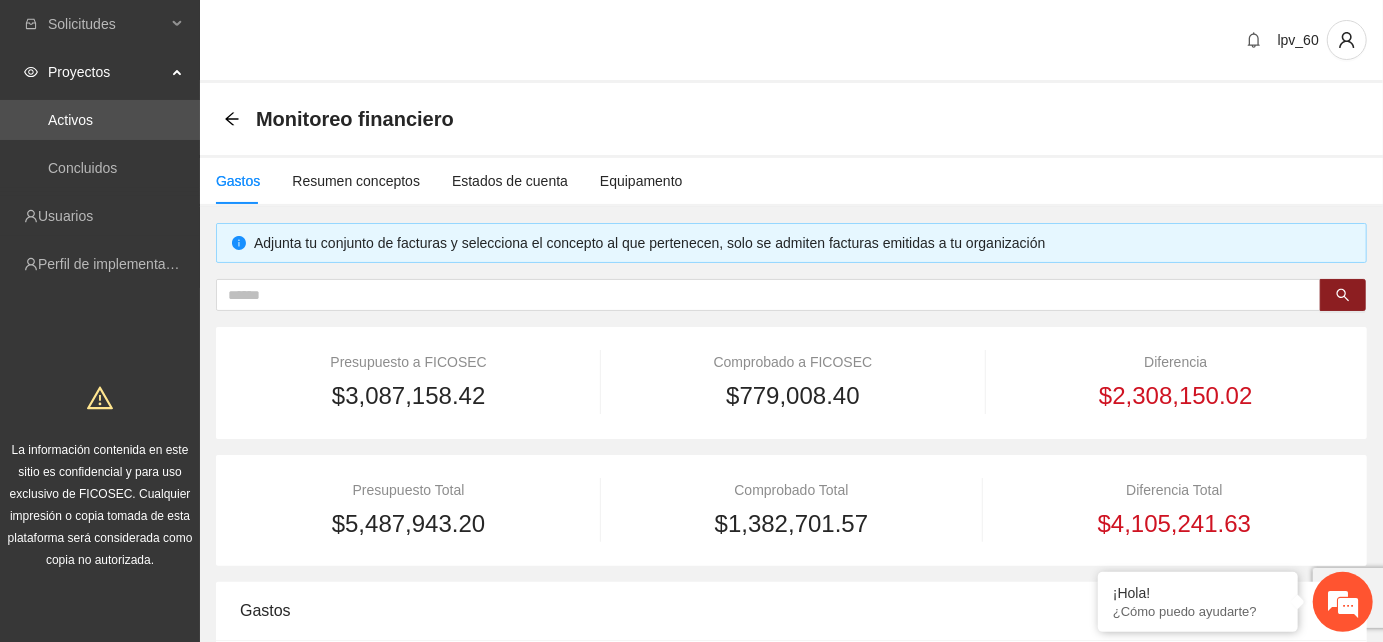 click on "Gastos" at bounding box center [238, 181] 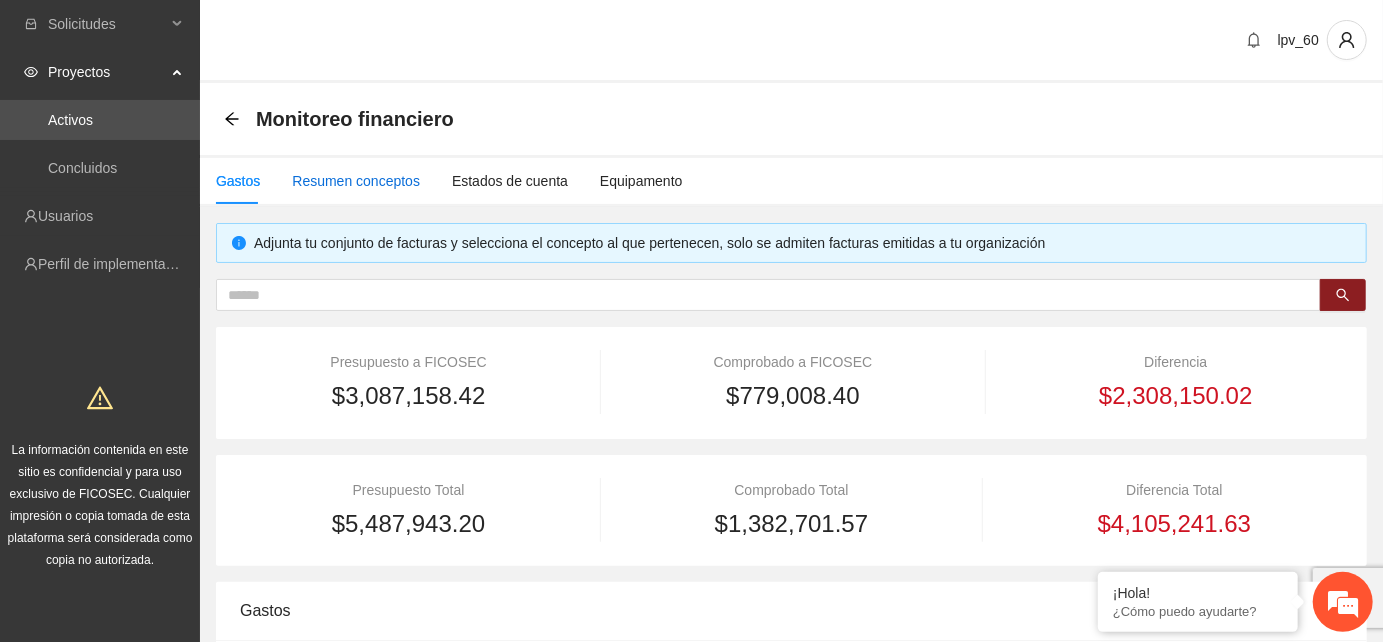 click on "Resumen conceptos" at bounding box center [356, 181] 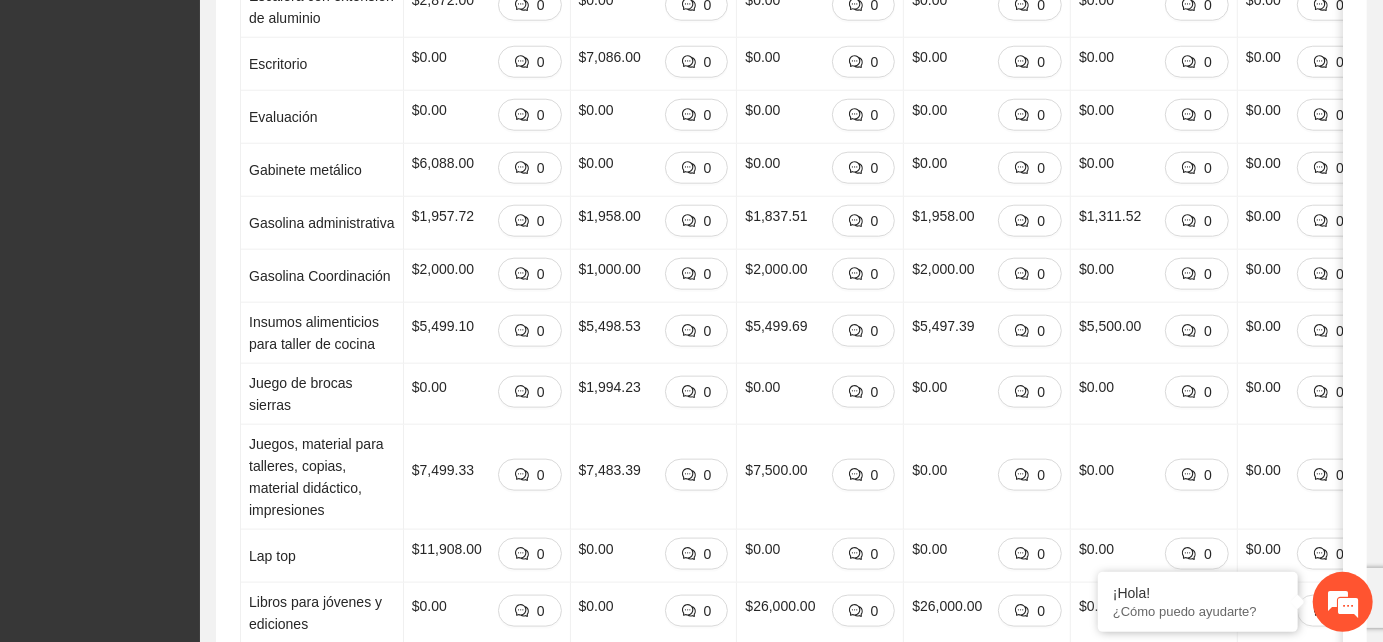 scroll, scrollTop: 1444, scrollLeft: 0, axis: vertical 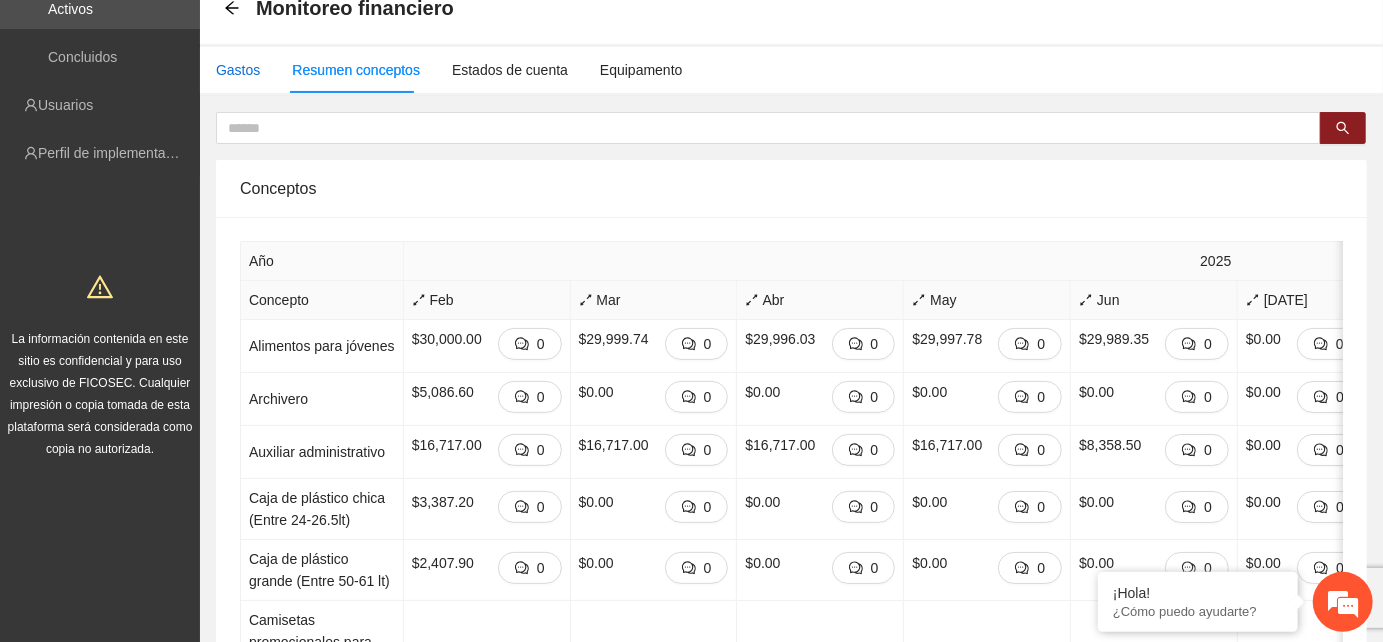 click on "Gastos" at bounding box center [238, 70] 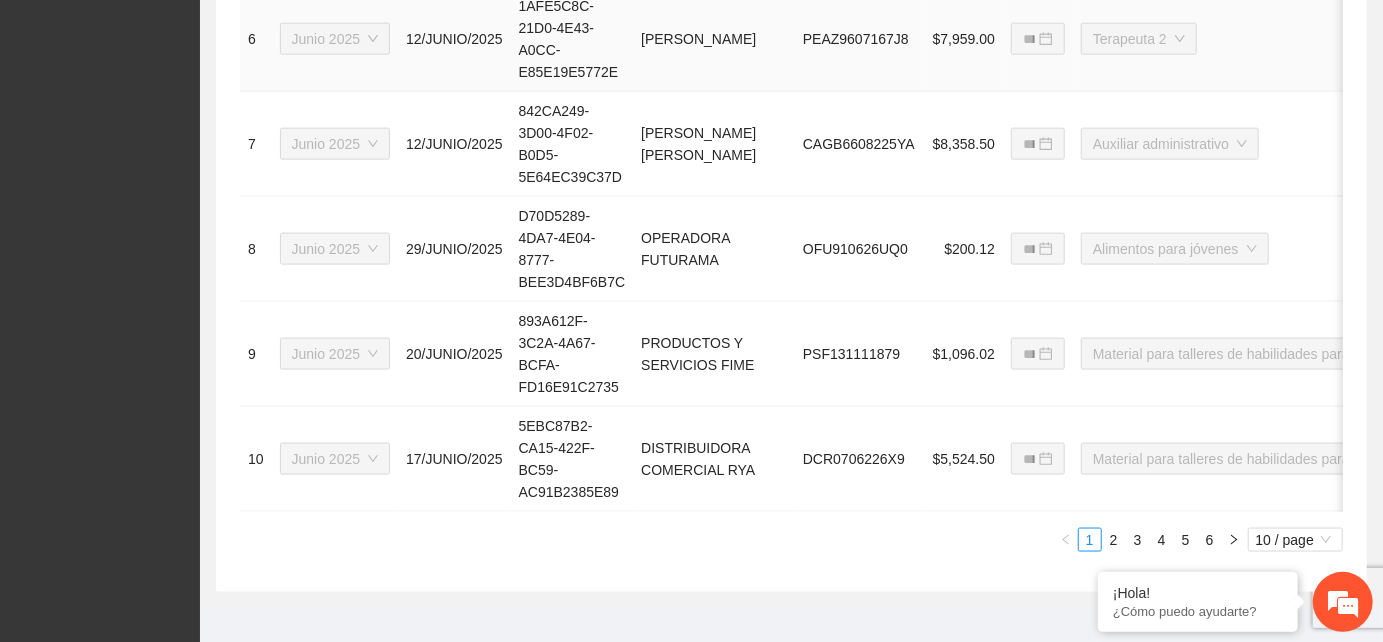 scroll, scrollTop: 1444, scrollLeft: 0, axis: vertical 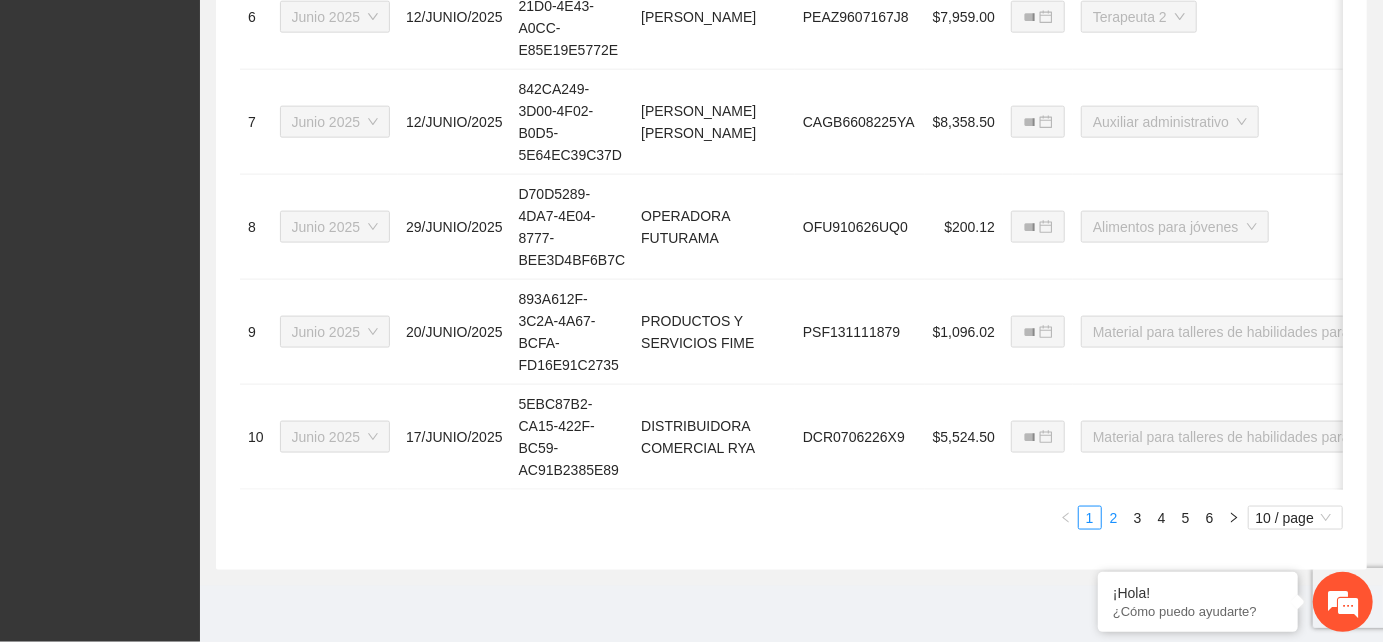 click on "2" at bounding box center (1114, 518) 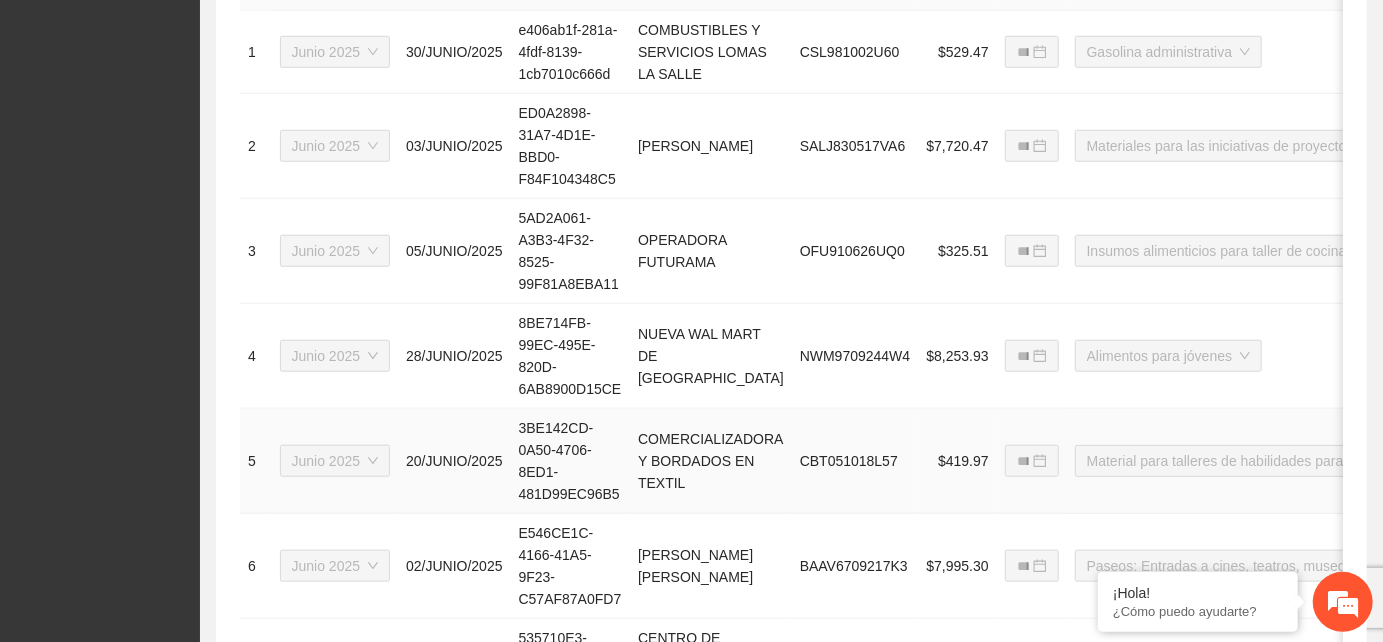 scroll, scrollTop: 777, scrollLeft: 0, axis: vertical 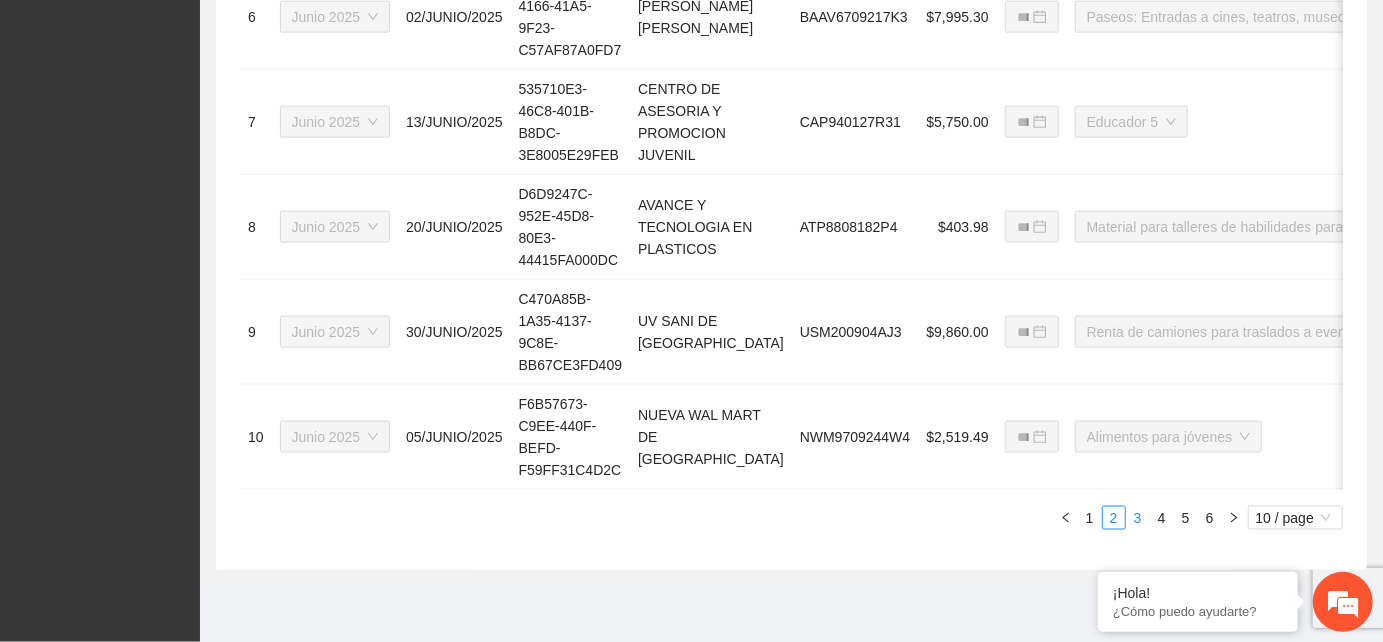 click on "3" at bounding box center (1138, 518) 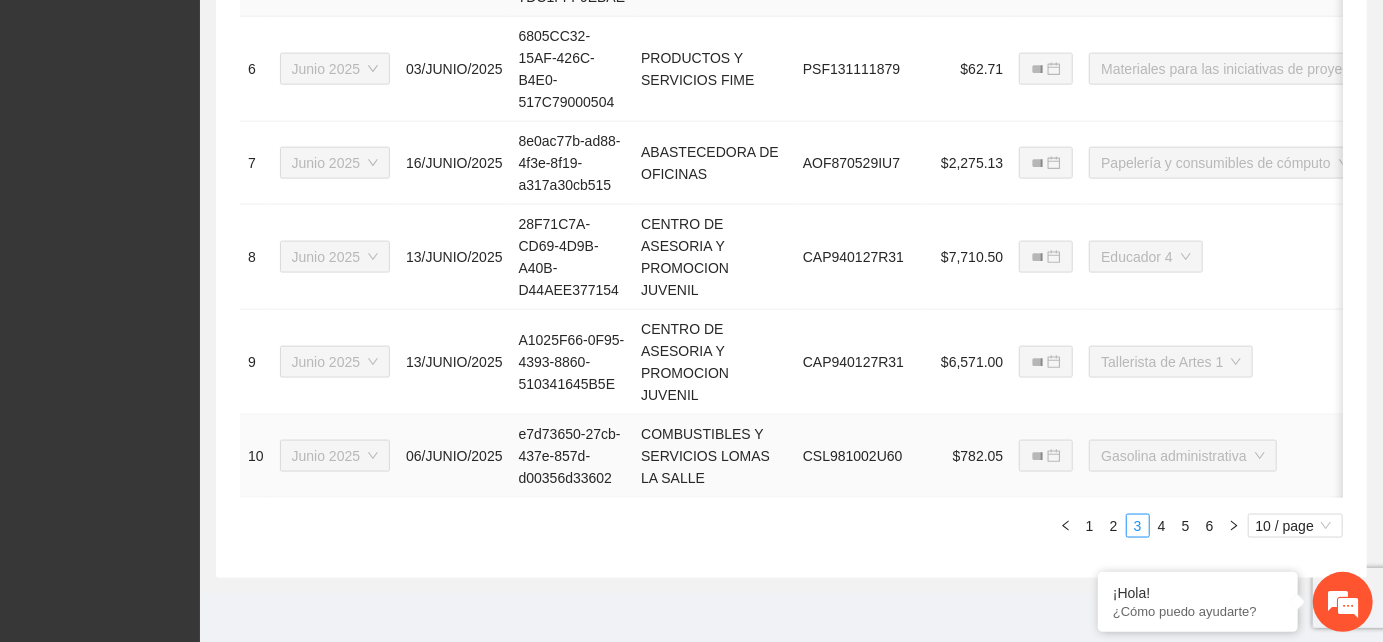 scroll, scrollTop: 1474, scrollLeft: 0, axis: vertical 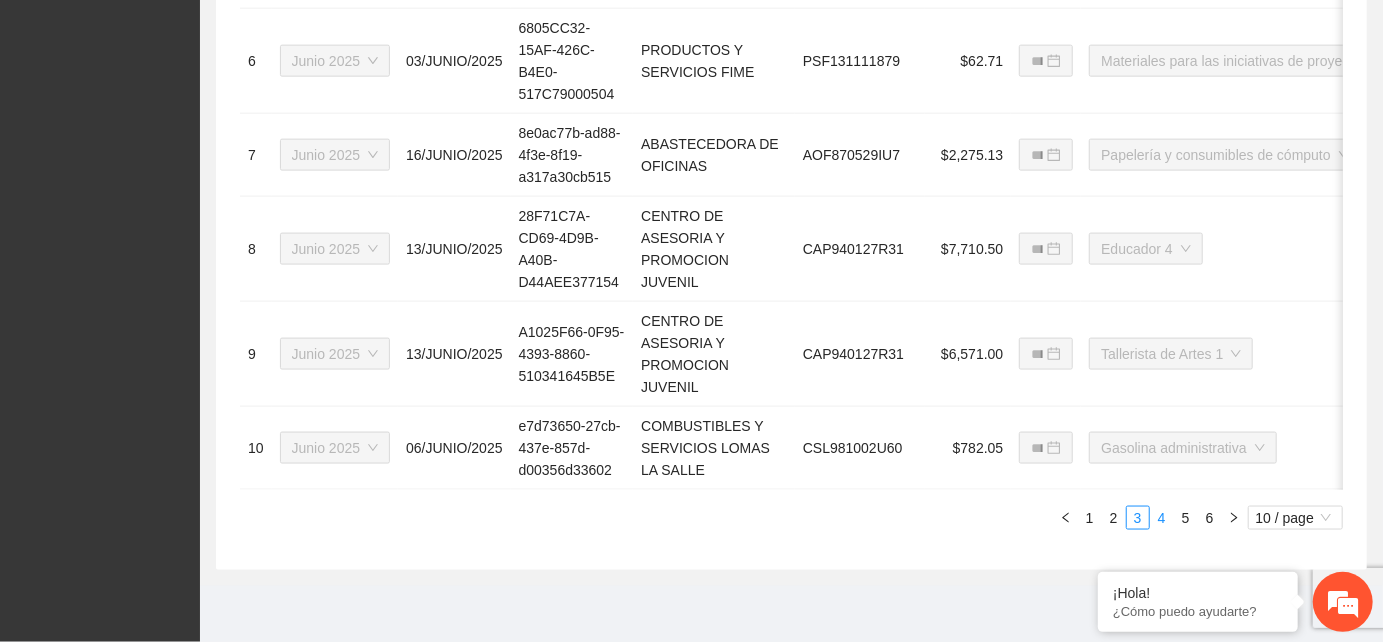 click on "4" at bounding box center (1162, 518) 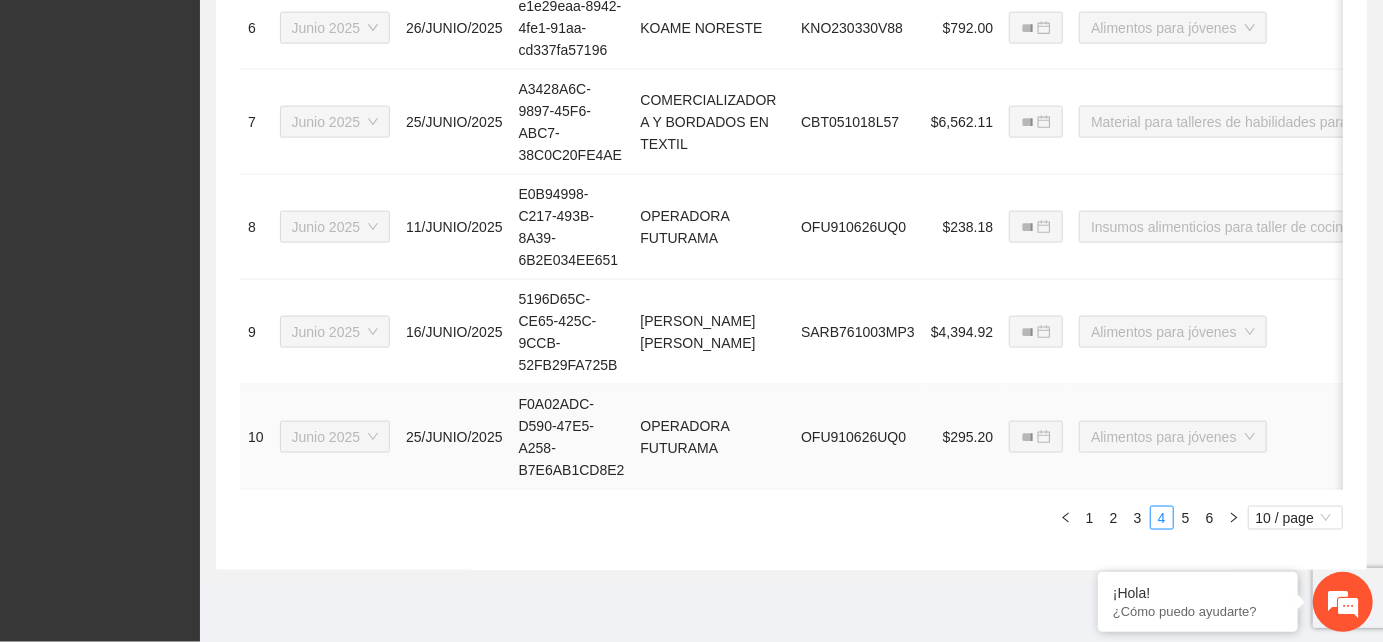 scroll, scrollTop: 1474, scrollLeft: 0, axis: vertical 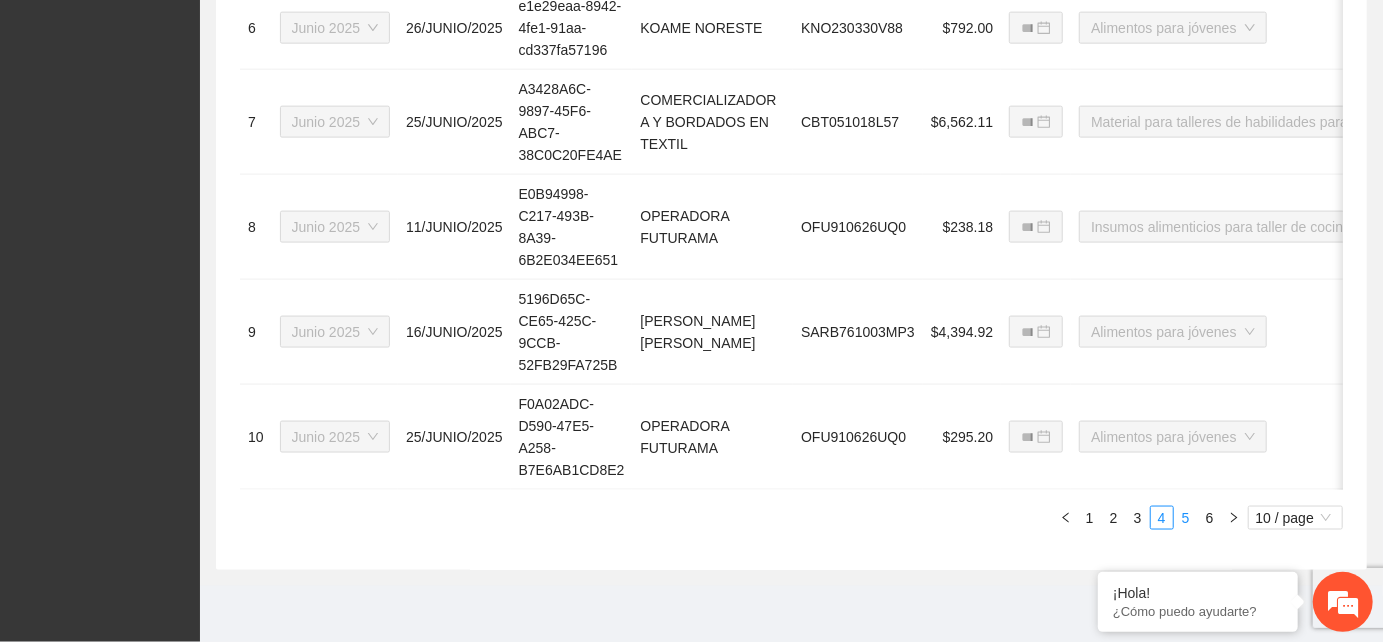 click on "5" at bounding box center (1186, 518) 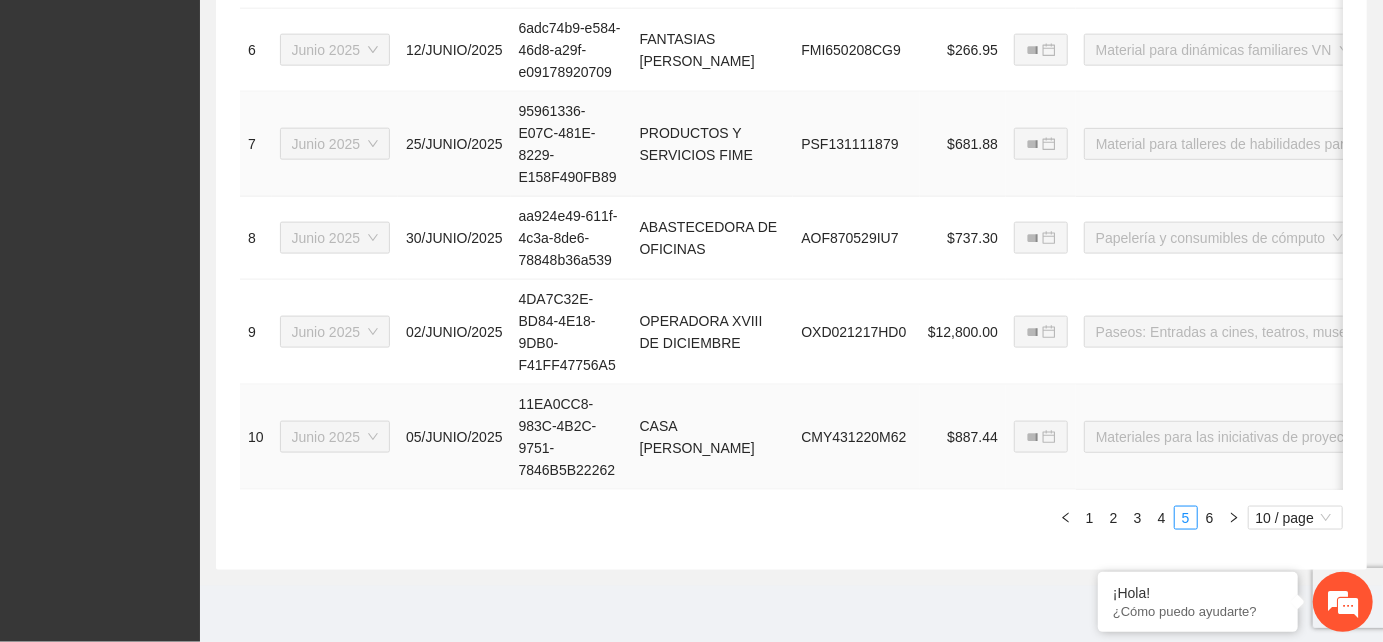 scroll, scrollTop: 1430, scrollLeft: 0, axis: vertical 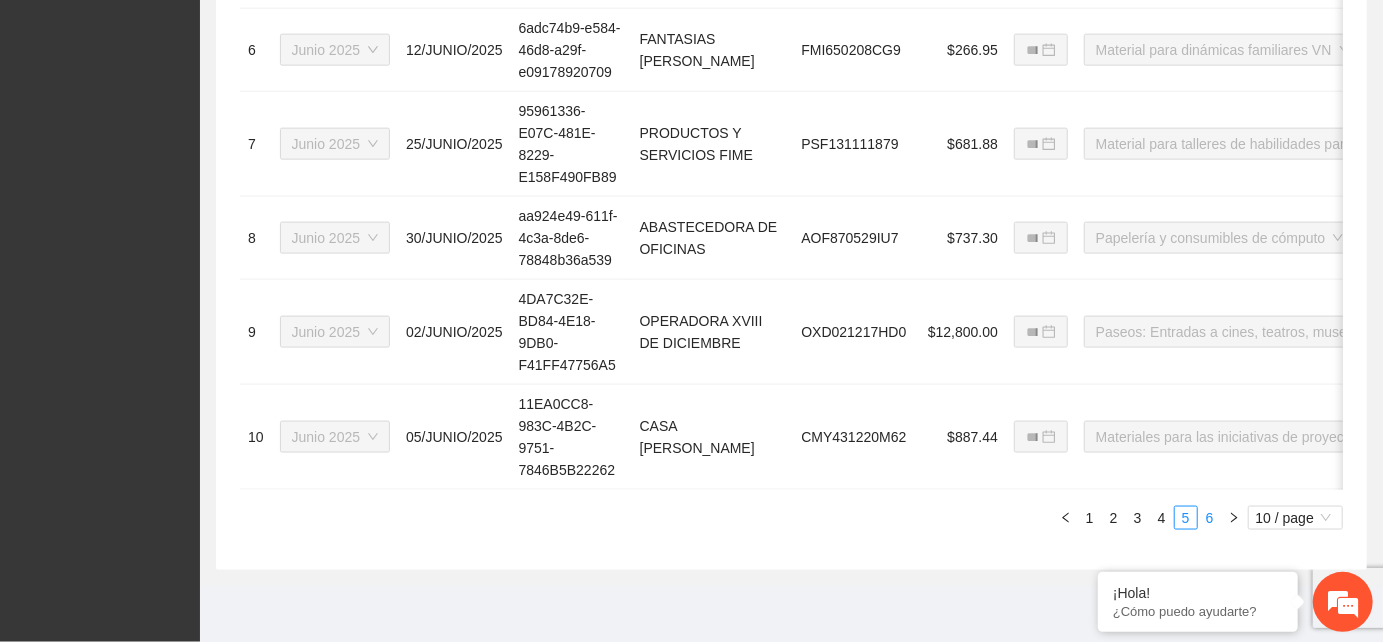 click on "6" at bounding box center [1210, 518] 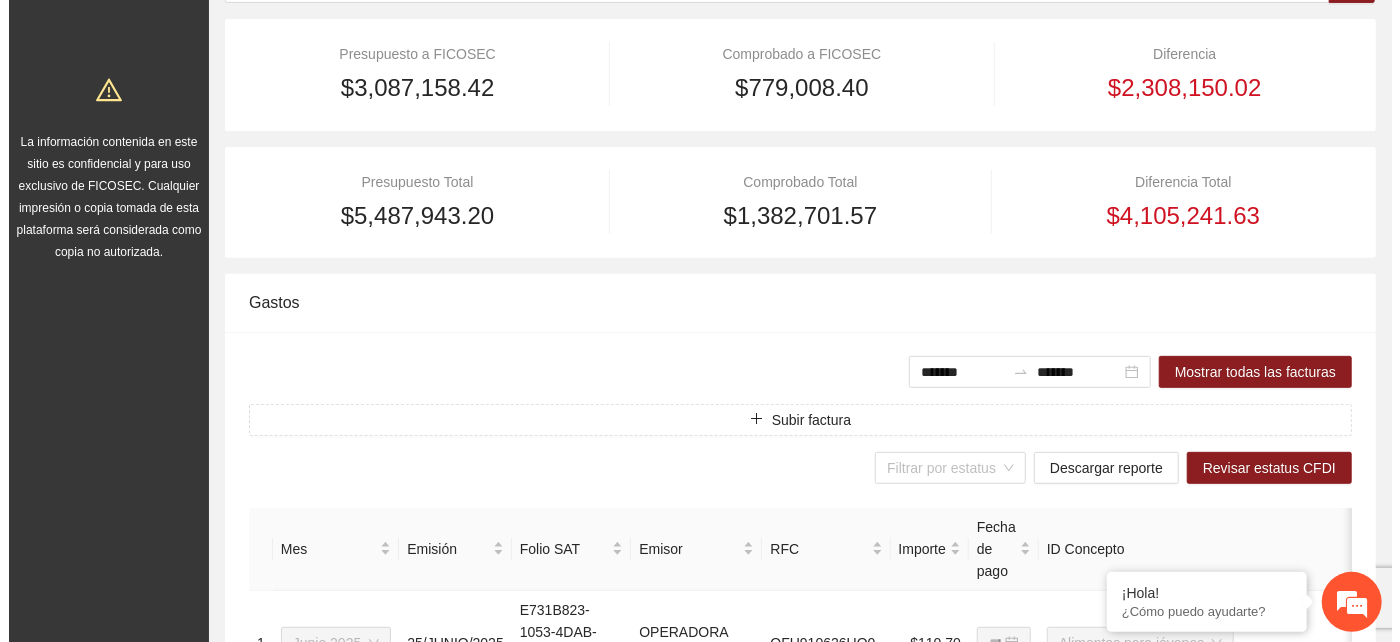 scroll, scrollTop: 333, scrollLeft: 0, axis: vertical 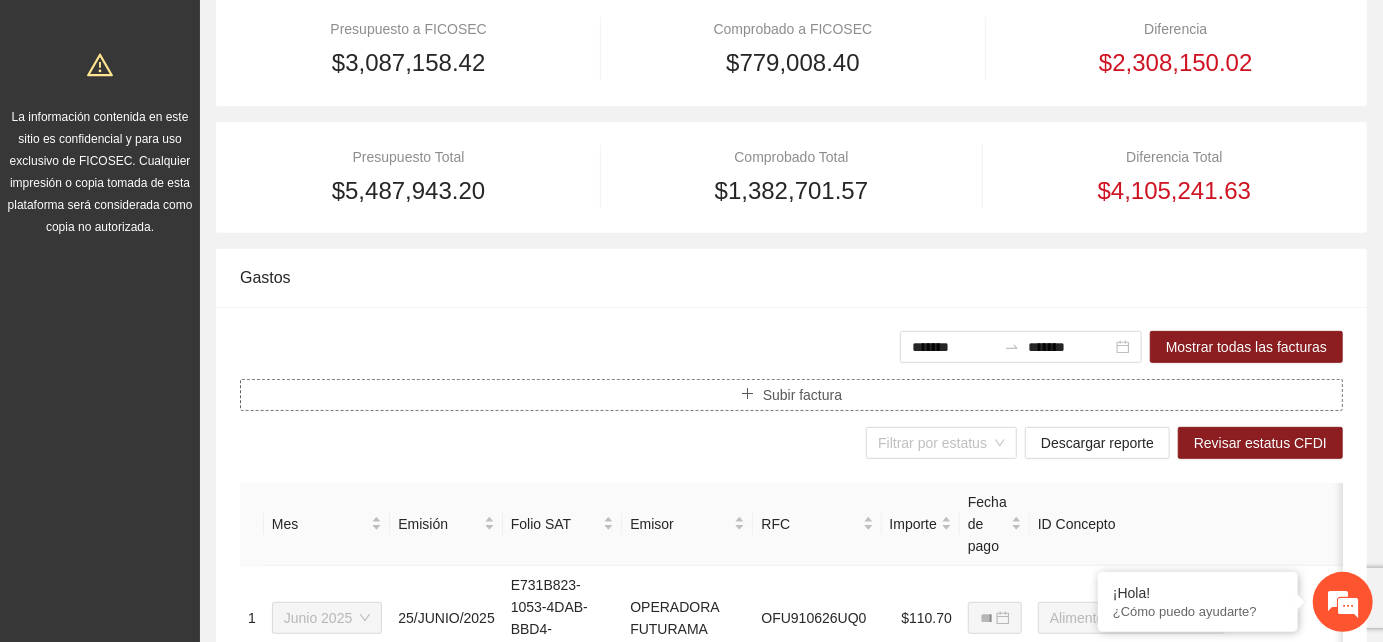 click on "Subir factura" at bounding box center (802, 395) 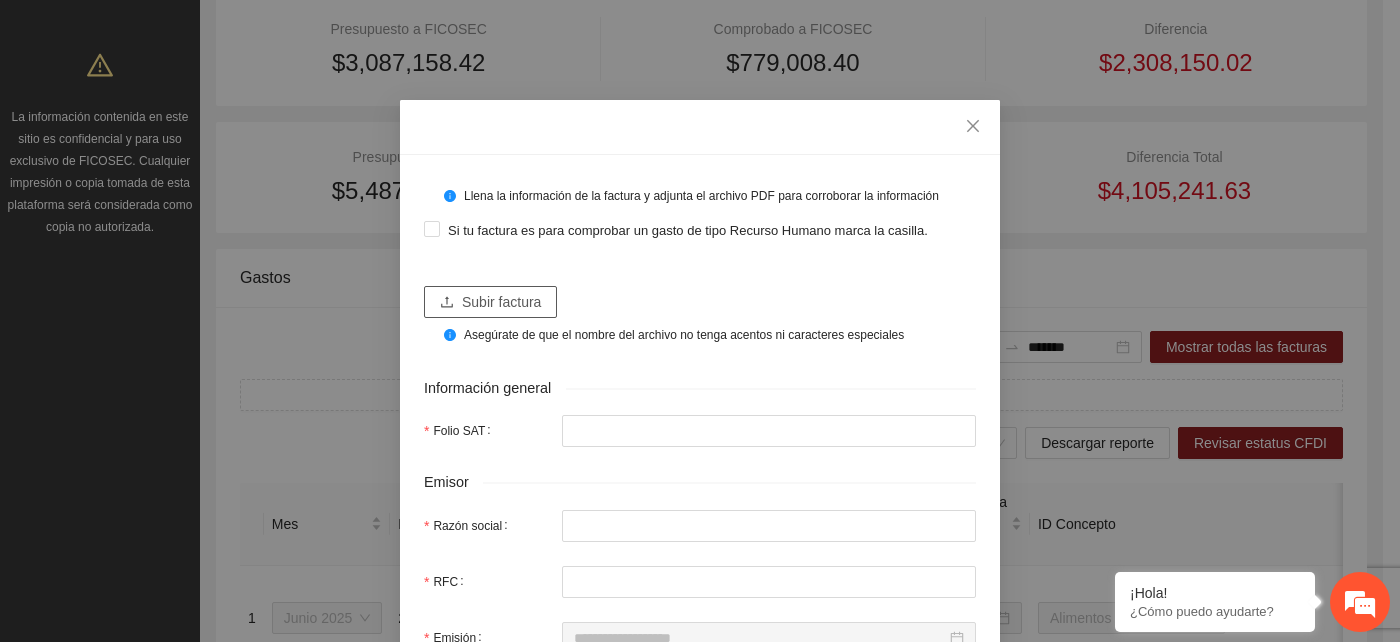 click on "Subir factura" at bounding box center (490, 302) 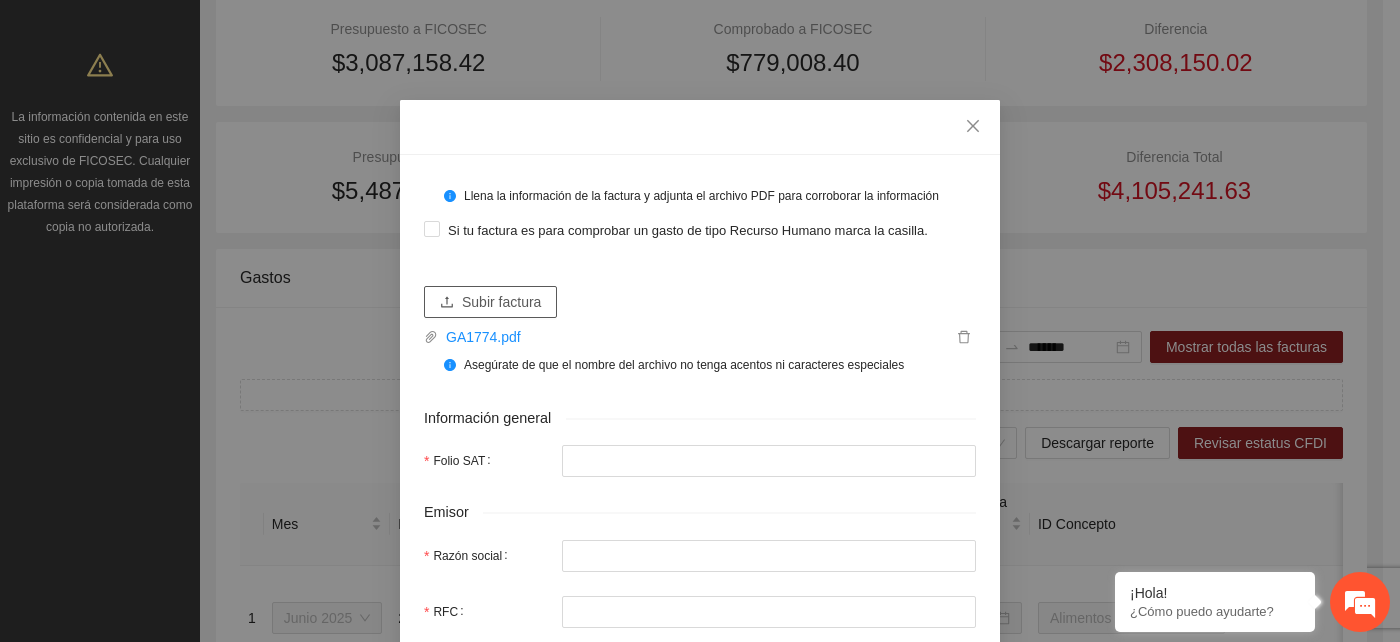 click on "Subir factura" at bounding box center (501, 302) 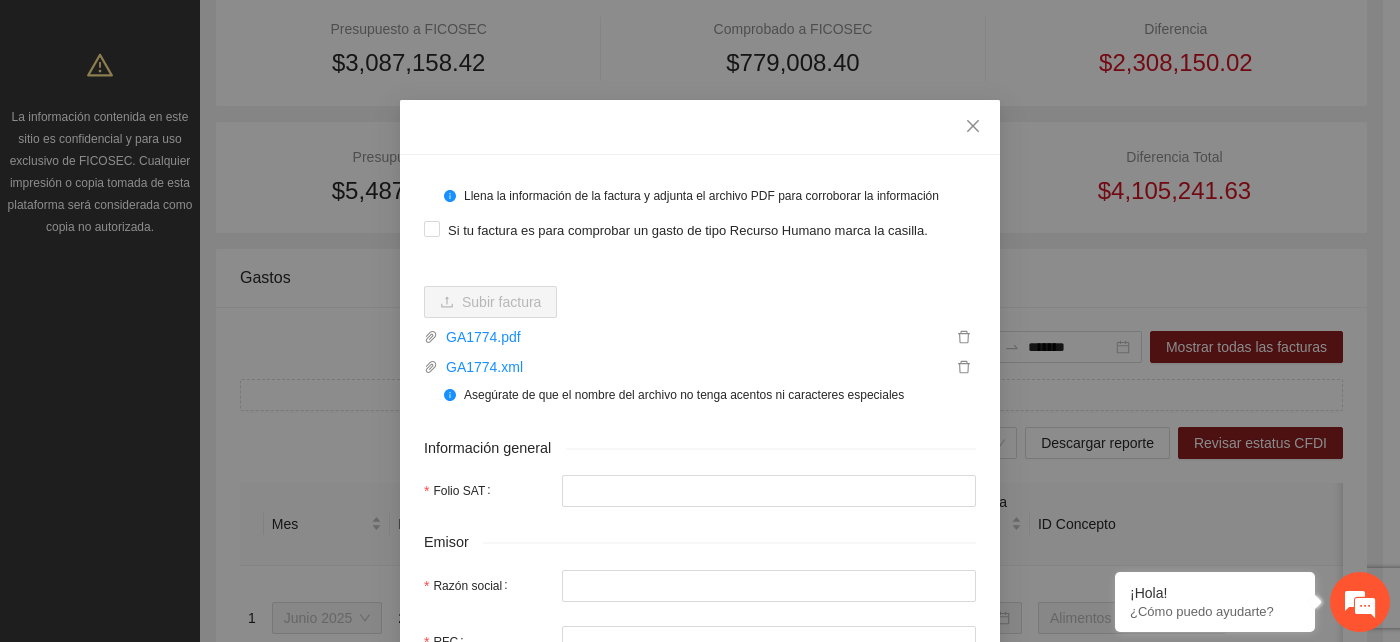 type on "**********" 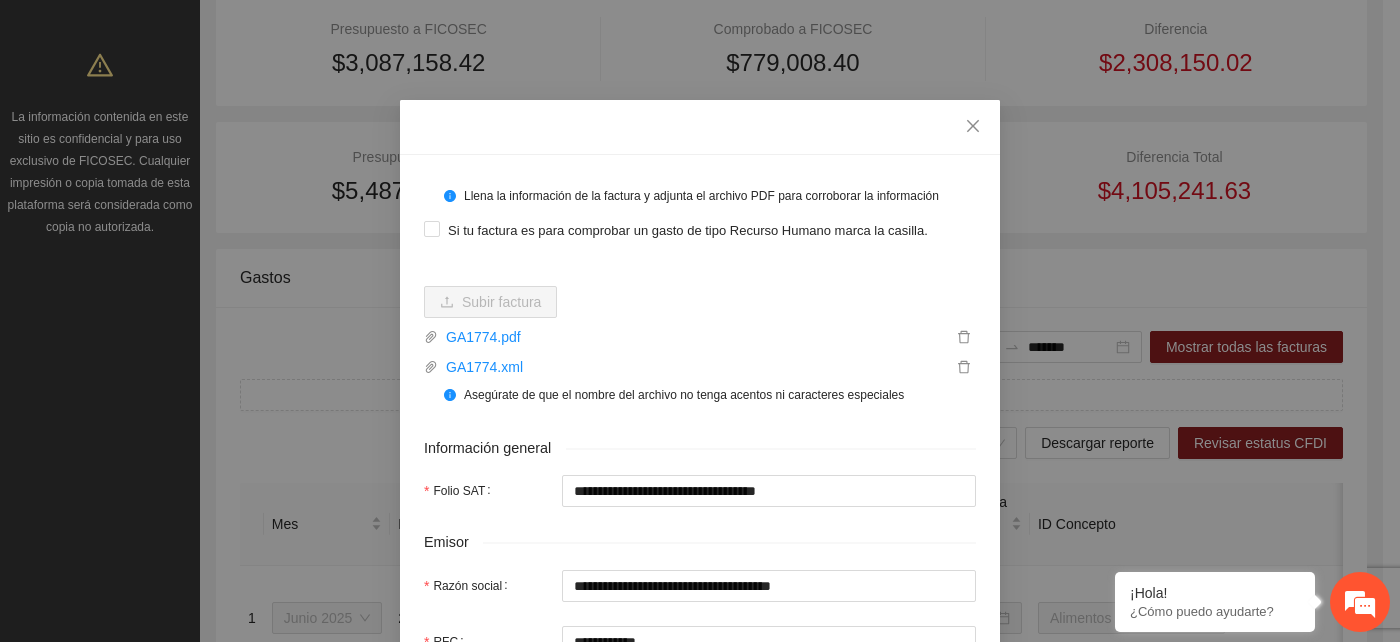 type on "**********" 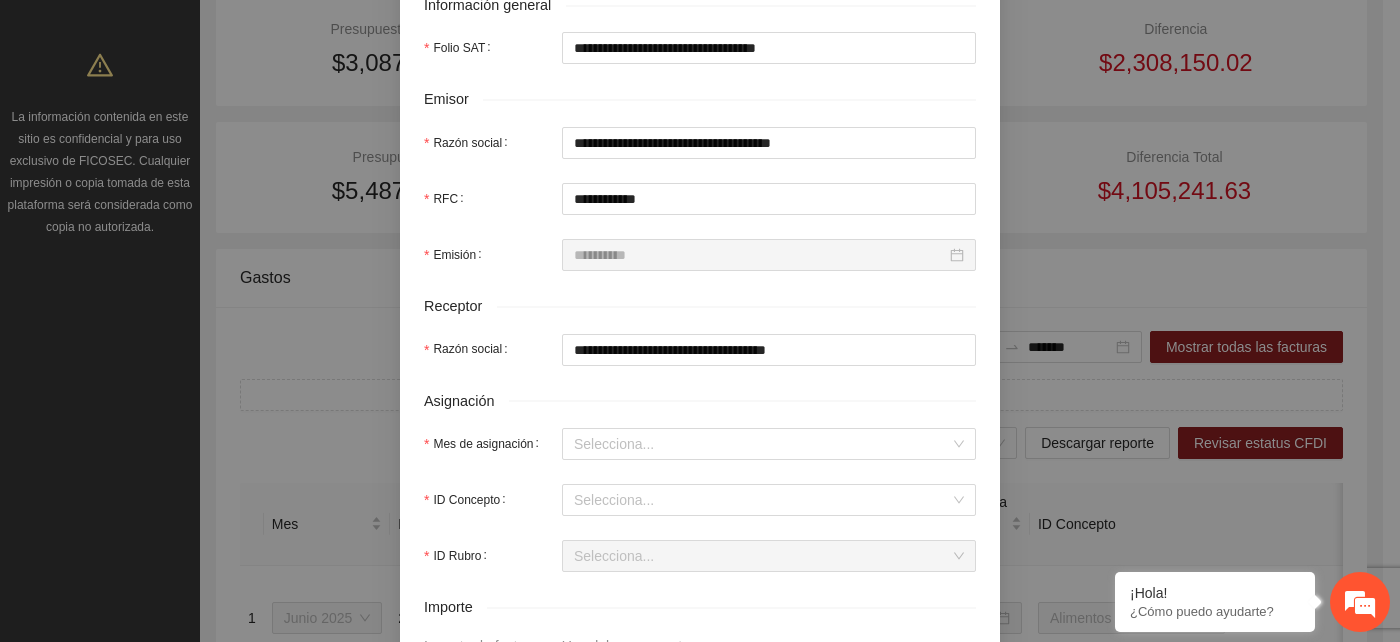 scroll, scrollTop: 444, scrollLeft: 0, axis: vertical 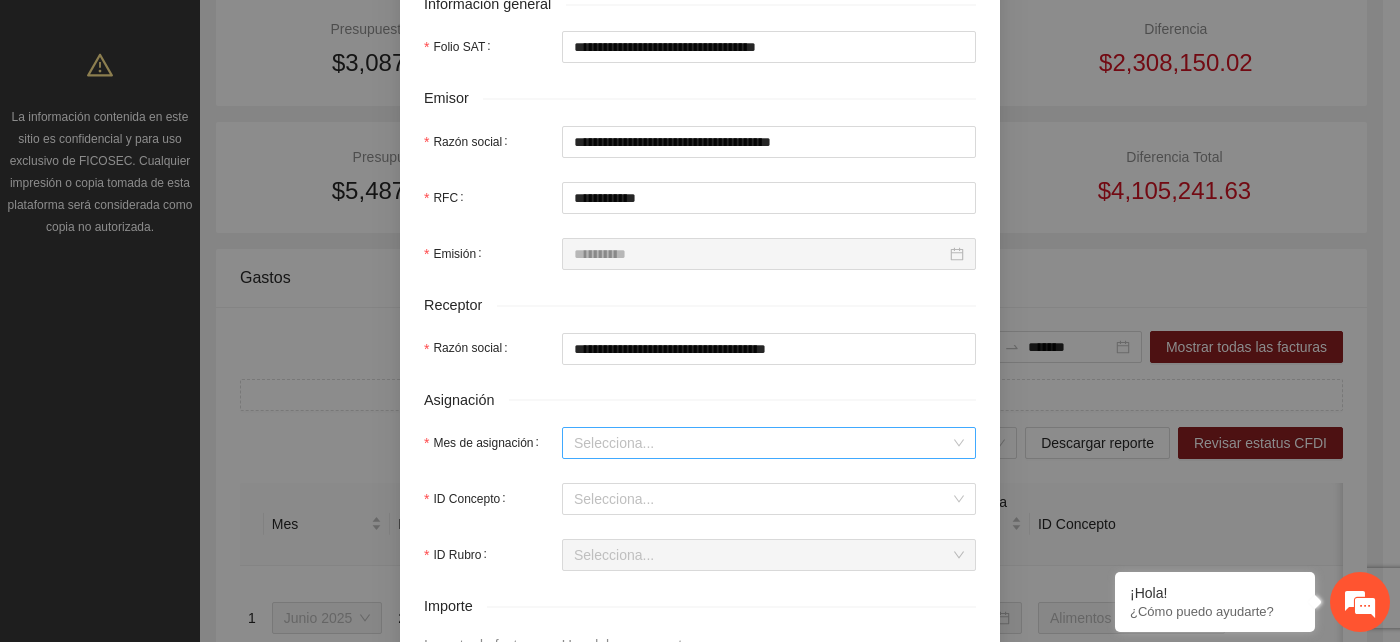 click on "Mes de asignación" at bounding box center (762, 443) 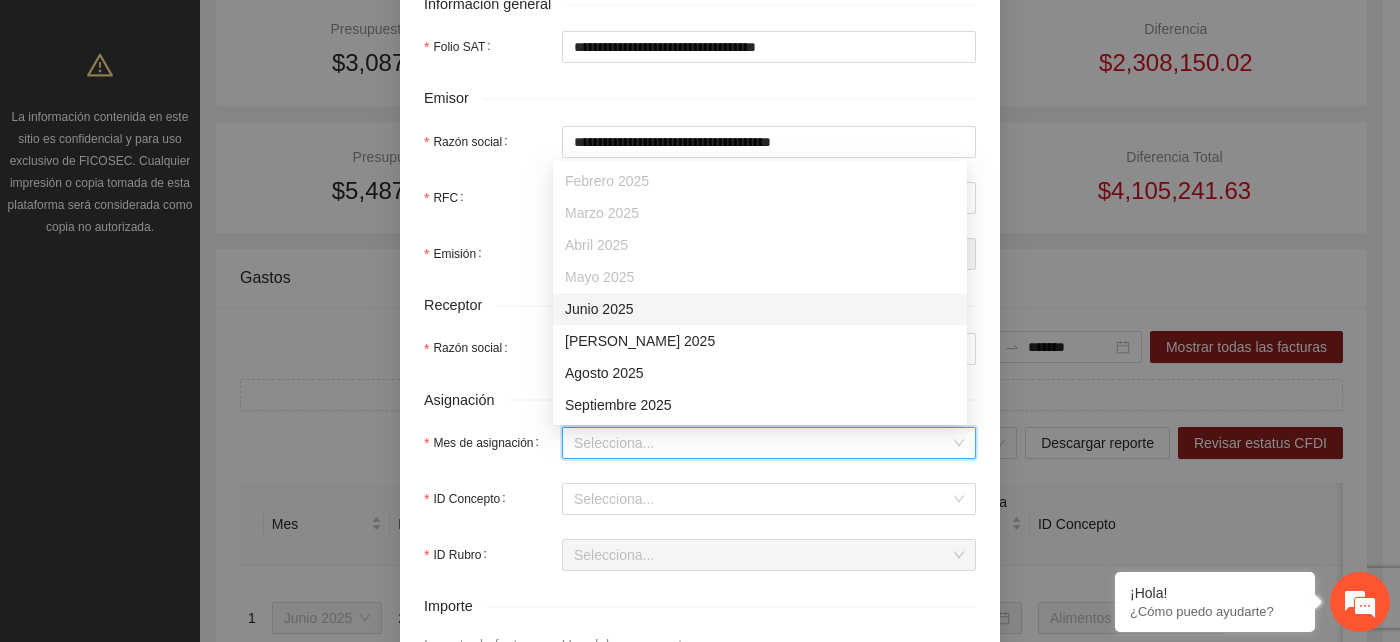 click on "Junio 2025" at bounding box center [760, 309] 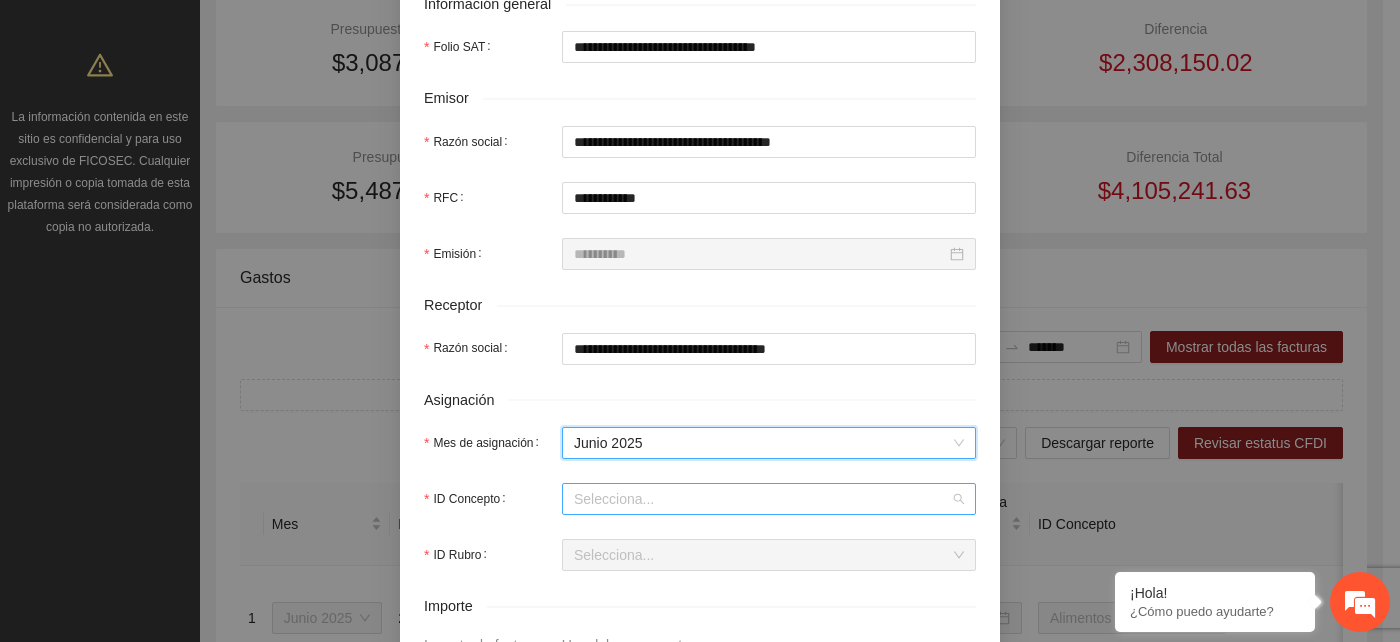 click on "ID Concepto" at bounding box center [762, 499] 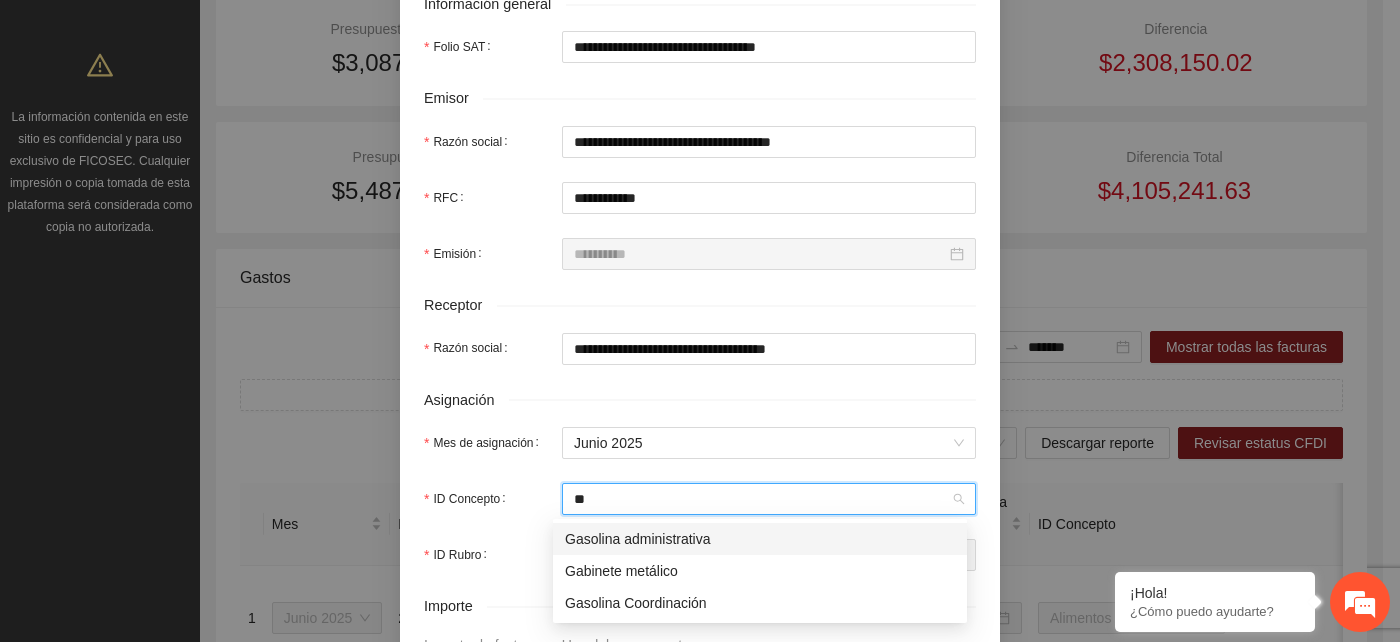 type on "***" 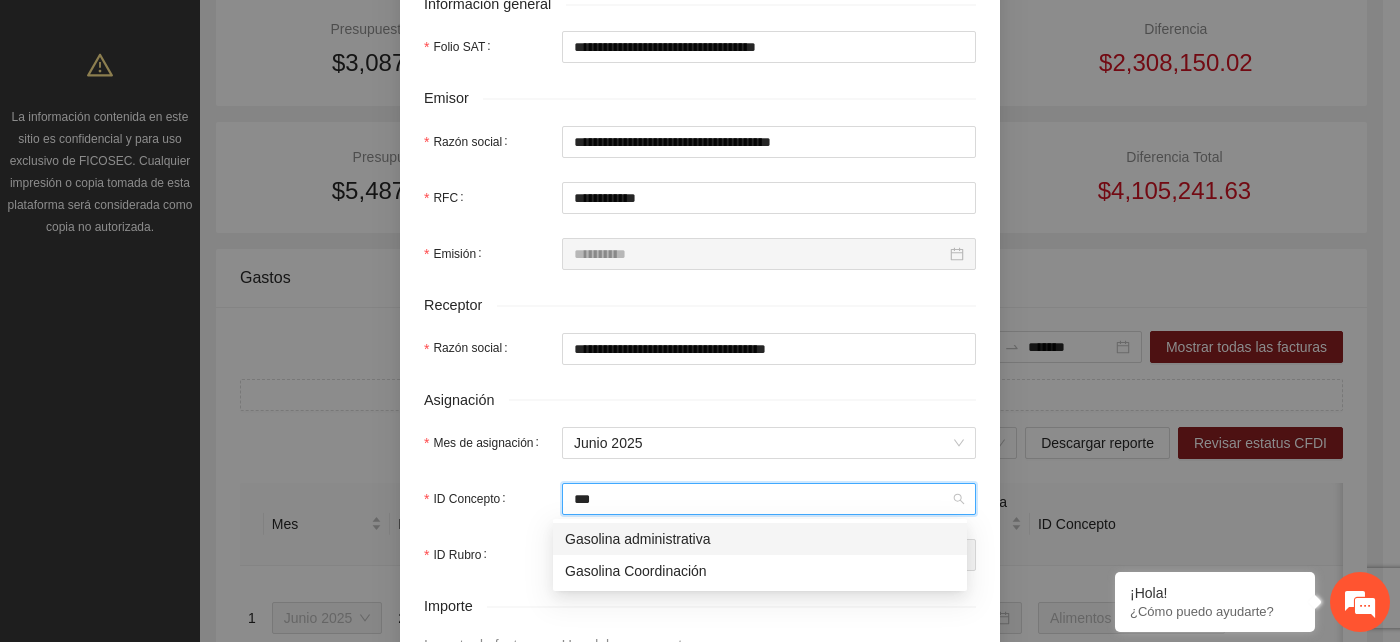 click on "Gasolina administrativa" at bounding box center (760, 539) 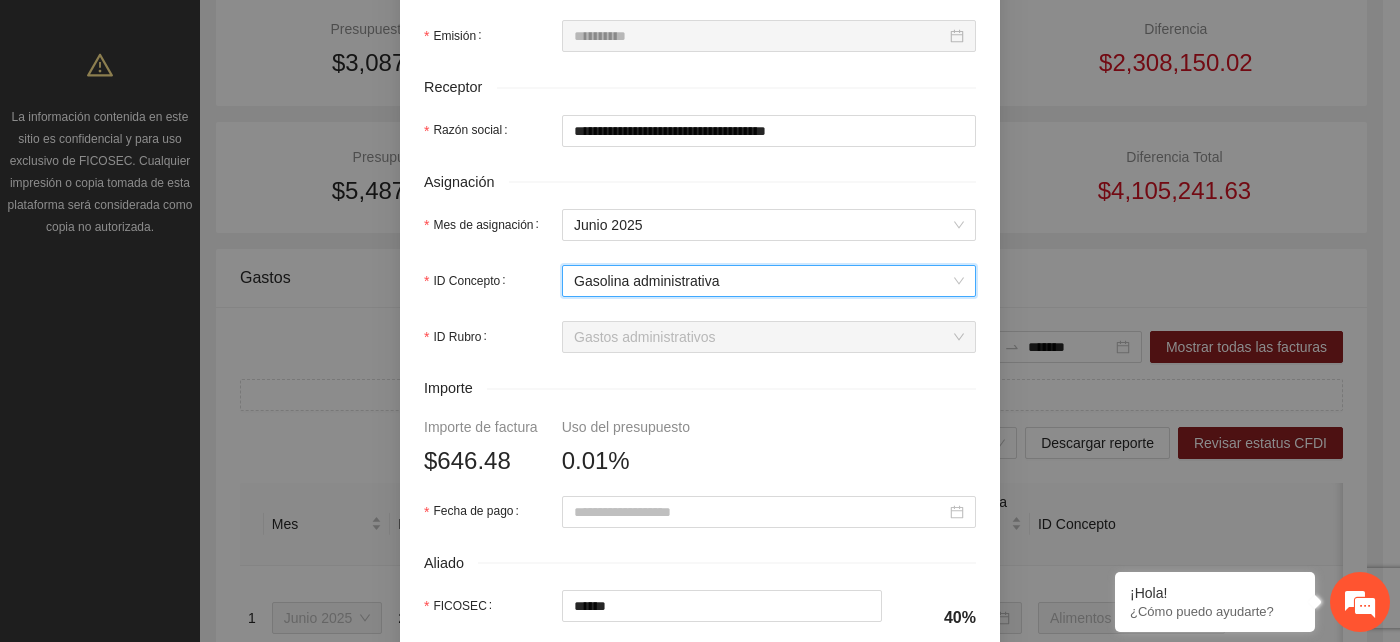 scroll, scrollTop: 666, scrollLeft: 0, axis: vertical 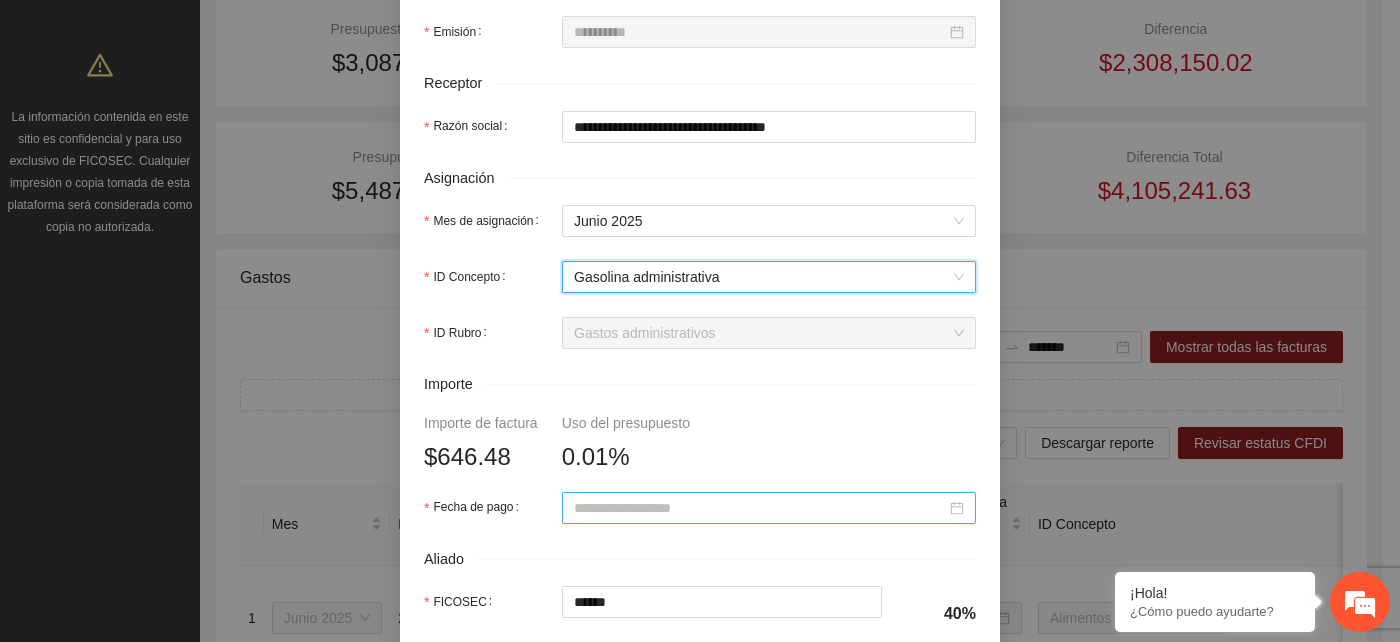 click on "Fecha de pago" at bounding box center (760, 508) 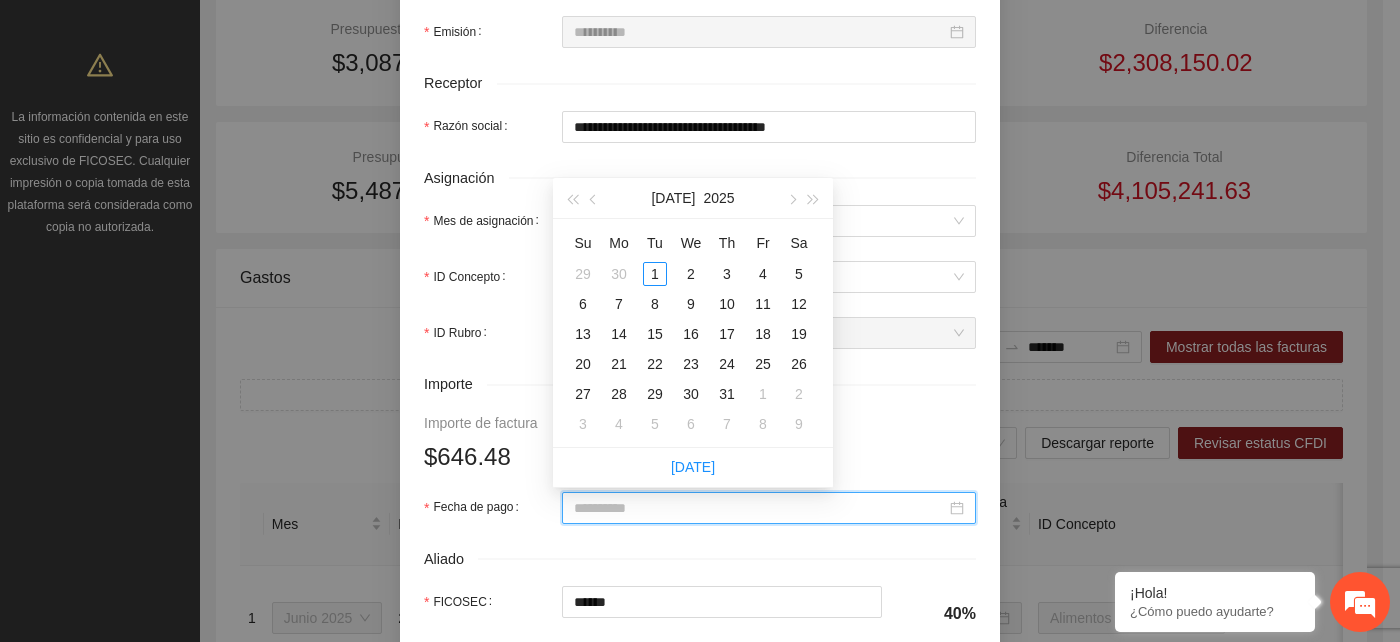 type on "**********" 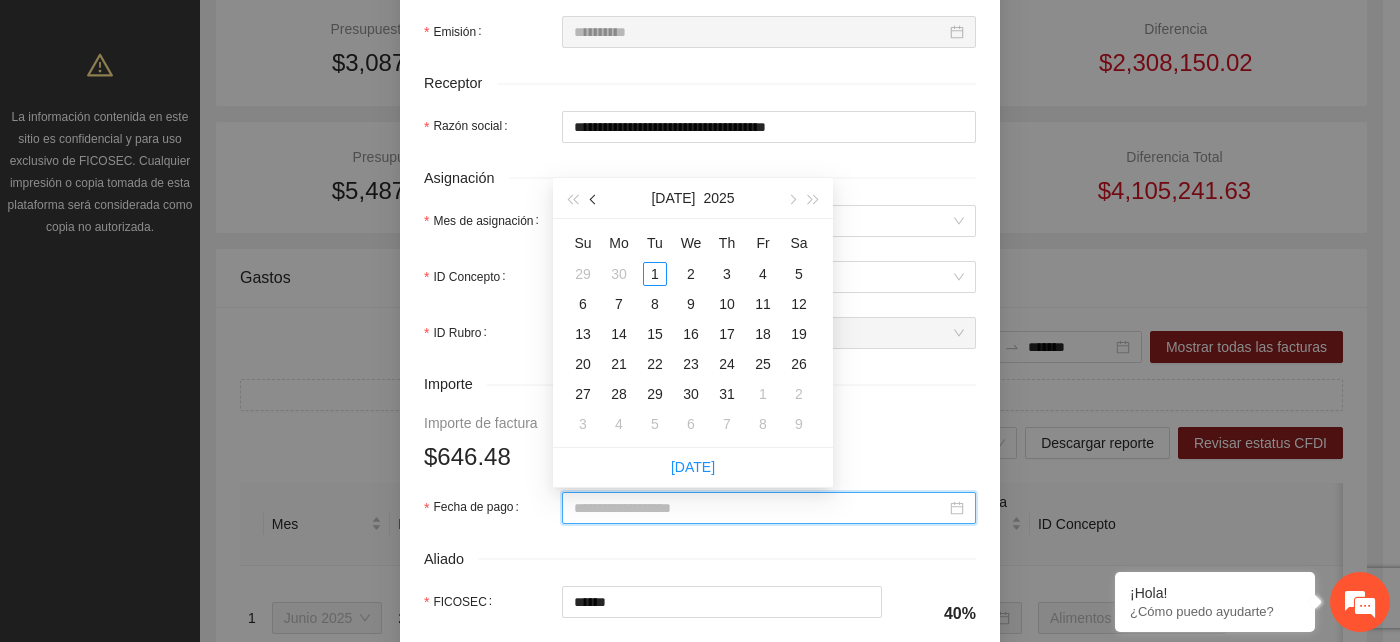 click at bounding box center [595, 199] 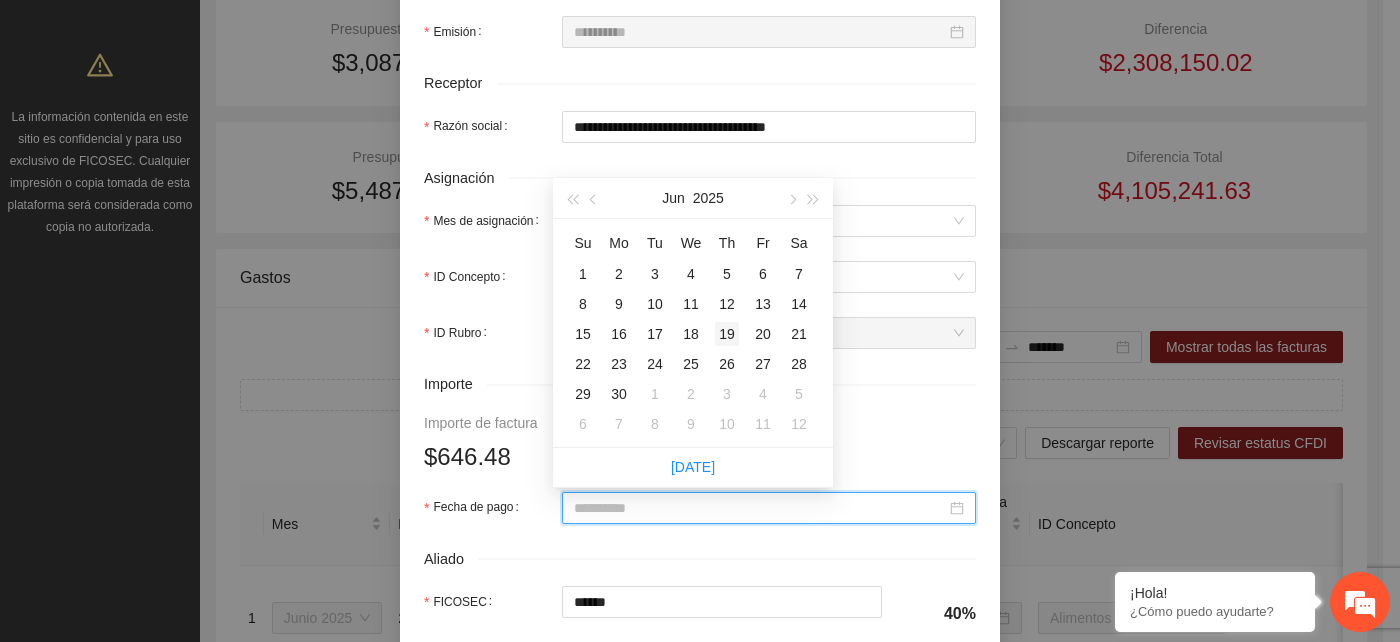 type on "**********" 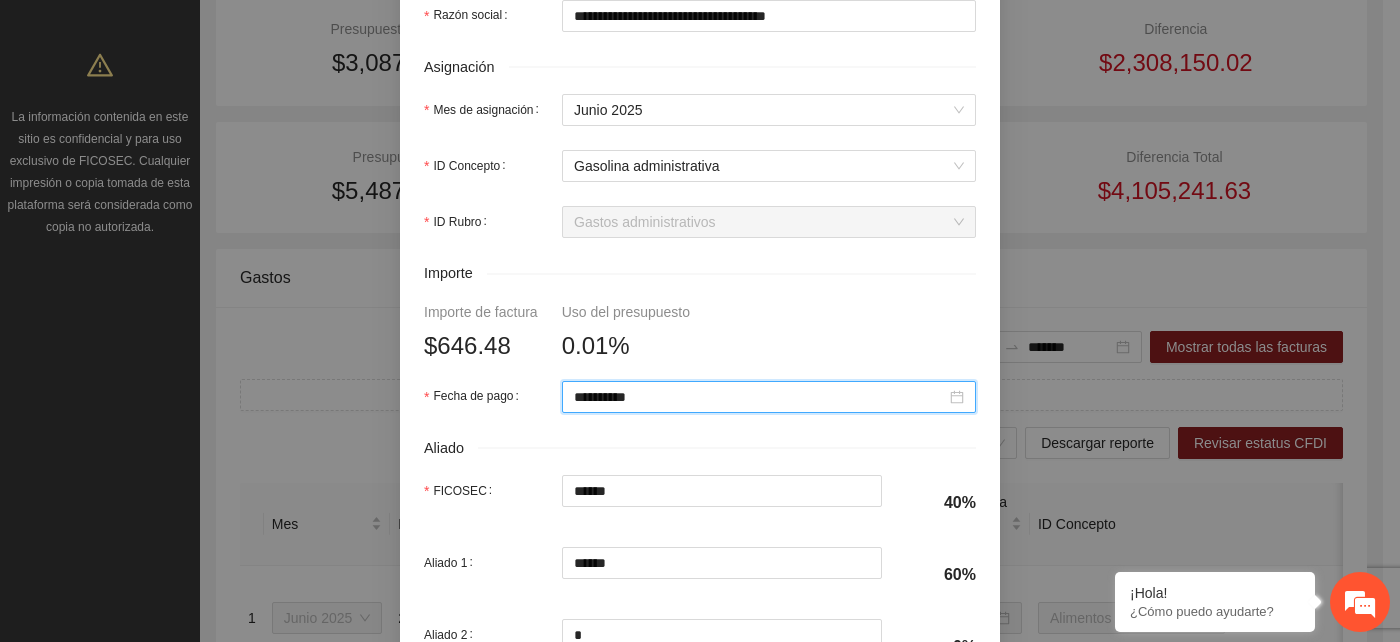 scroll, scrollTop: 888, scrollLeft: 0, axis: vertical 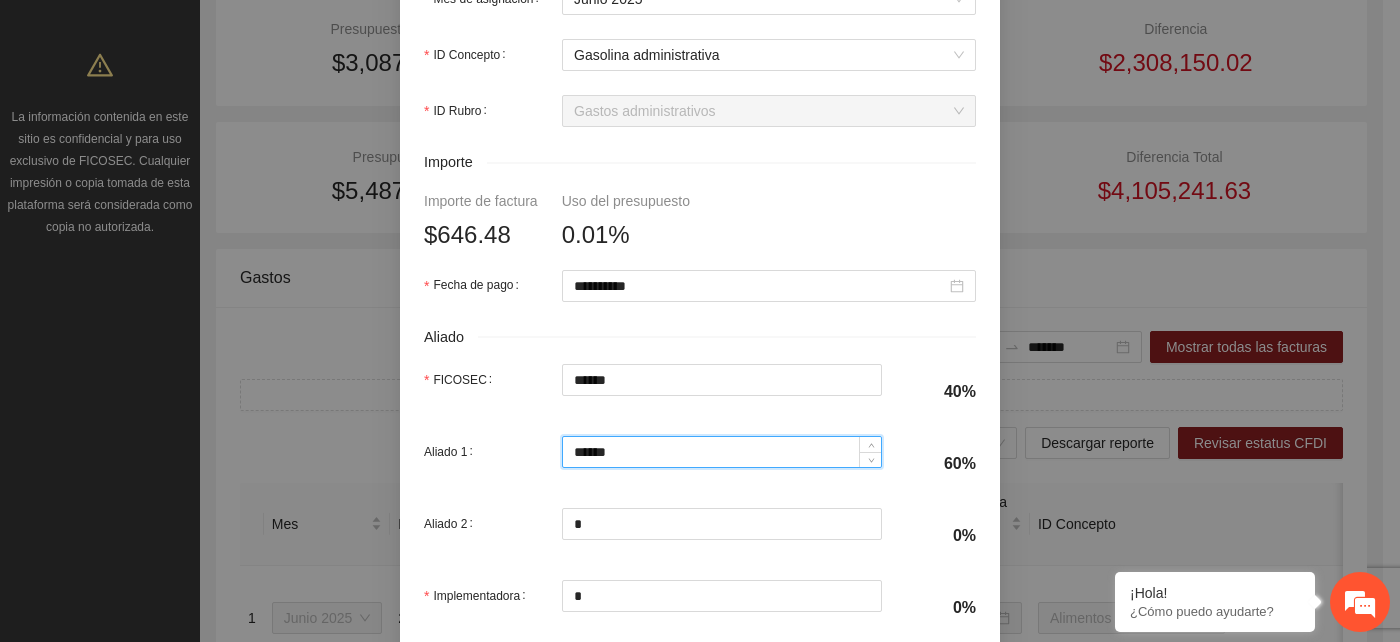 click on "******" at bounding box center (722, 452) 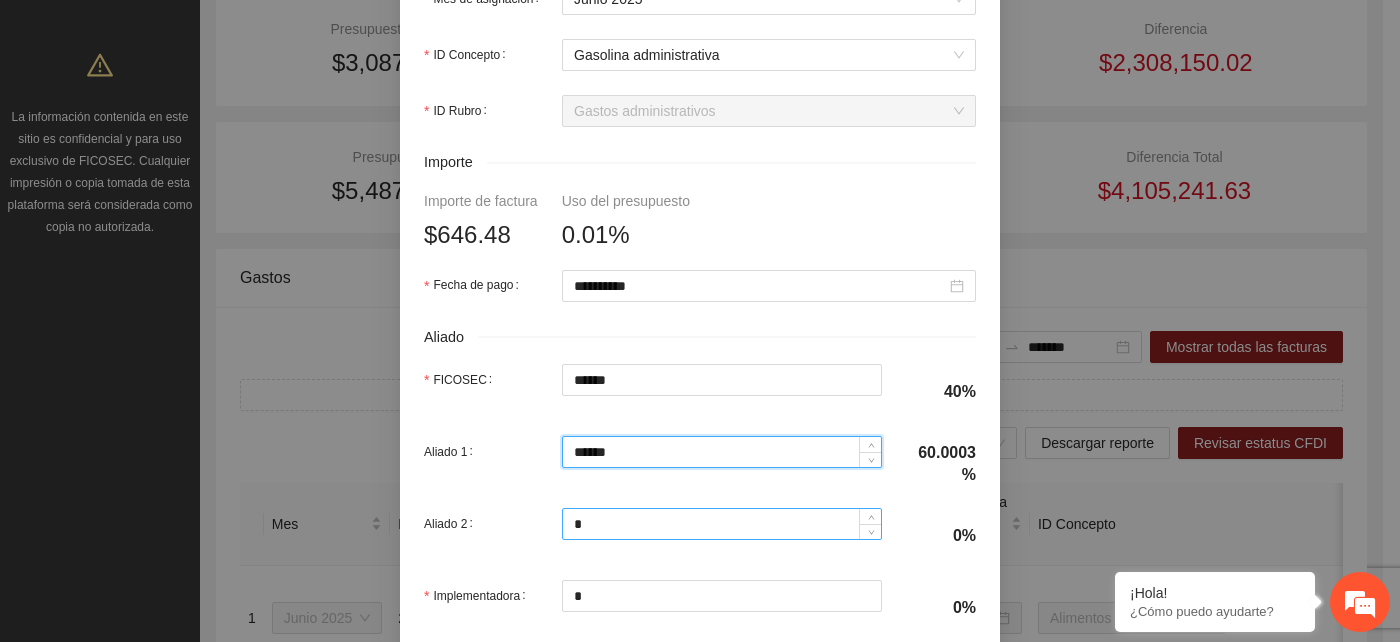 type on "******" 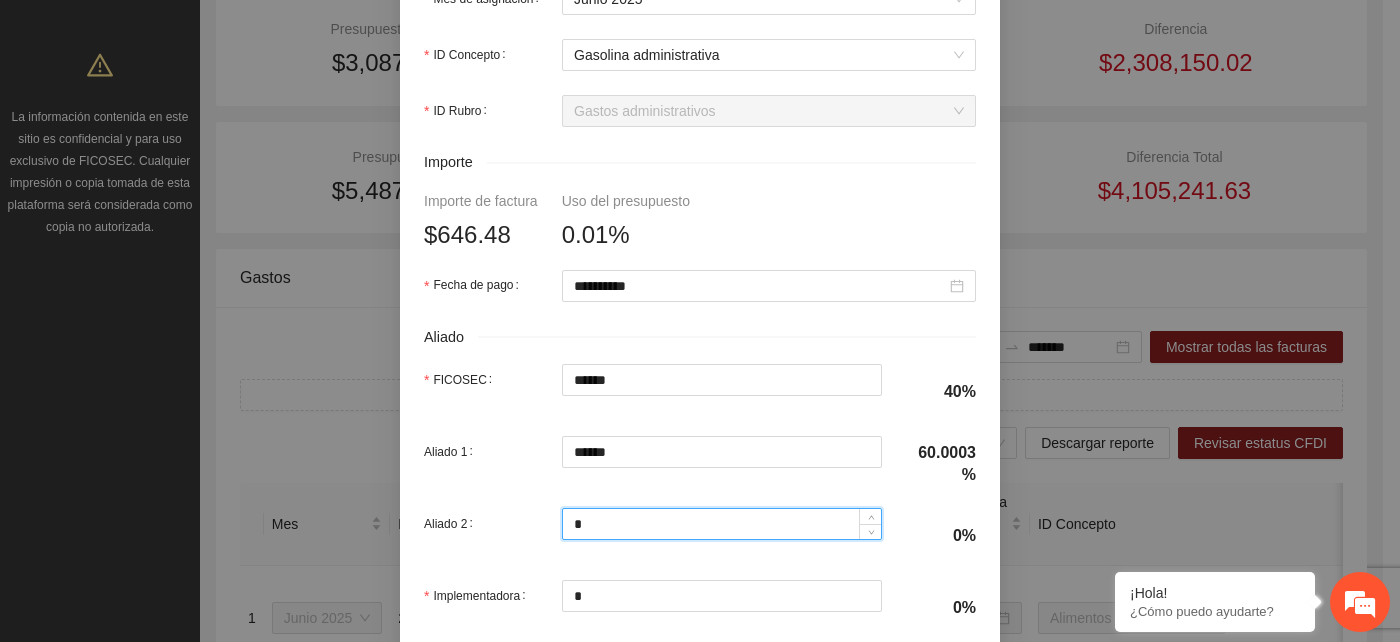 scroll, scrollTop: 1001, scrollLeft: 0, axis: vertical 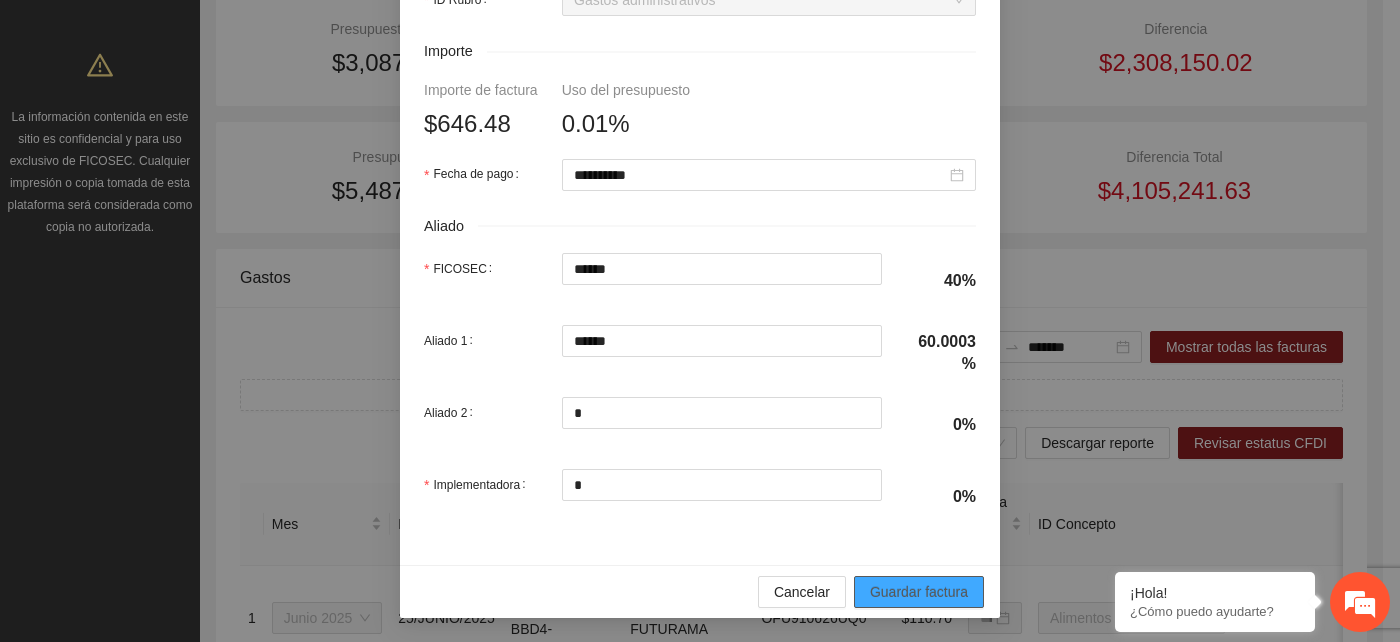 click on "Guardar factura" at bounding box center (919, 592) 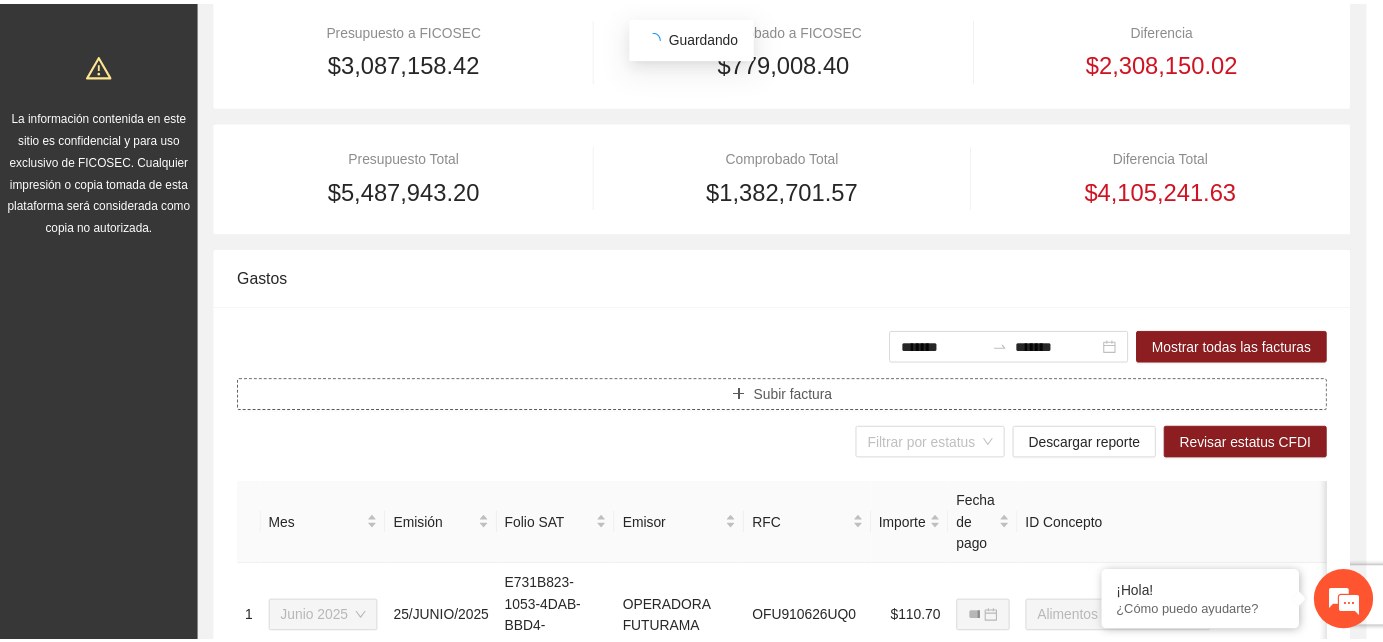scroll, scrollTop: 0, scrollLeft: 0, axis: both 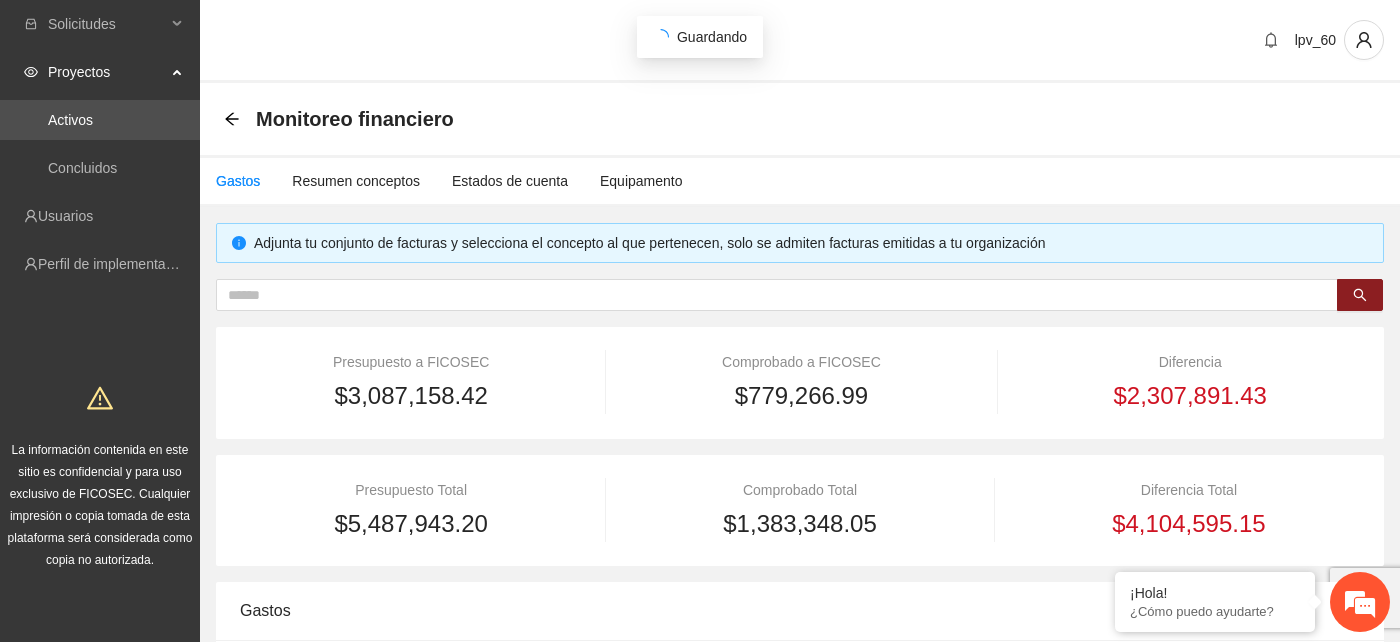 type on "*******" 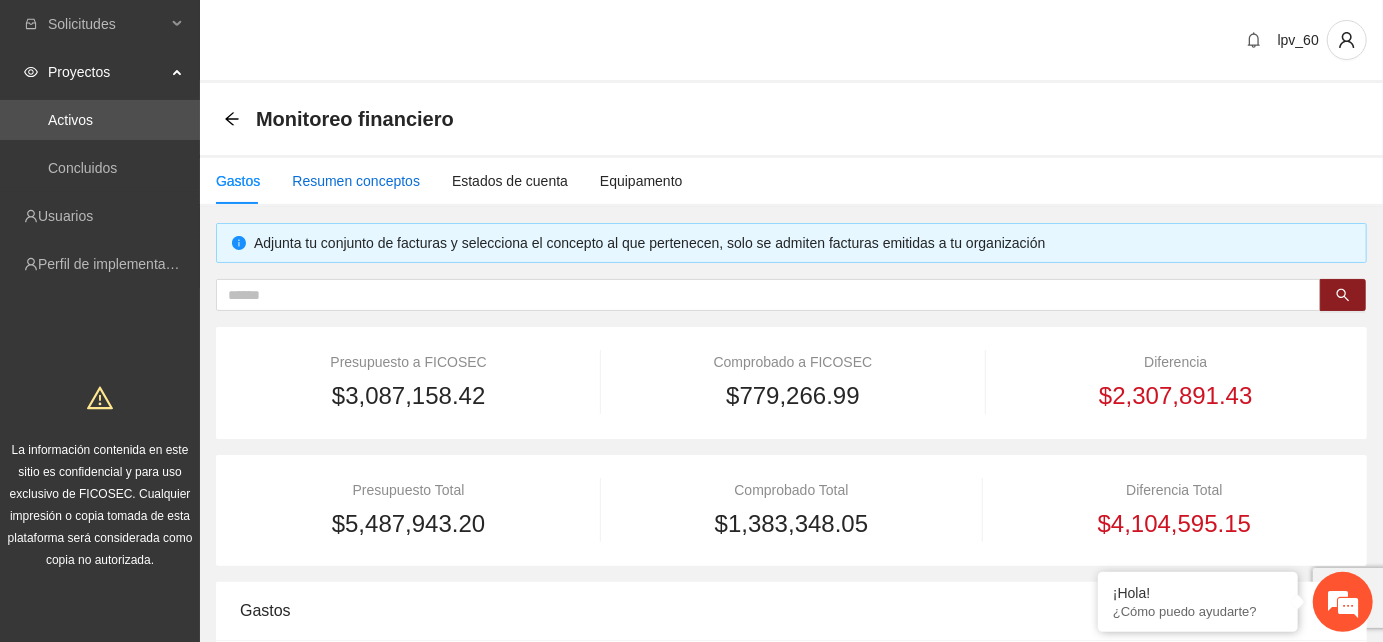 click on "Resumen conceptos" at bounding box center [356, 181] 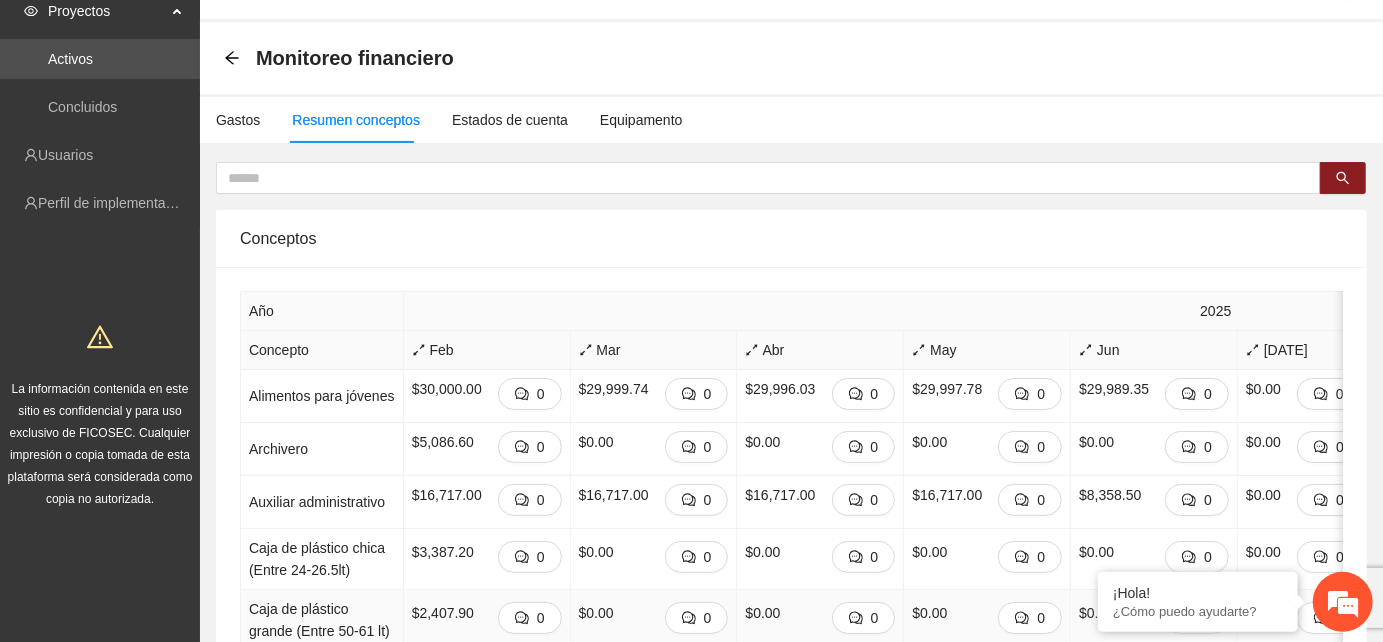 scroll, scrollTop: 0, scrollLeft: 0, axis: both 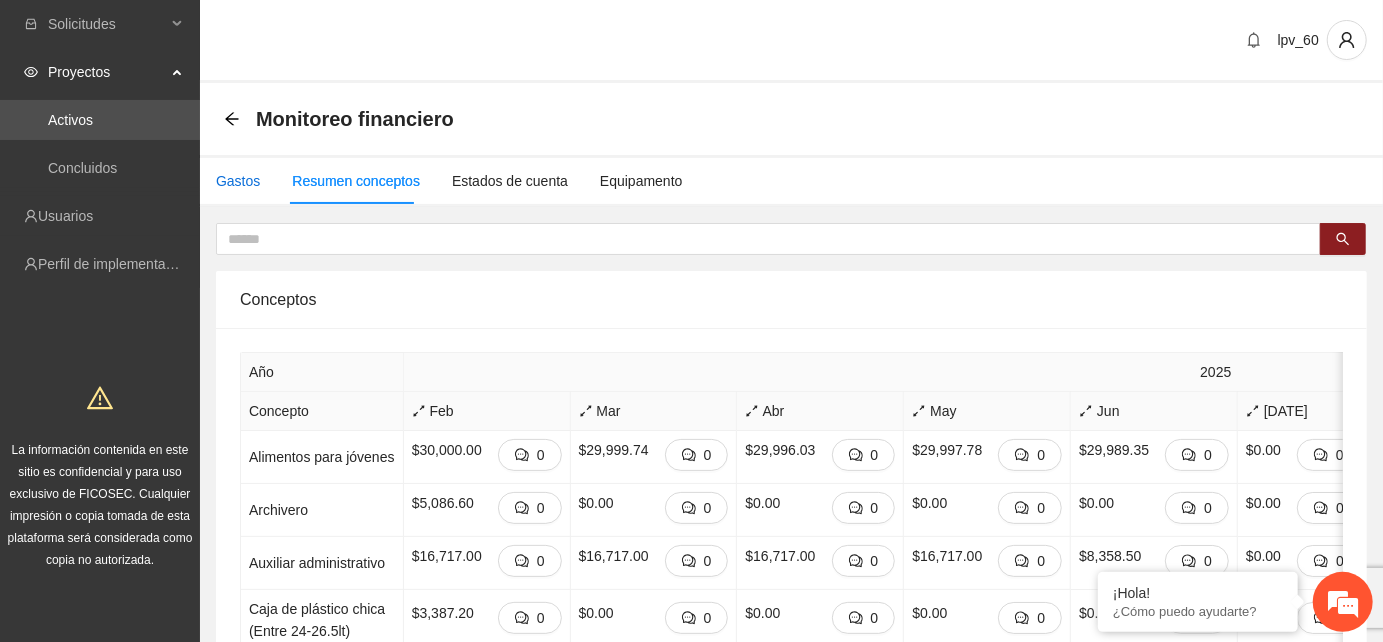 click on "Gastos" at bounding box center [238, 181] 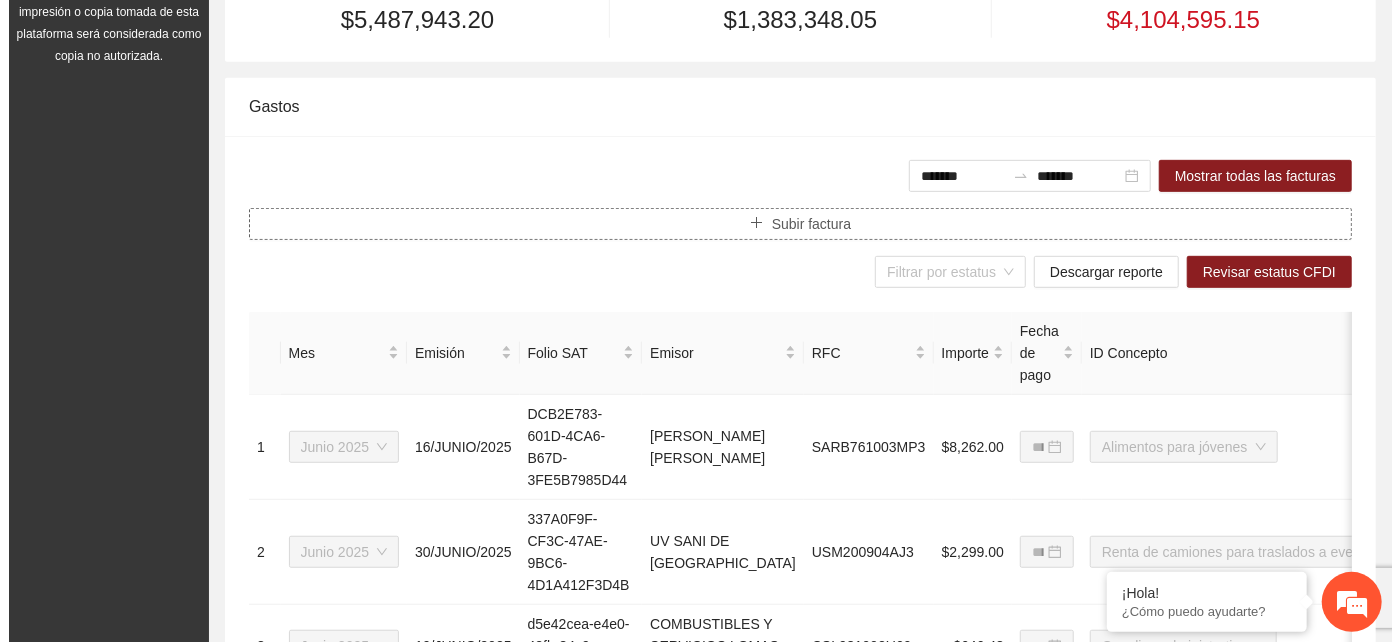 scroll, scrollTop: 555, scrollLeft: 0, axis: vertical 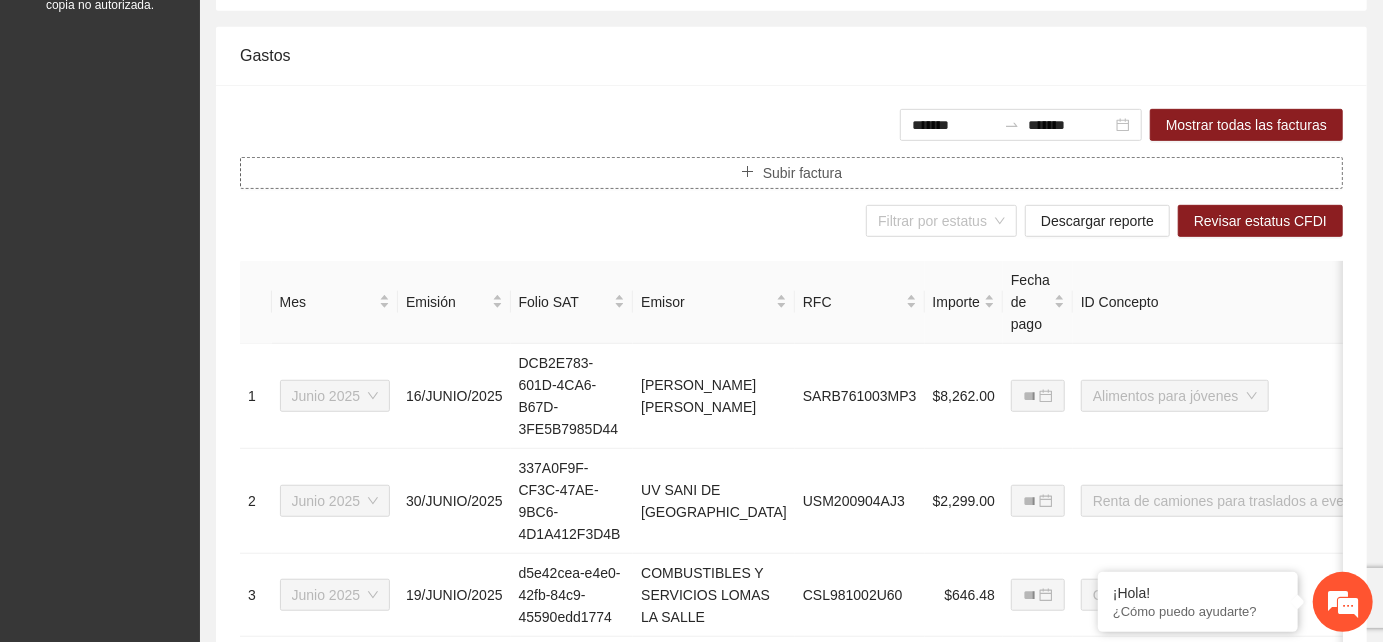 click on "Subir factura" at bounding box center (802, 173) 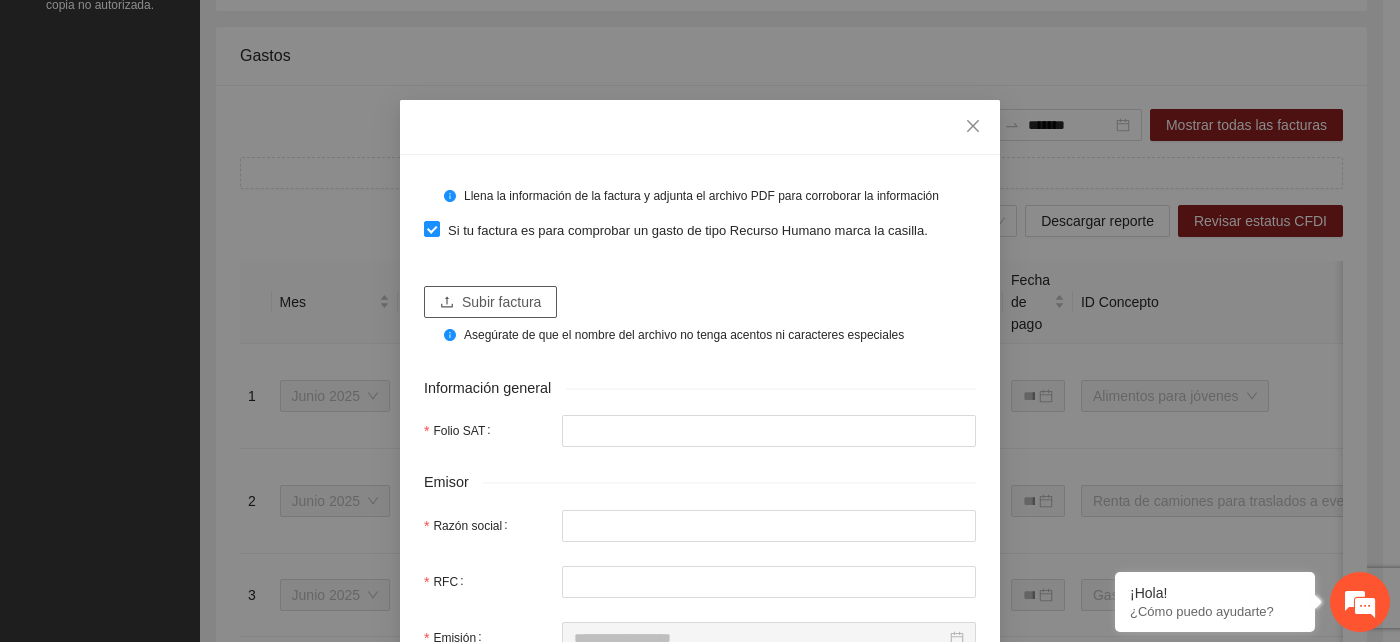 click on "Subir factura" at bounding box center [501, 302] 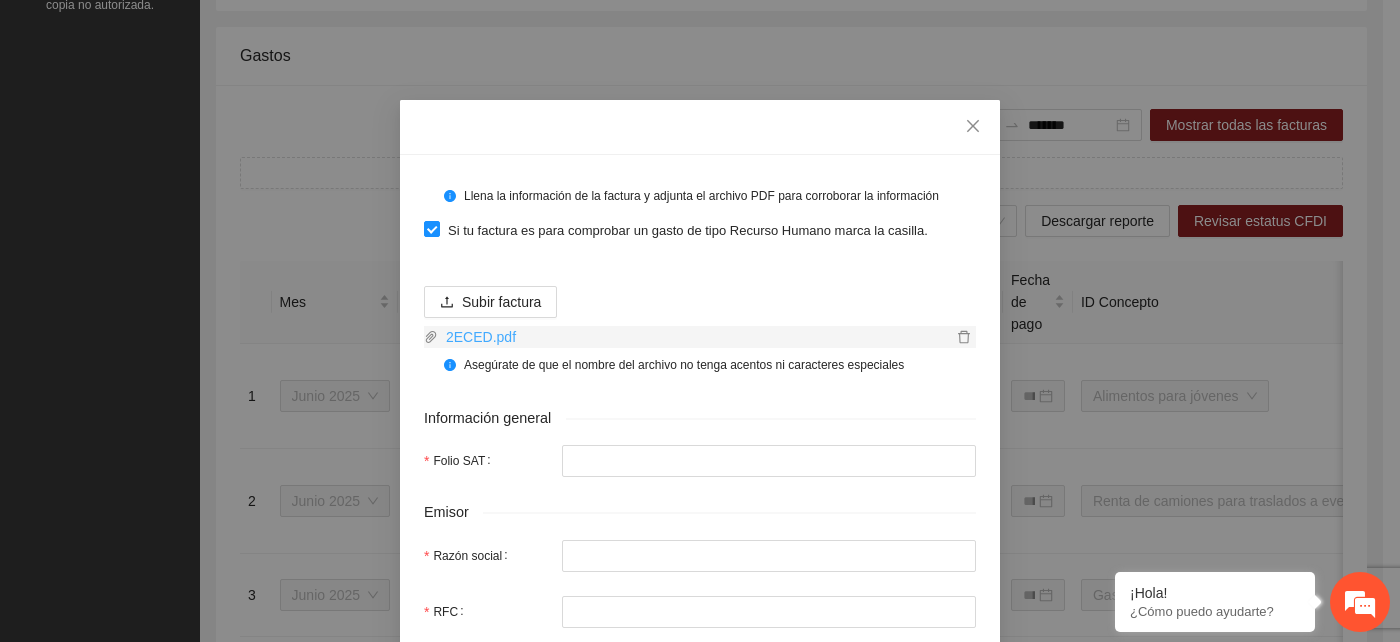 click on "2ECED.pdf" at bounding box center (695, 337) 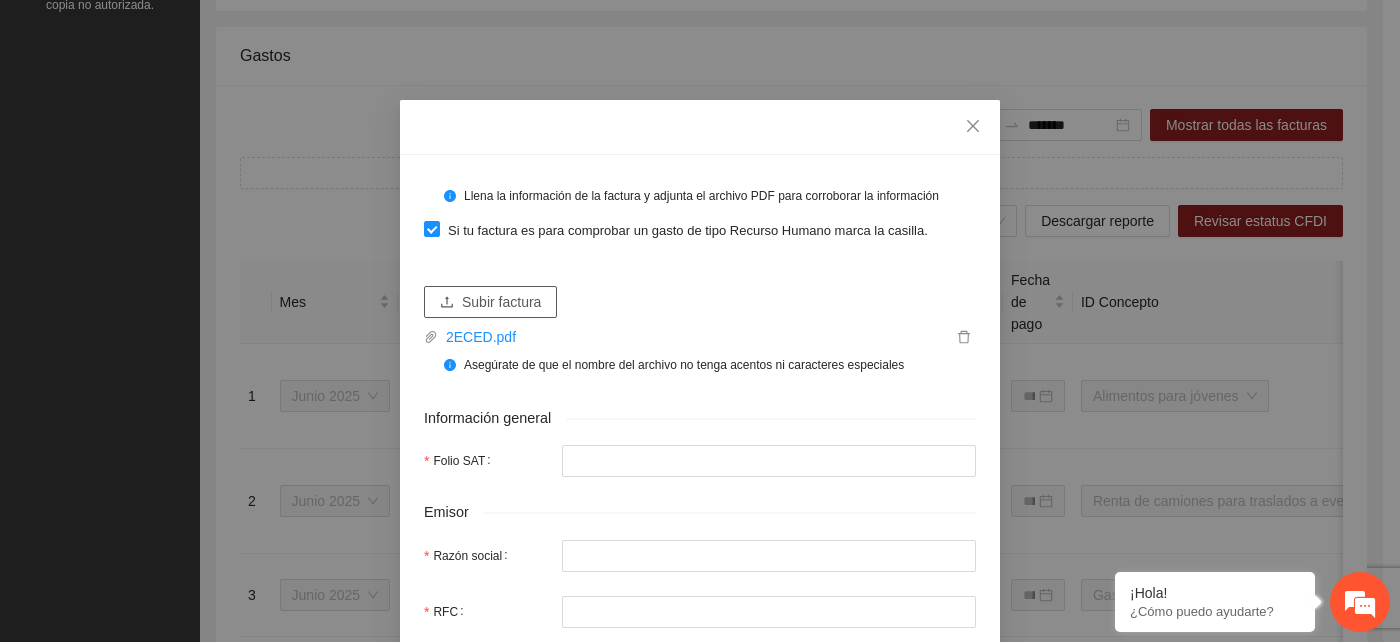 click 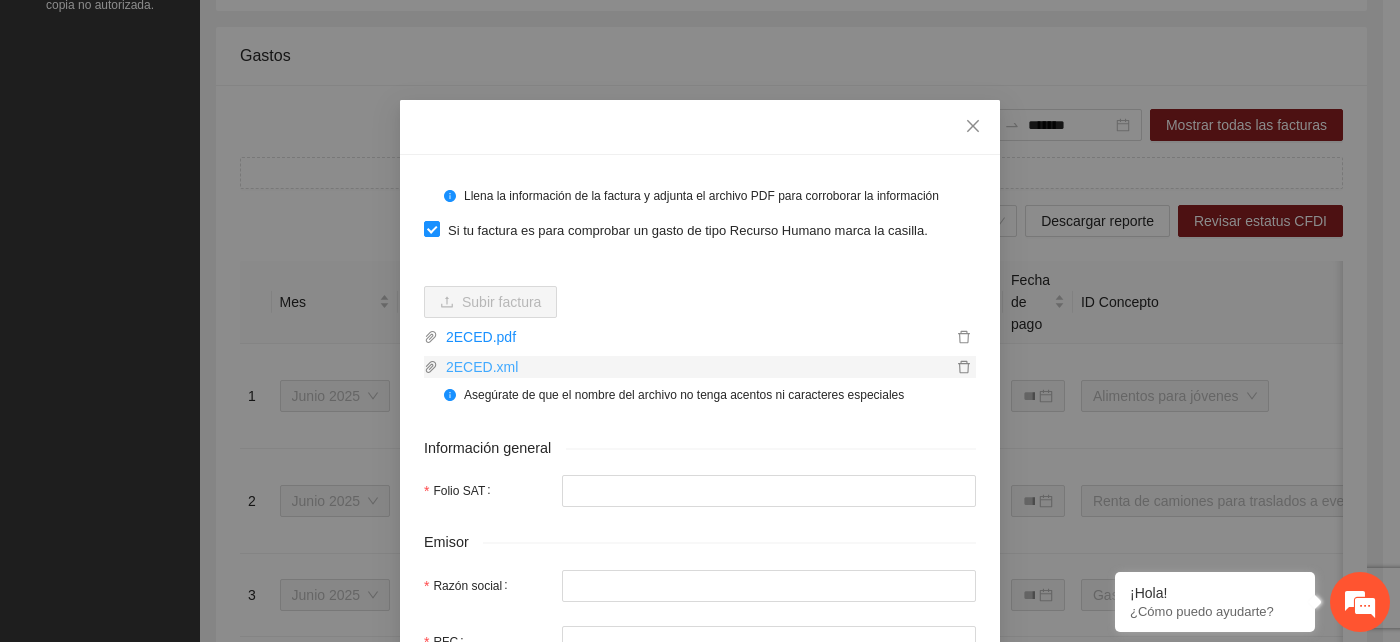type on "**********" 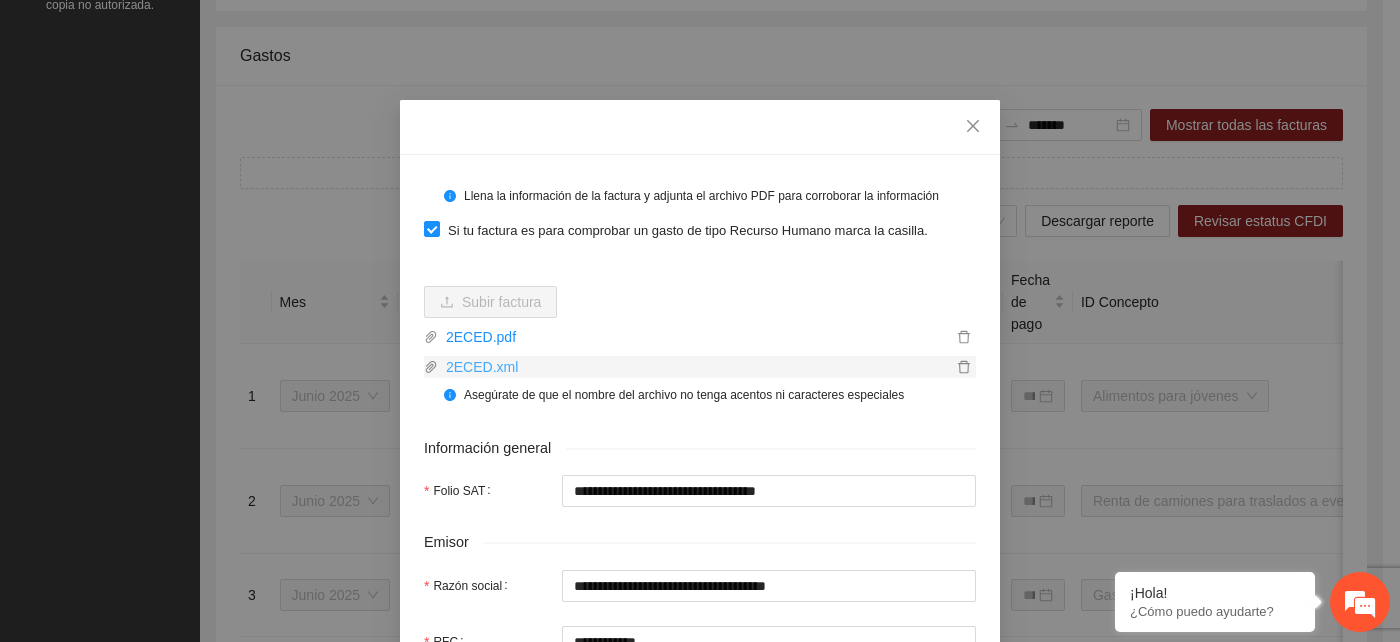 type on "**********" 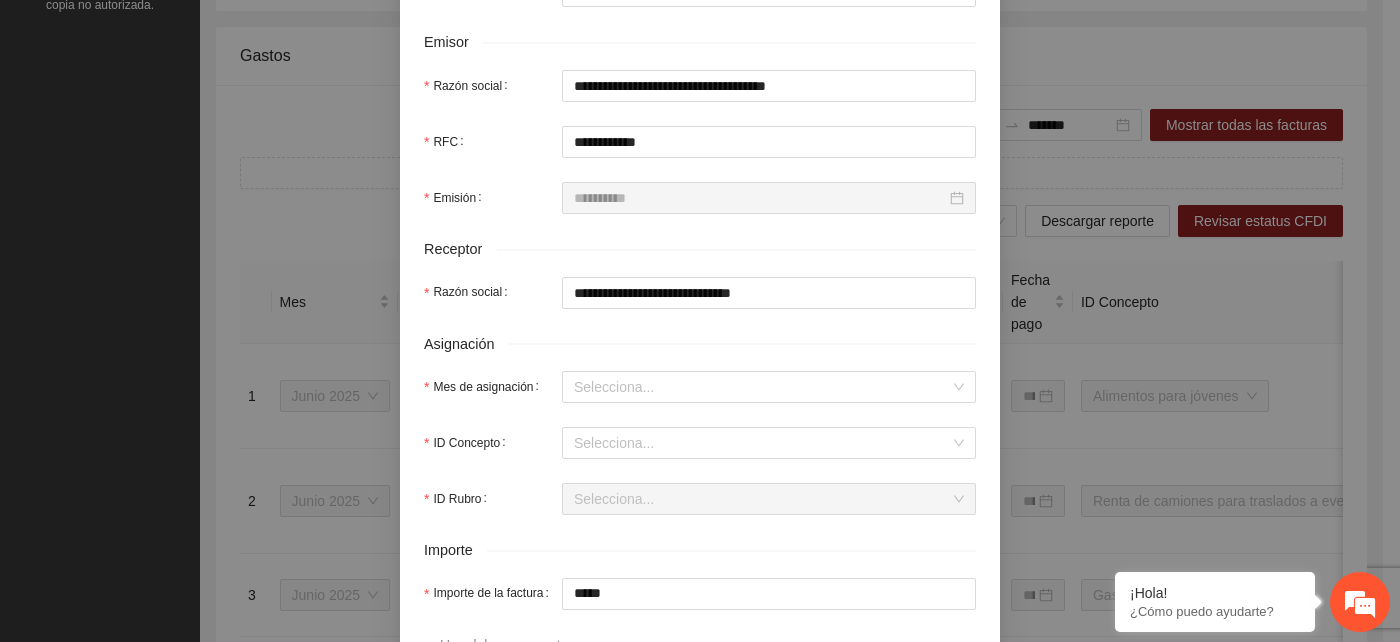 scroll, scrollTop: 555, scrollLeft: 0, axis: vertical 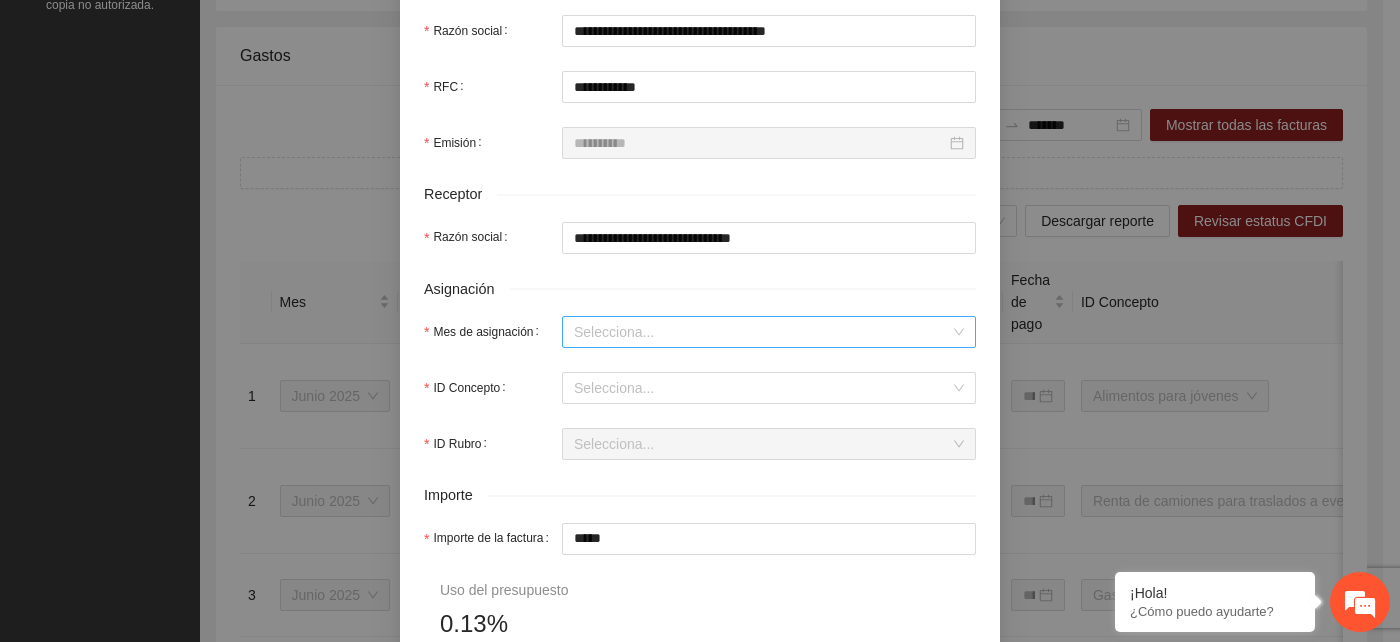 click on "Mes de asignación" at bounding box center (762, 332) 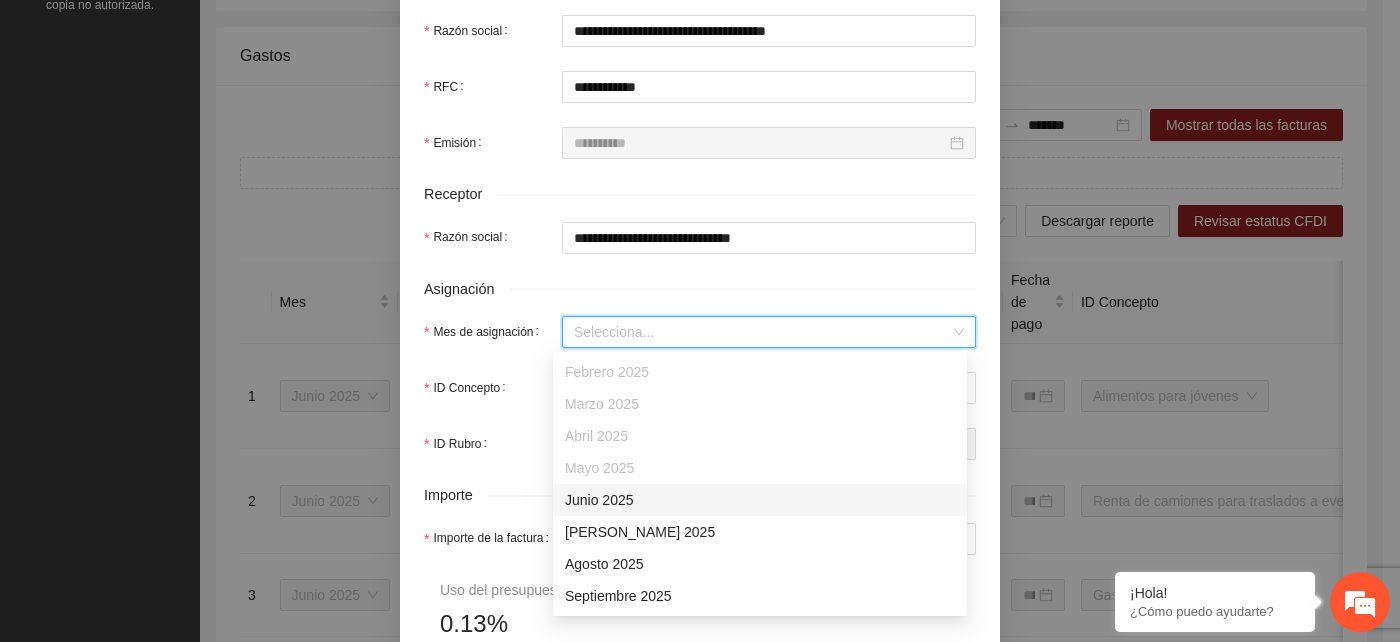 click on "Junio 2025" at bounding box center [760, 500] 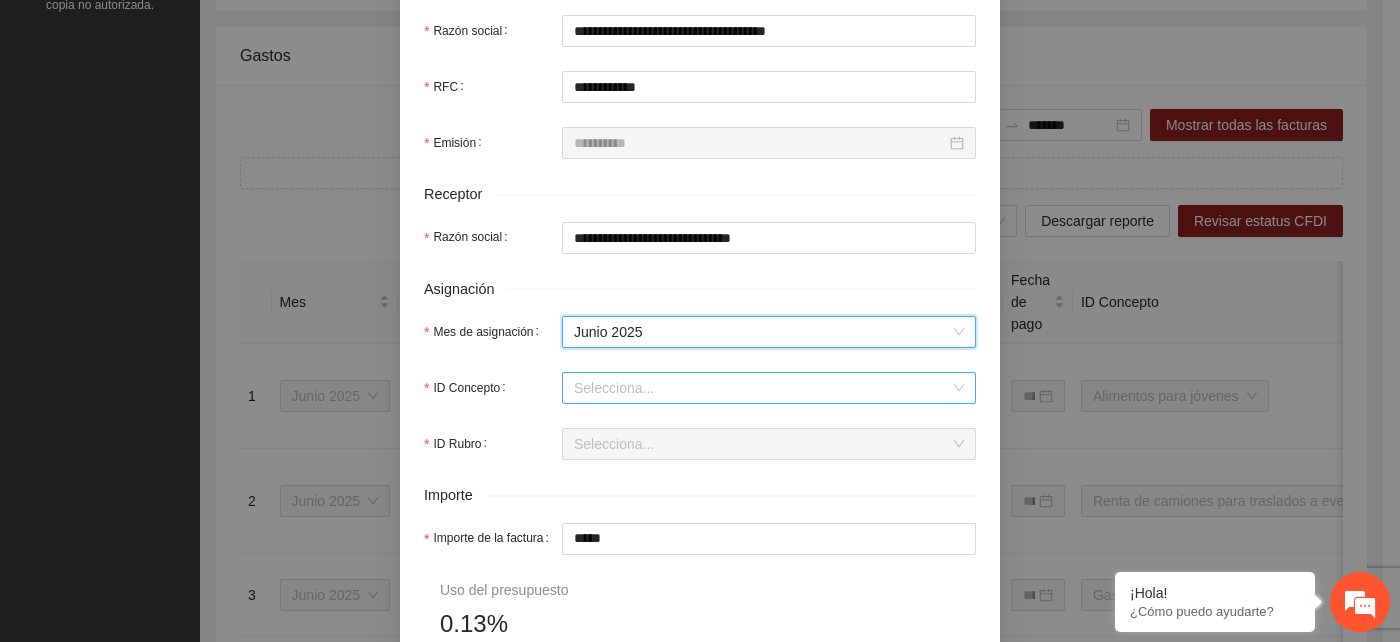 click on "ID Concepto" at bounding box center (762, 388) 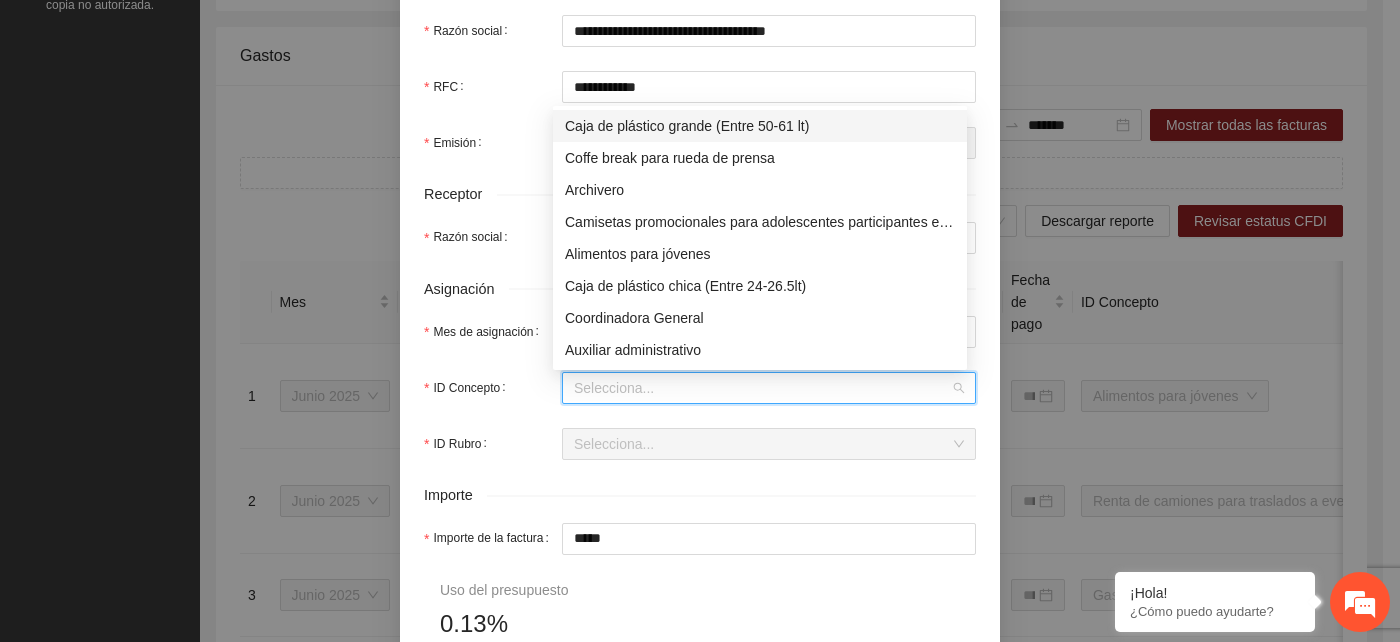 type on "*" 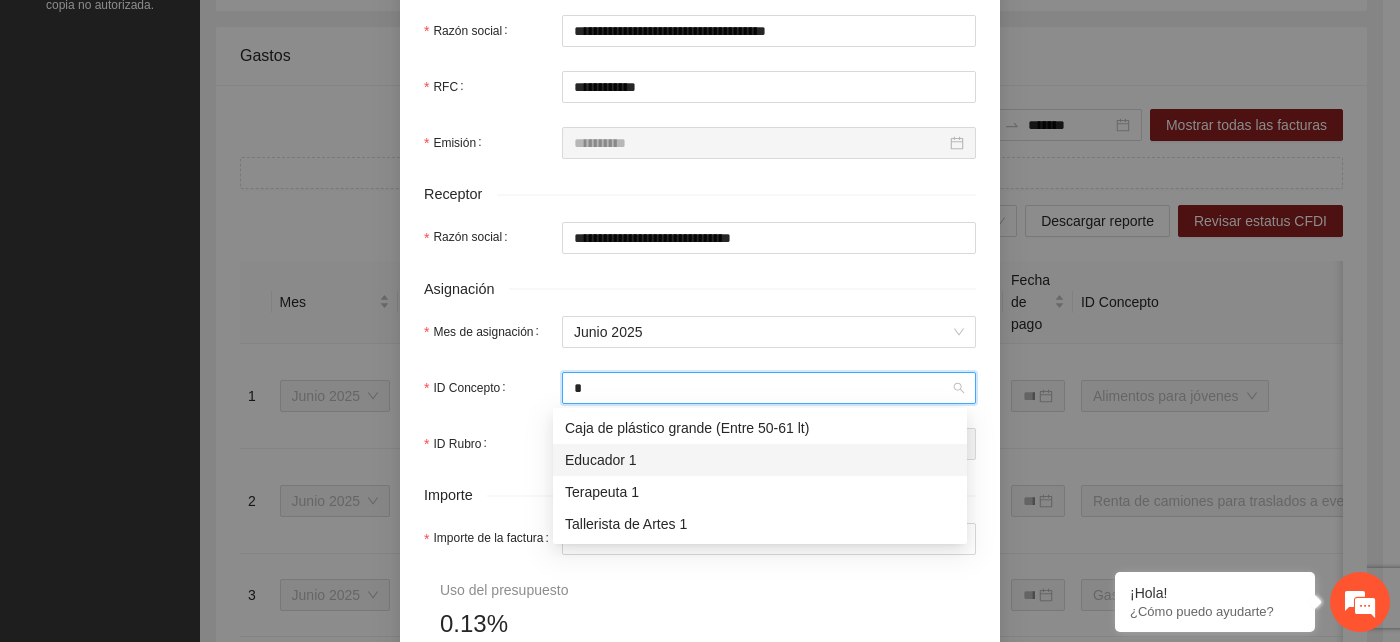 click on "Educador 1" at bounding box center (760, 460) 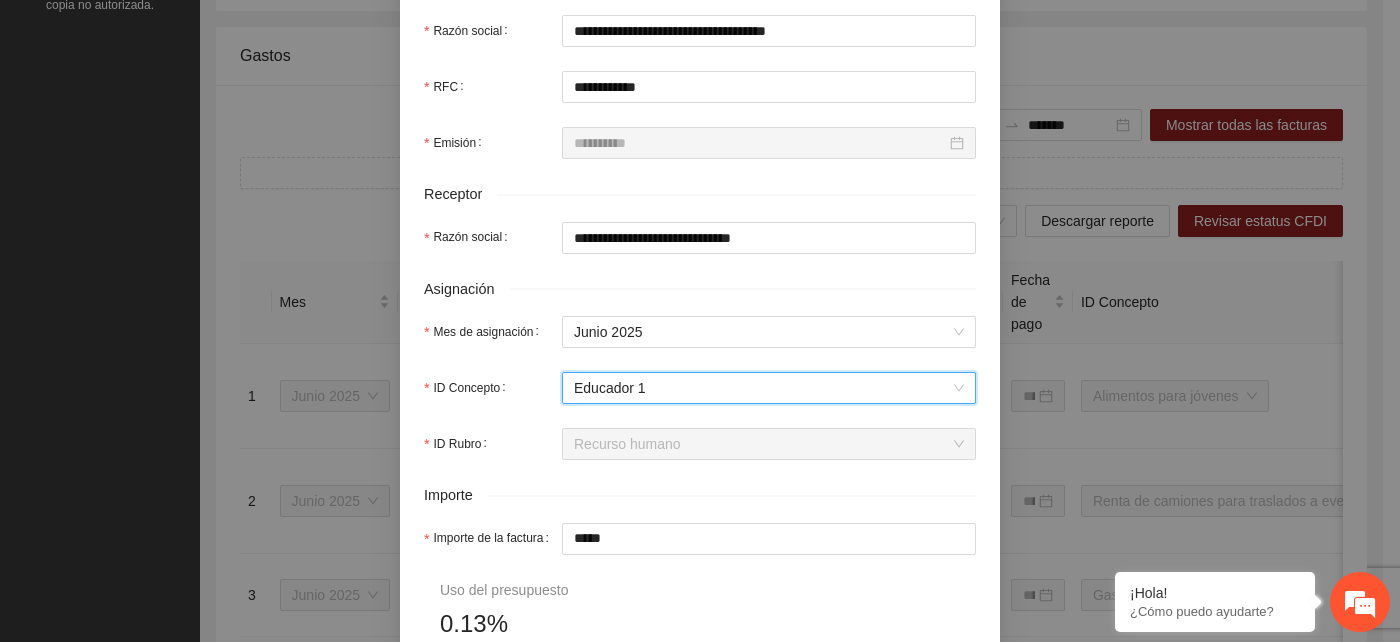 scroll, scrollTop: 666, scrollLeft: 0, axis: vertical 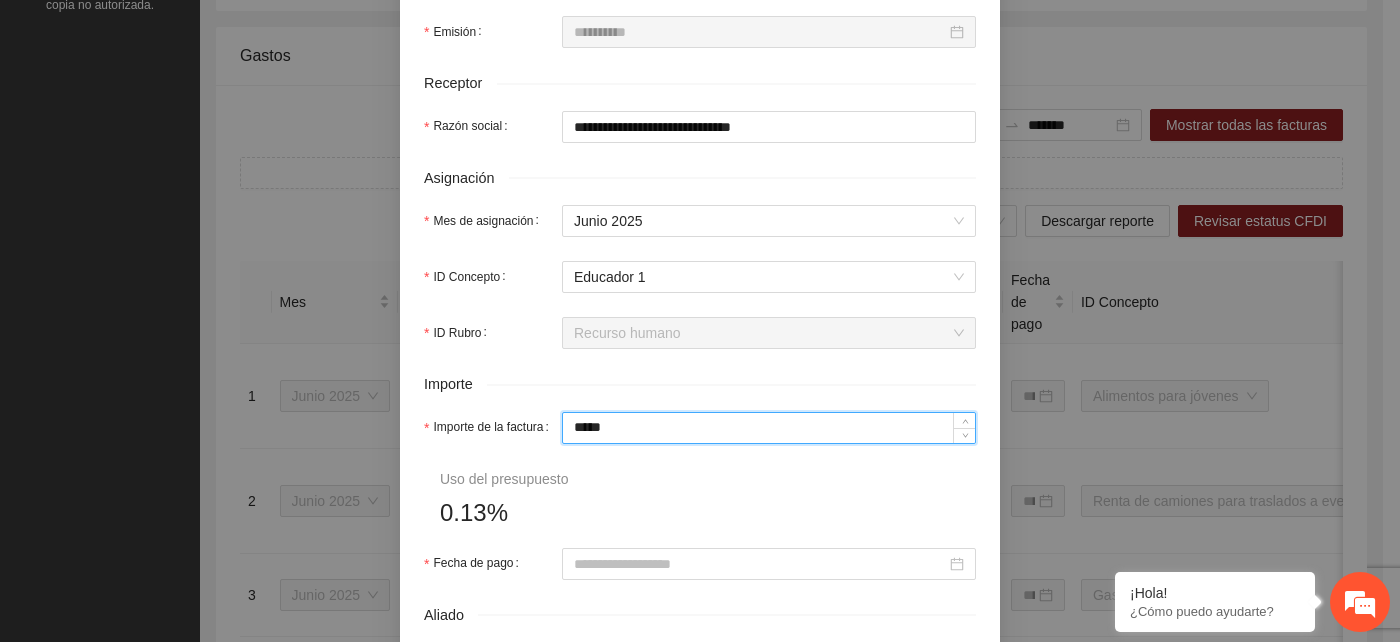 drag, startPoint x: 606, startPoint y: 428, endPoint x: 556, endPoint y: 431, distance: 50.08992 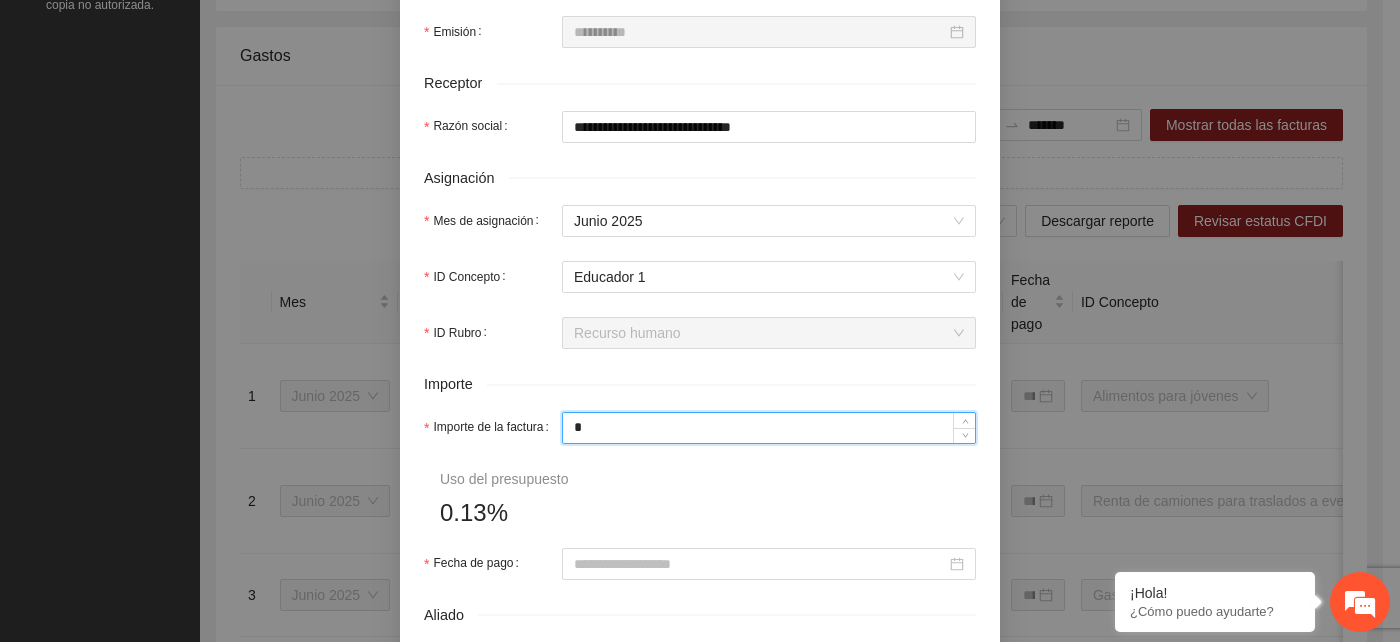 type on "****" 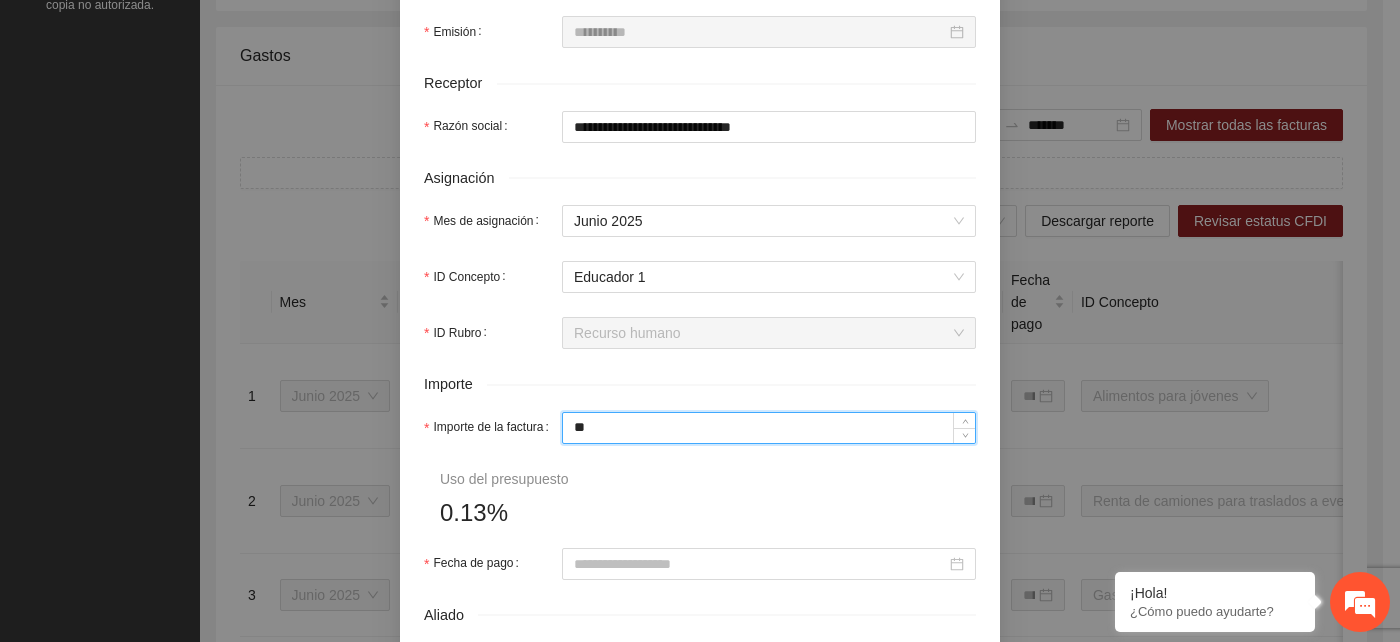 type on "****" 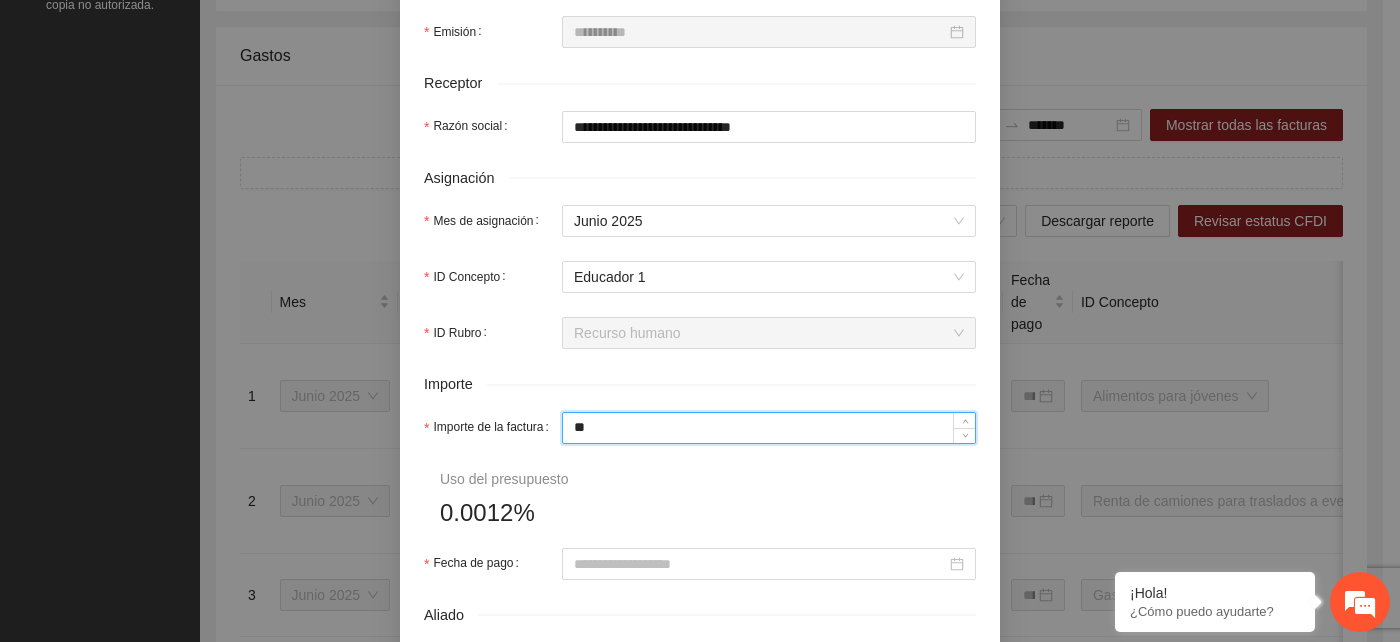 type on "***" 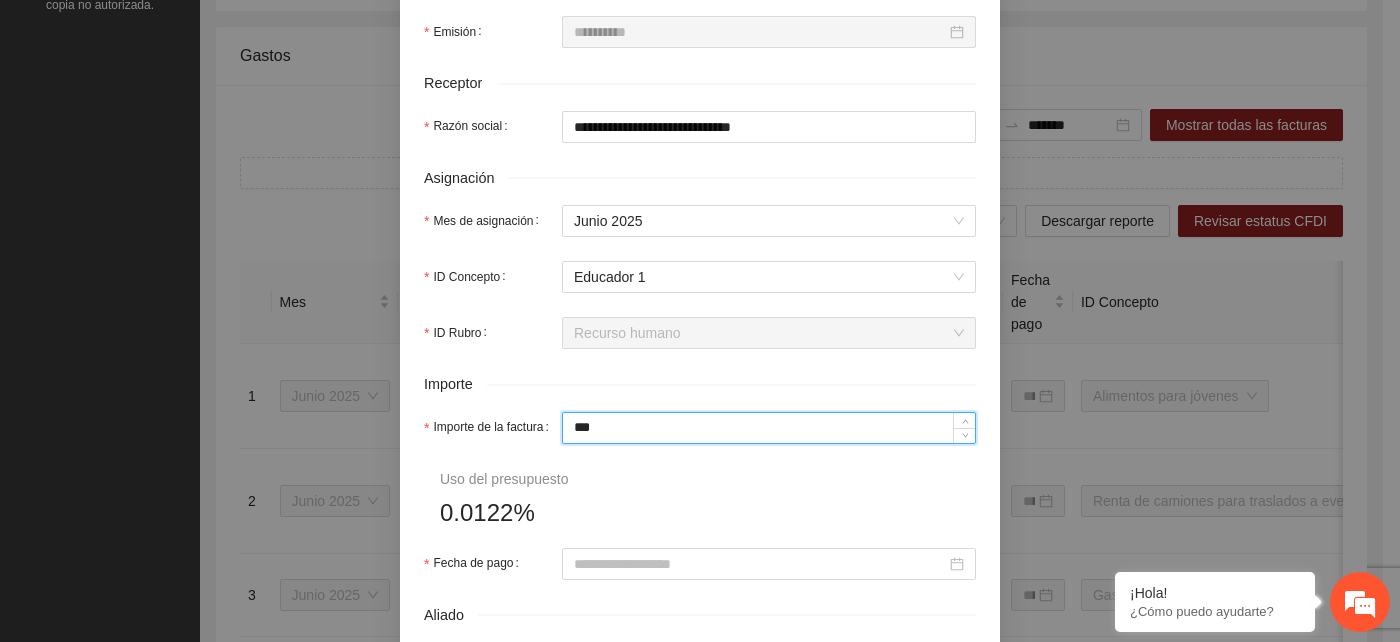 type on "*****" 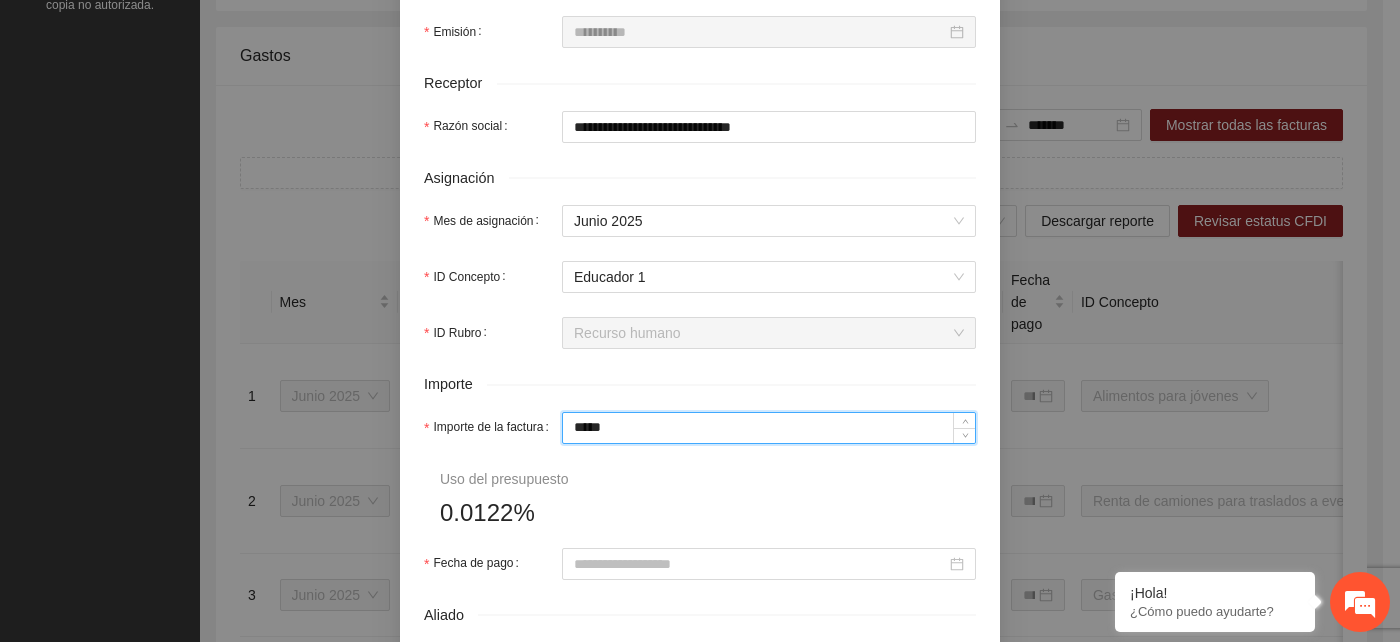type on "******" 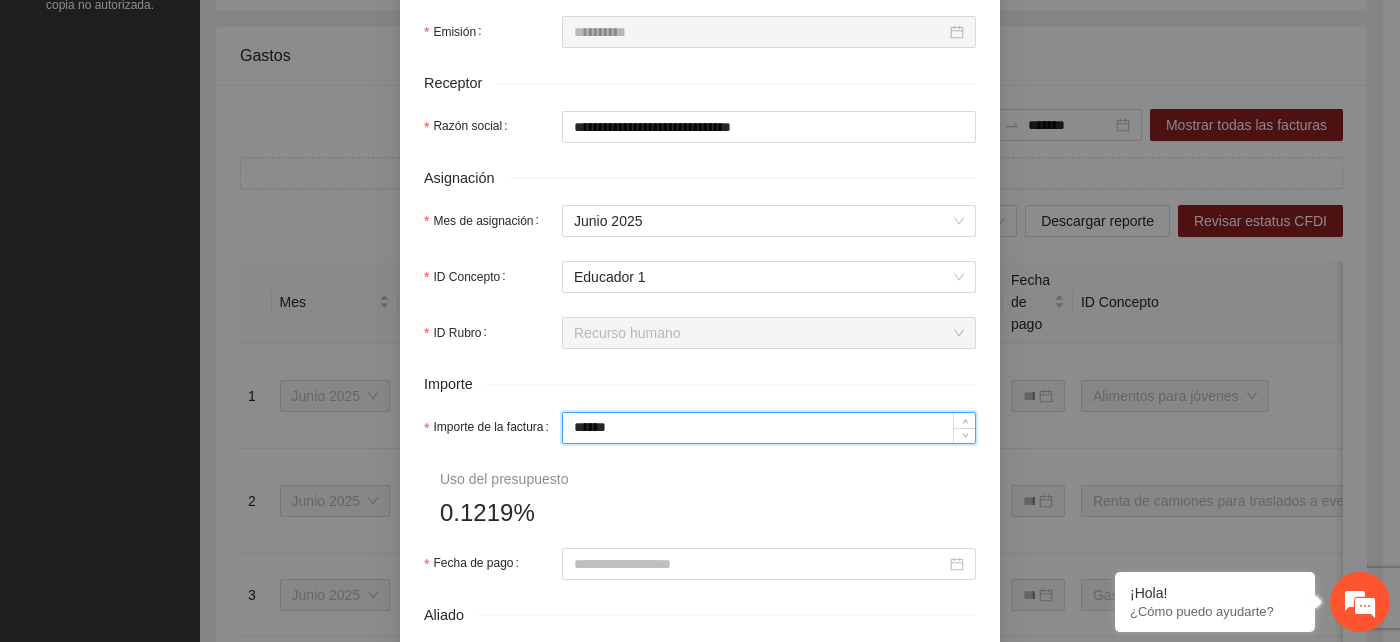 type on "*******" 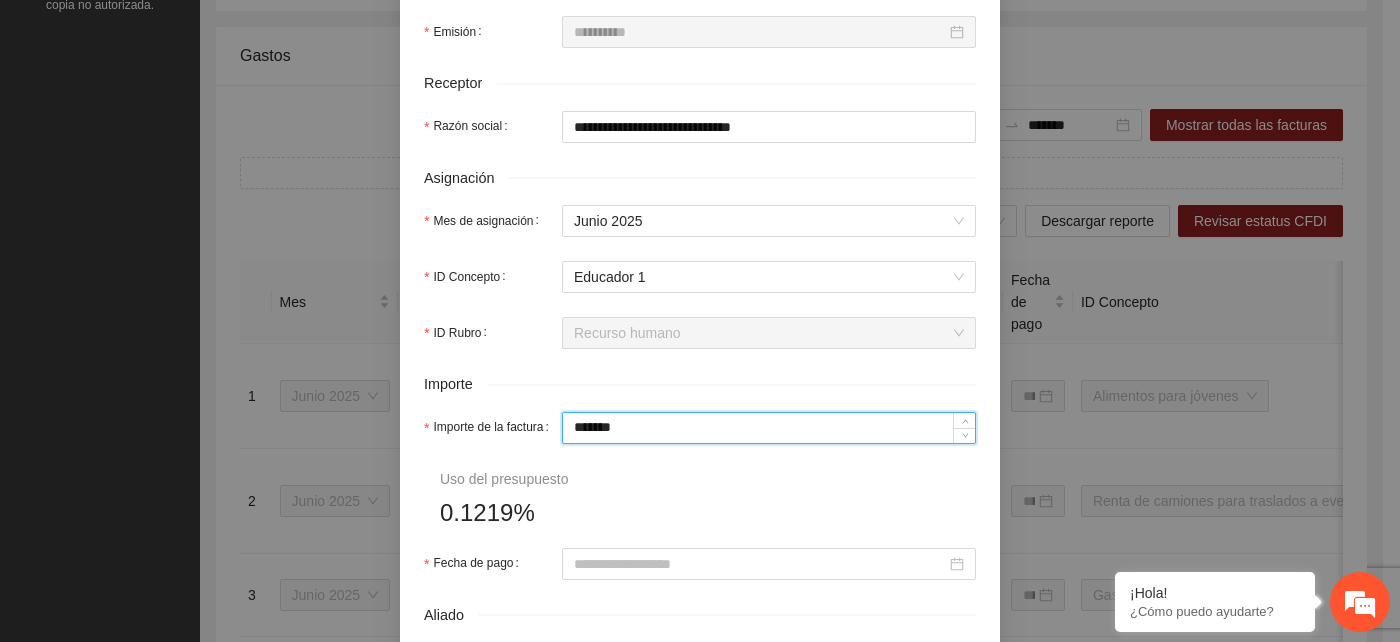 type on "********" 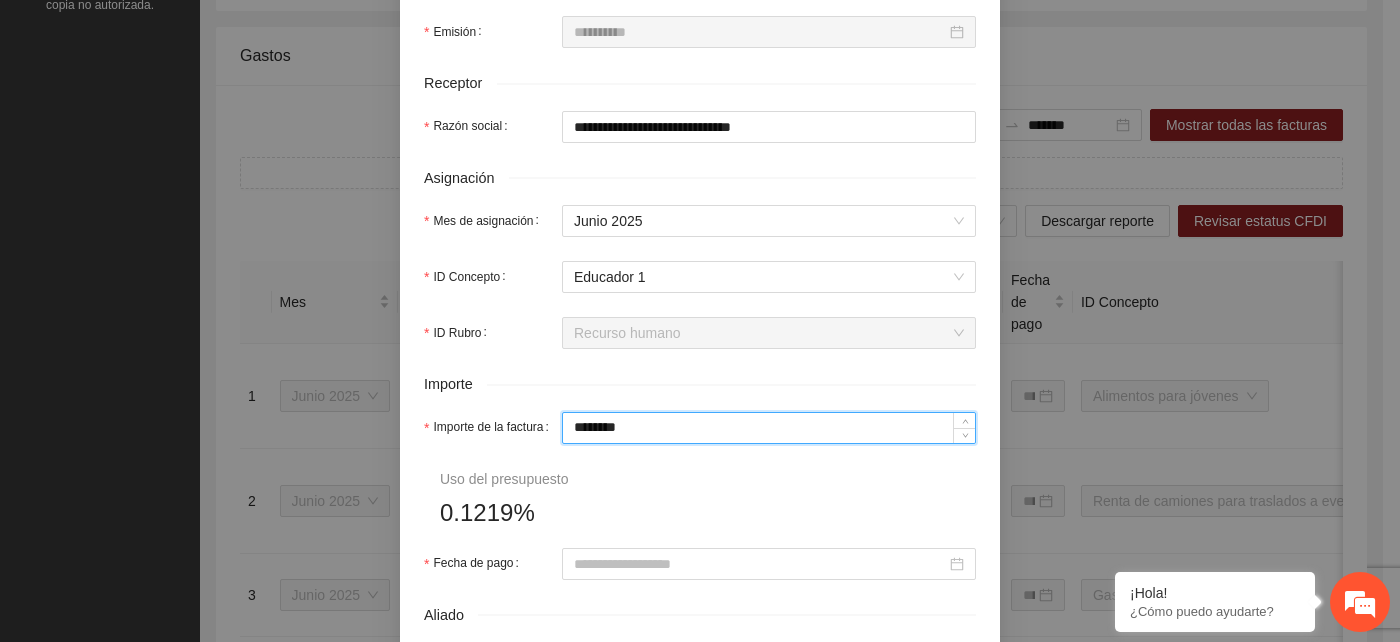 type on "********" 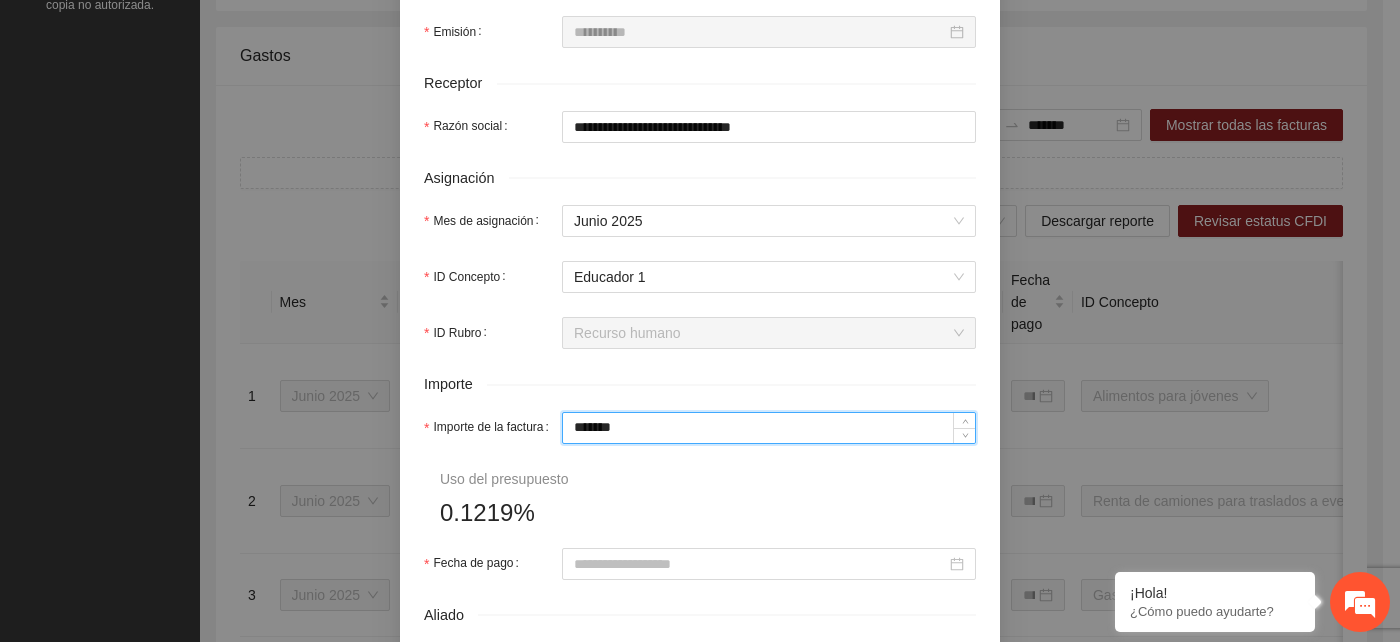 type on "********" 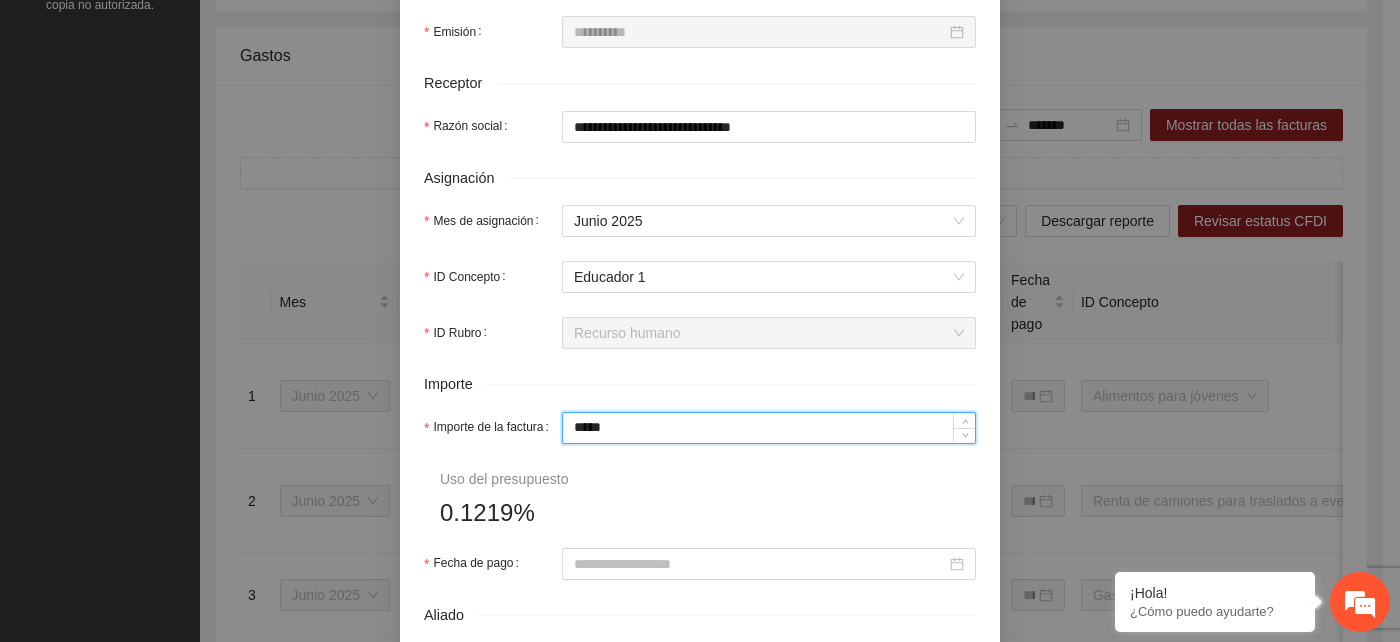 type on "******" 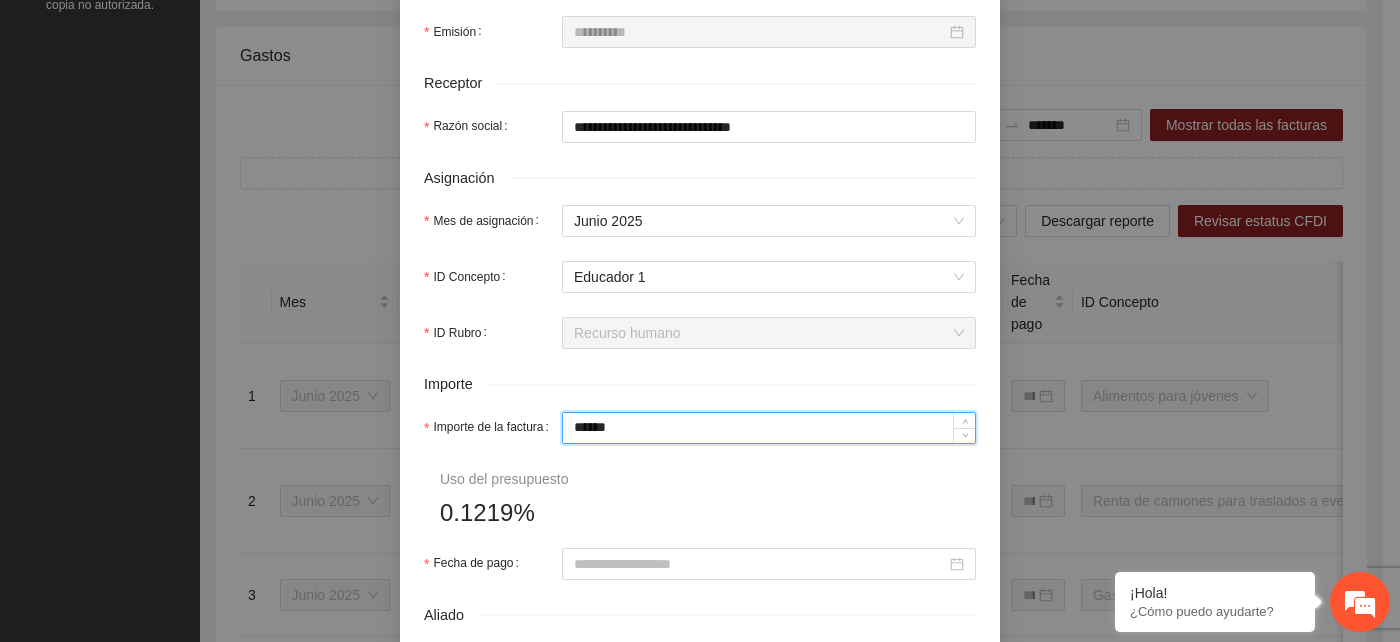 type on "*******" 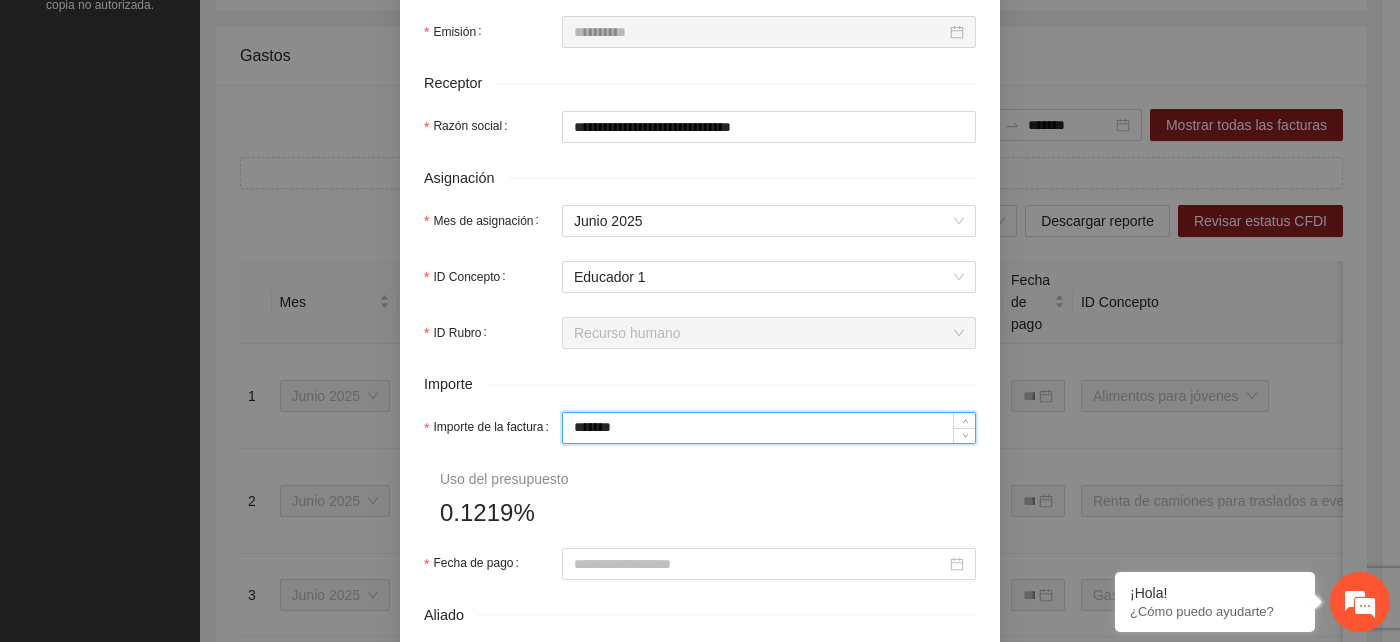 type on "******" 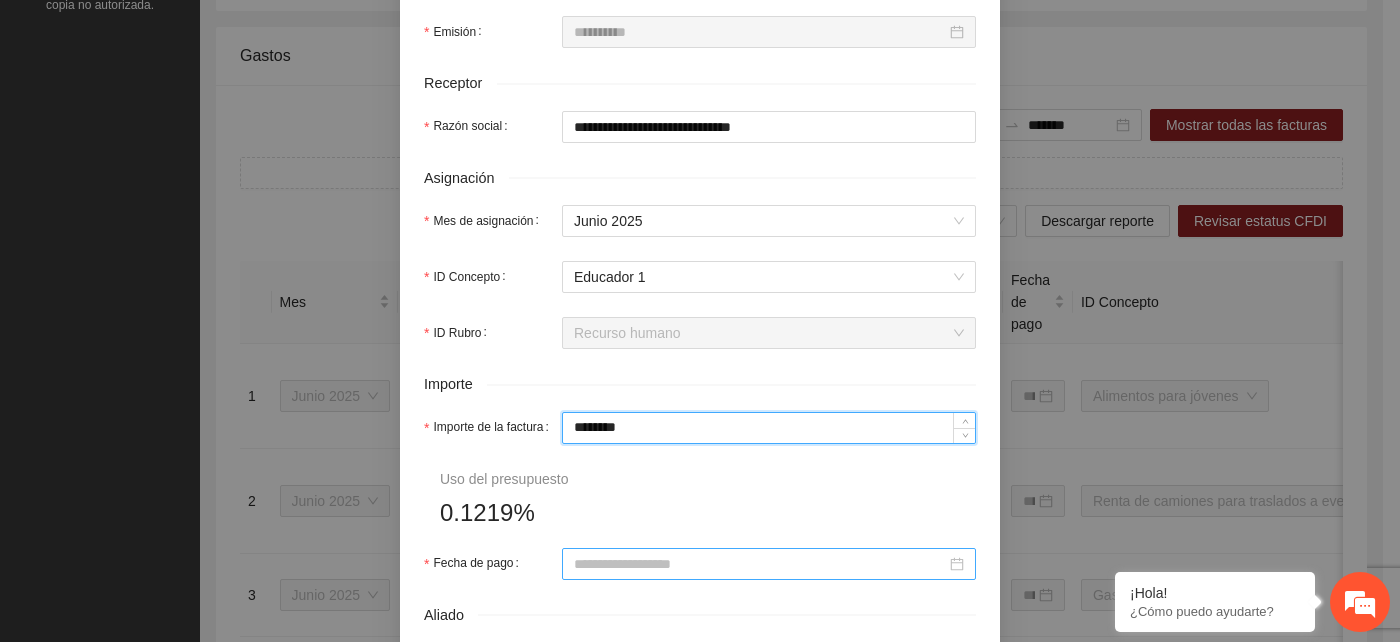 type on "*******" 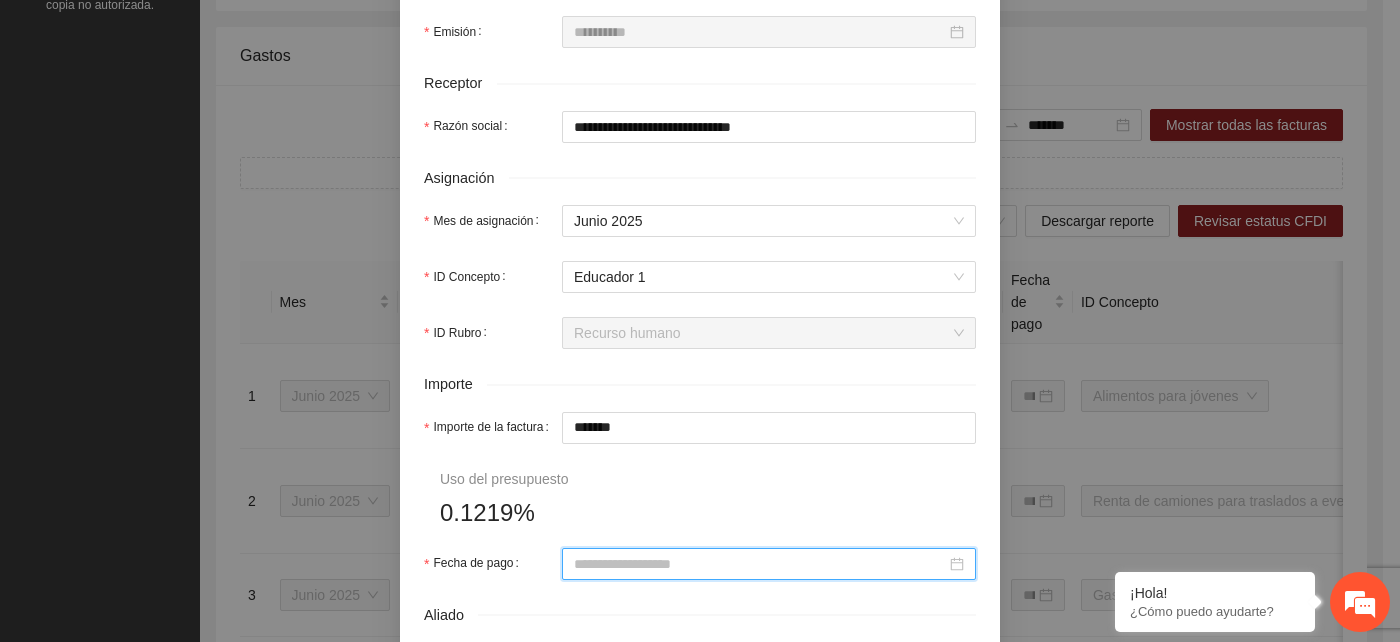 click on "Fecha de pago" at bounding box center [760, 564] 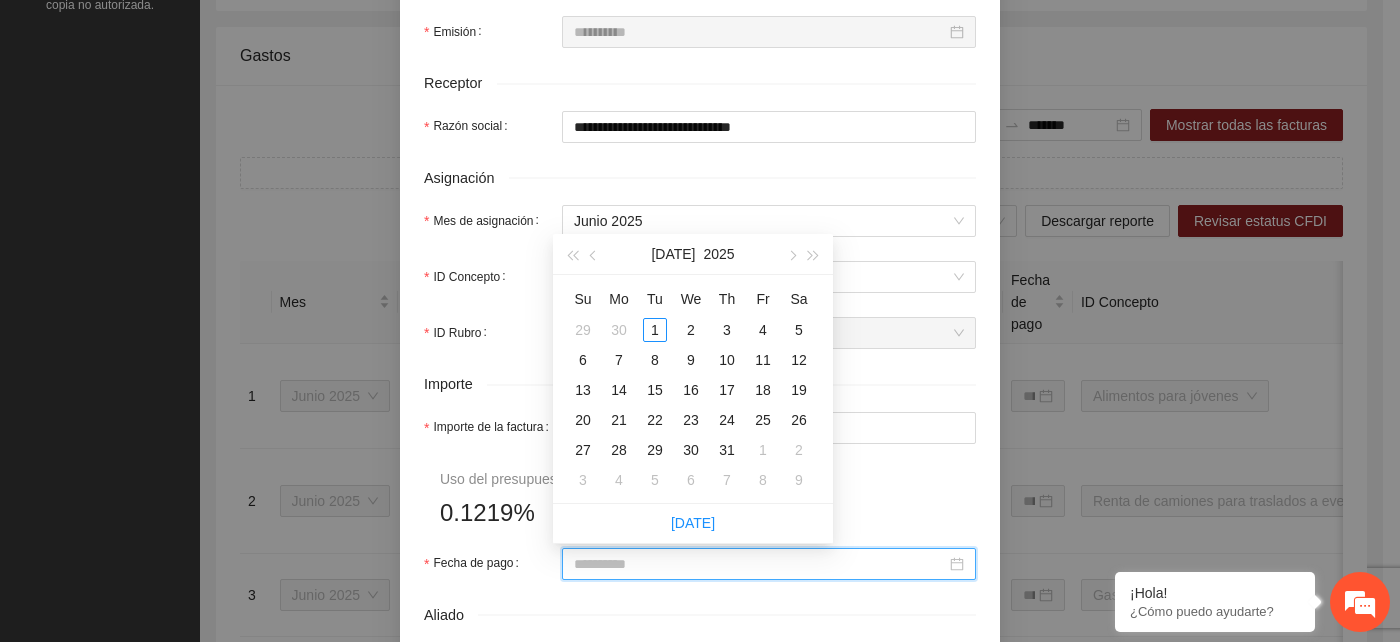 type on "**********" 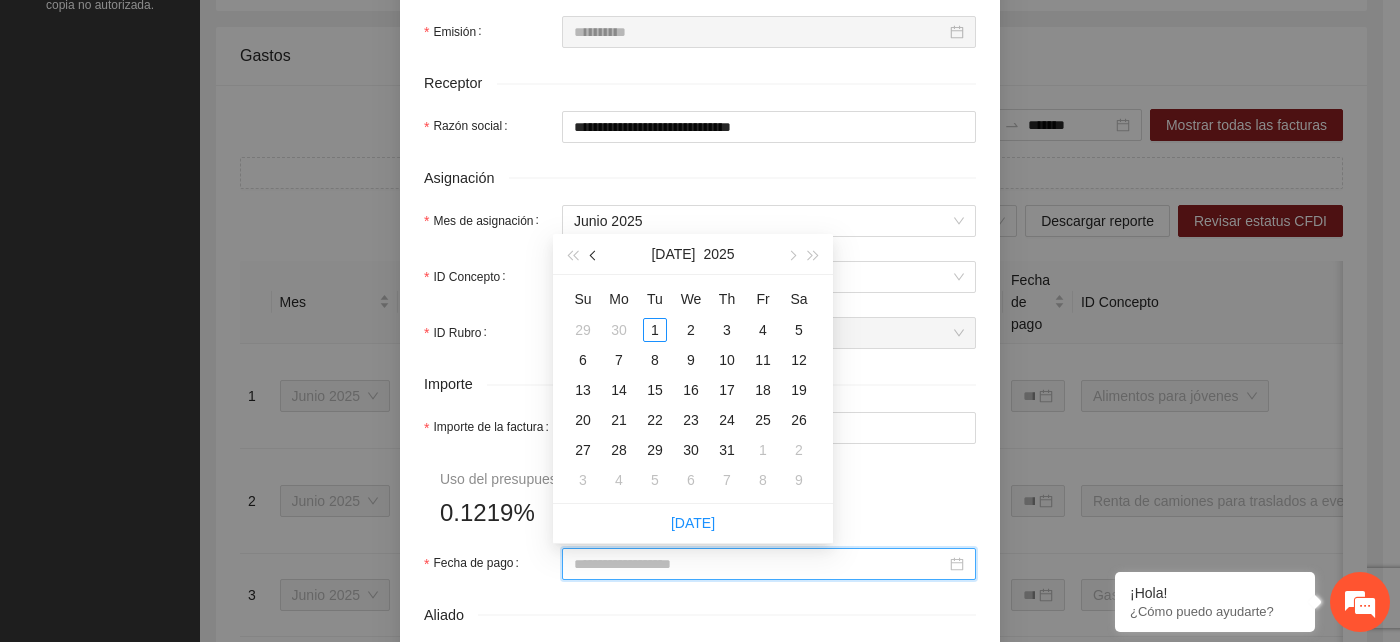 click at bounding box center [595, 256] 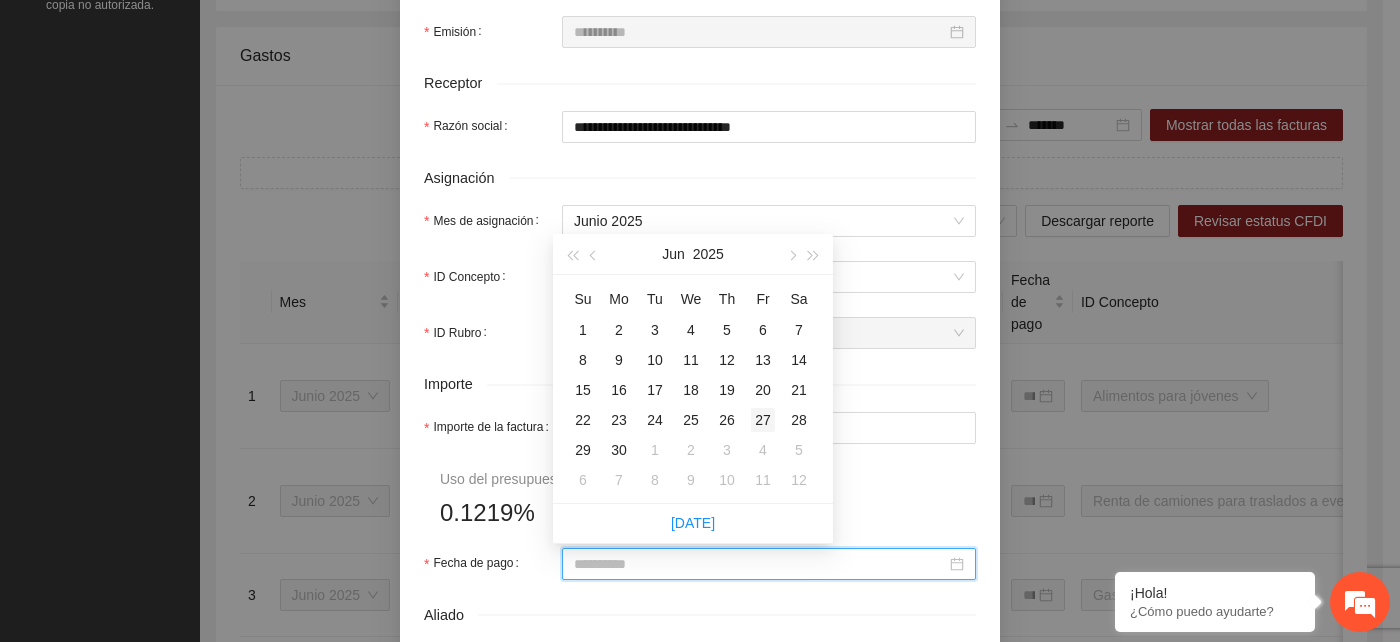 type on "**********" 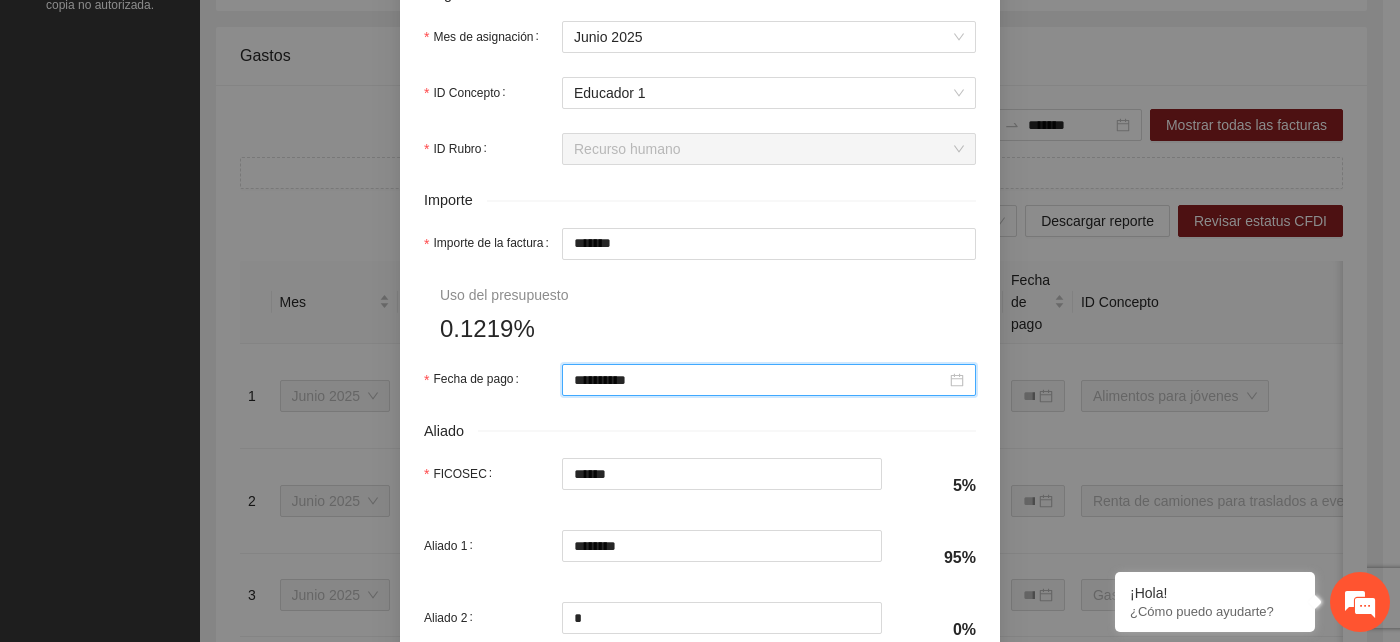 scroll, scrollTop: 888, scrollLeft: 0, axis: vertical 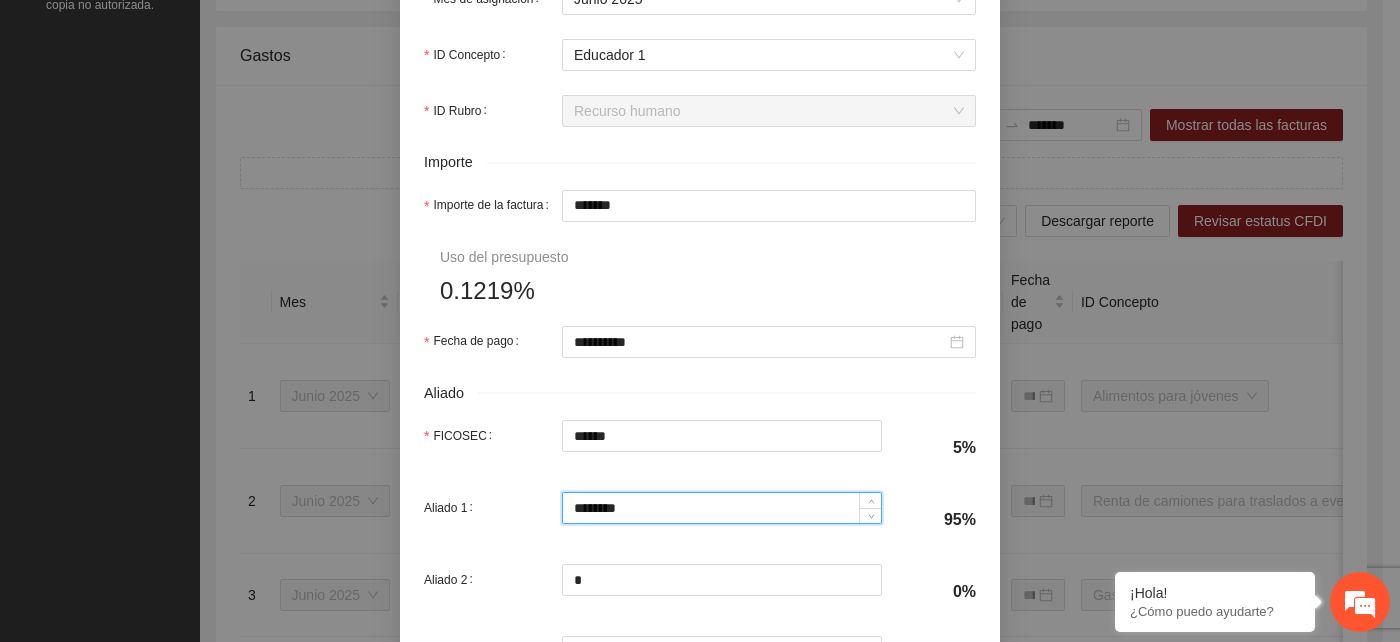 click on "********" at bounding box center [722, 508] 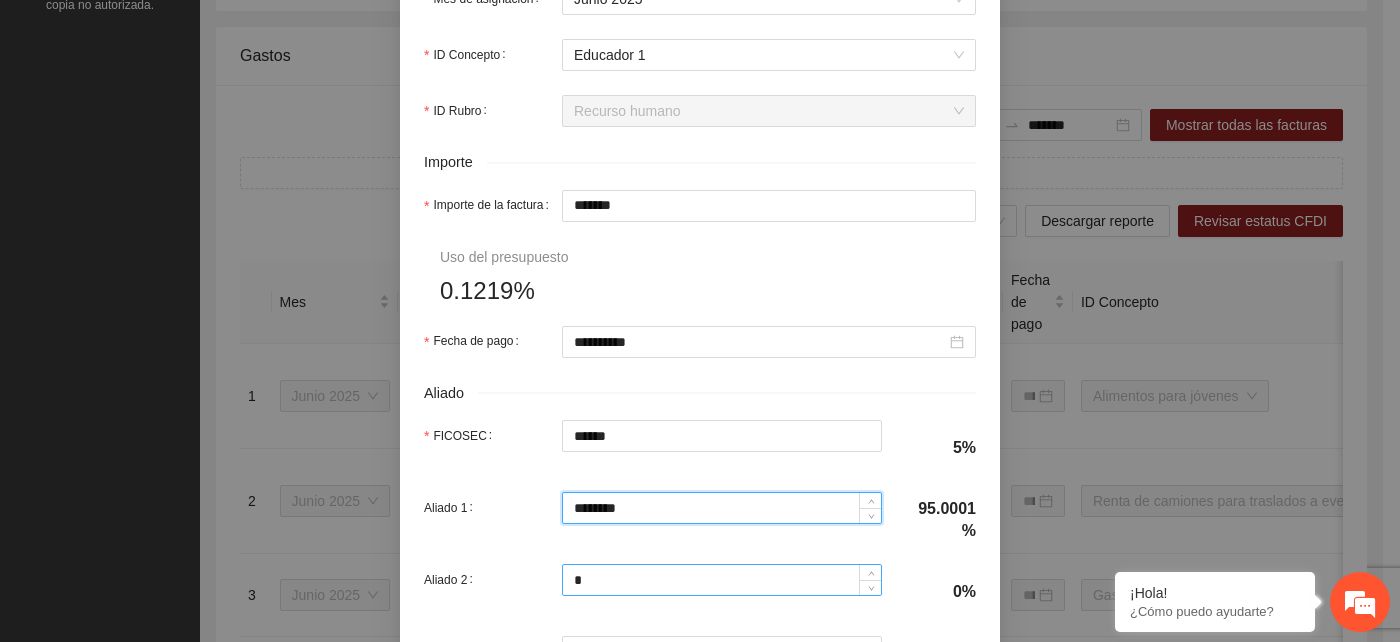 type on "********" 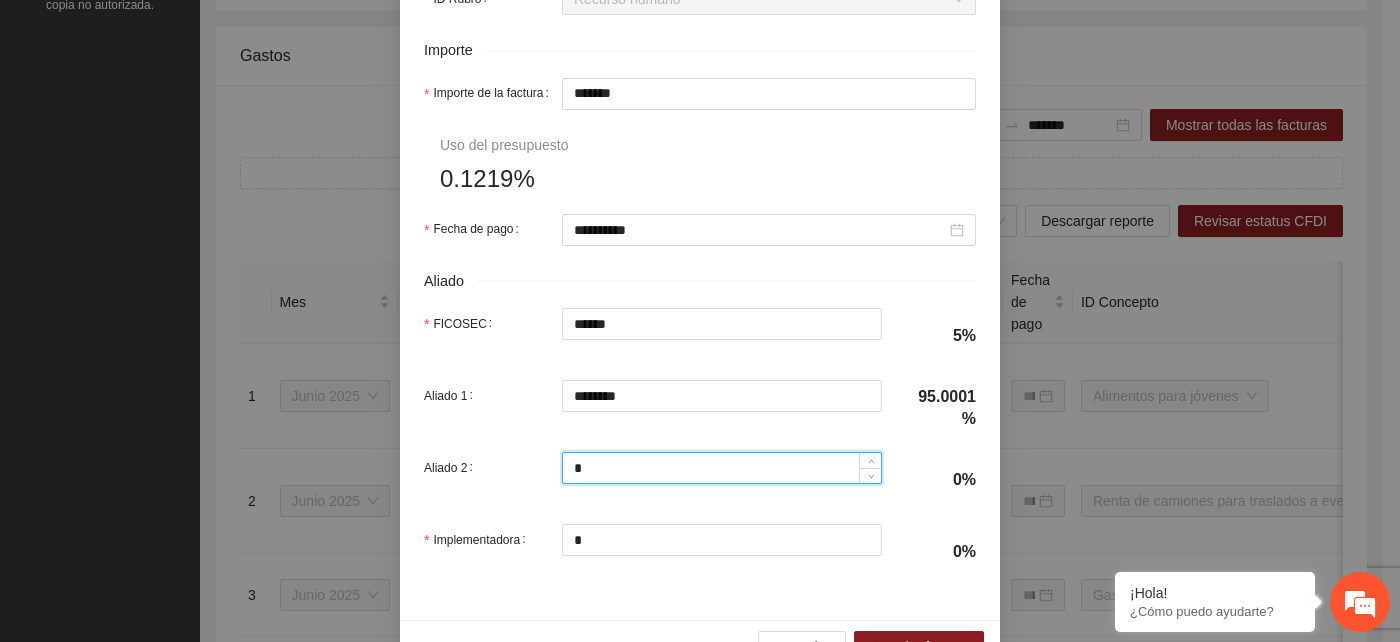scroll, scrollTop: 1056, scrollLeft: 0, axis: vertical 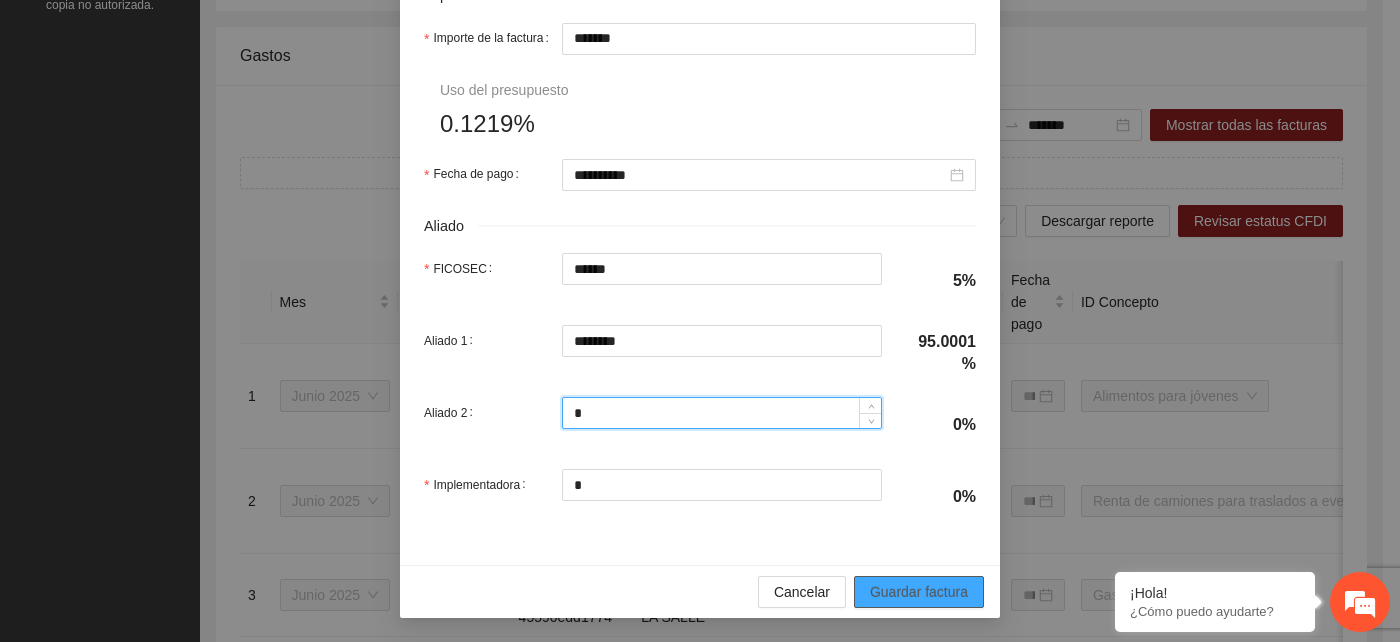 click on "Guardar factura" at bounding box center (919, 592) 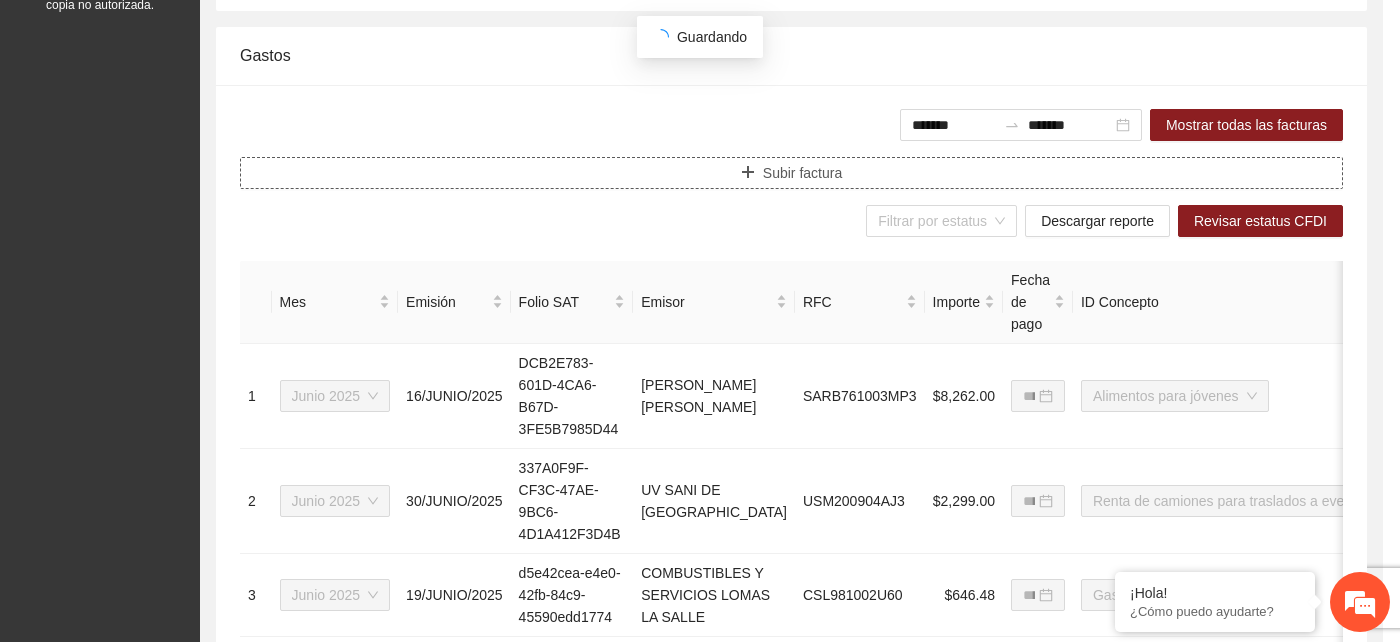 scroll, scrollTop: 0, scrollLeft: 0, axis: both 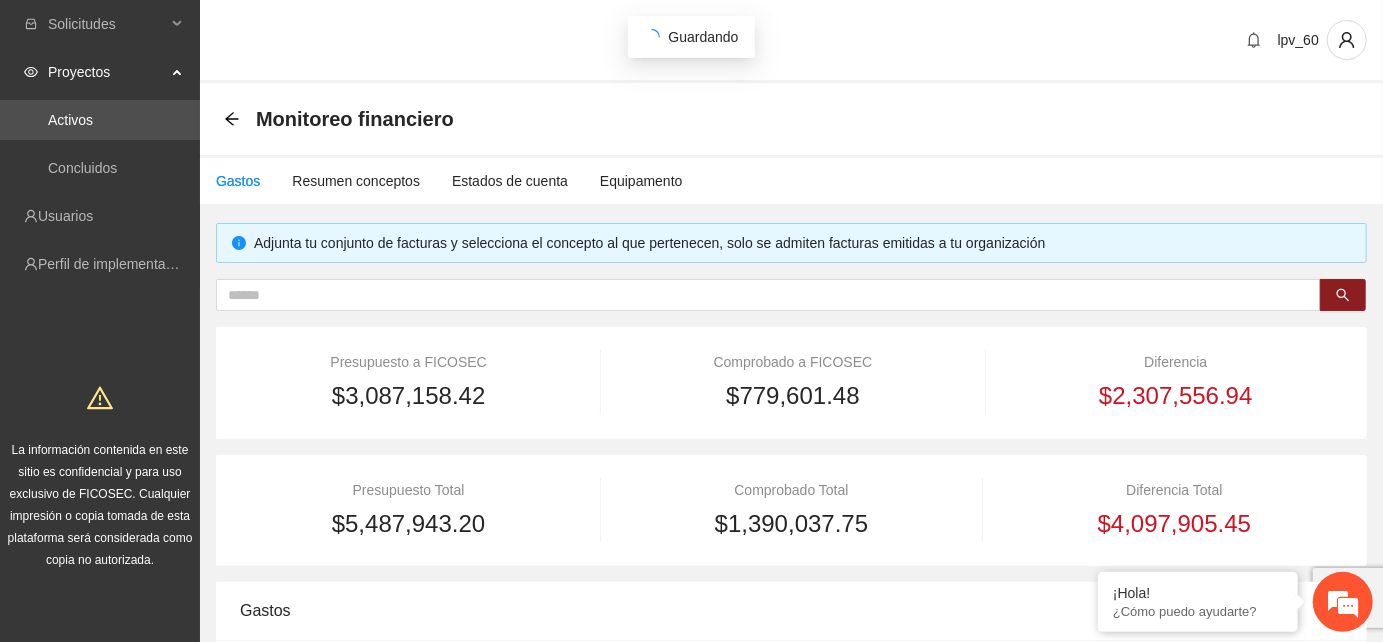 type on "*******" 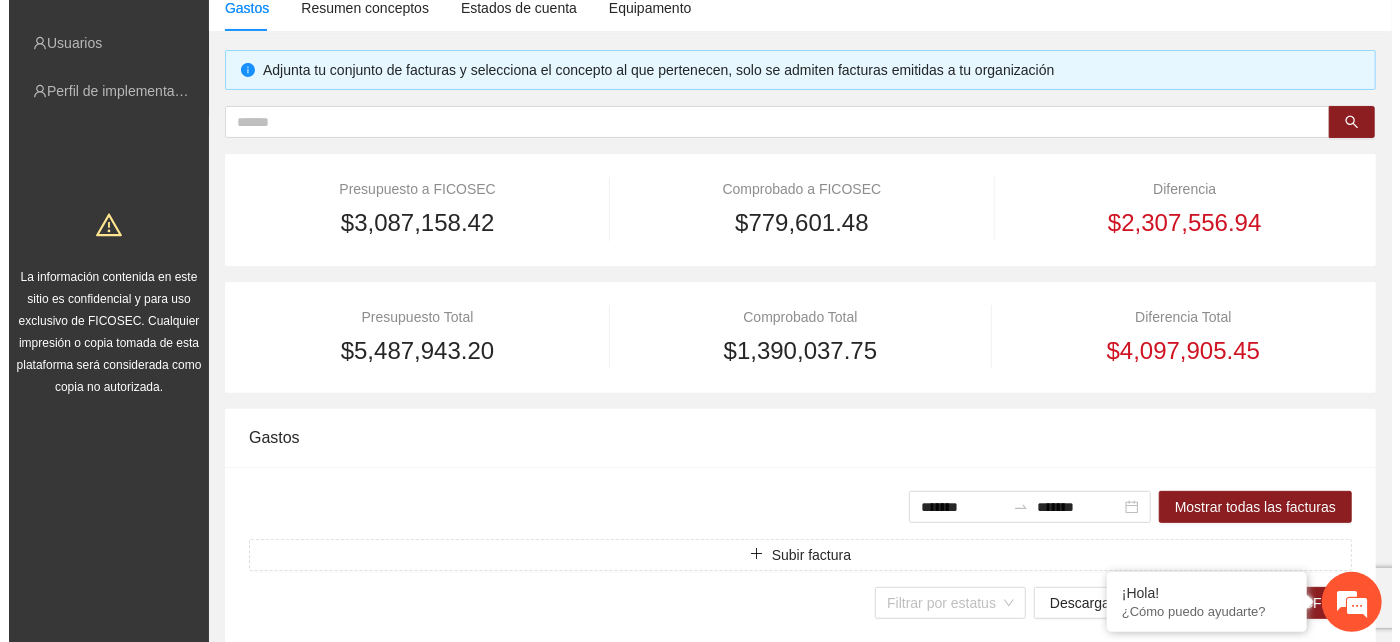 scroll, scrollTop: 222, scrollLeft: 0, axis: vertical 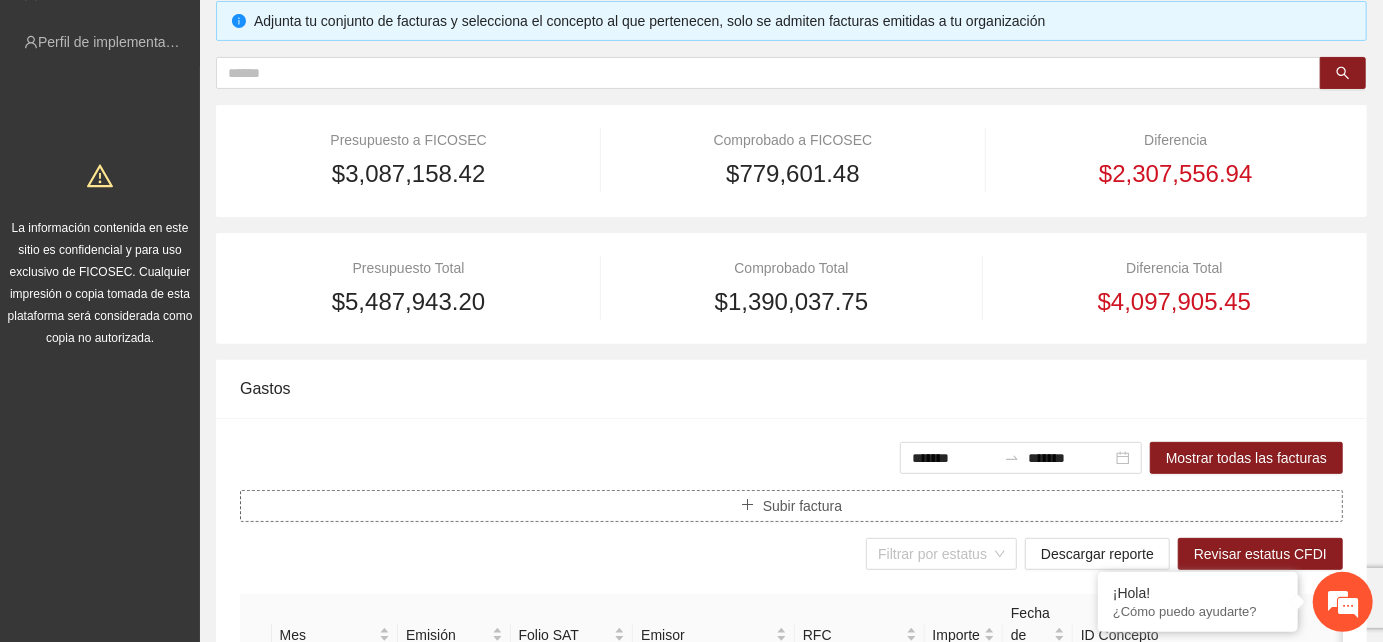 click on "Subir factura" at bounding box center [802, 506] 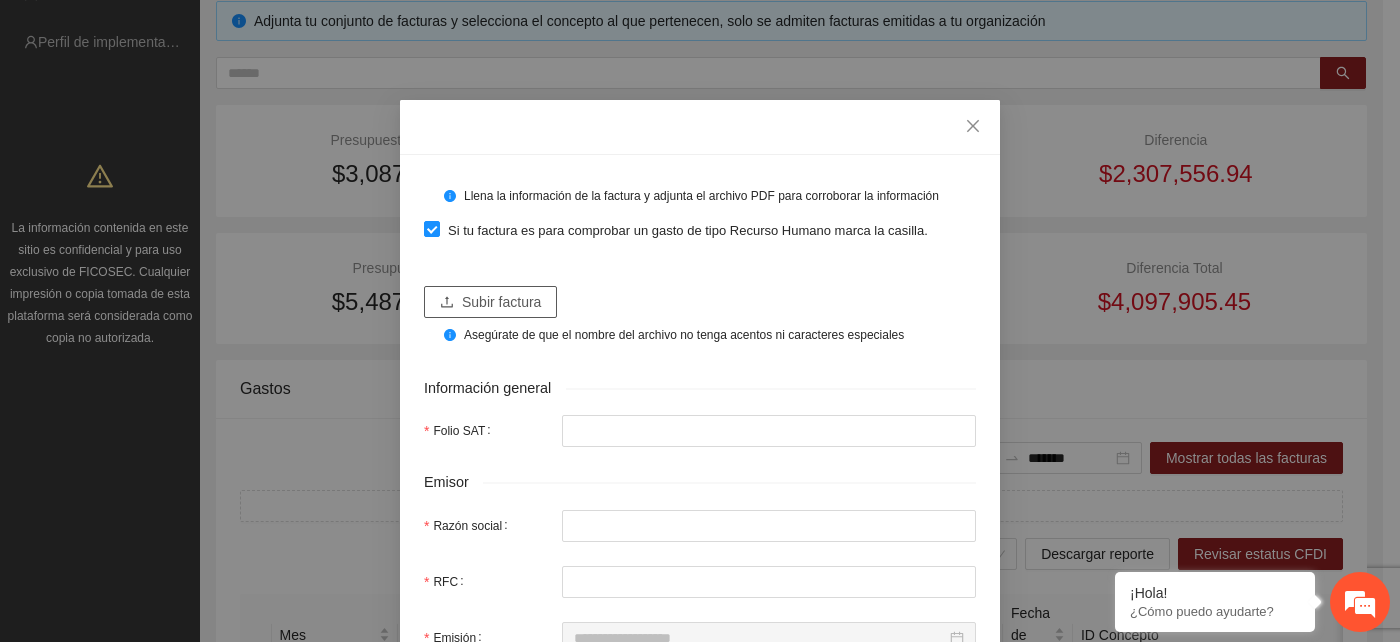 click on "Subir factura" at bounding box center (501, 302) 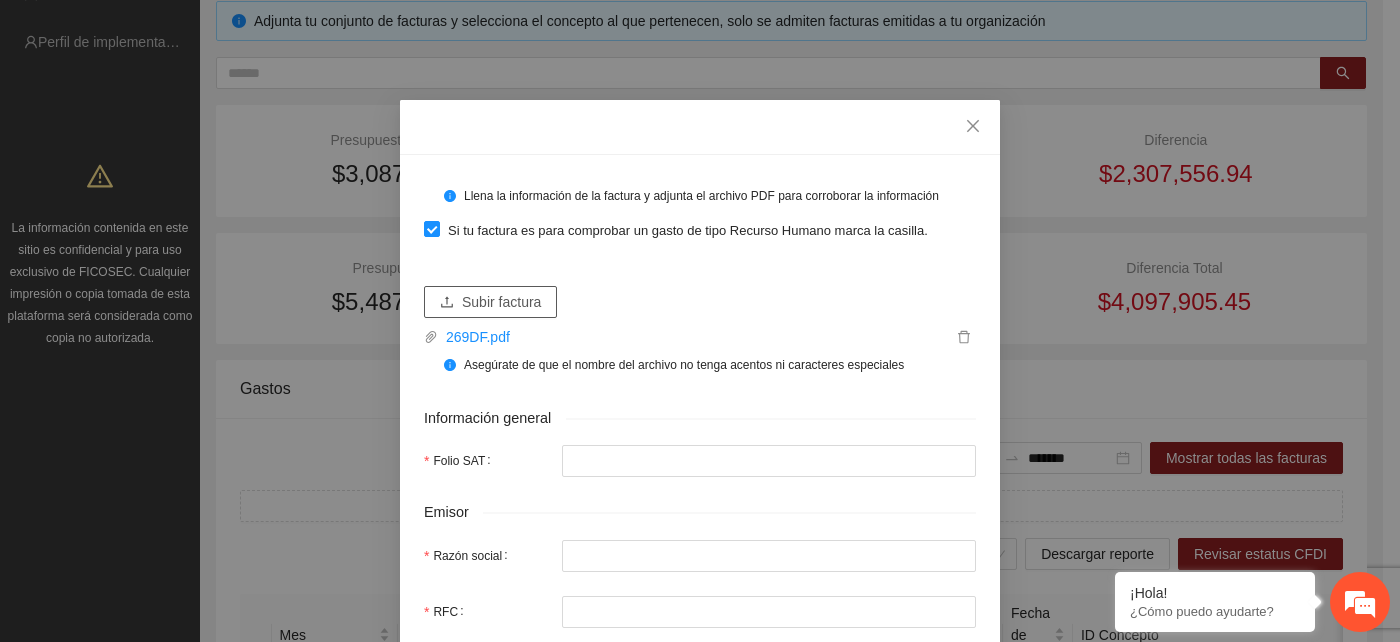 click on "Subir factura" at bounding box center [501, 302] 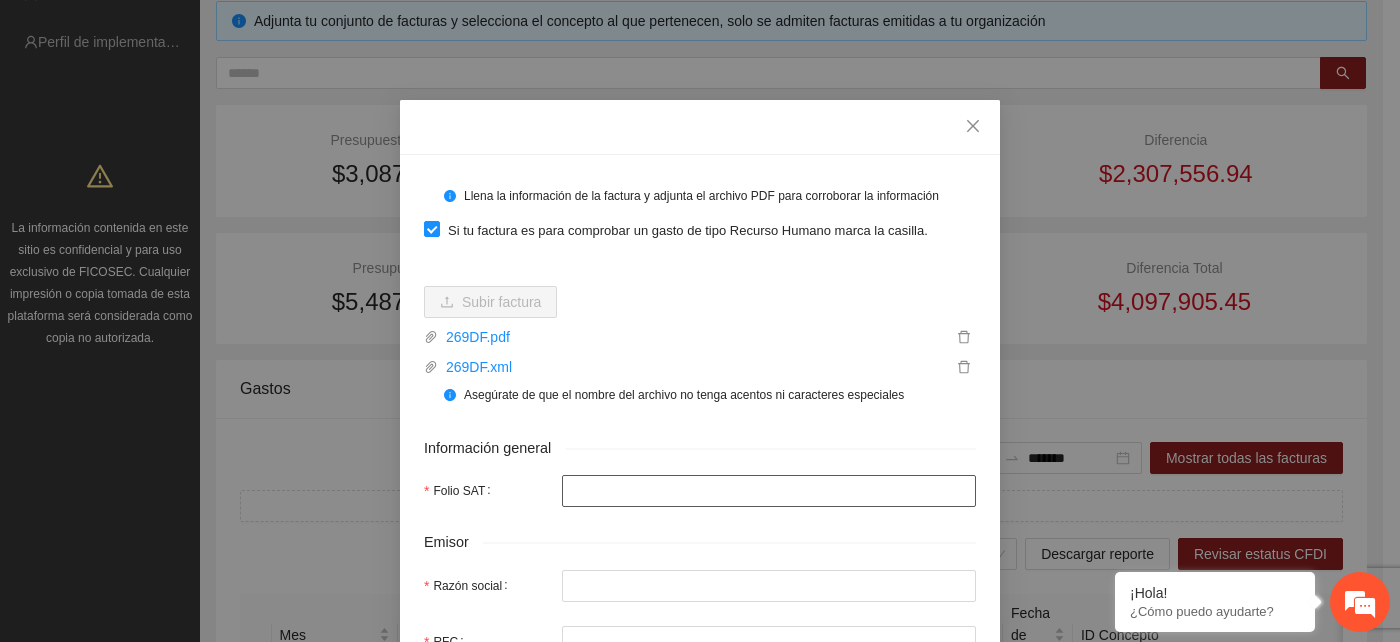 type on "**********" 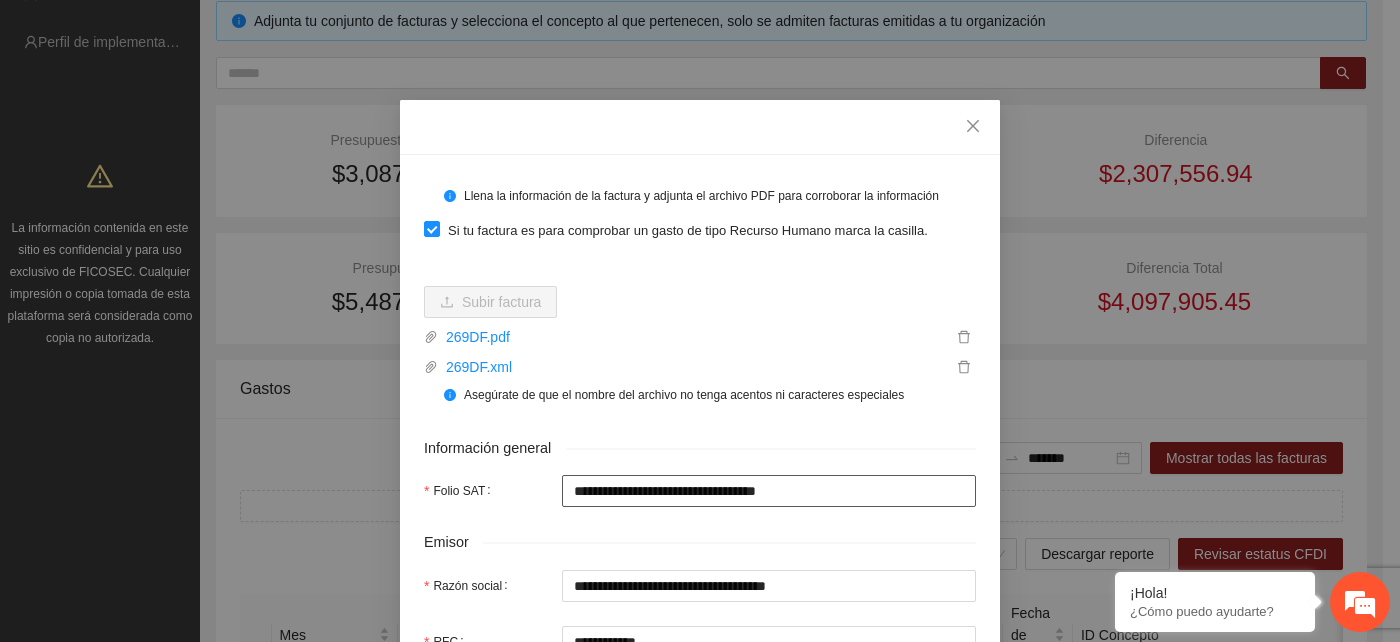 type on "**********" 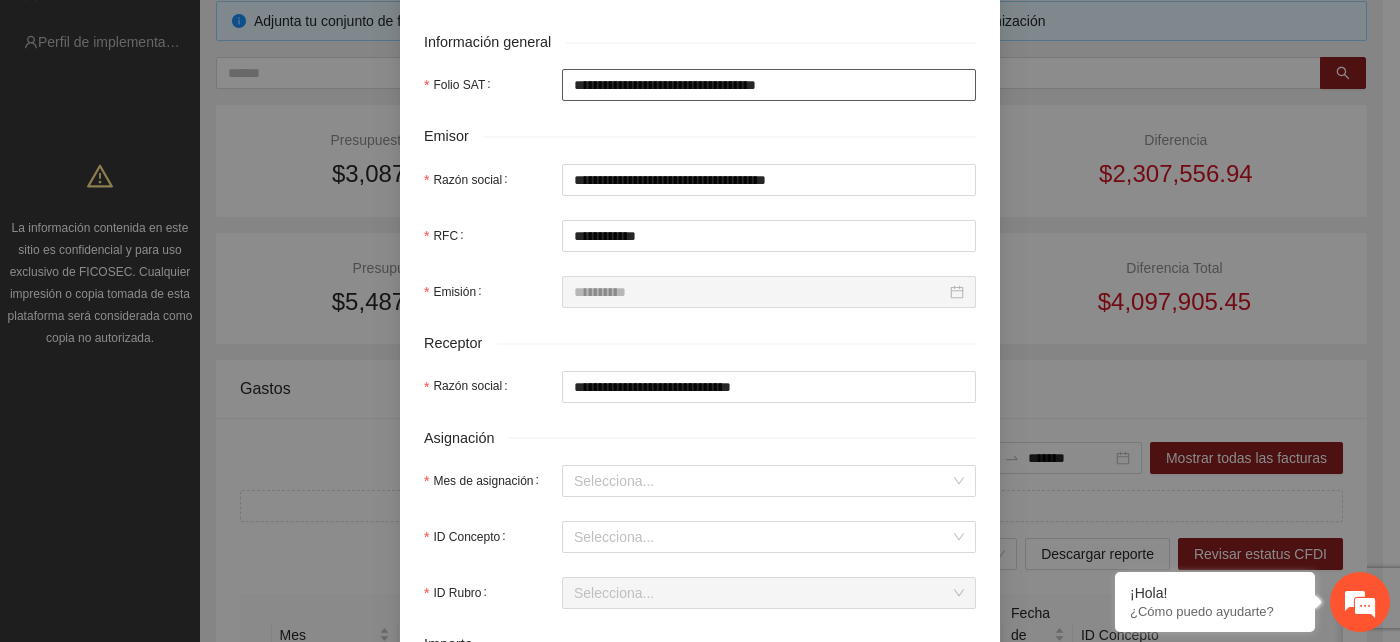 scroll, scrollTop: 444, scrollLeft: 0, axis: vertical 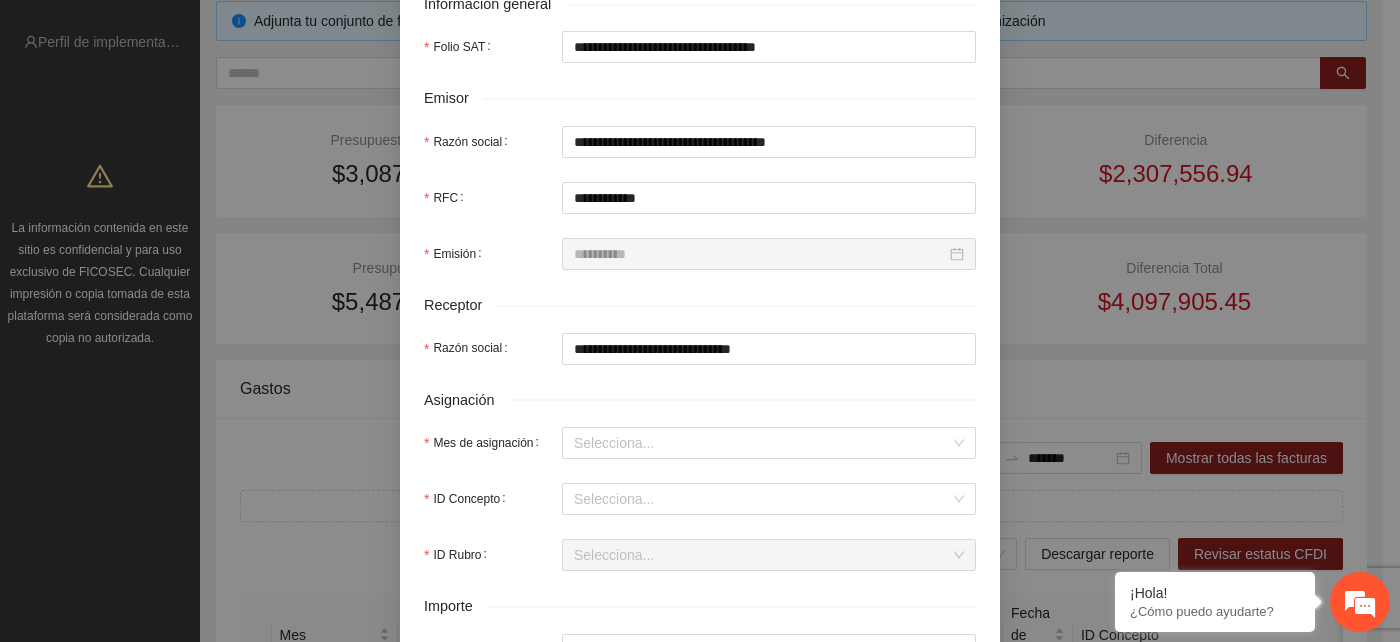 click on "**********" at bounding box center [700, 435] 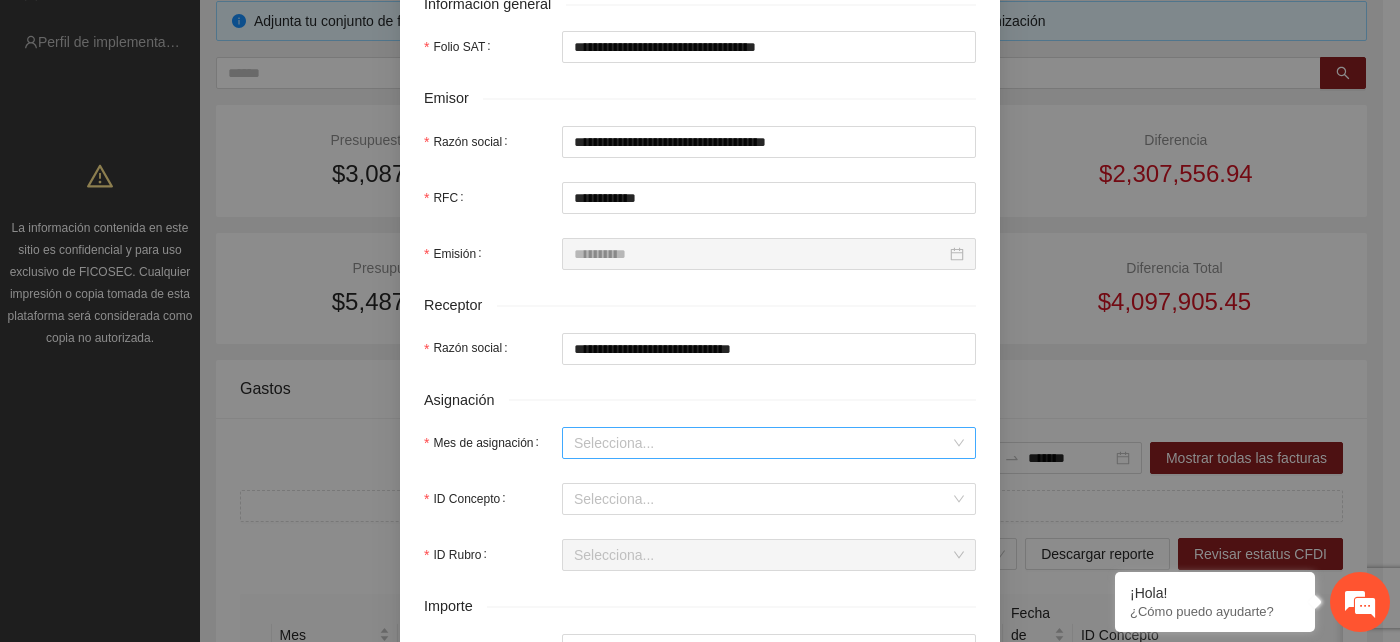 click on "Mes de asignación" at bounding box center (762, 443) 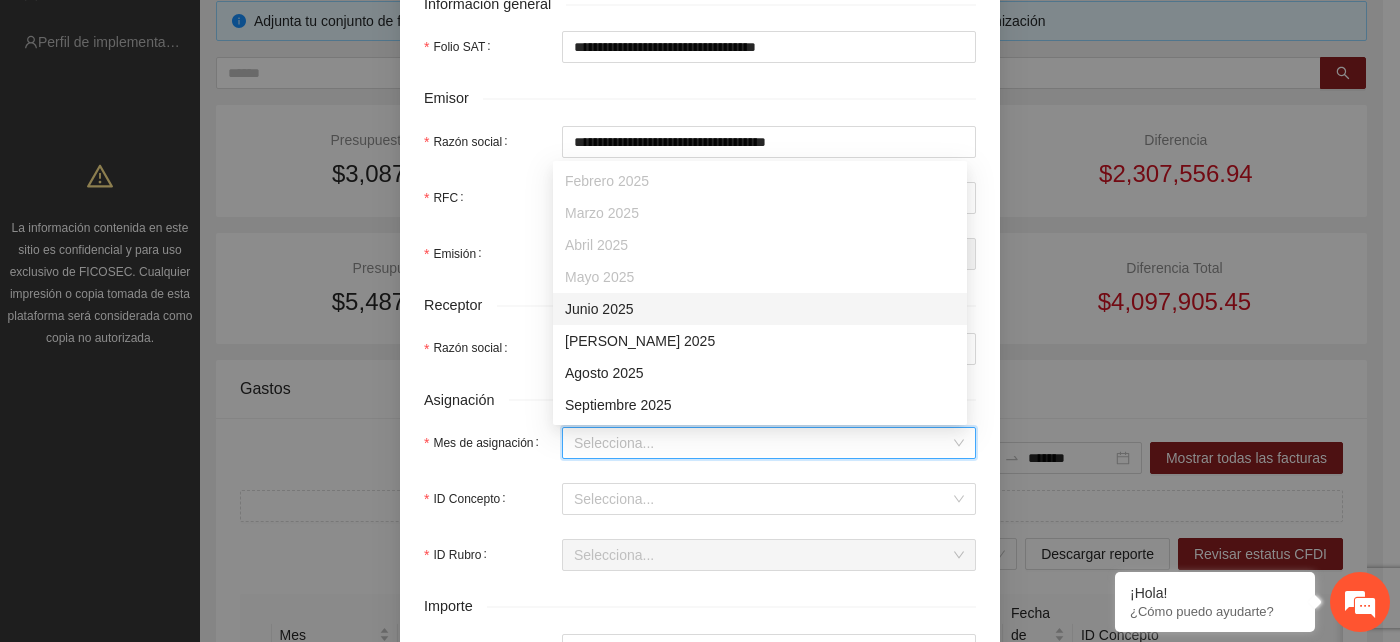 click on "Junio 2025" at bounding box center (760, 309) 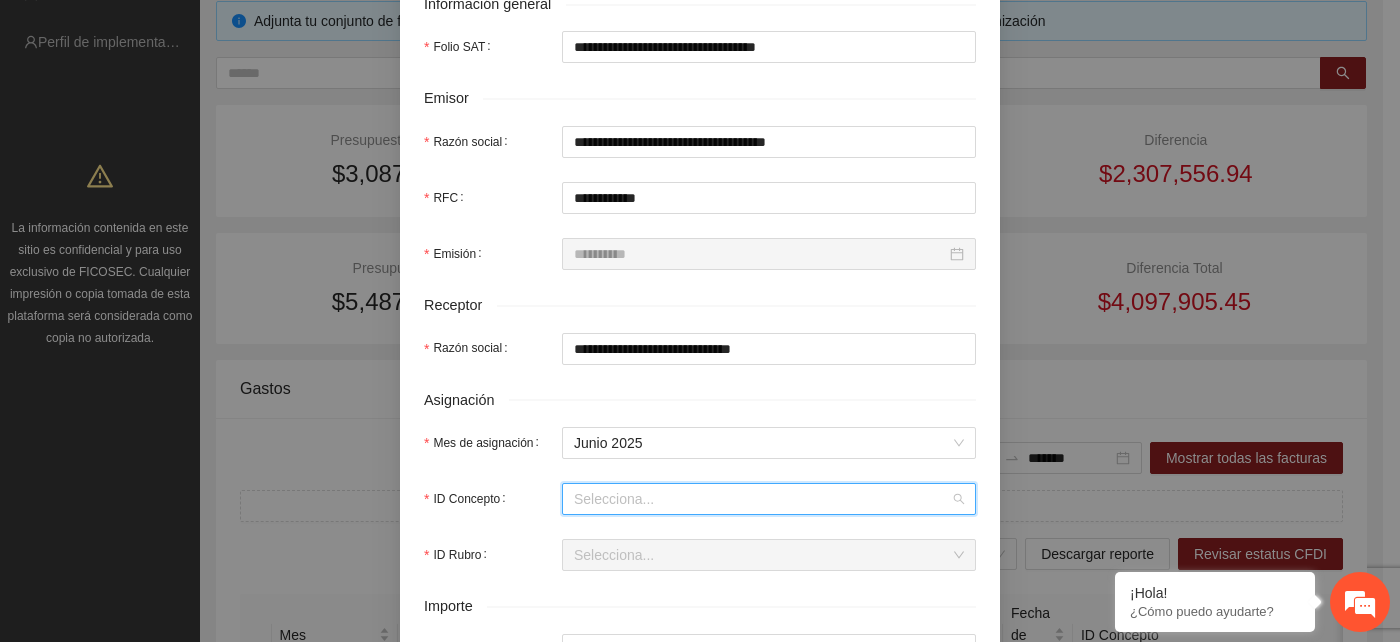click on "ID Concepto" at bounding box center (762, 499) 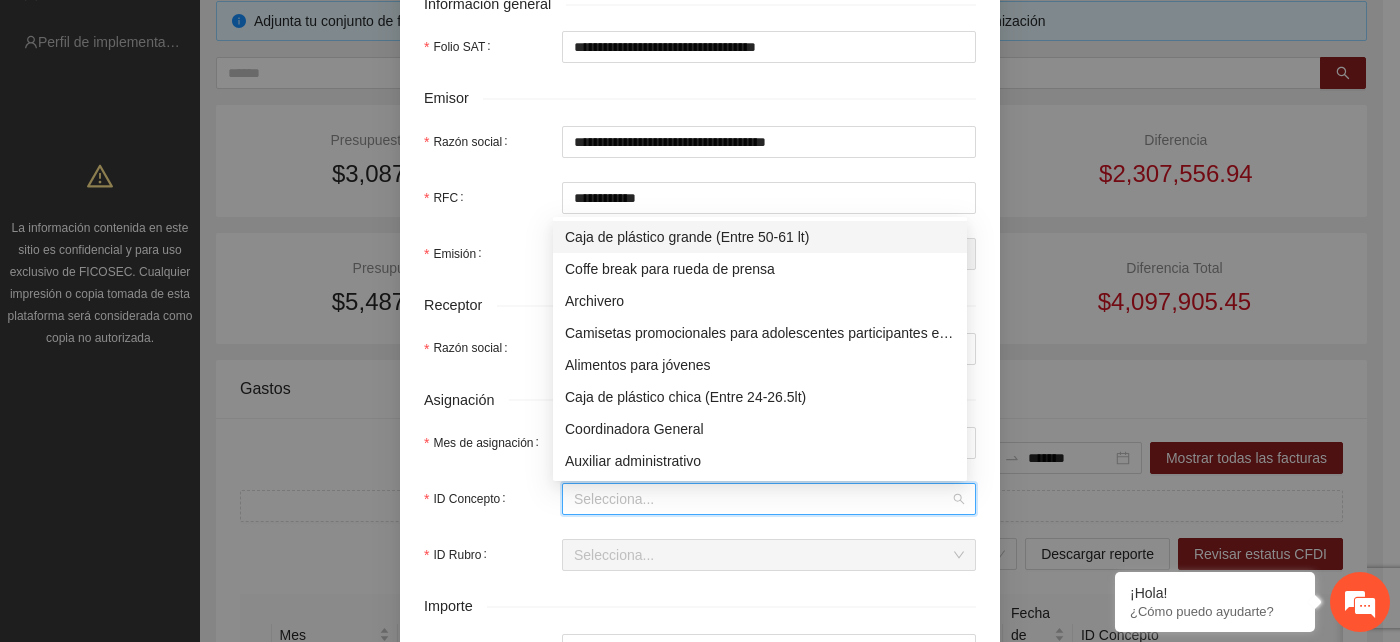 type on "*" 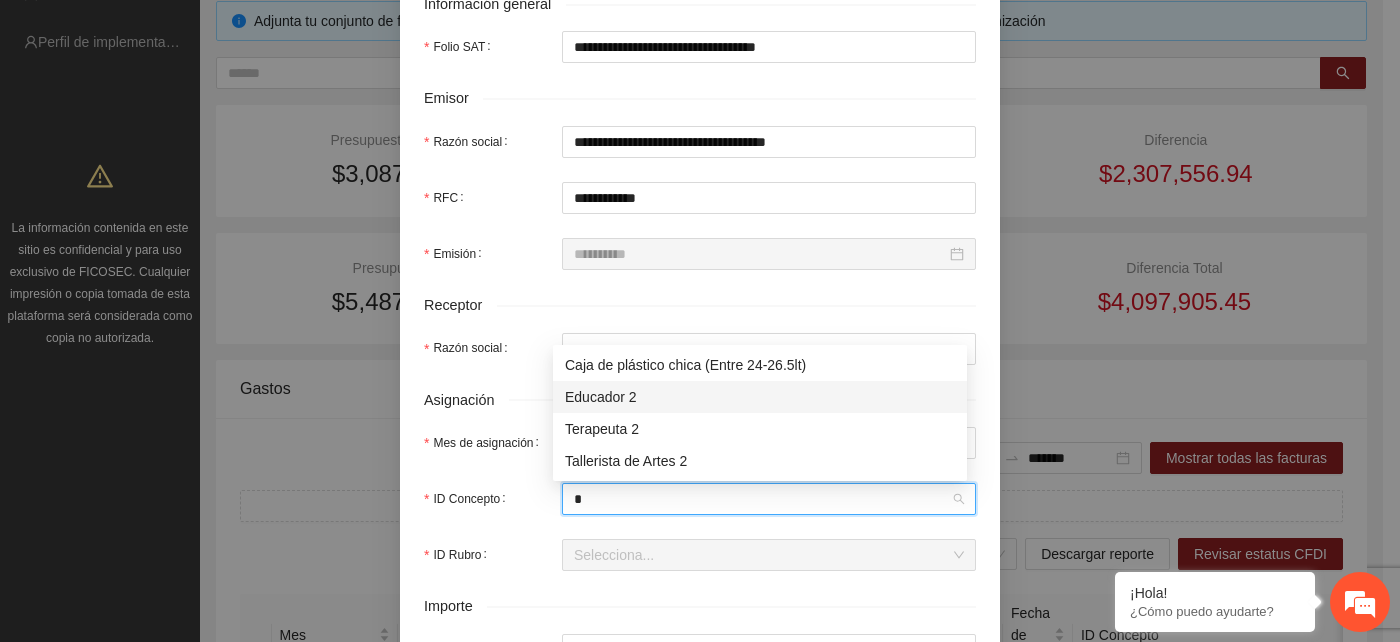 click on "Educador 2" at bounding box center (760, 397) 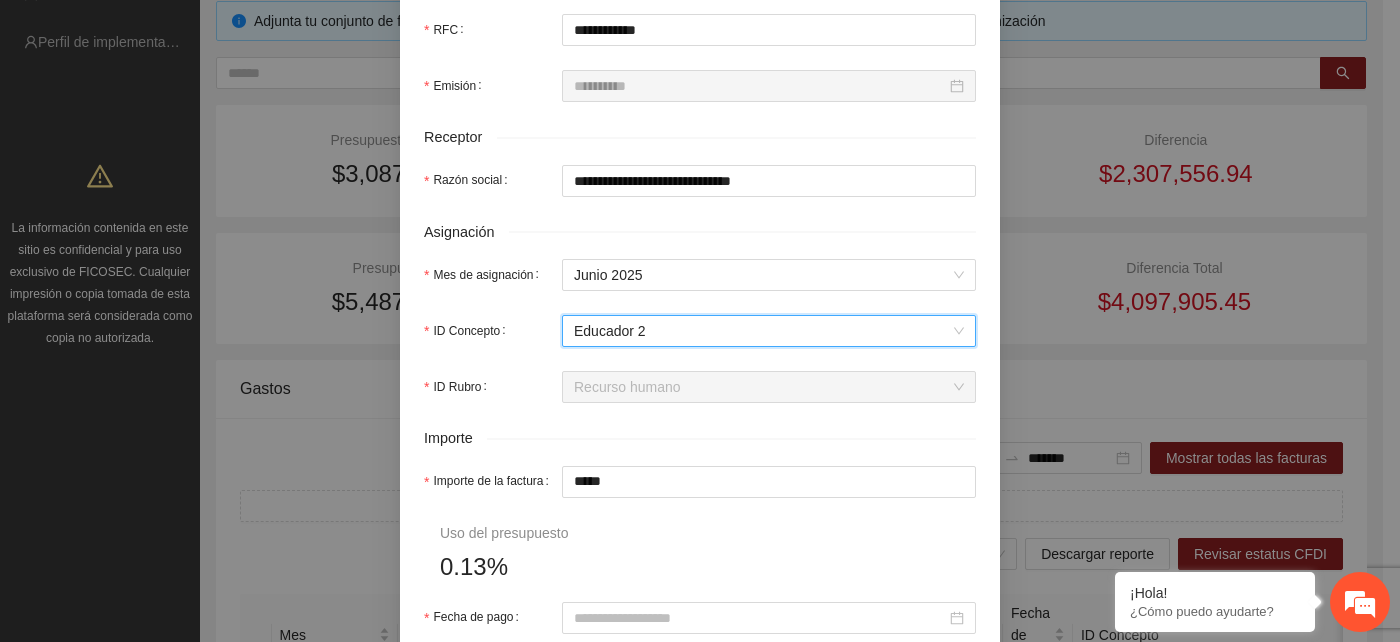 scroll, scrollTop: 666, scrollLeft: 0, axis: vertical 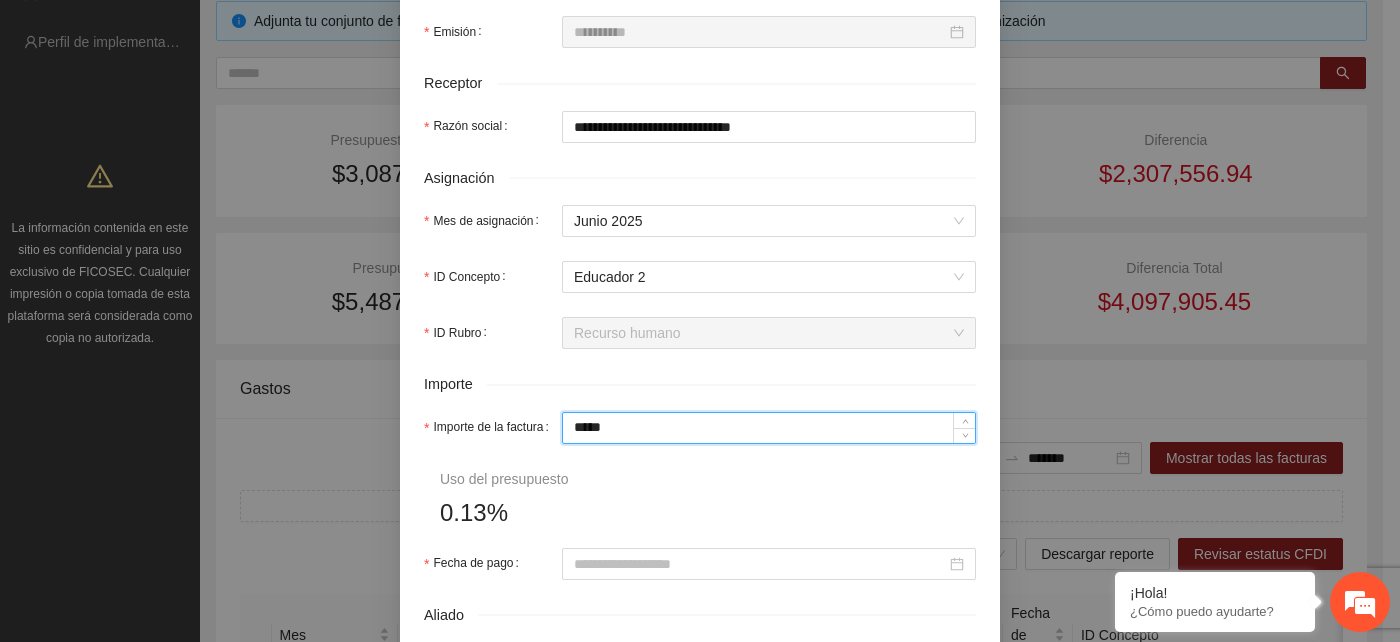 drag, startPoint x: 607, startPoint y: 426, endPoint x: 551, endPoint y: 432, distance: 56.32051 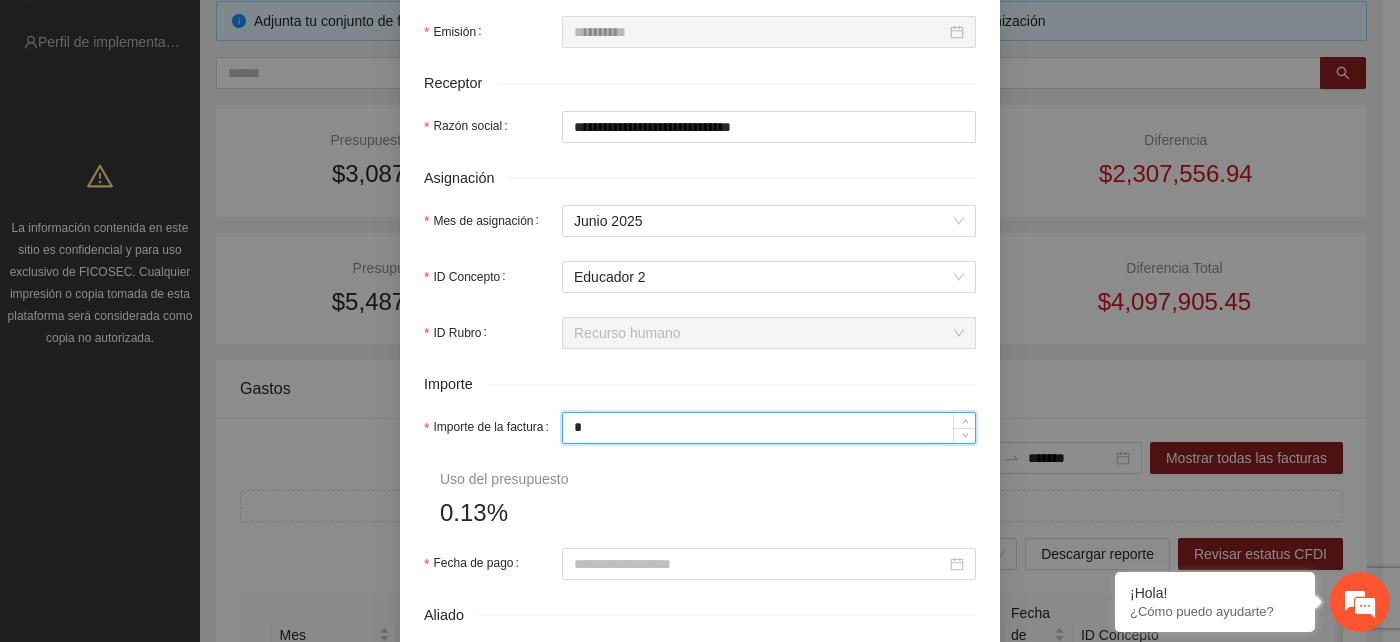type on "****" 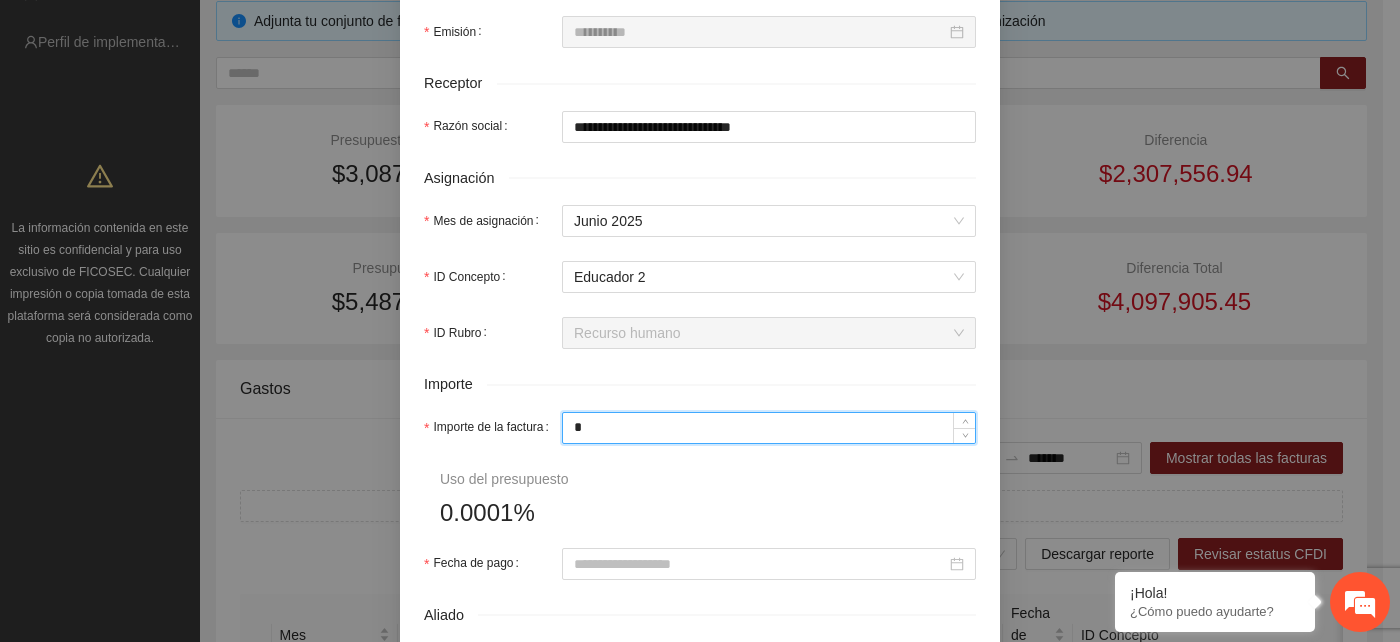 type on "**" 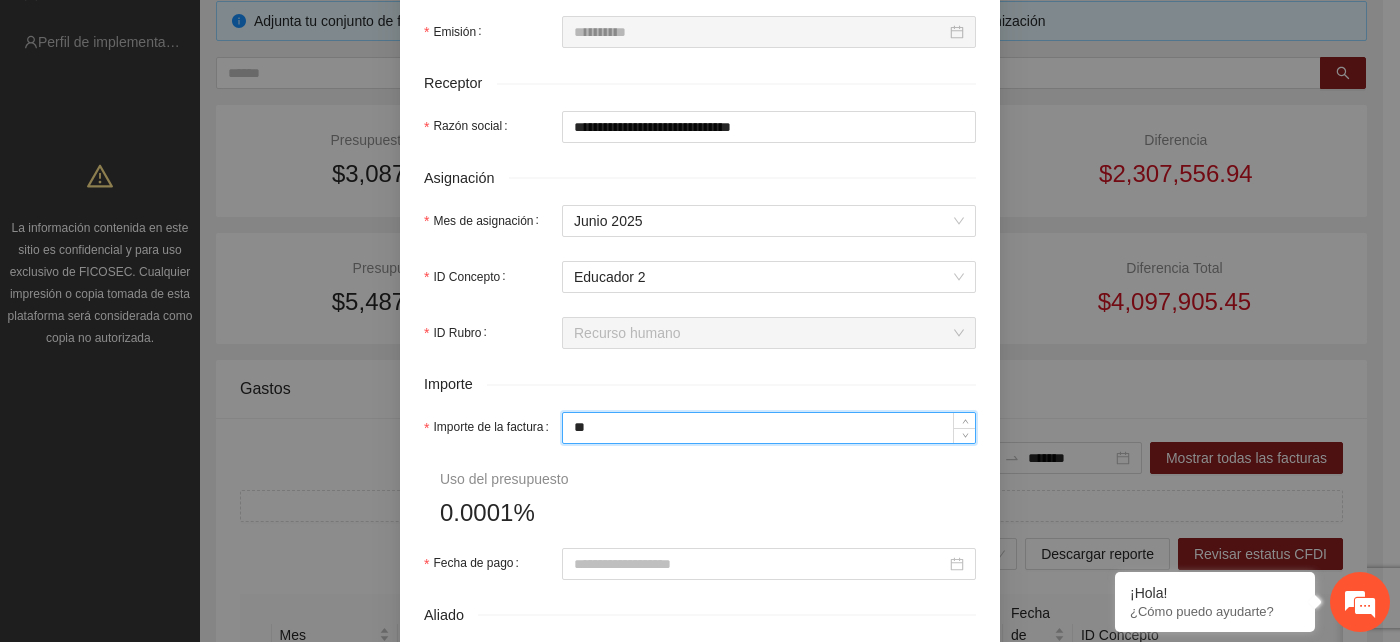 type on "*****" 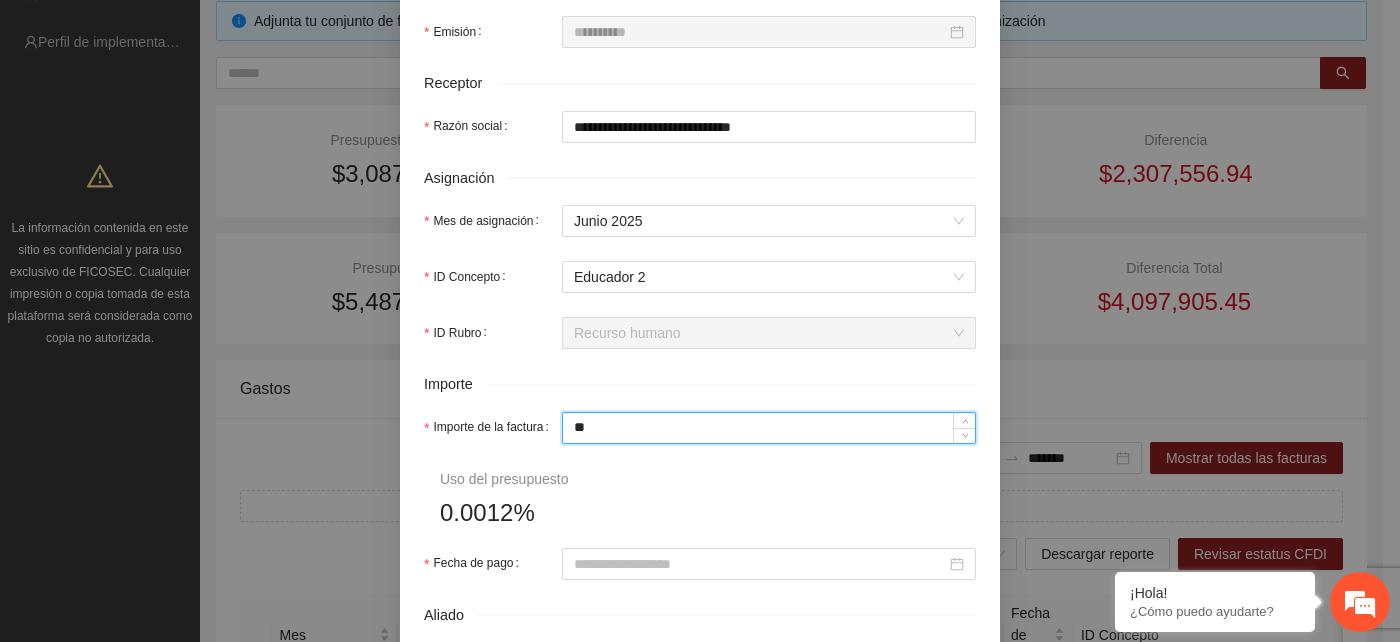 type on "***" 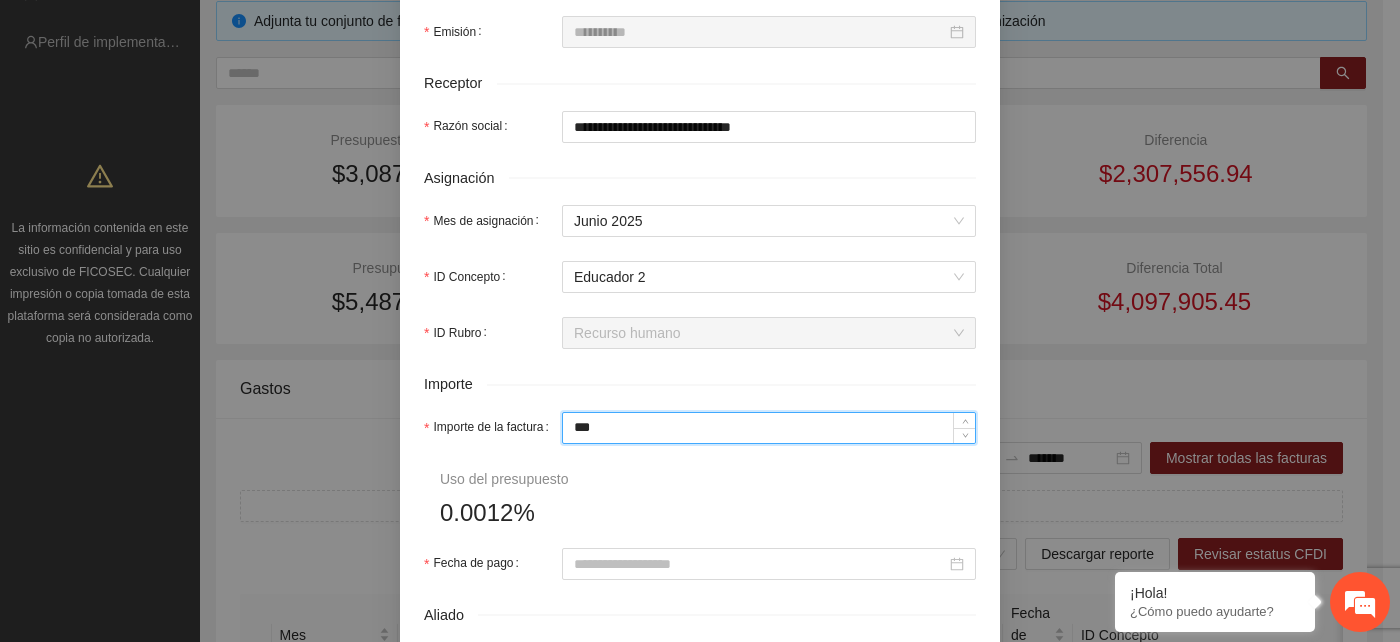 type on "******" 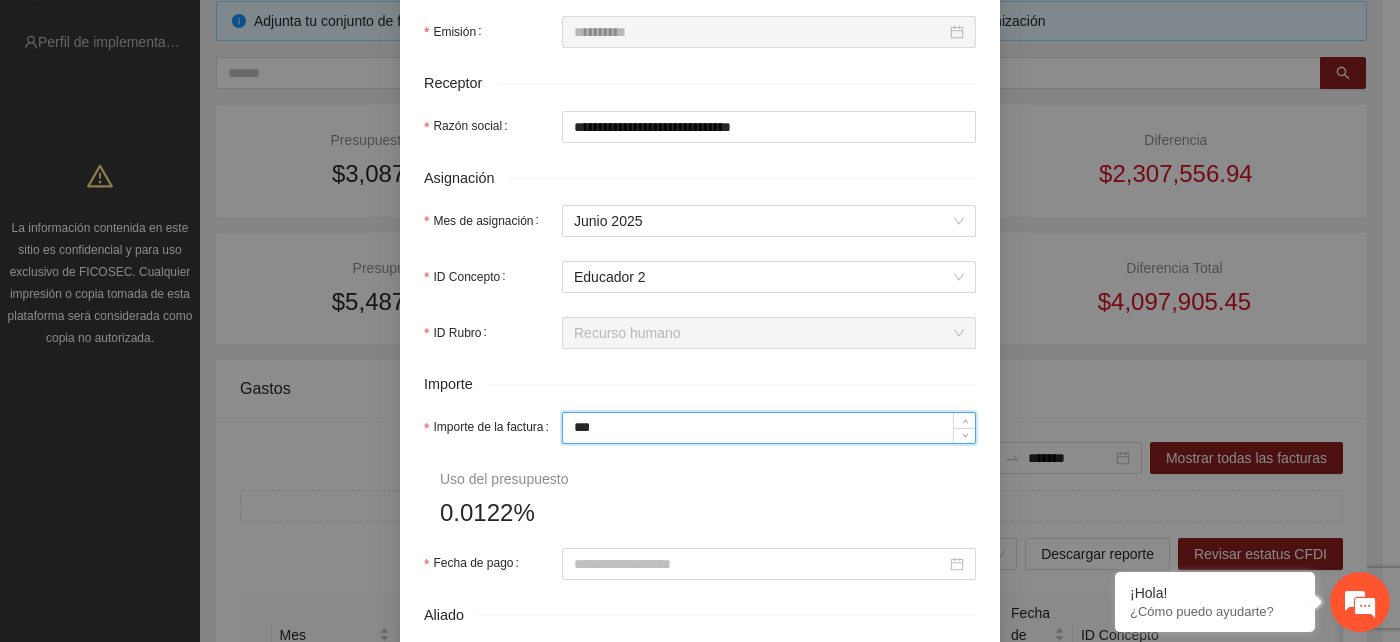type on "*****" 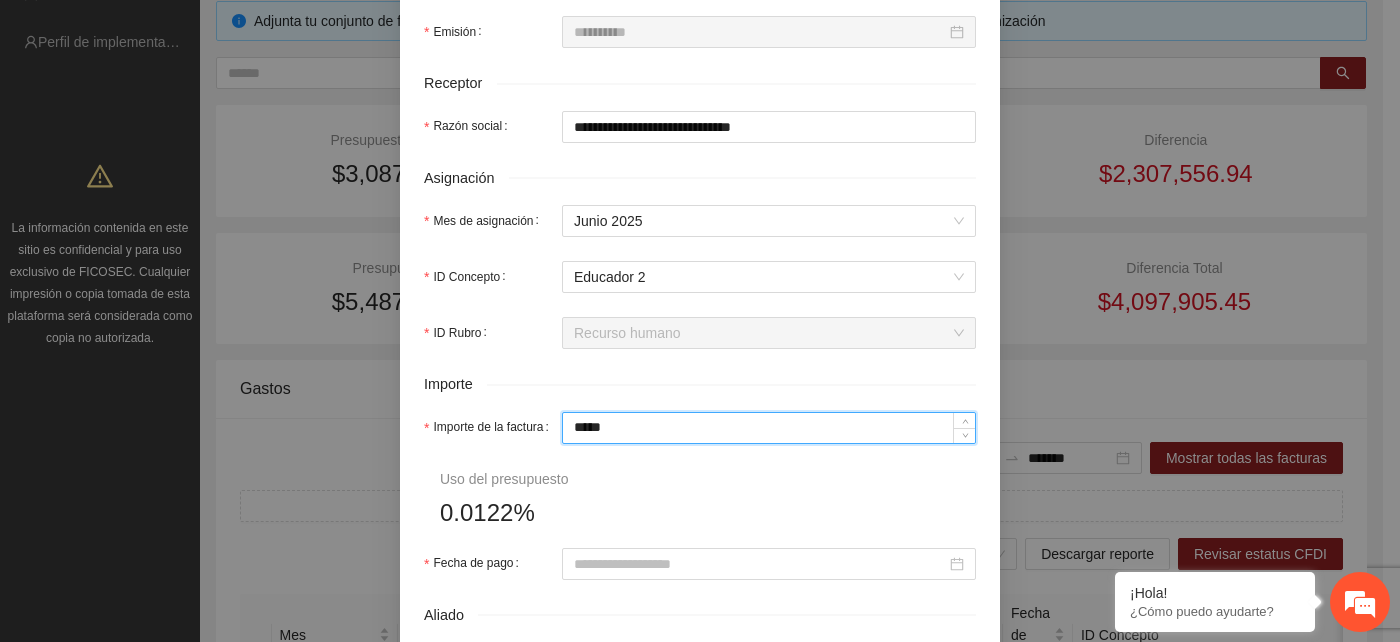 type on "********" 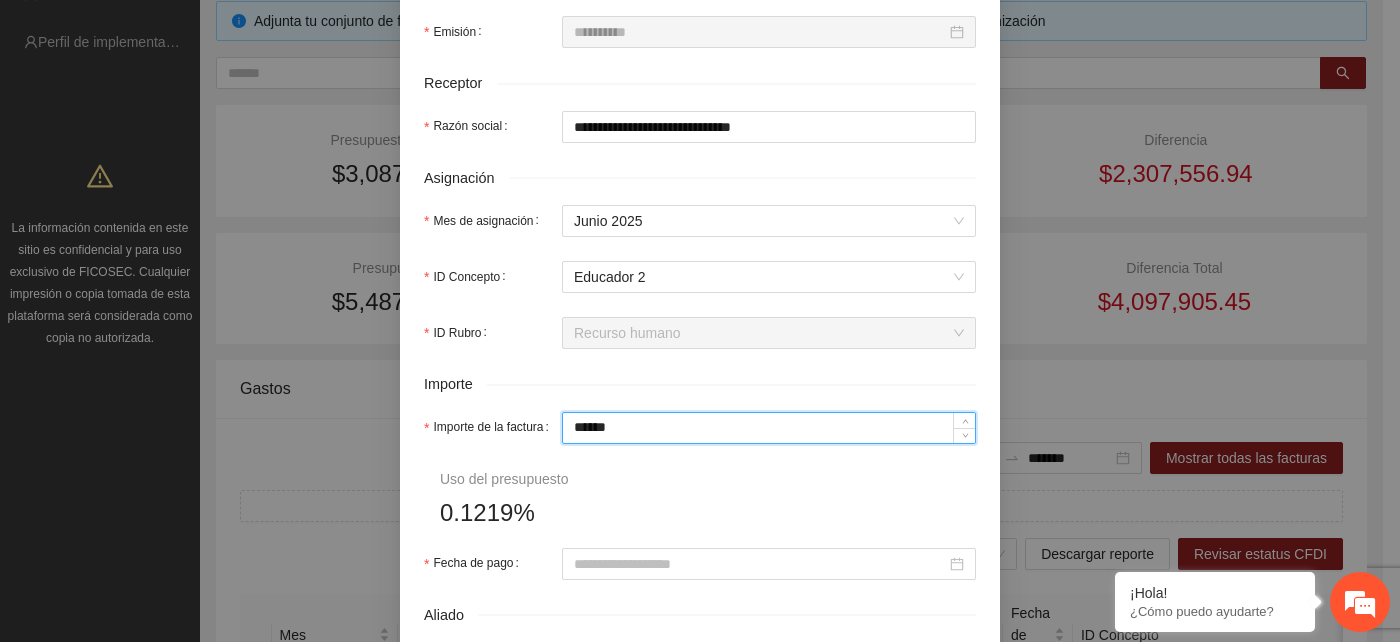type on "*******" 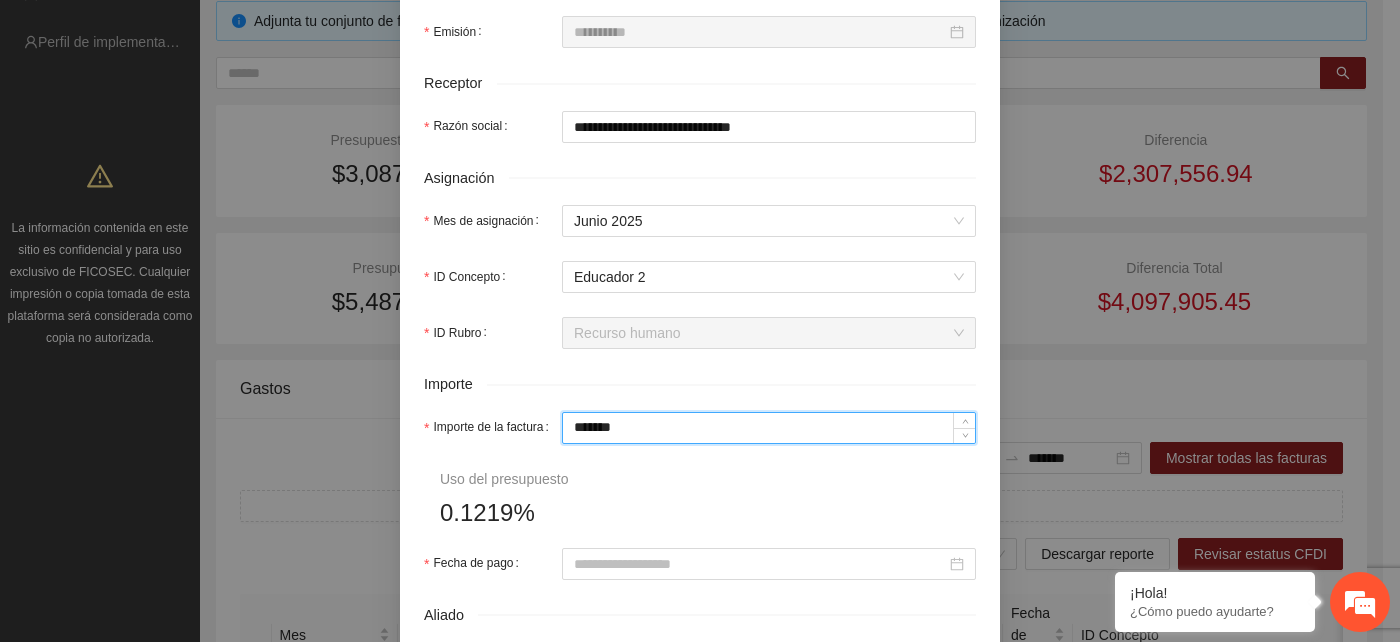 type on "********" 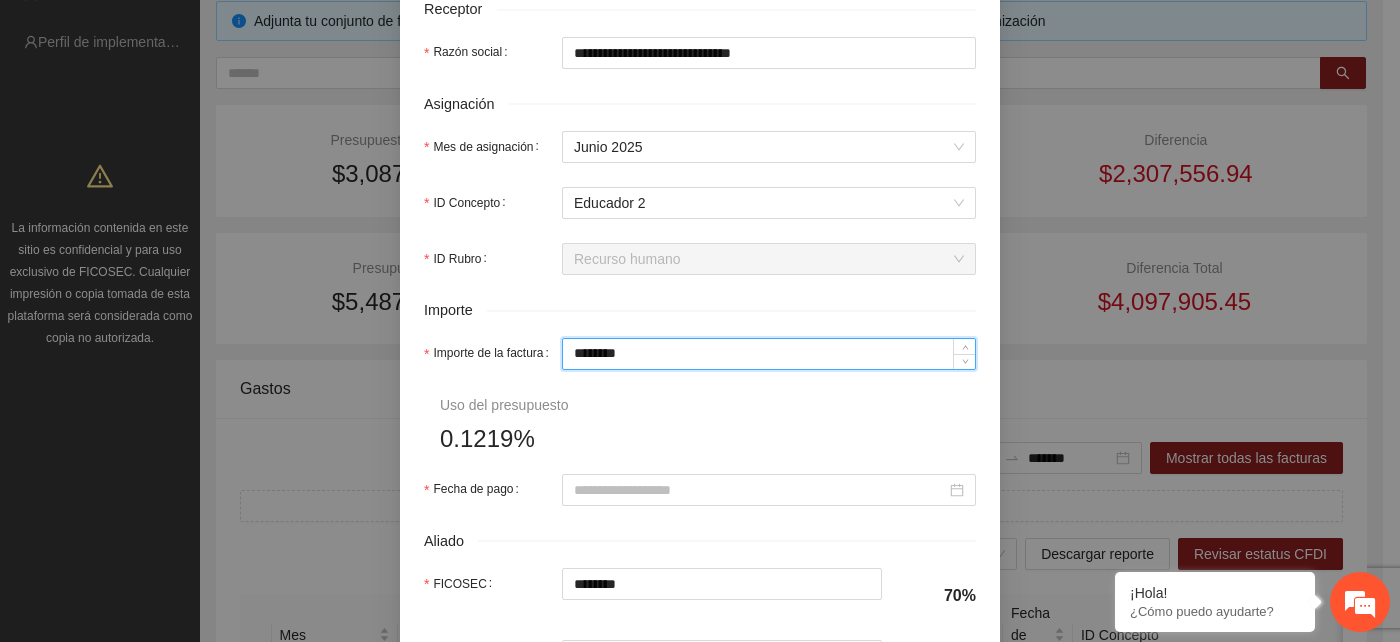 scroll, scrollTop: 777, scrollLeft: 0, axis: vertical 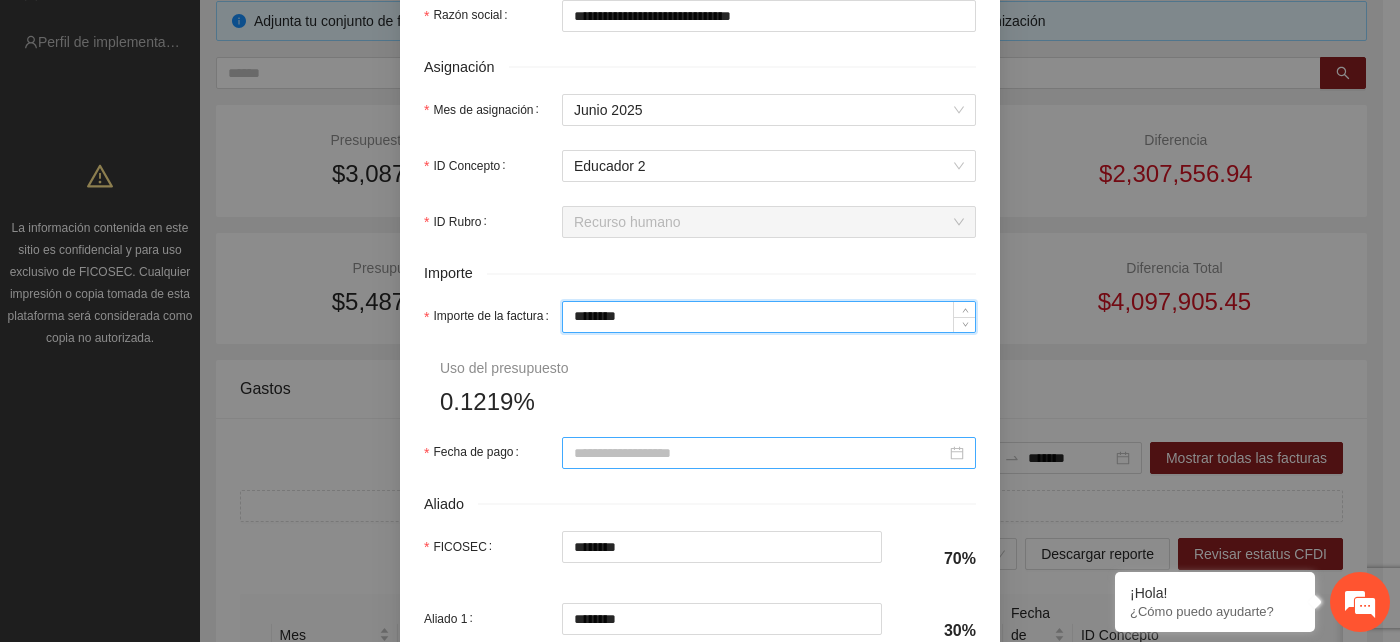 type on "*******" 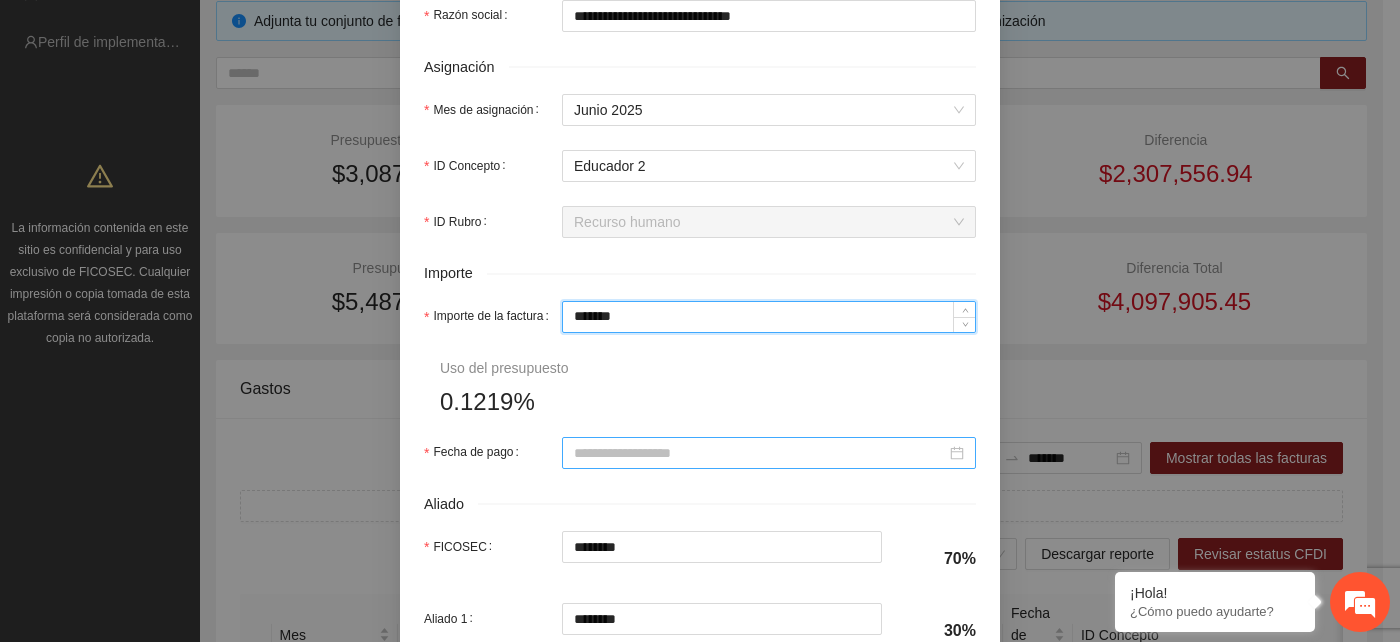 click on "Fecha de pago" at bounding box center (760, 453) 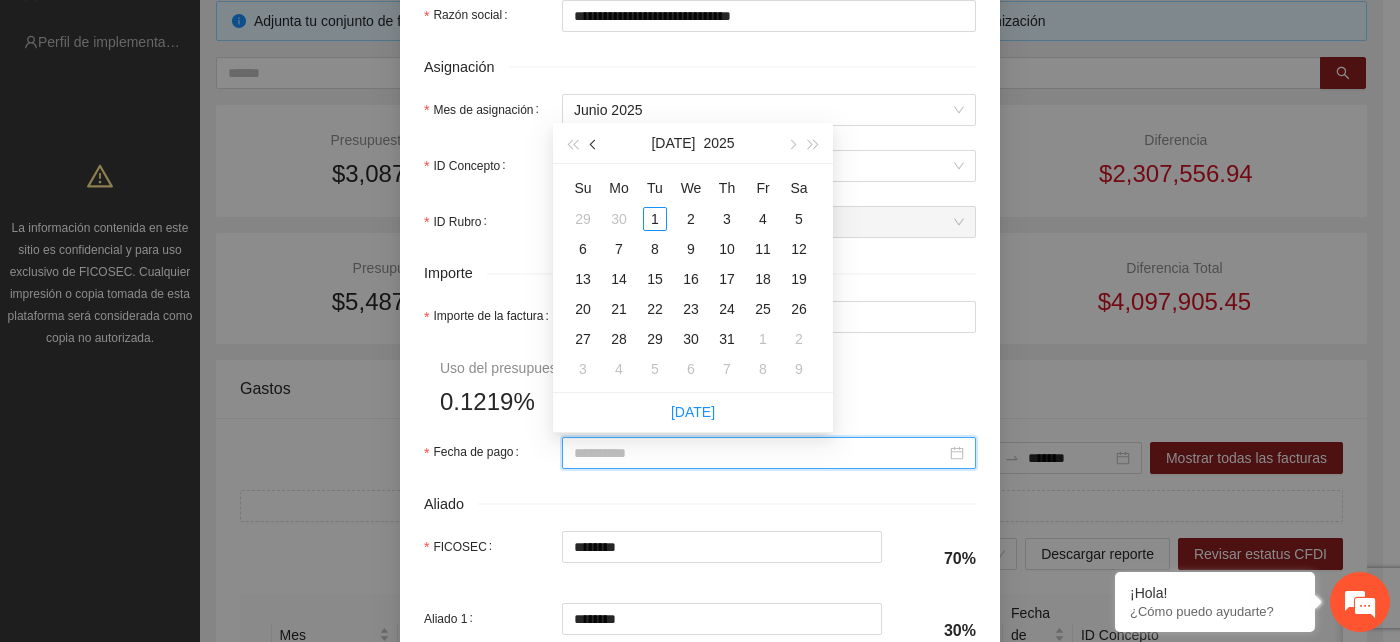 type on "**********" 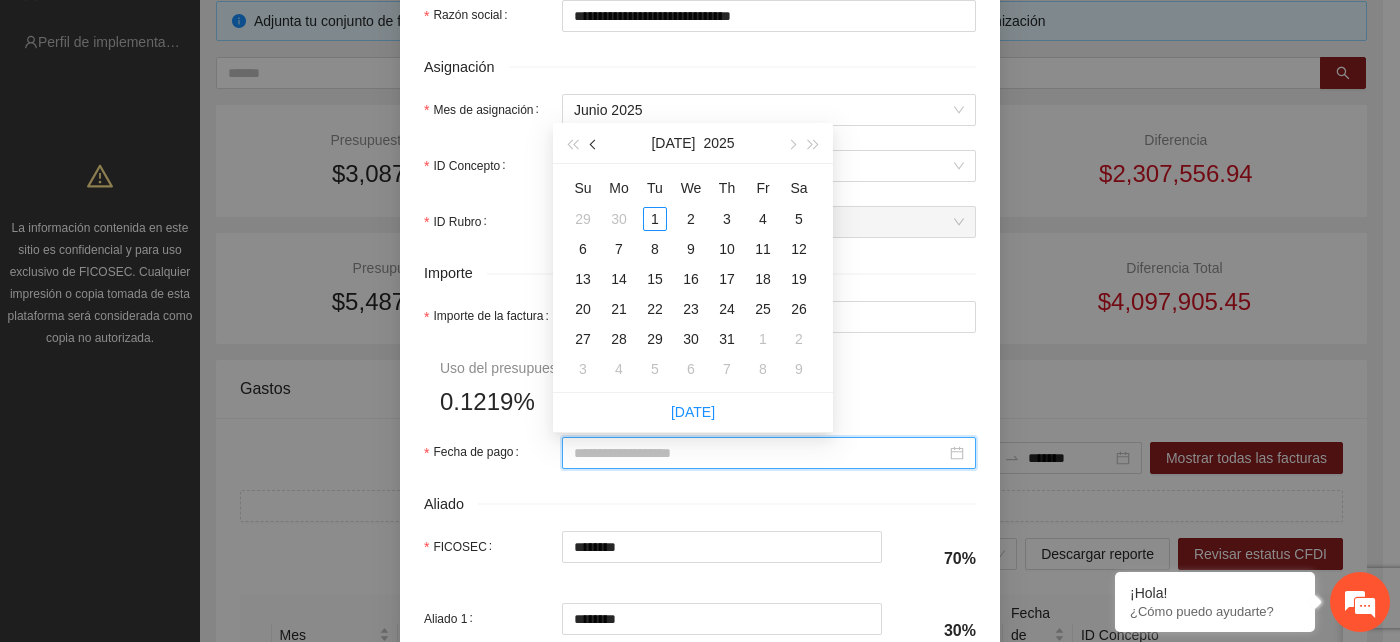 click at bounding box center (595, 144) 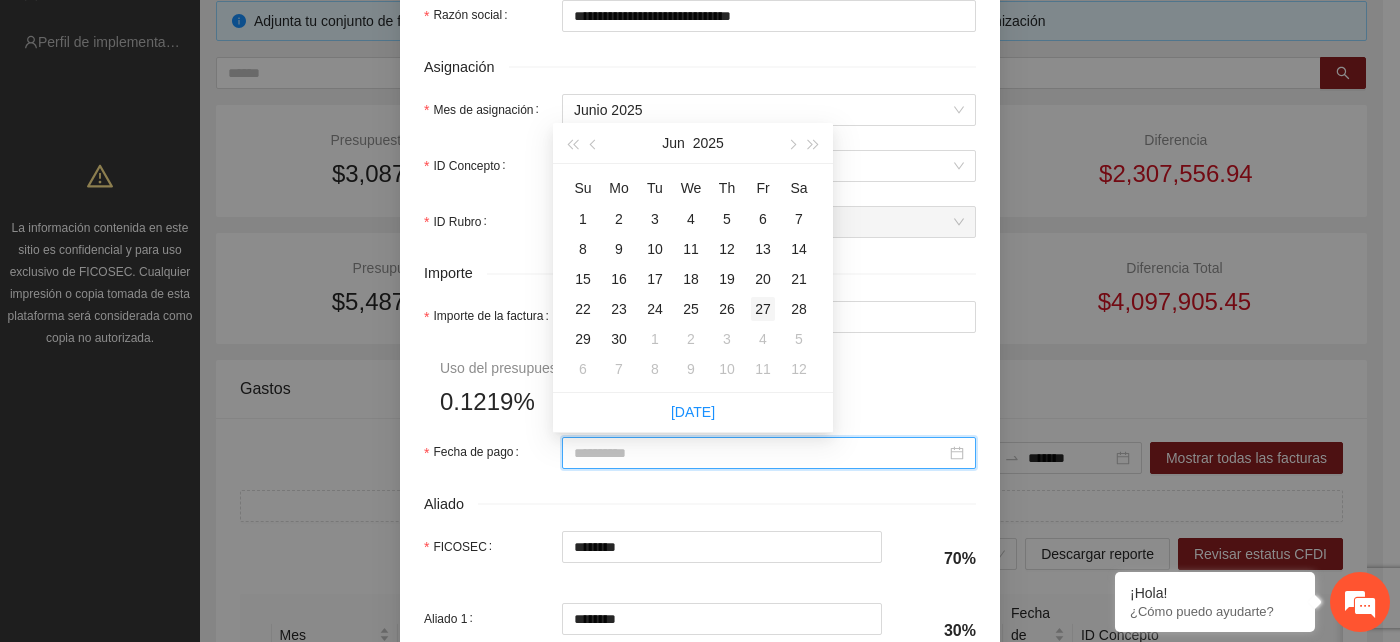type on "**********" 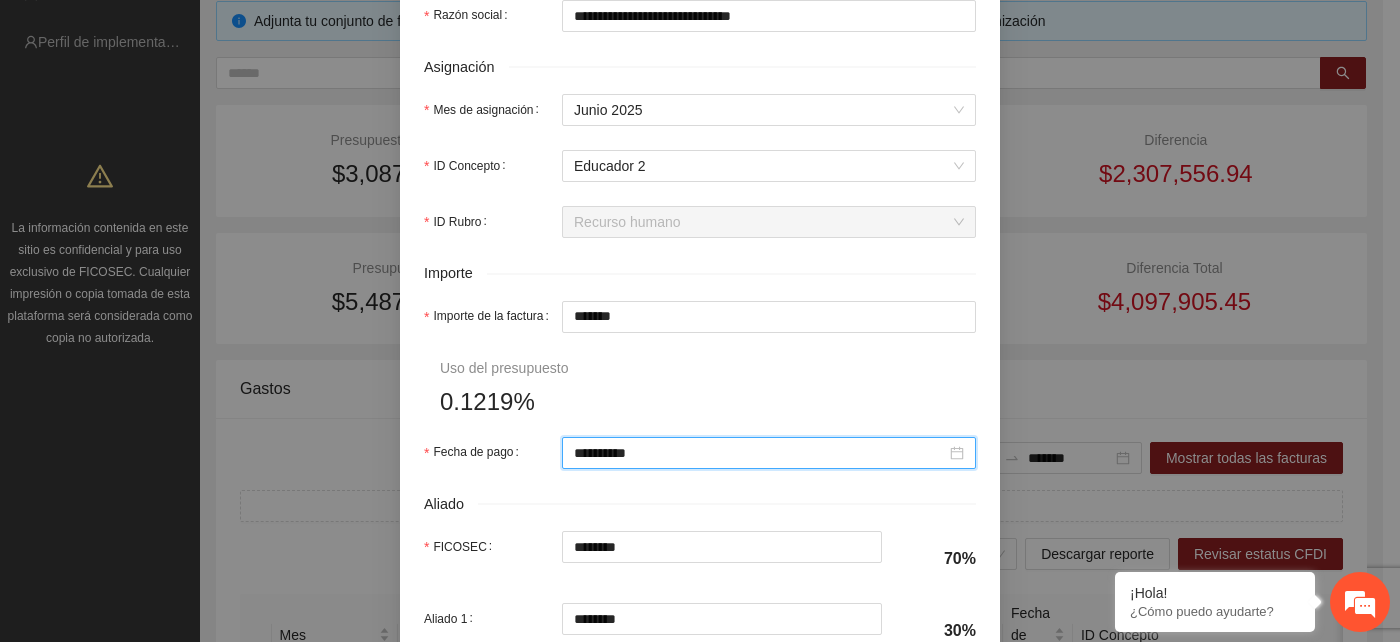 scroll, scrollTop: 888, scrollLeft: 0, axis: vertical 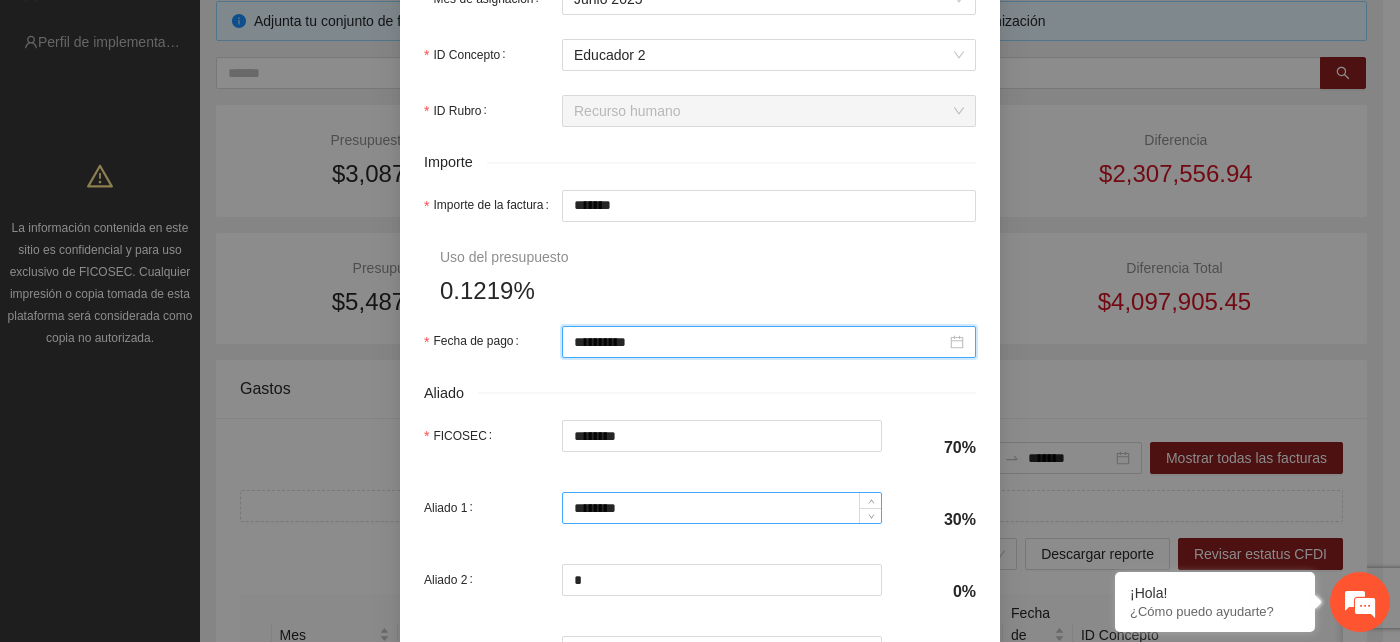 click on "********" at bounding box center (722, 508) 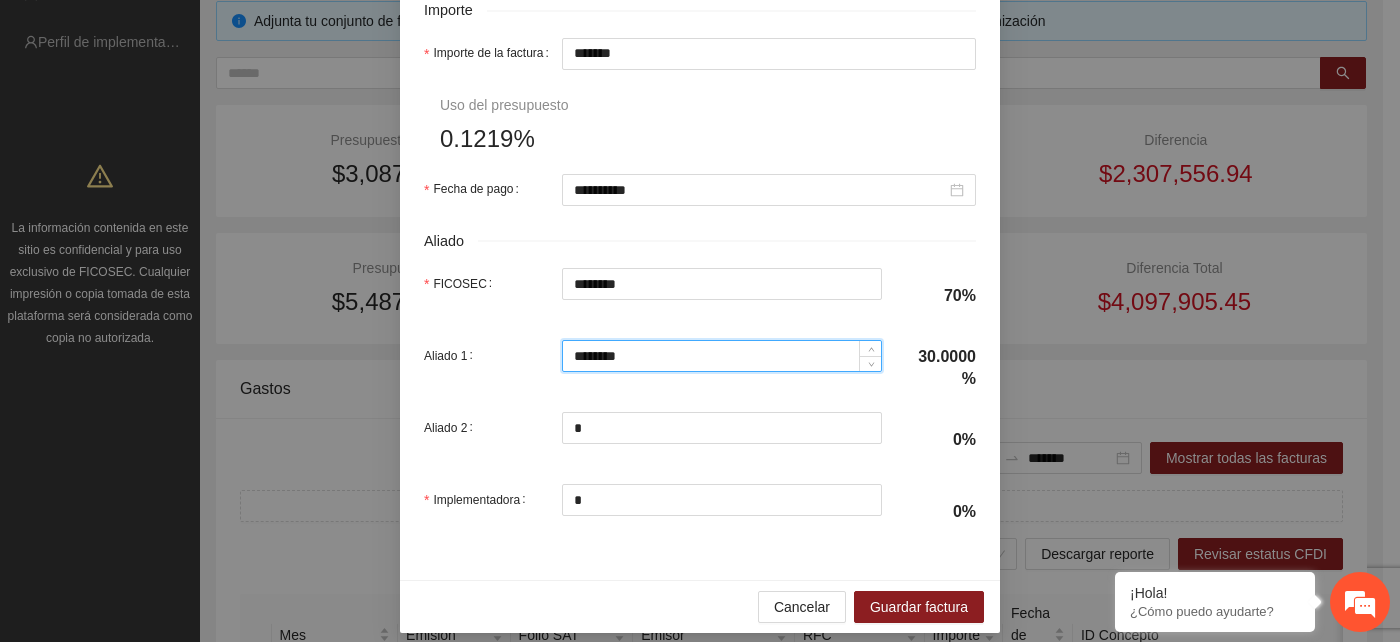 scroll, scrollTop: 1056, scrollLeft: 0, axis: vertical 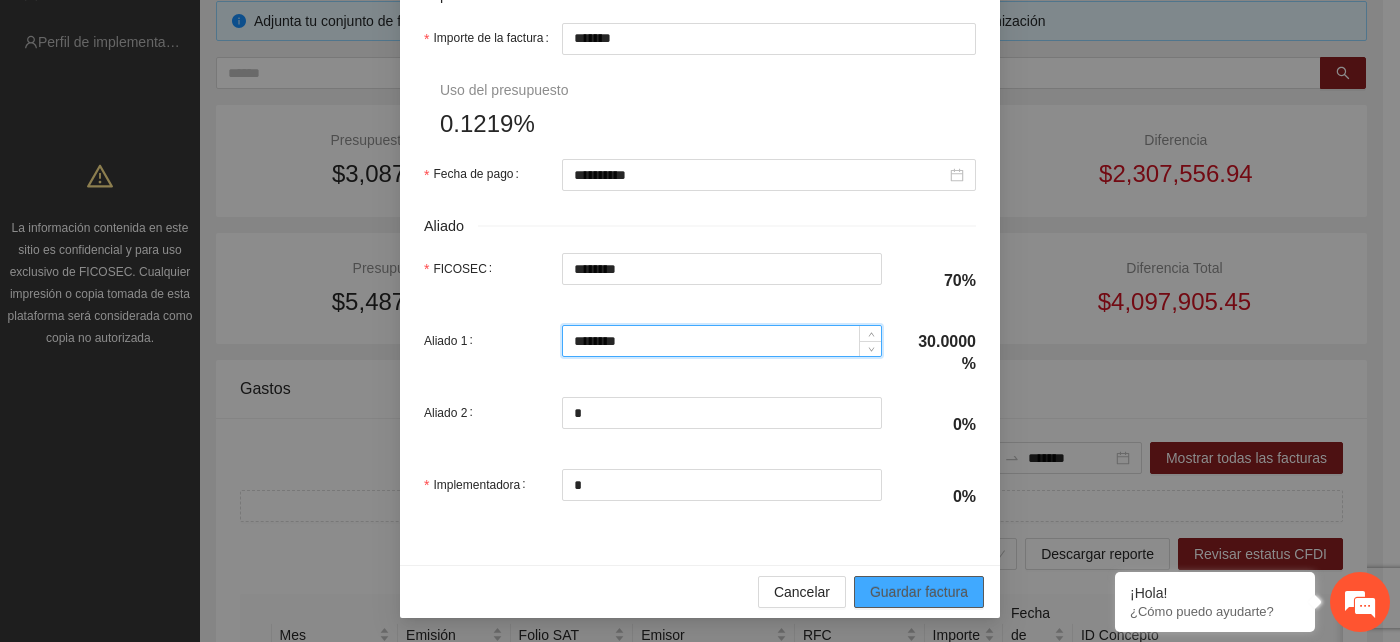type on "********" 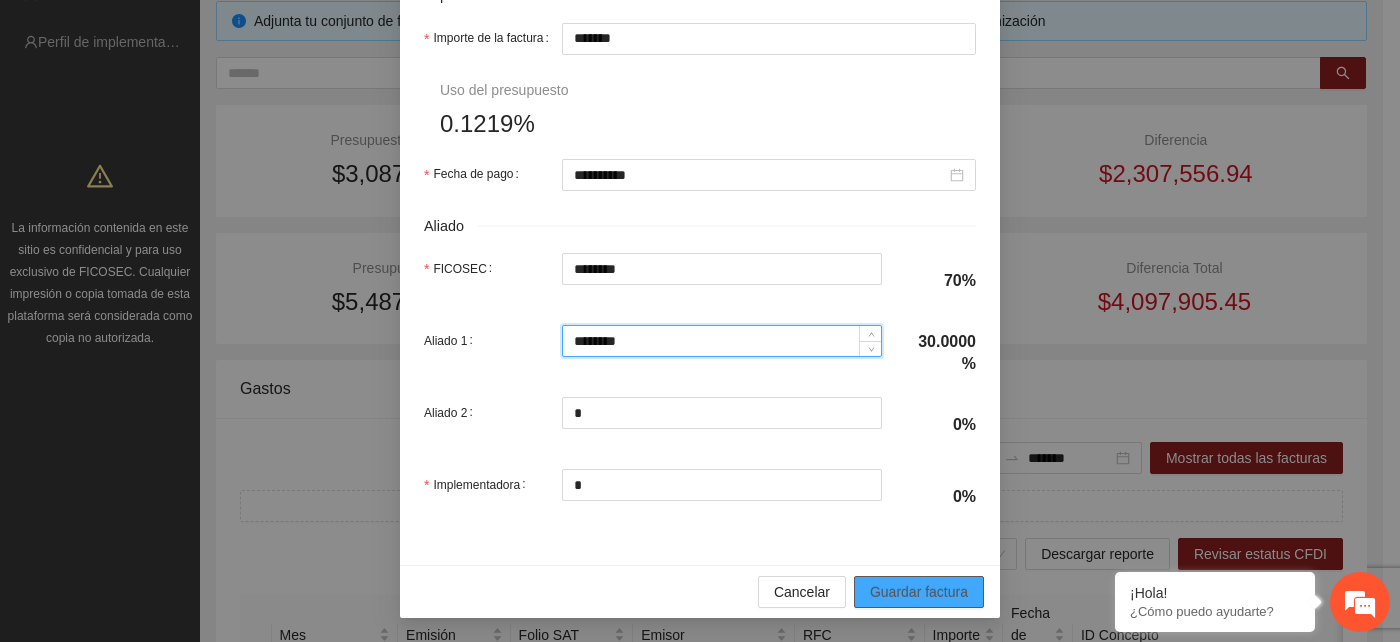 click on "Guardar factura" at bounding box center [919, 592] 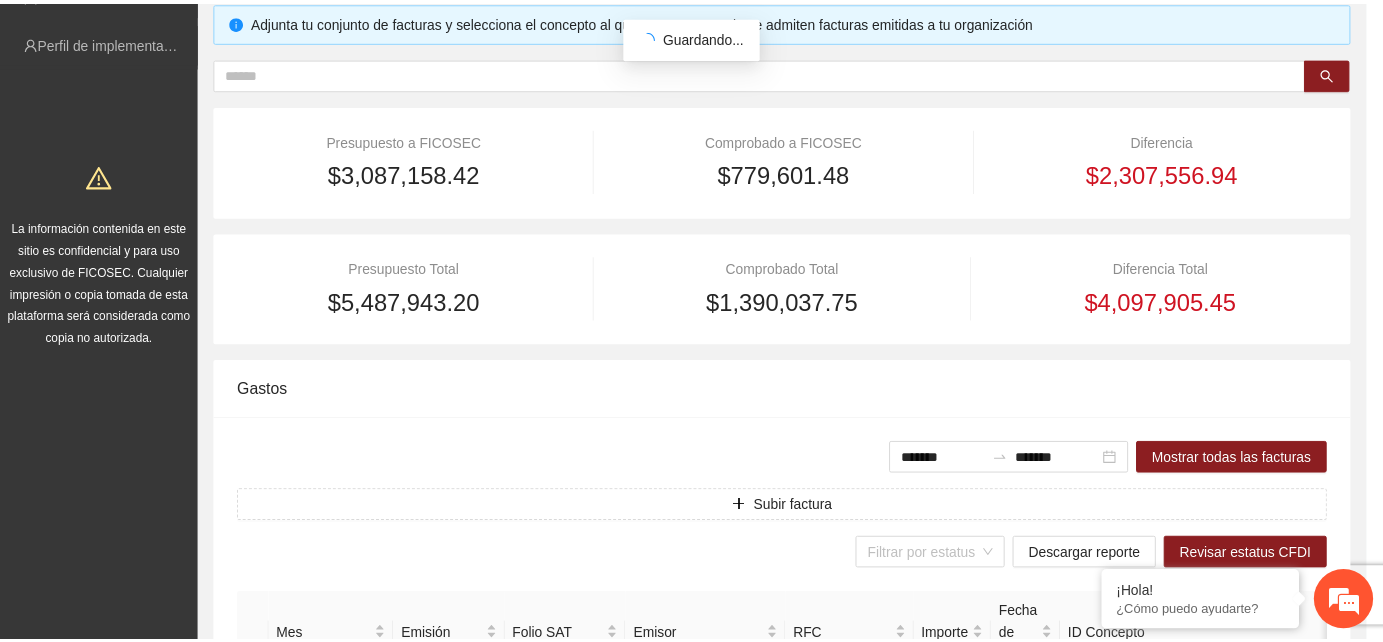 scroll, scrollTop: 896, scrollLeft: 0, axis: vertical 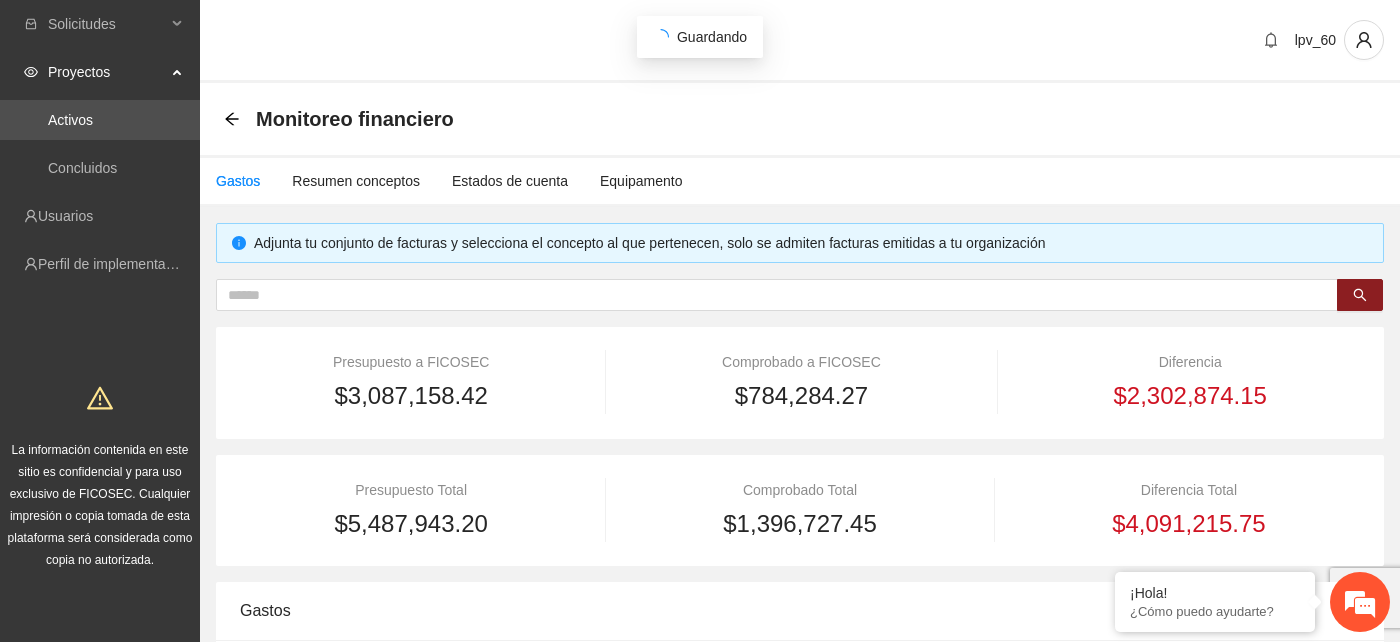type on "*******" 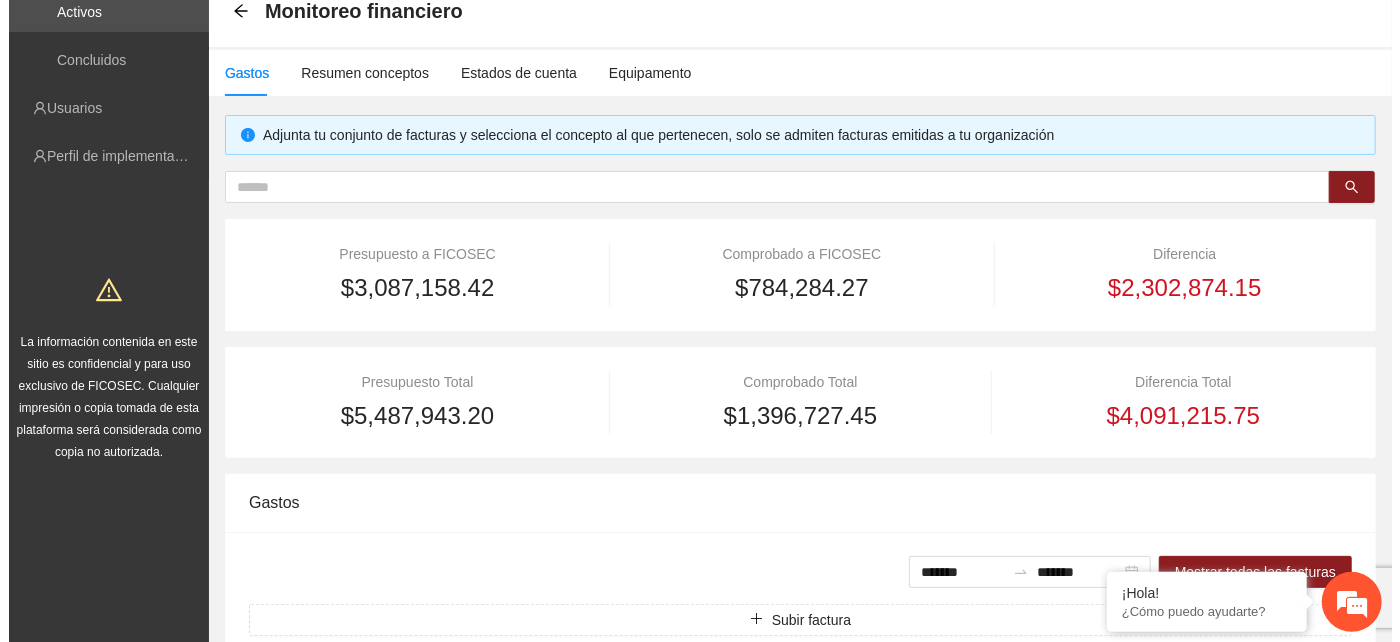 scroll, scrollTop: 111, scrollLeft: 0, axis: vertical 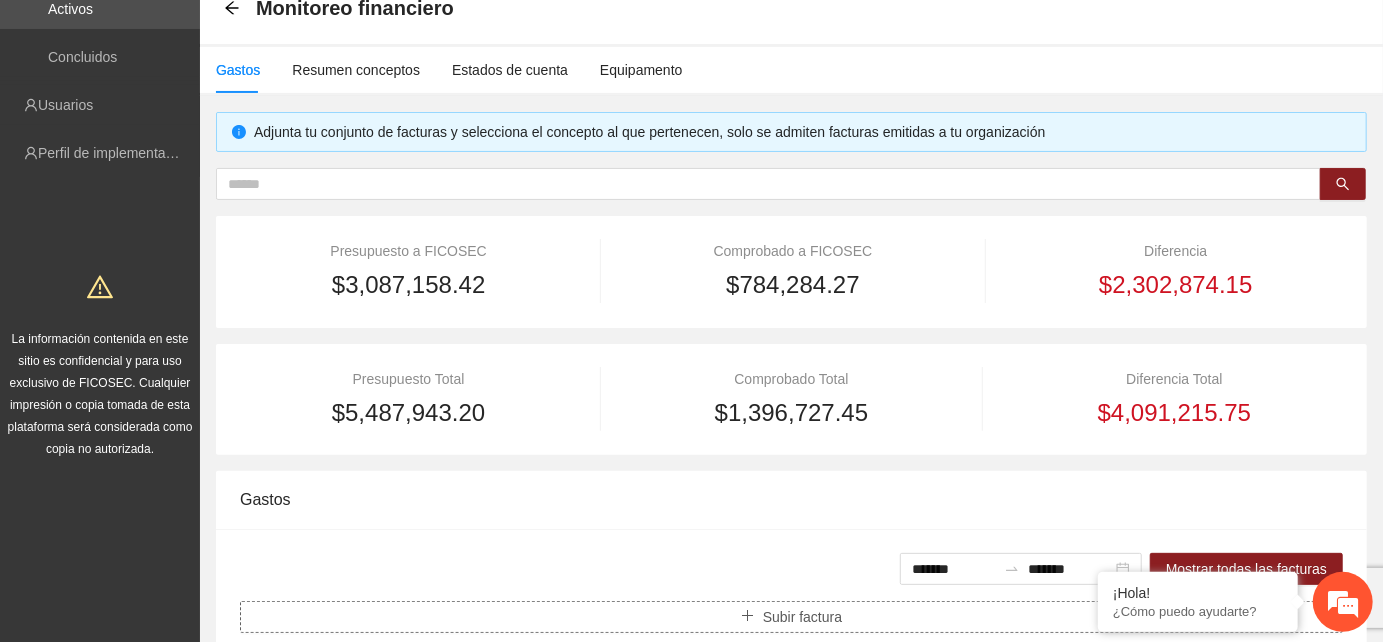 click on "Subir factura" at bounding box center [802, 617] 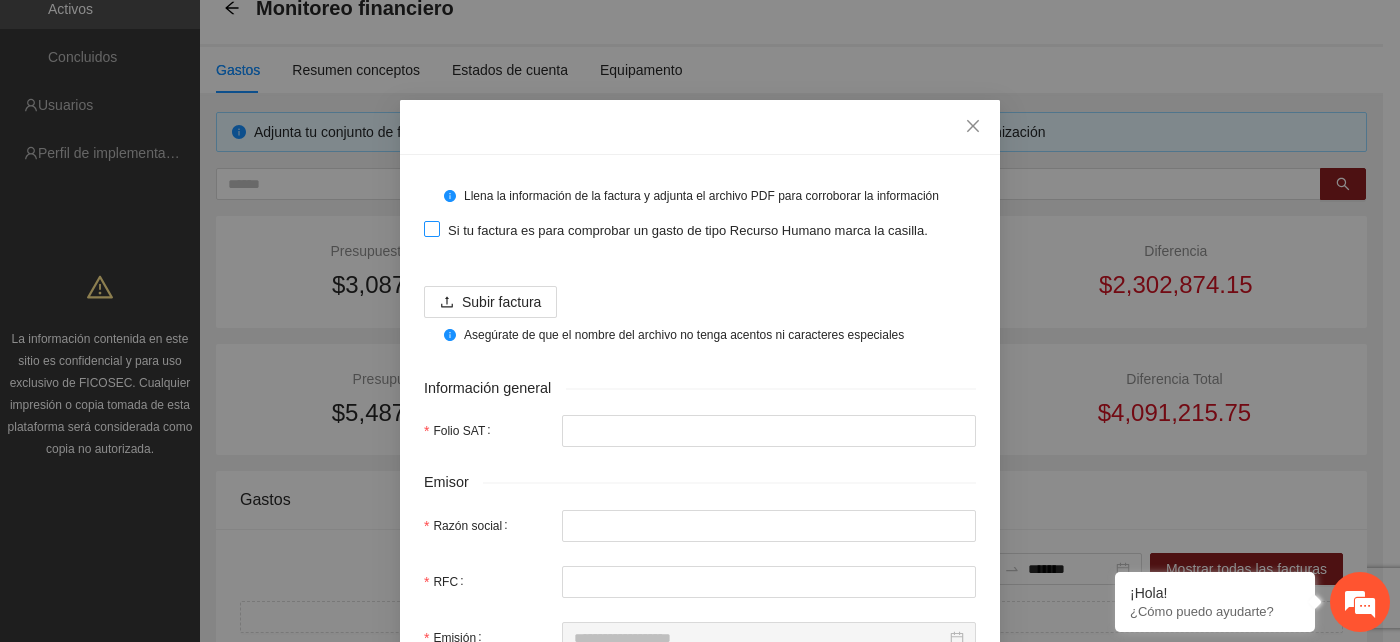 click at bounding box center (432, 229) 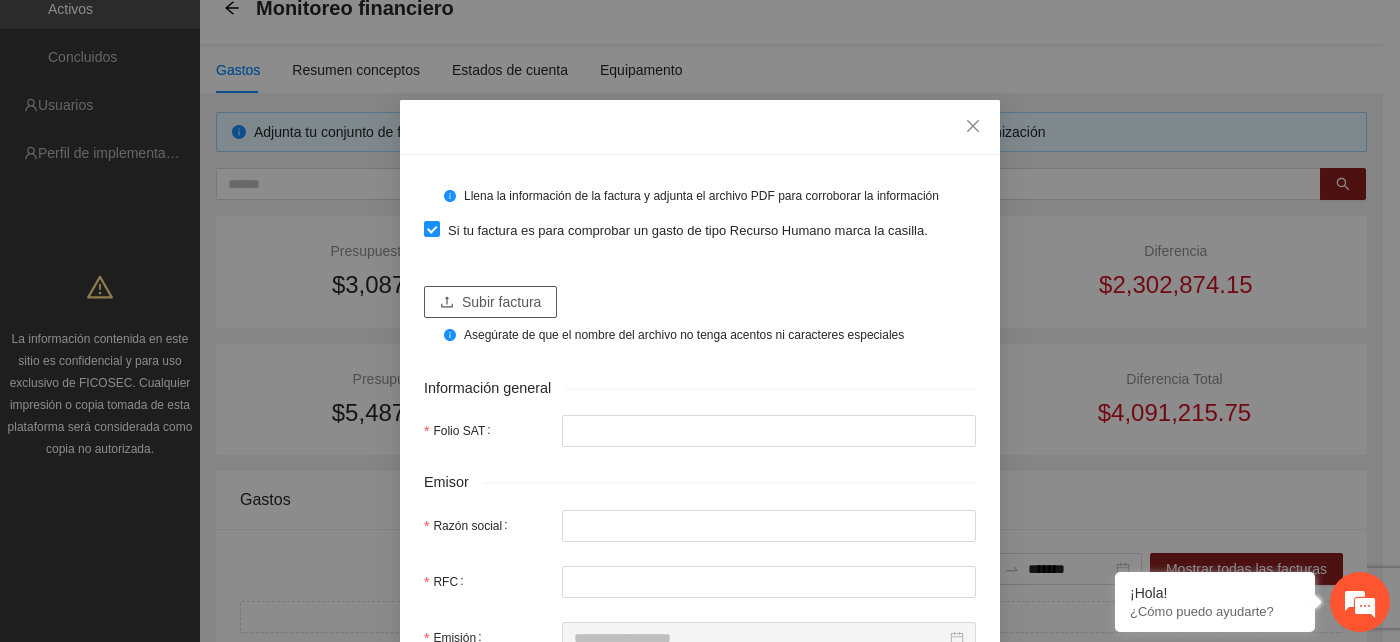 click on "Subir factura" at bounding box center [490, 302] 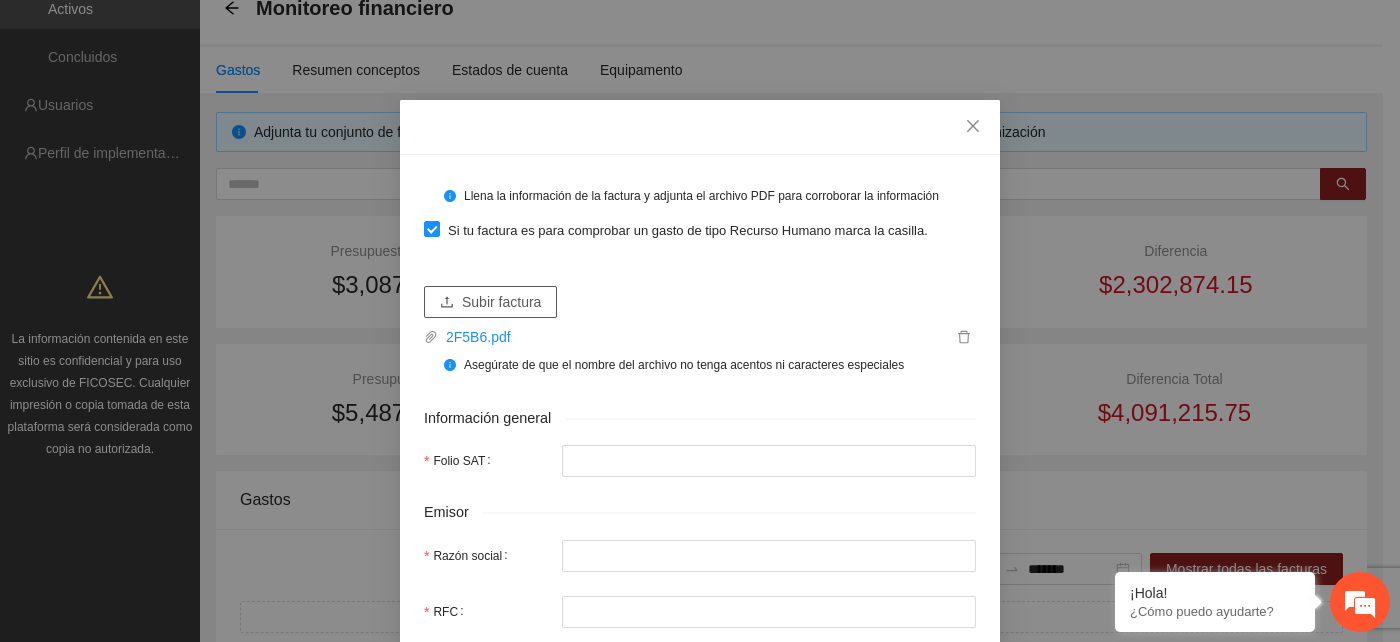 click on "Subir factura" at bounding box center (501, 302) 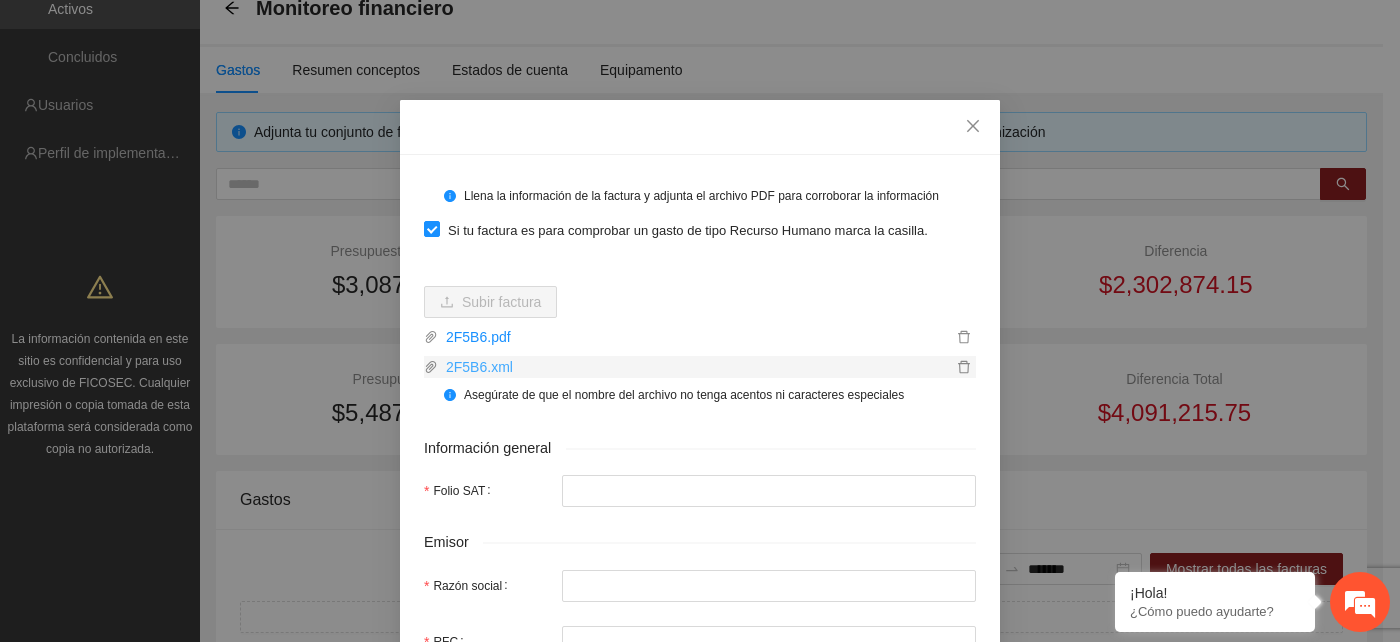 type on "**********" 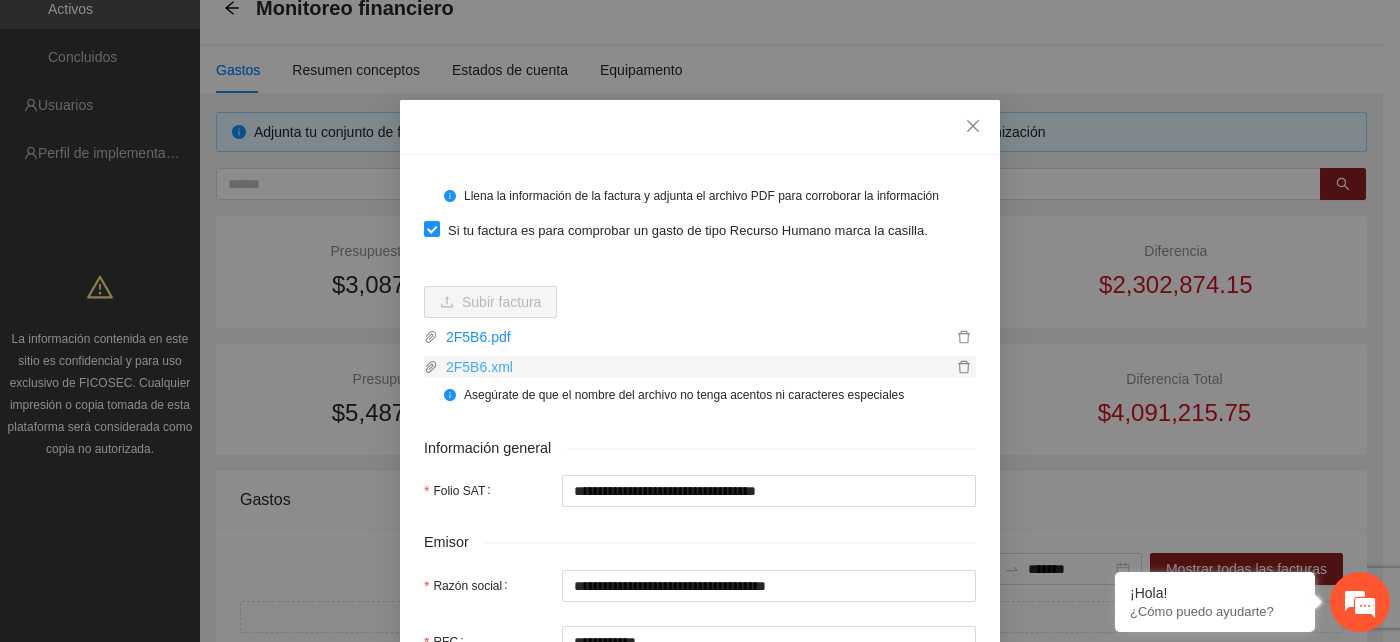 type on "**********" 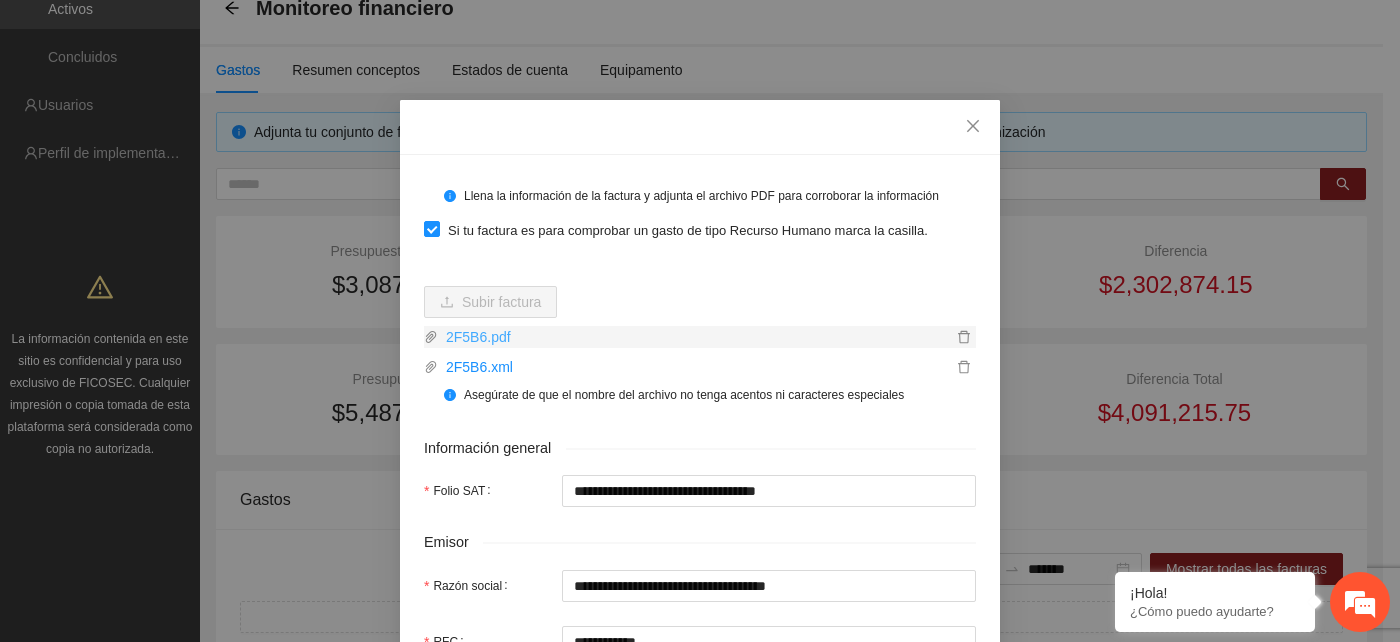 click on "2F5B6.pdf" at bounding box center (695, 337) 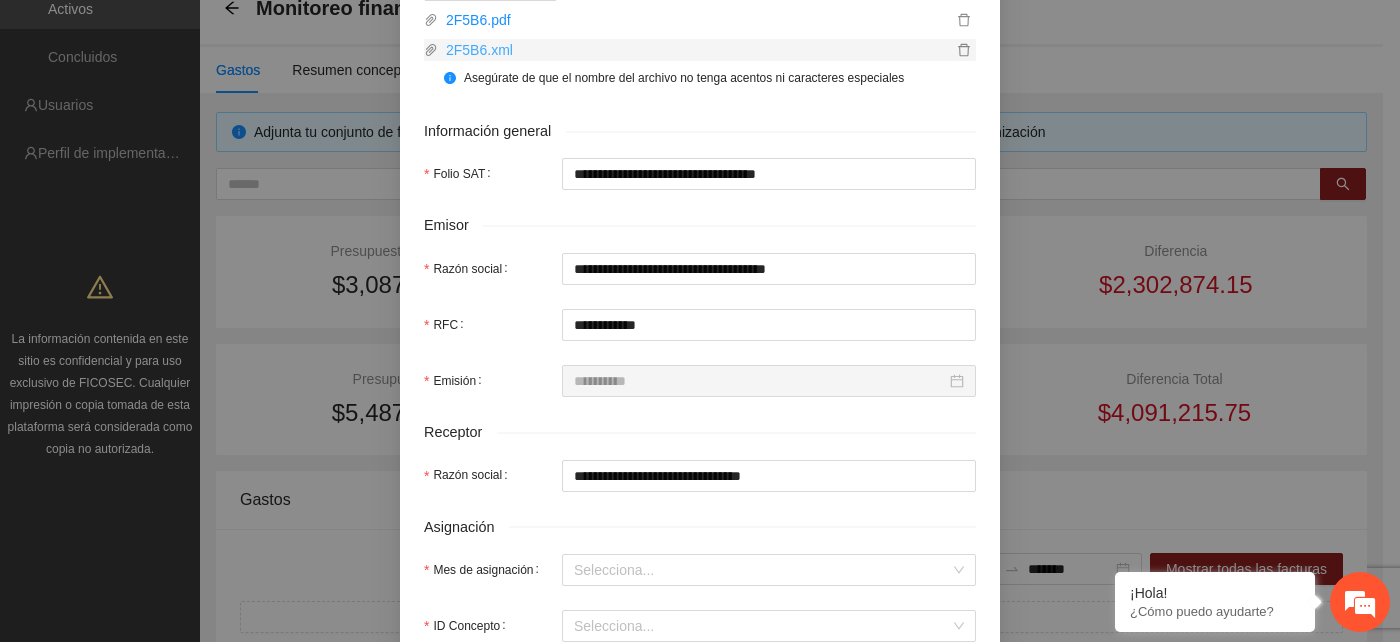 scroll, scrollTop: 333, scrollLeft: 0, axis: vertical 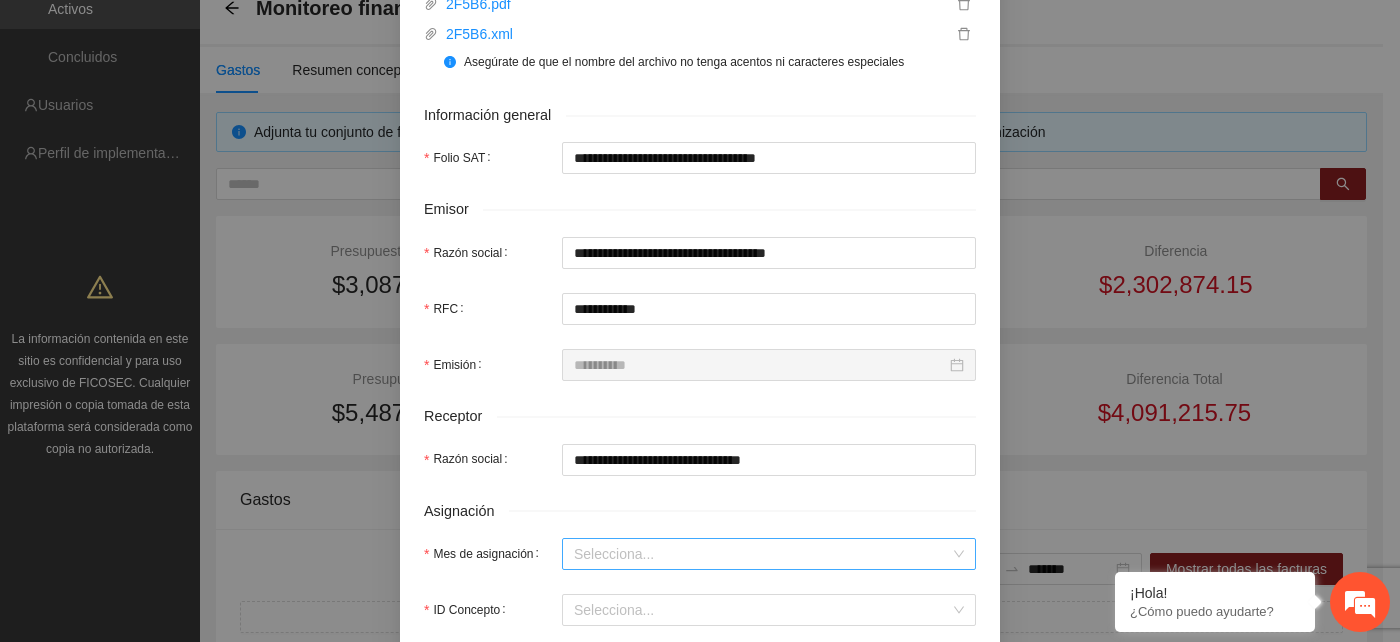 click on "Mes de asignación" at bounding box center (762, 554) 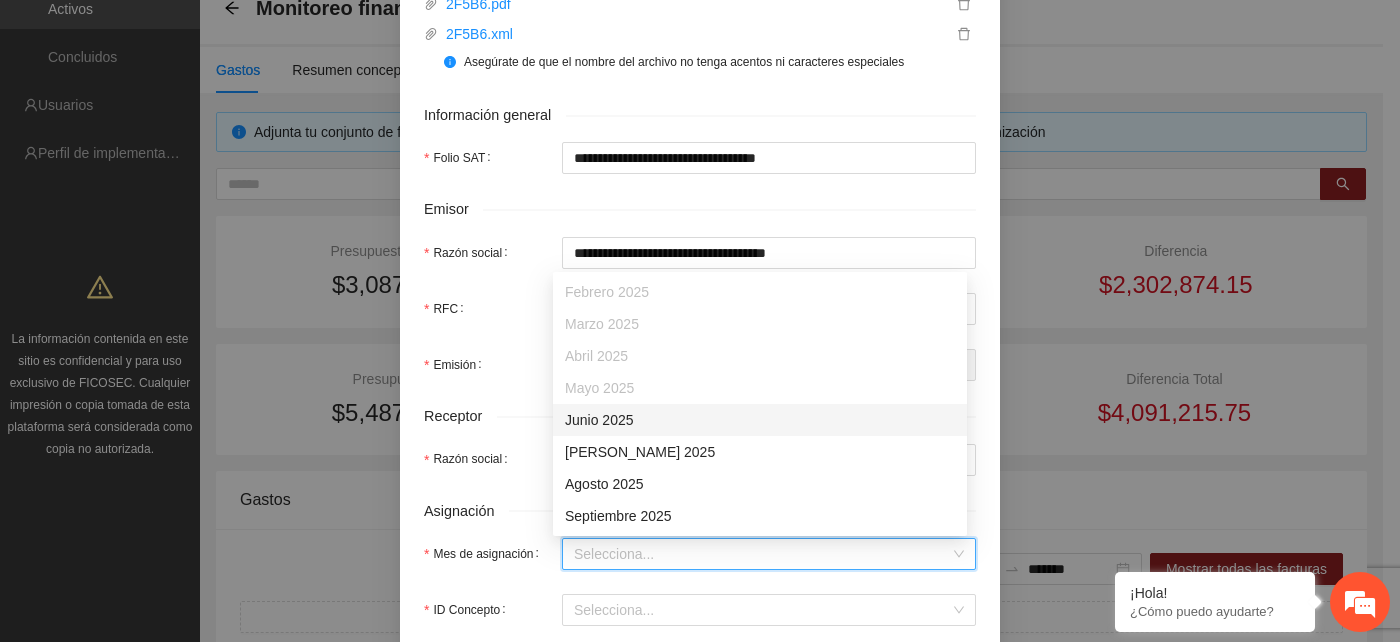 click on "Junio 2025" at bounding box center [760, 420] 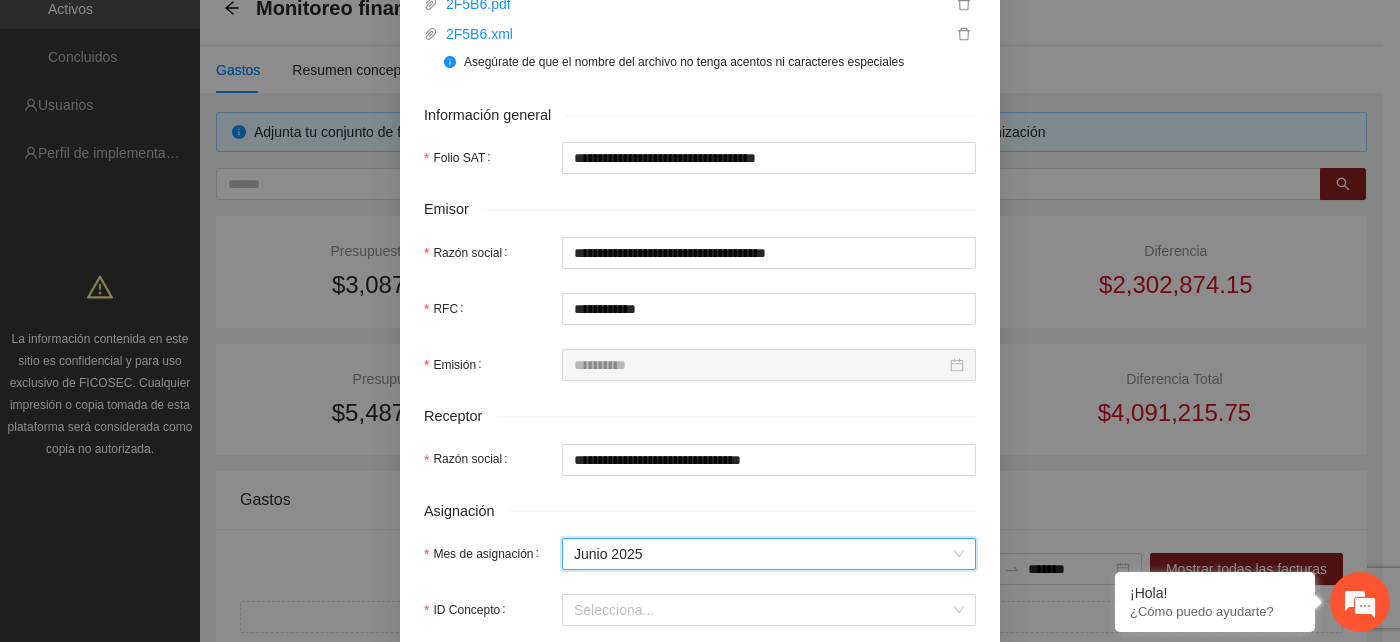 scroll, scrollTop: 444, scrollLeft: 0, axis: vertical 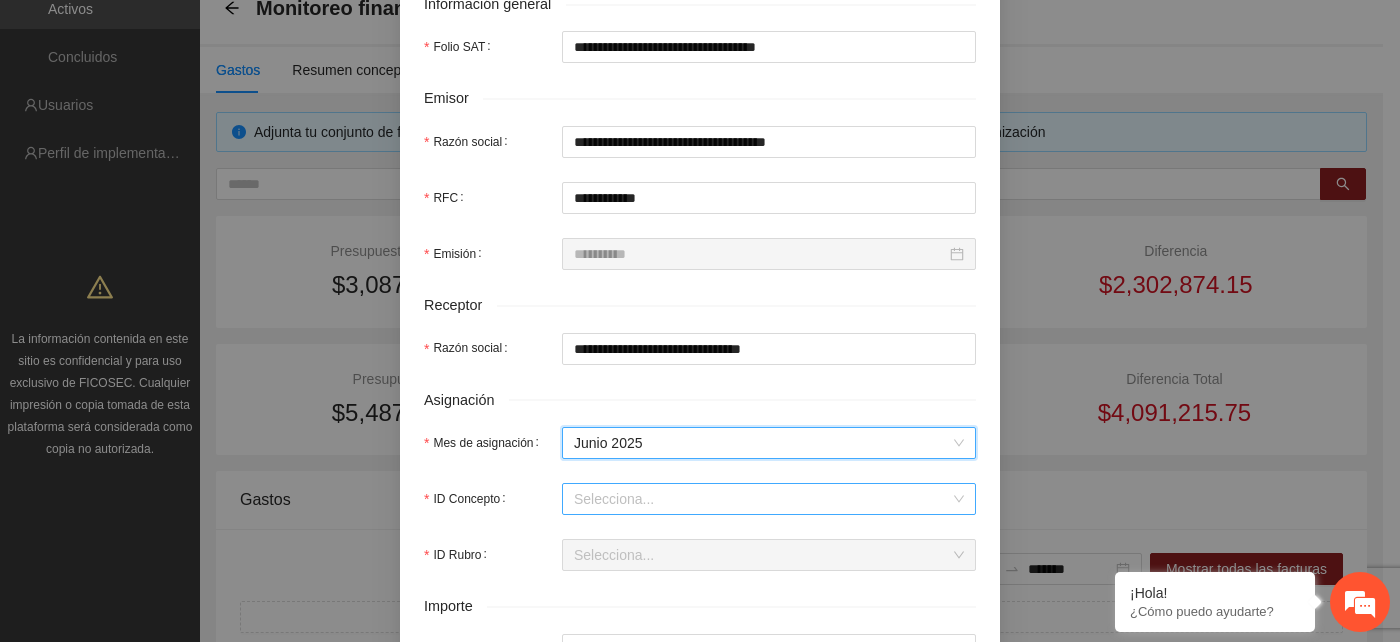 click on "ID Concepto" at bounding box center [762, 499] 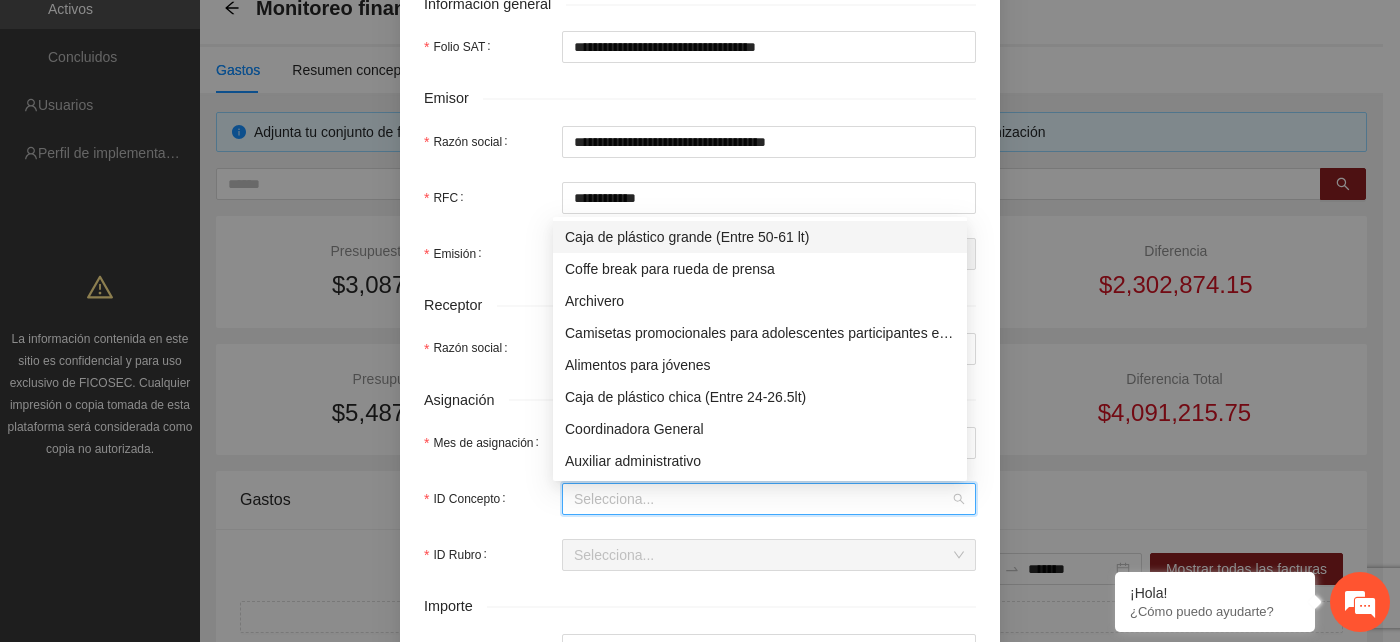type on "*" 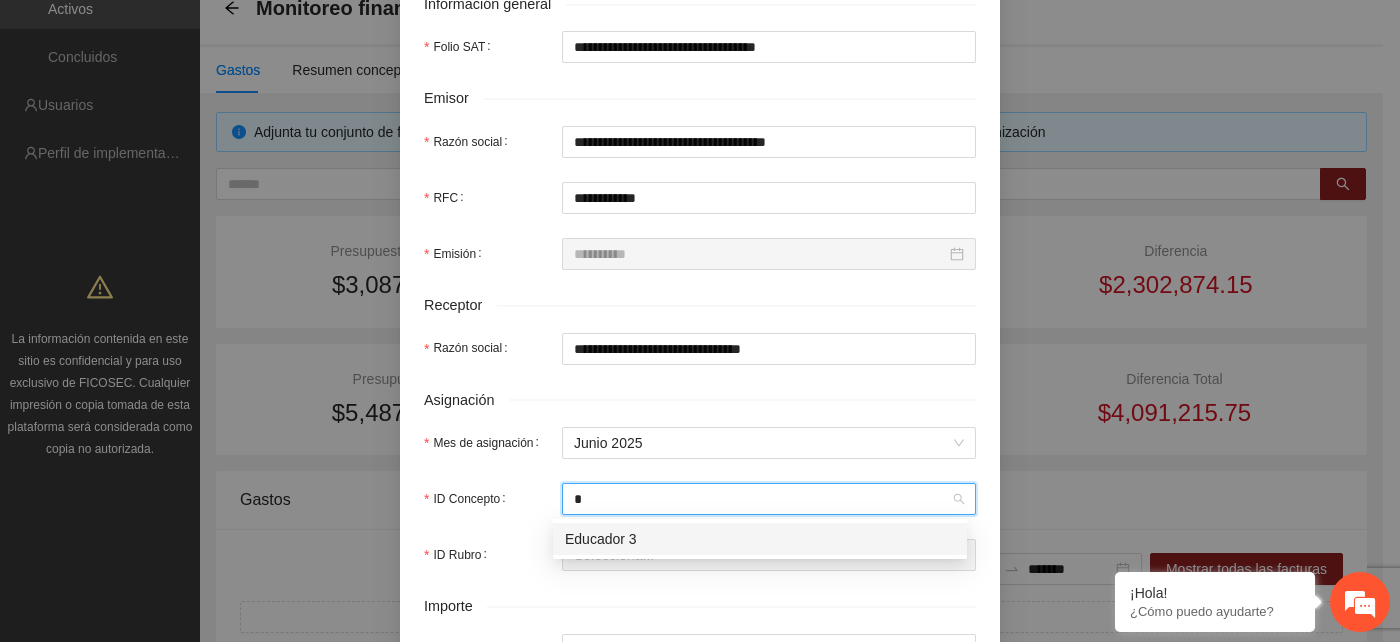 click on "Educador 3" at bounding box center (760, 539) 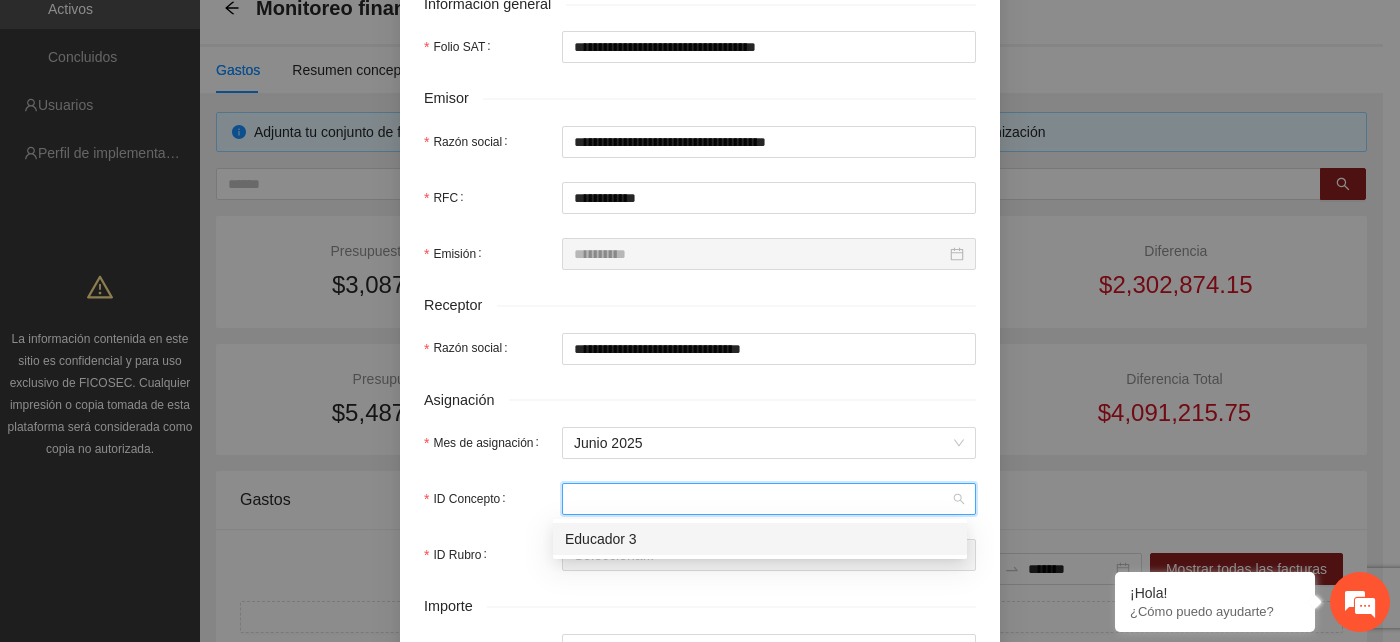 type on "*" 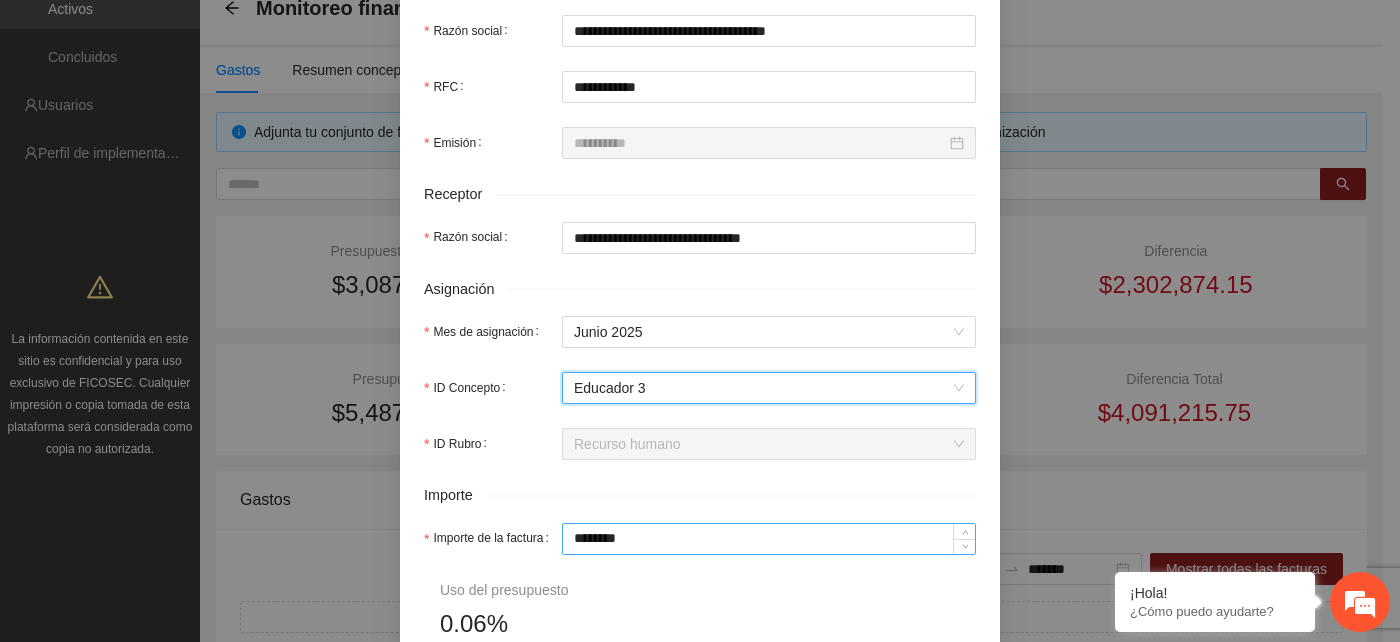 scroll, scrollTop: 666, scrollLeft: 0, axis: vertical 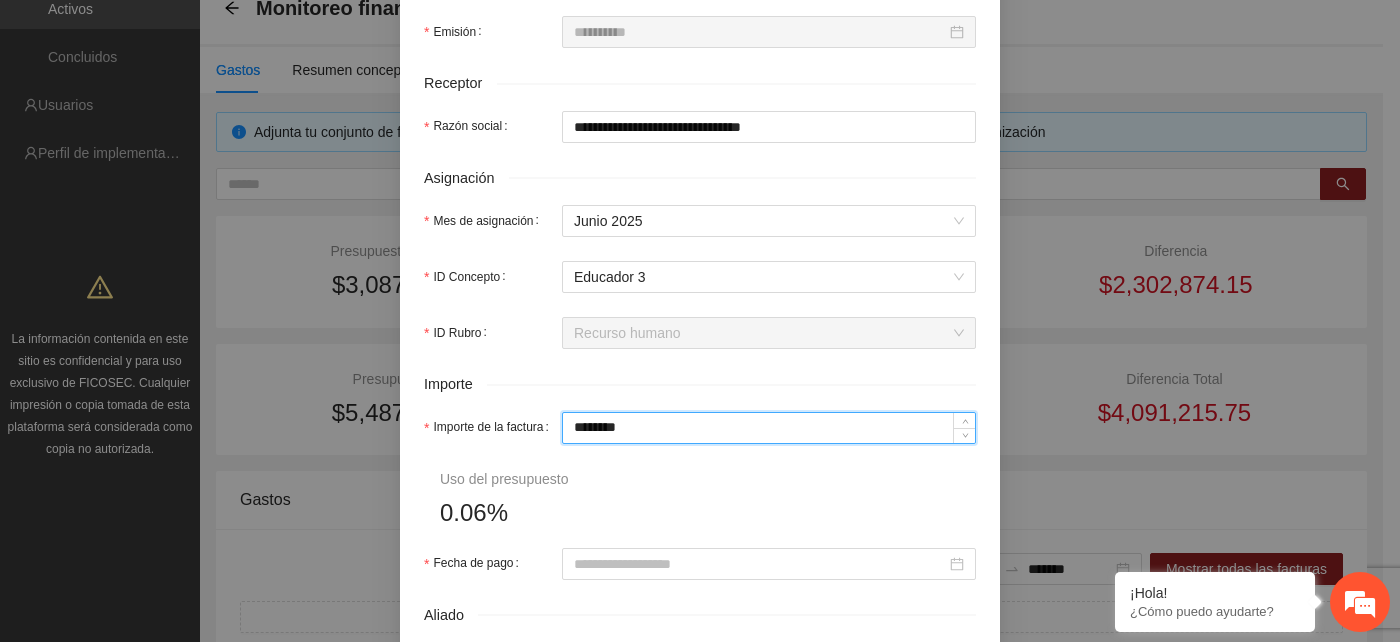 click on "********" at bounding box center [769, 428] 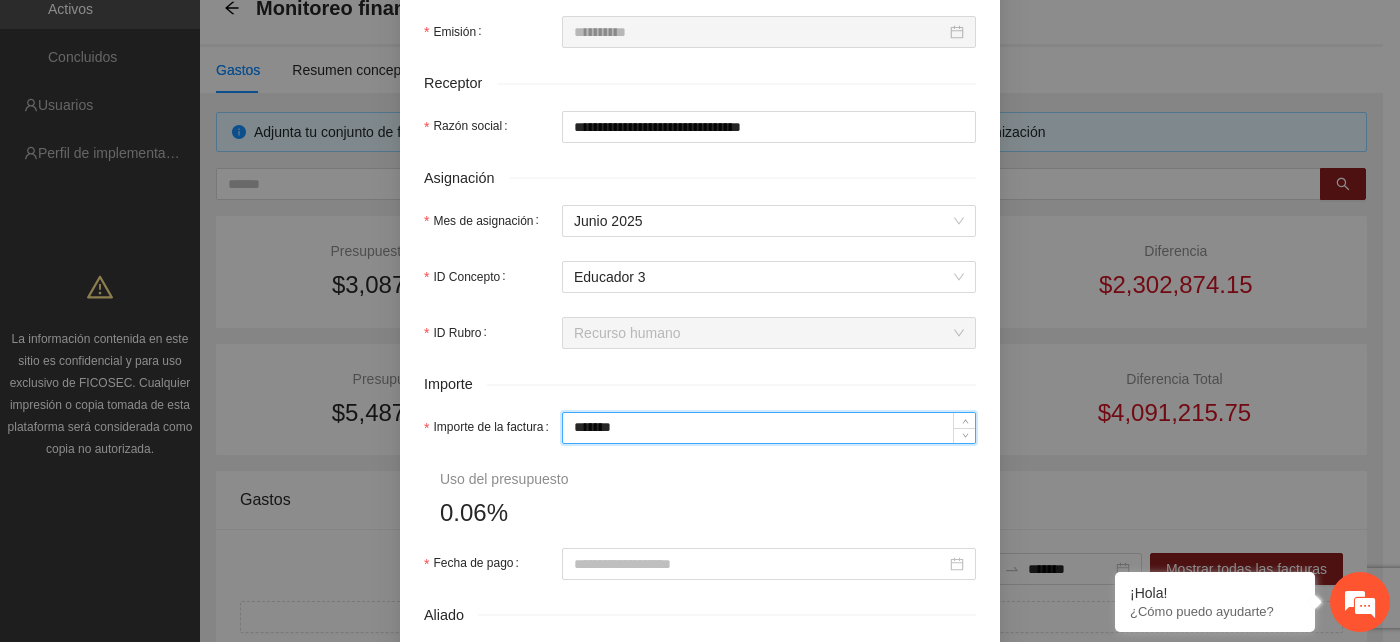 type on "*******" 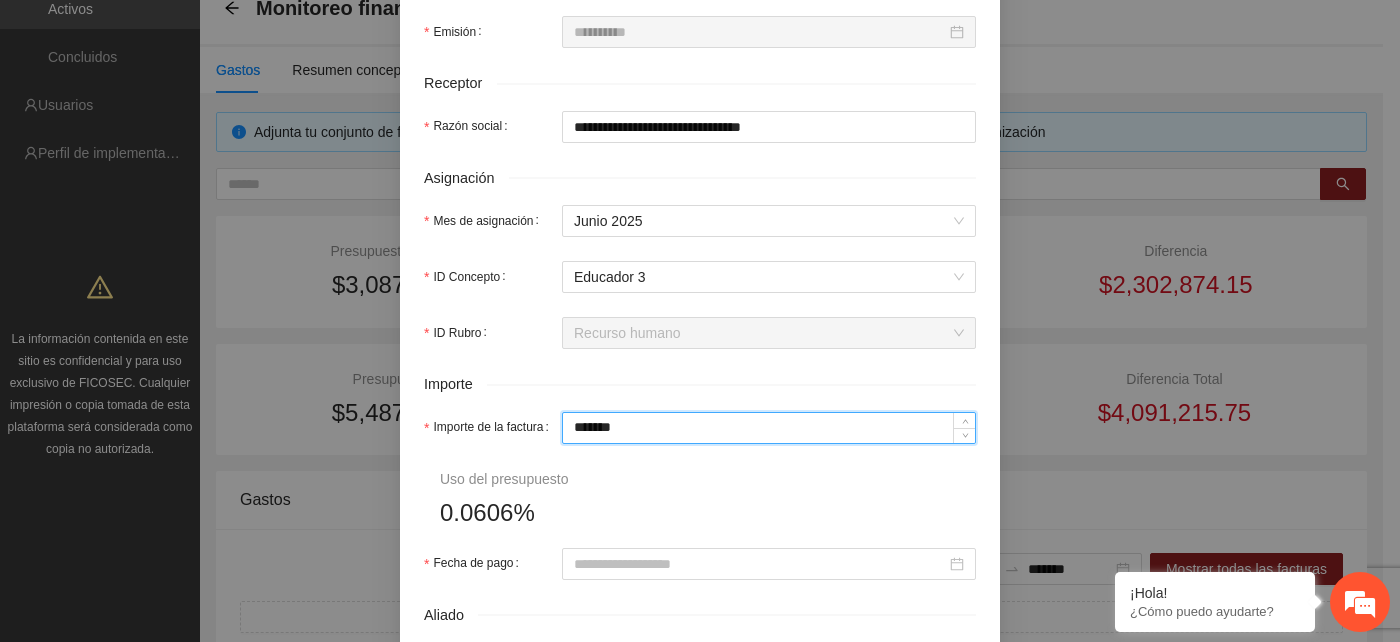 type on "*****" 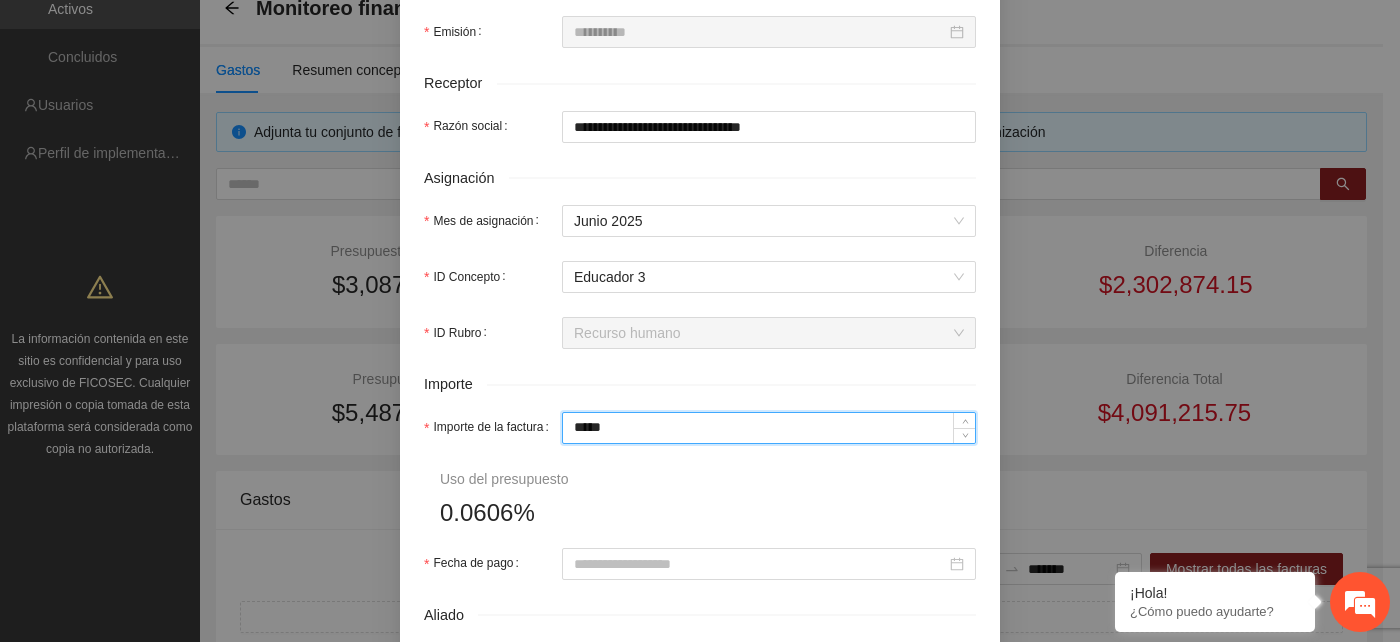 type on "*****" 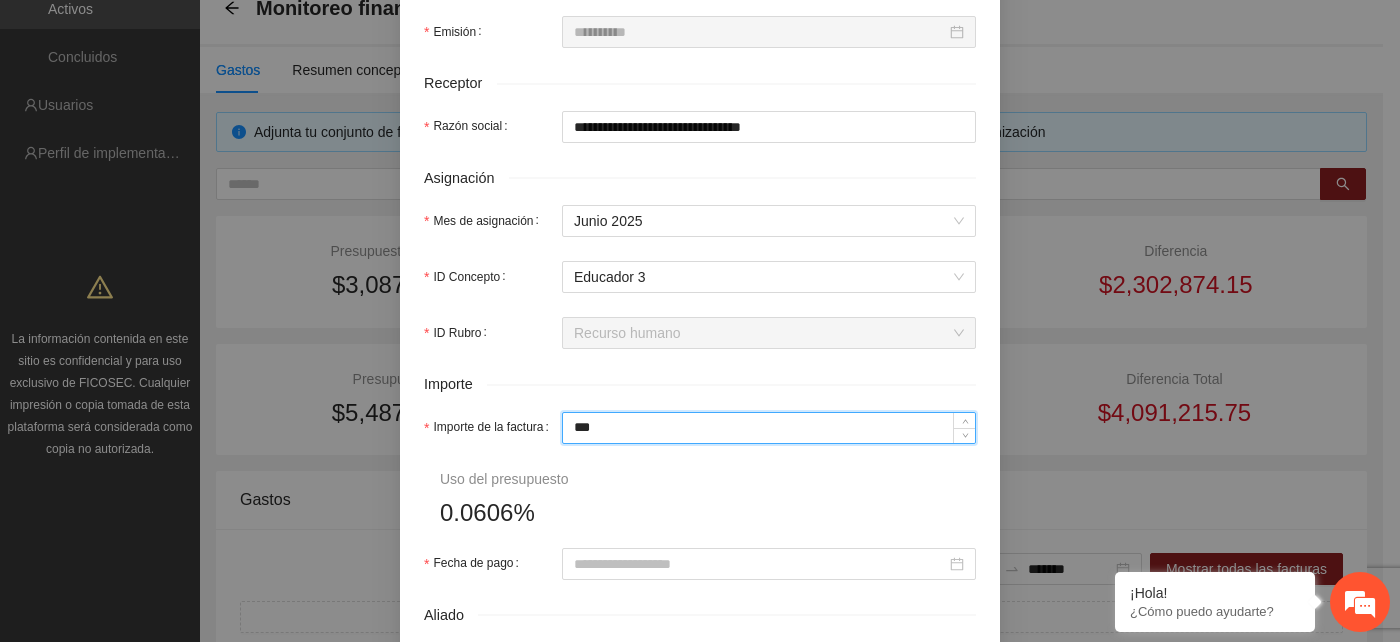type on "***" 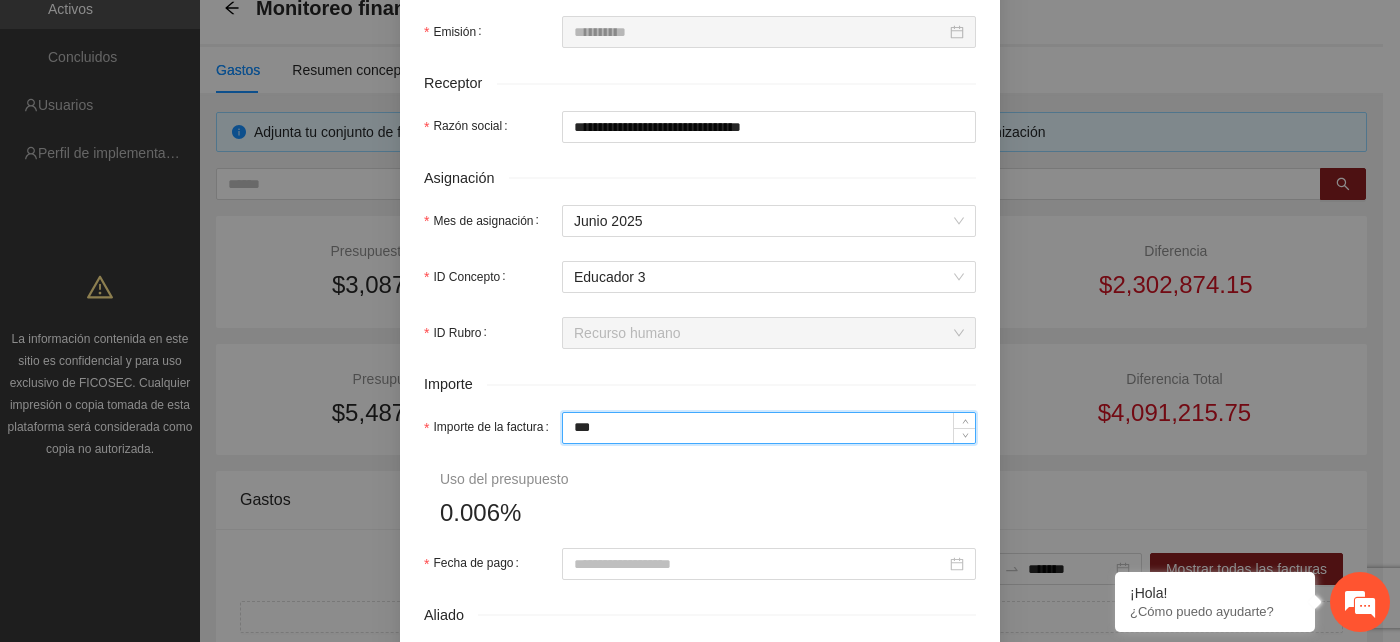 type on "**" 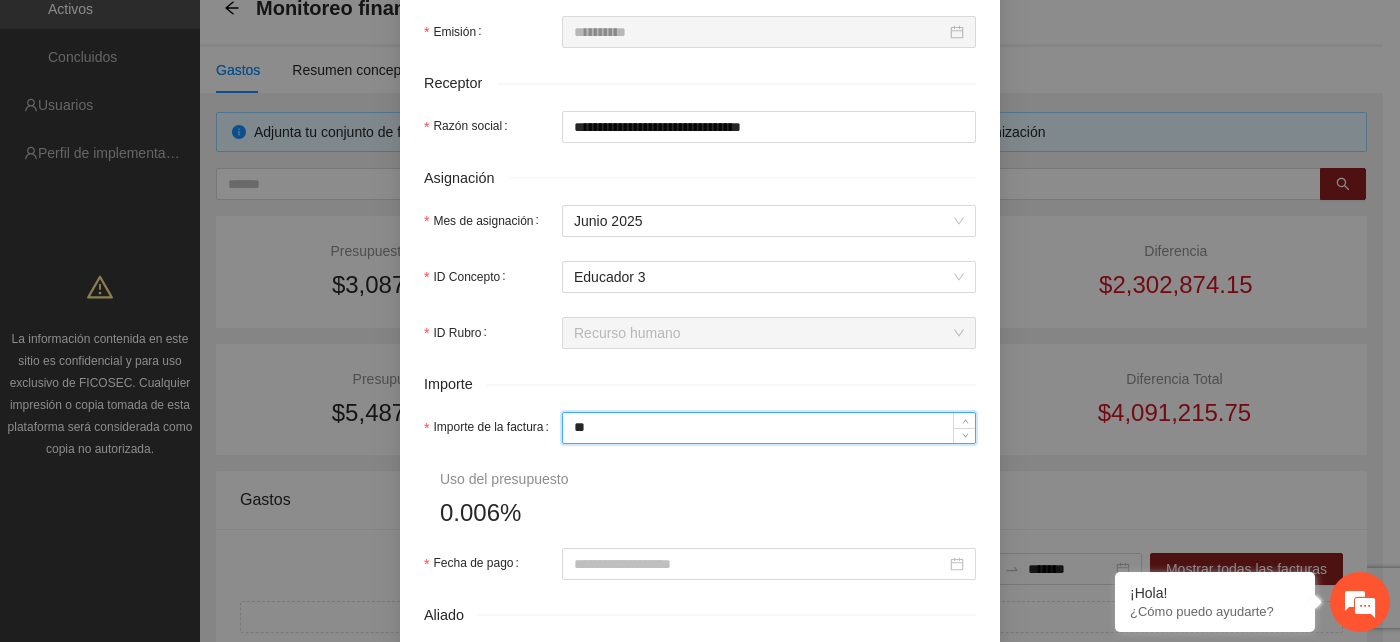 type on "**" 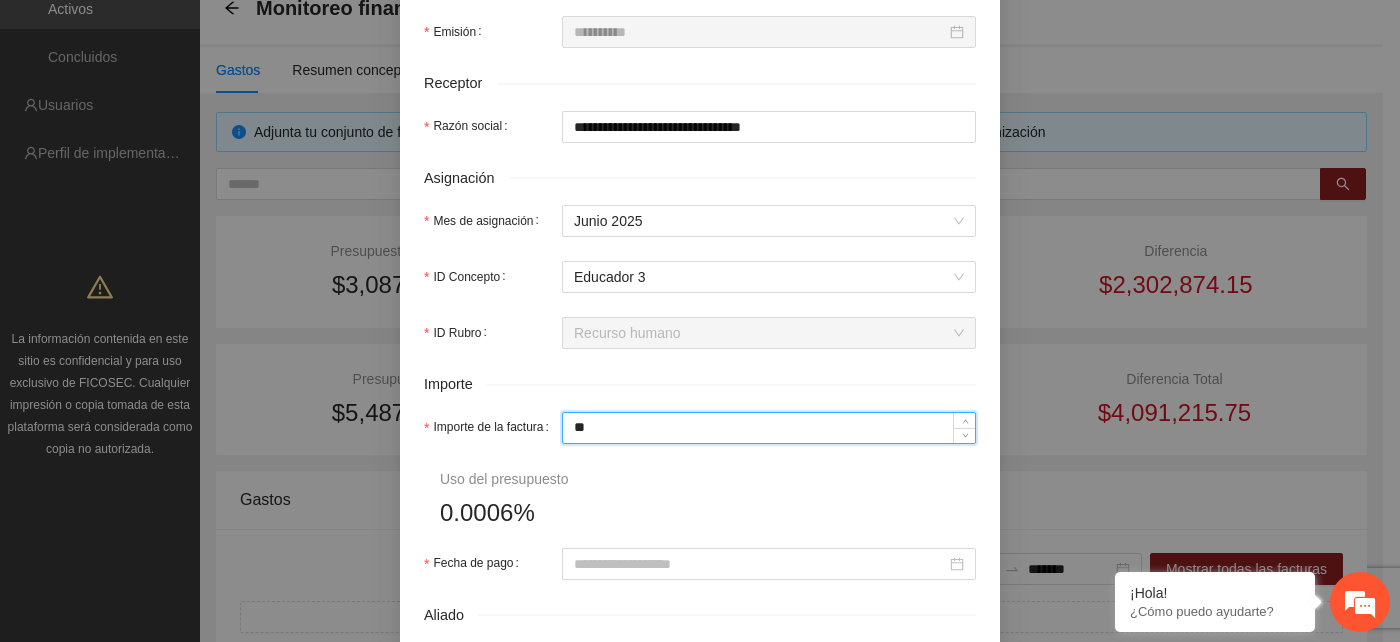 type on "*" 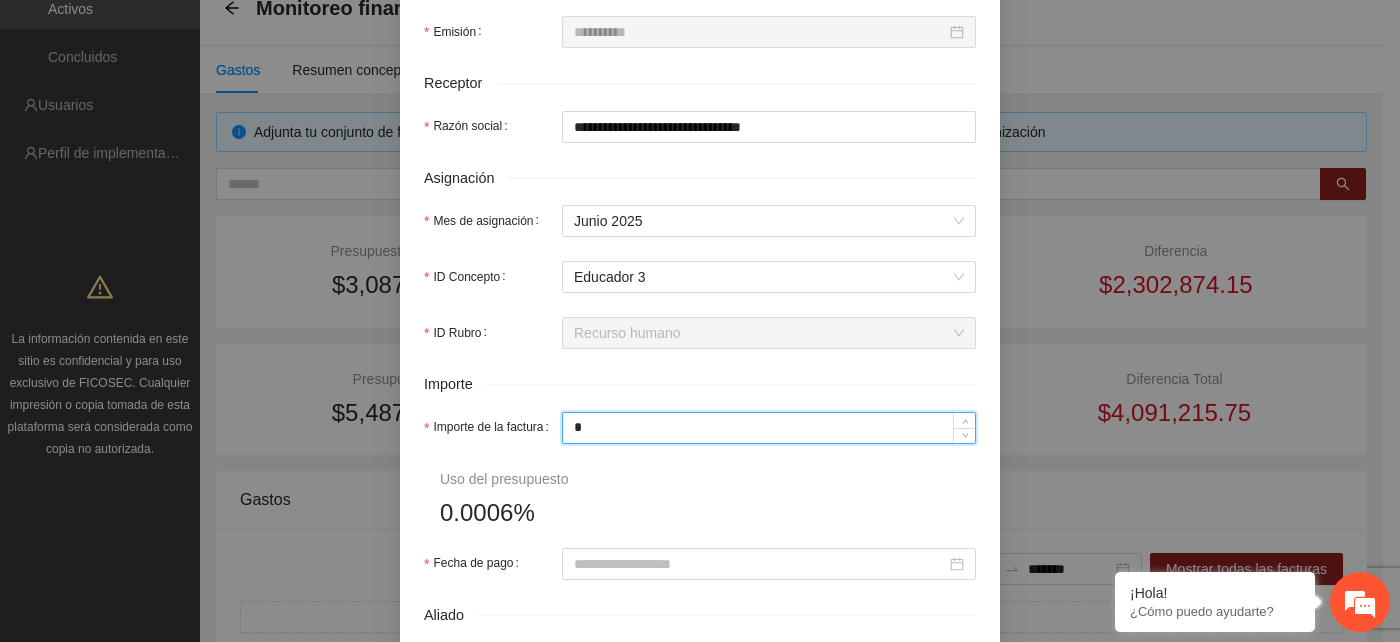 type on "*" 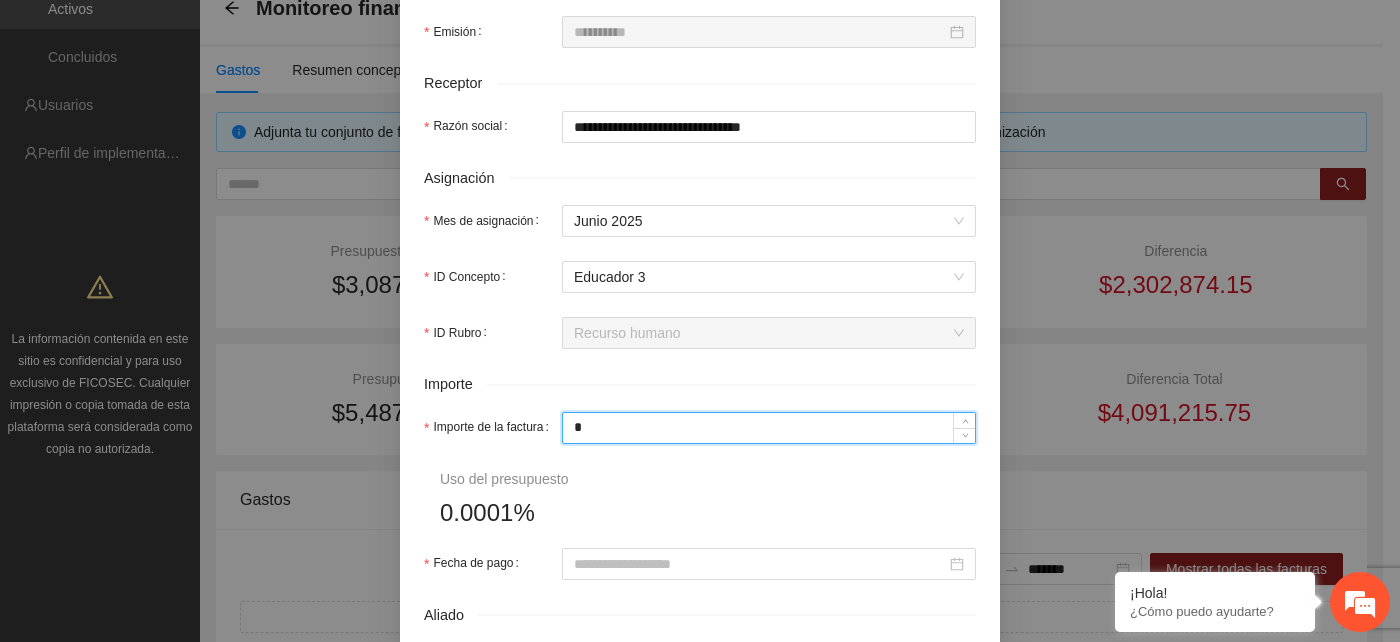 type 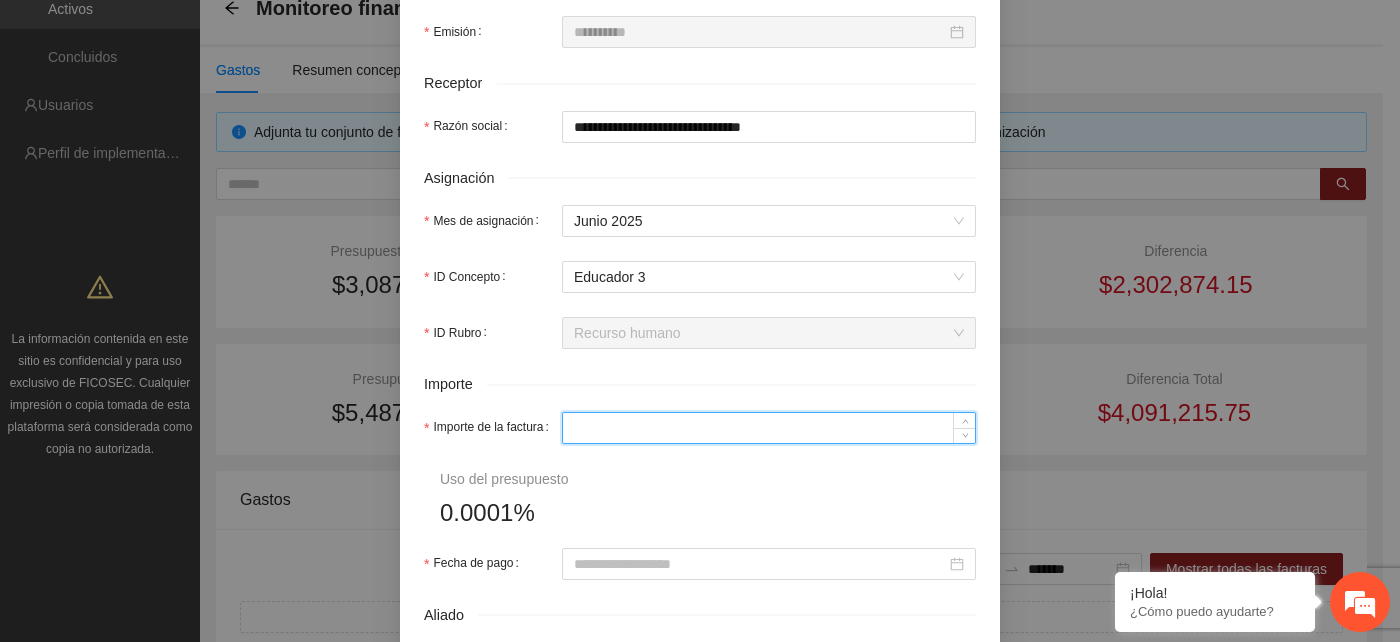 type on "*" 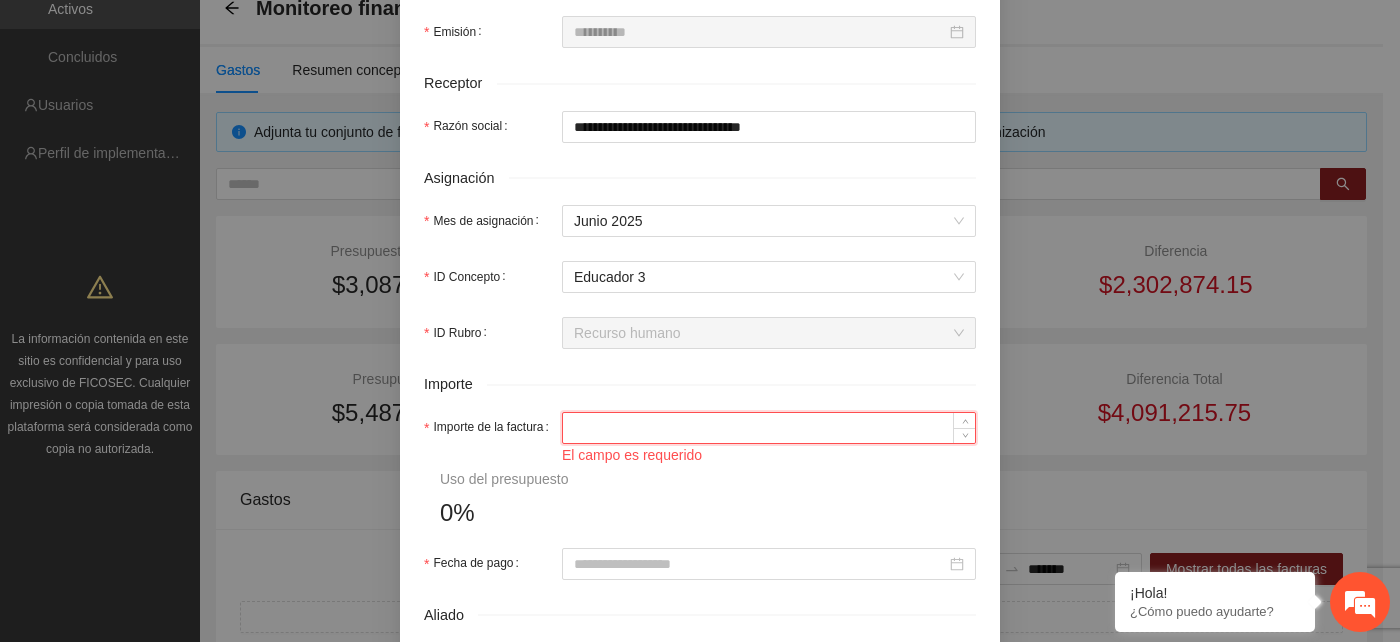 type on "*" 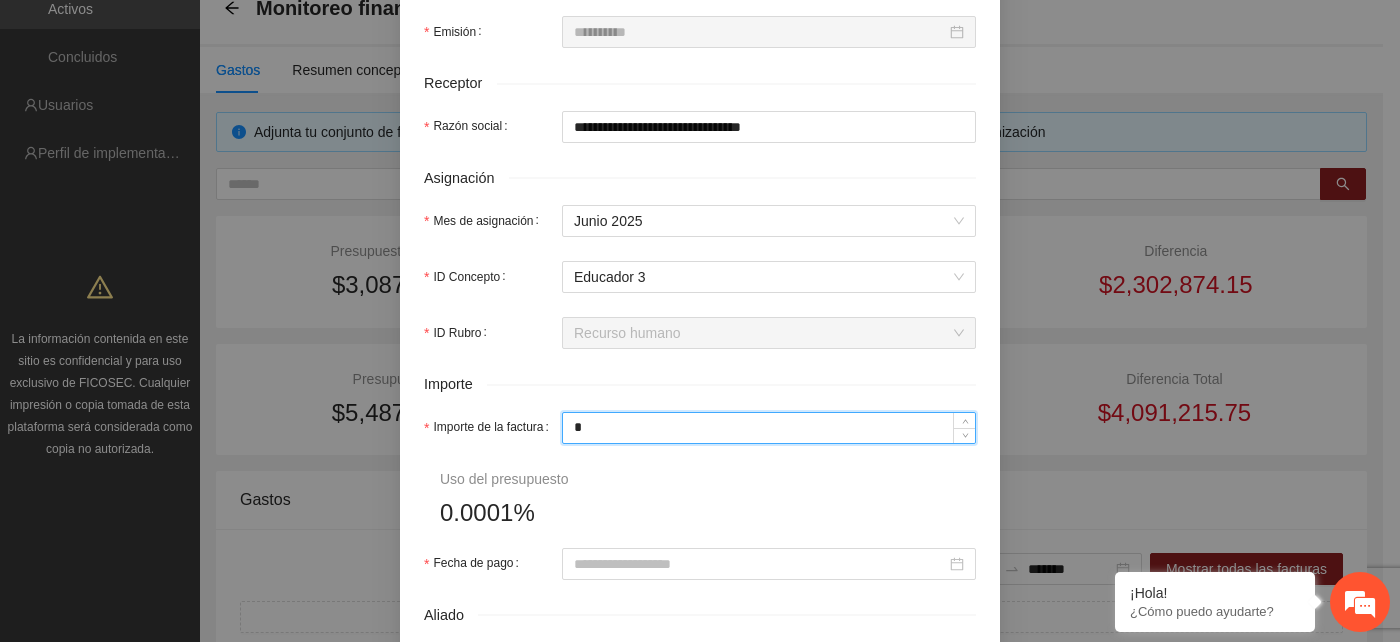 type on "**" 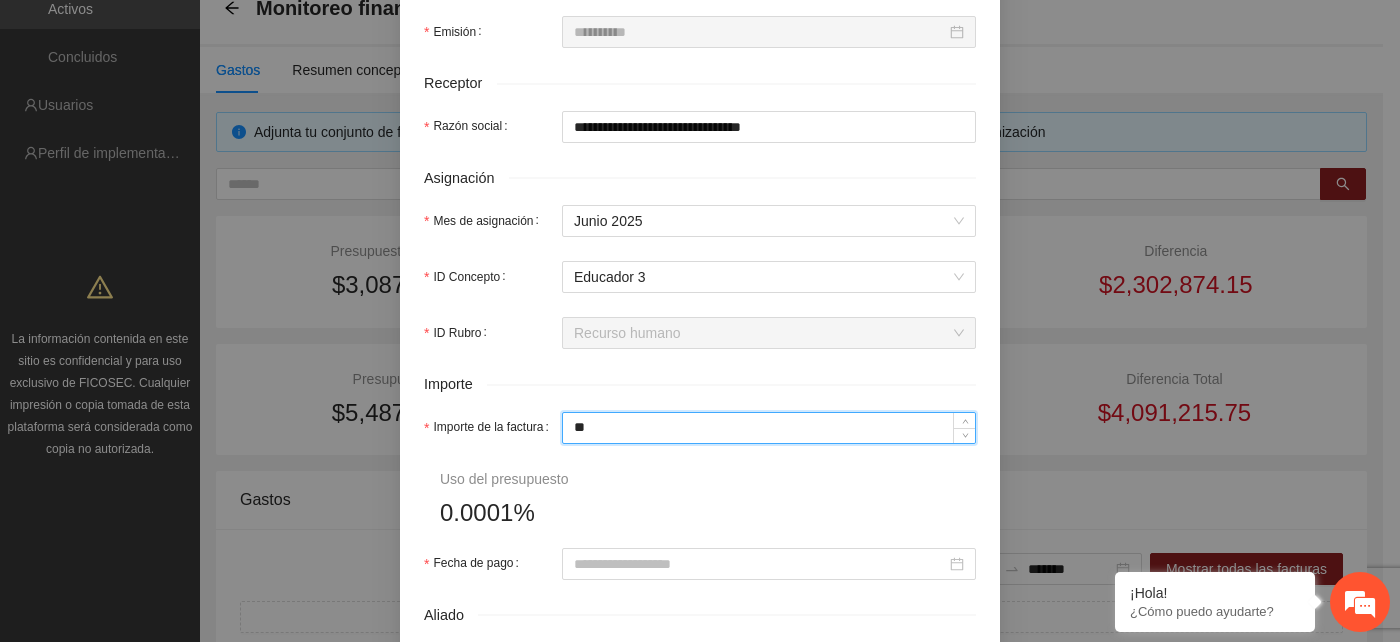 type on "**" 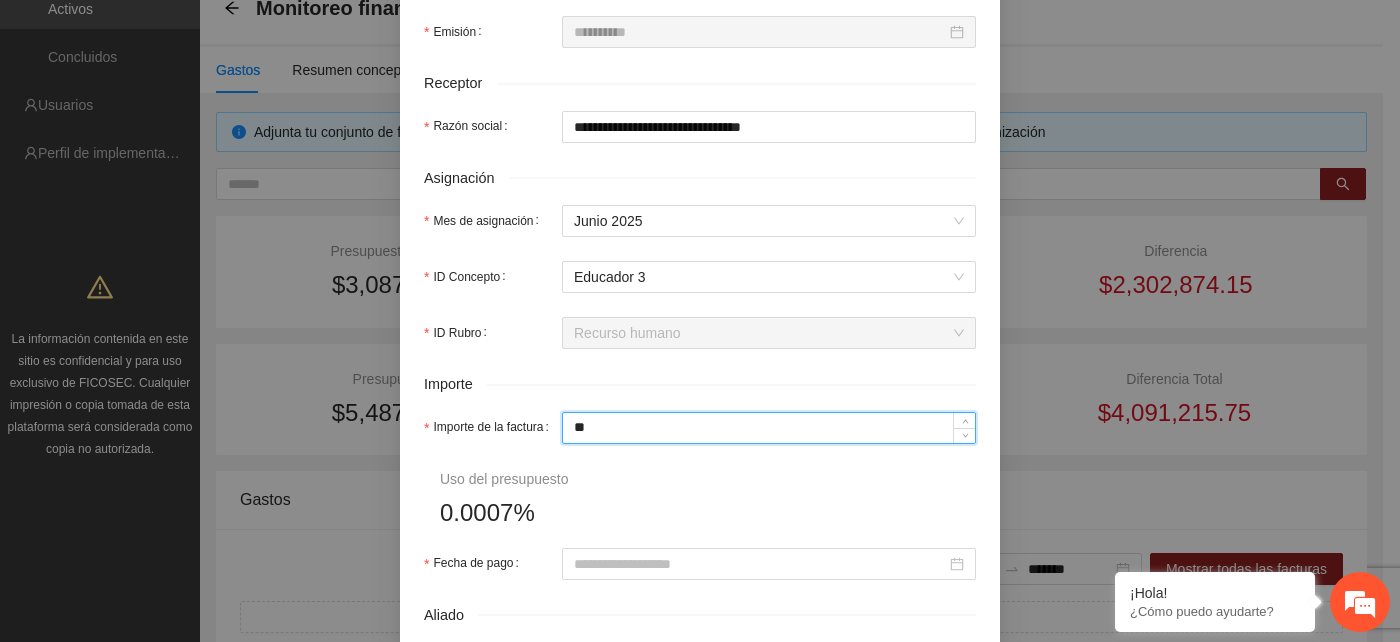 type on "***" 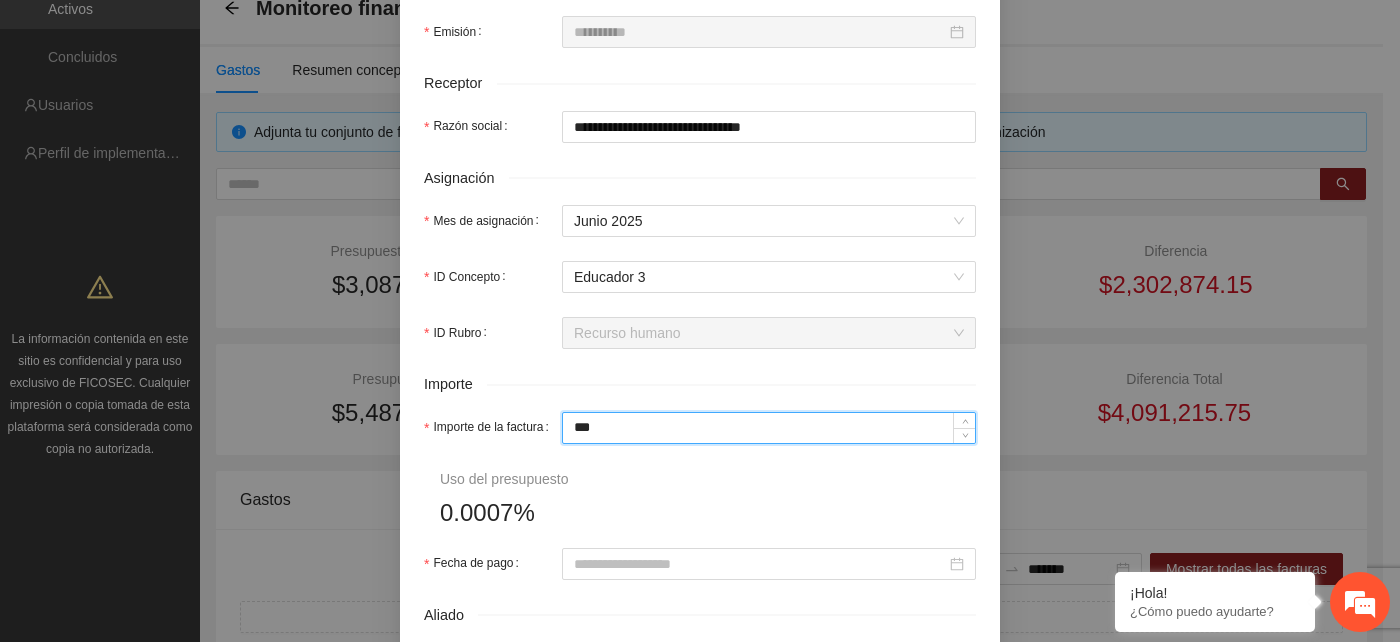 type on "***" 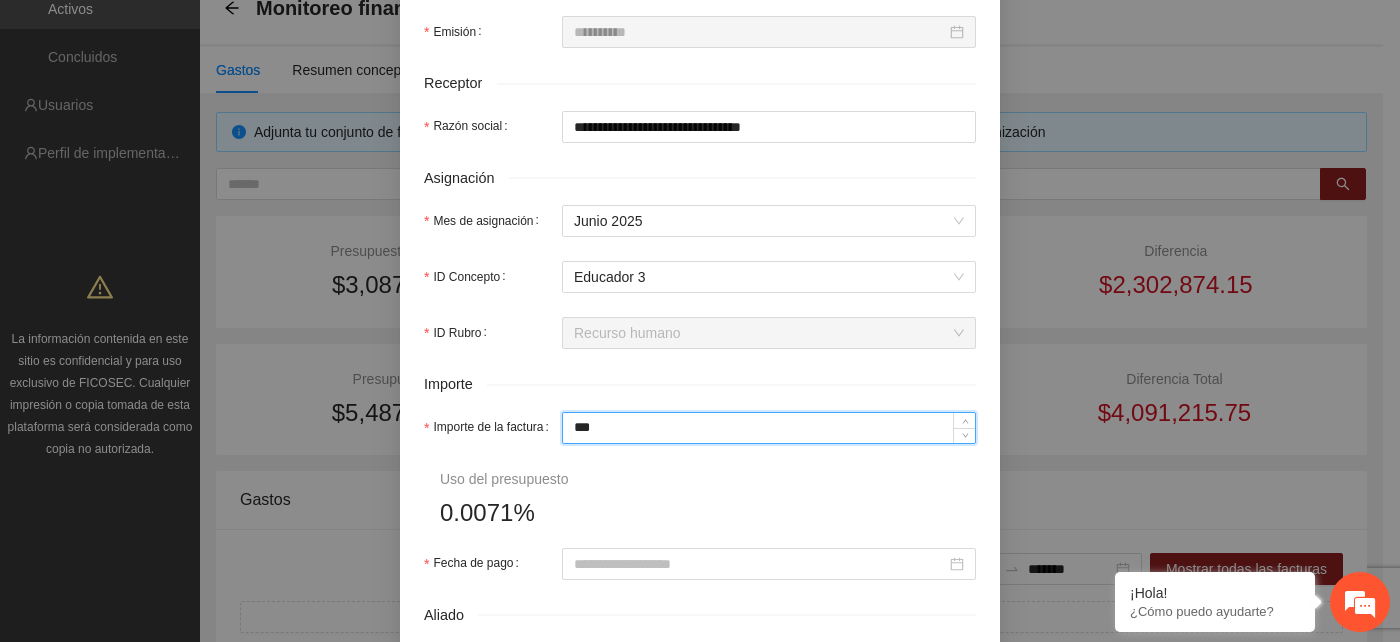 type on "*****" 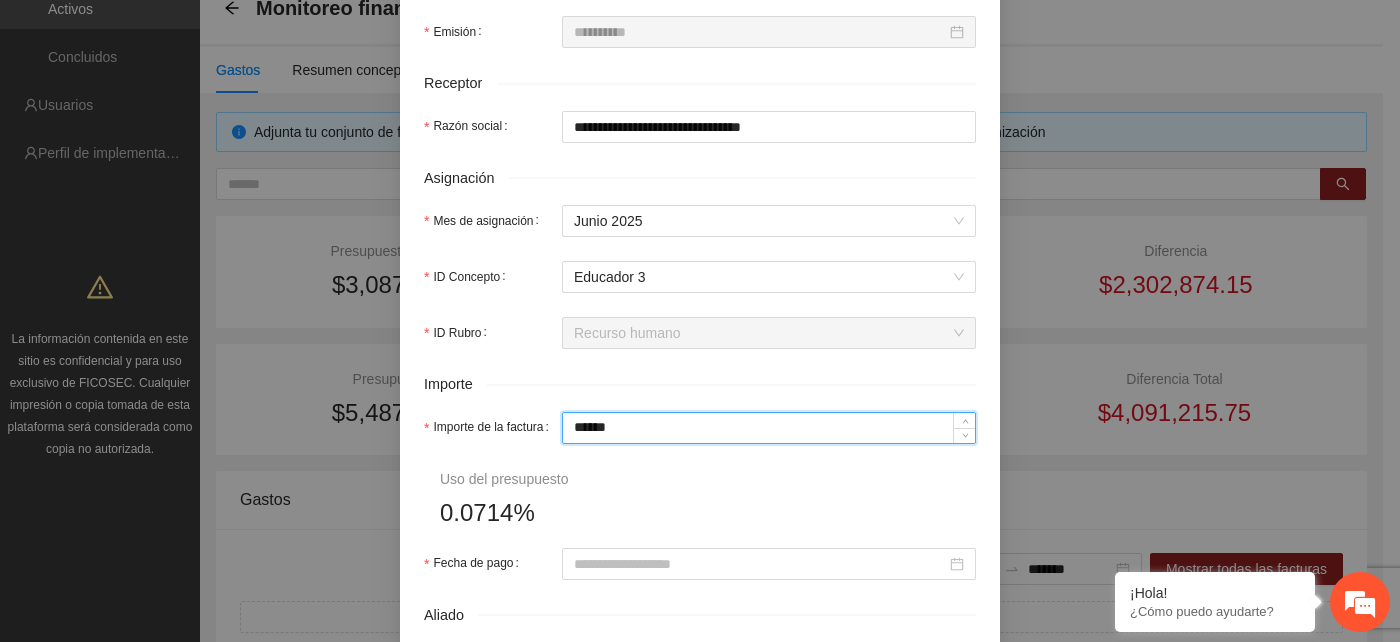 type on "*******" 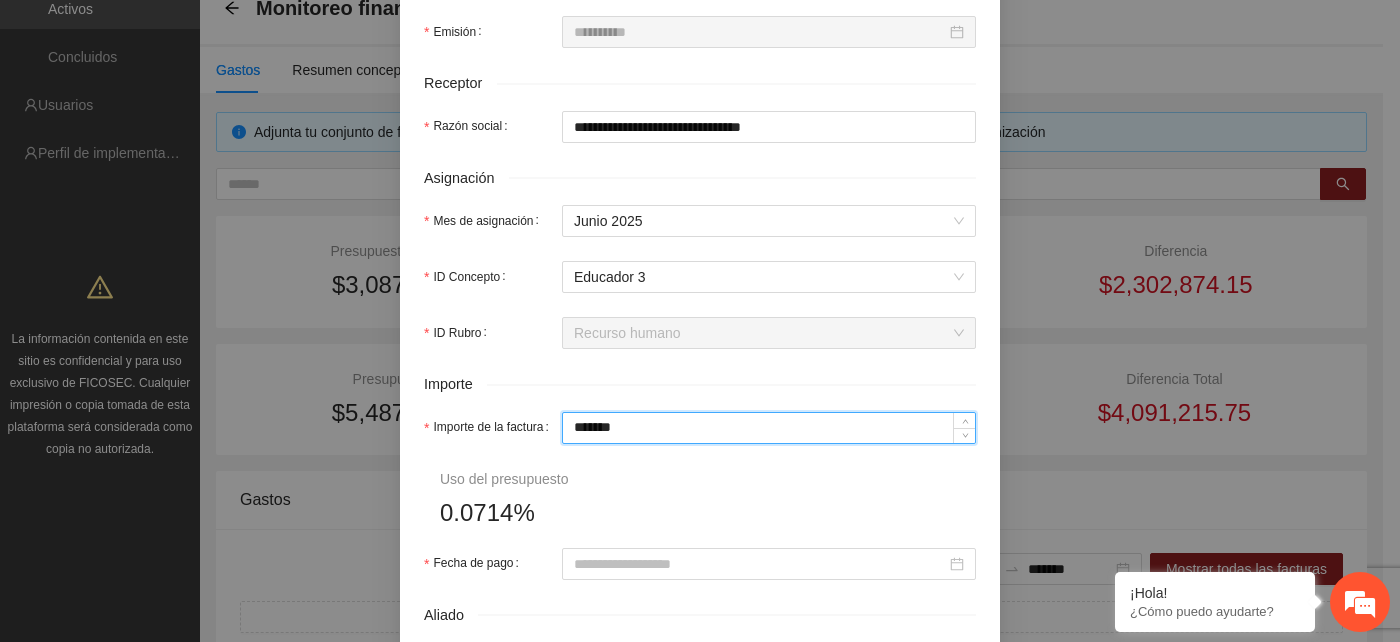 type on "*******" 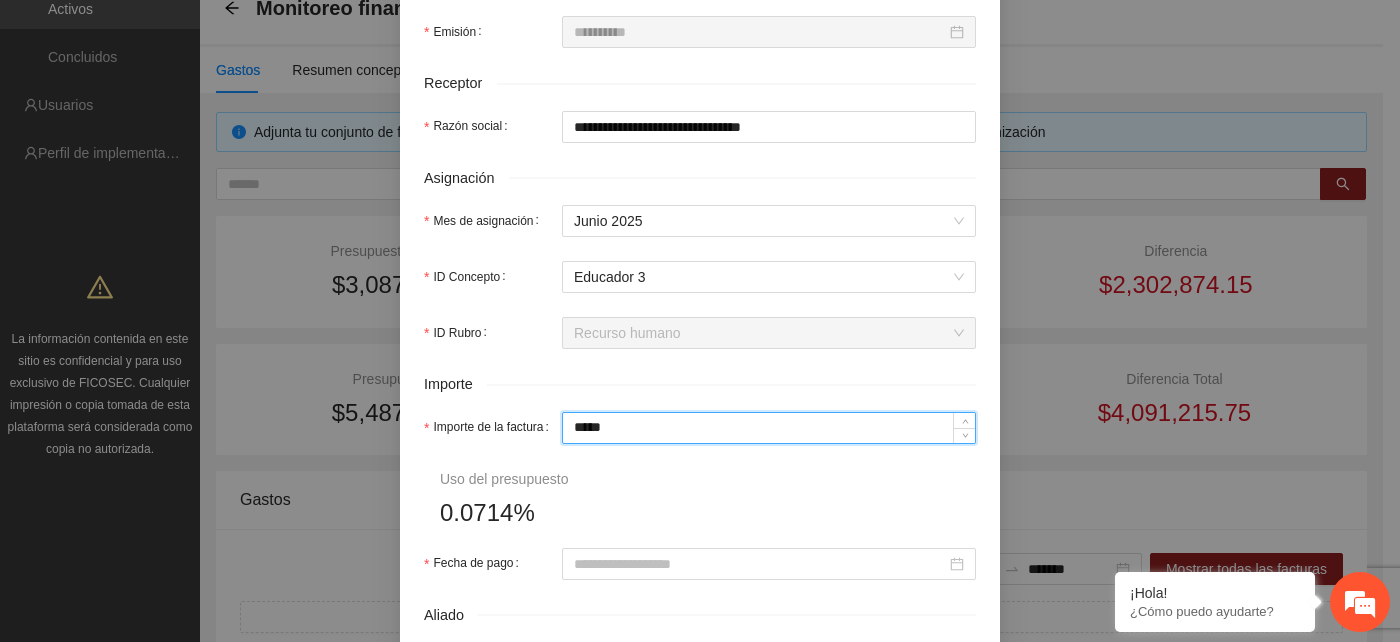 type on "******" 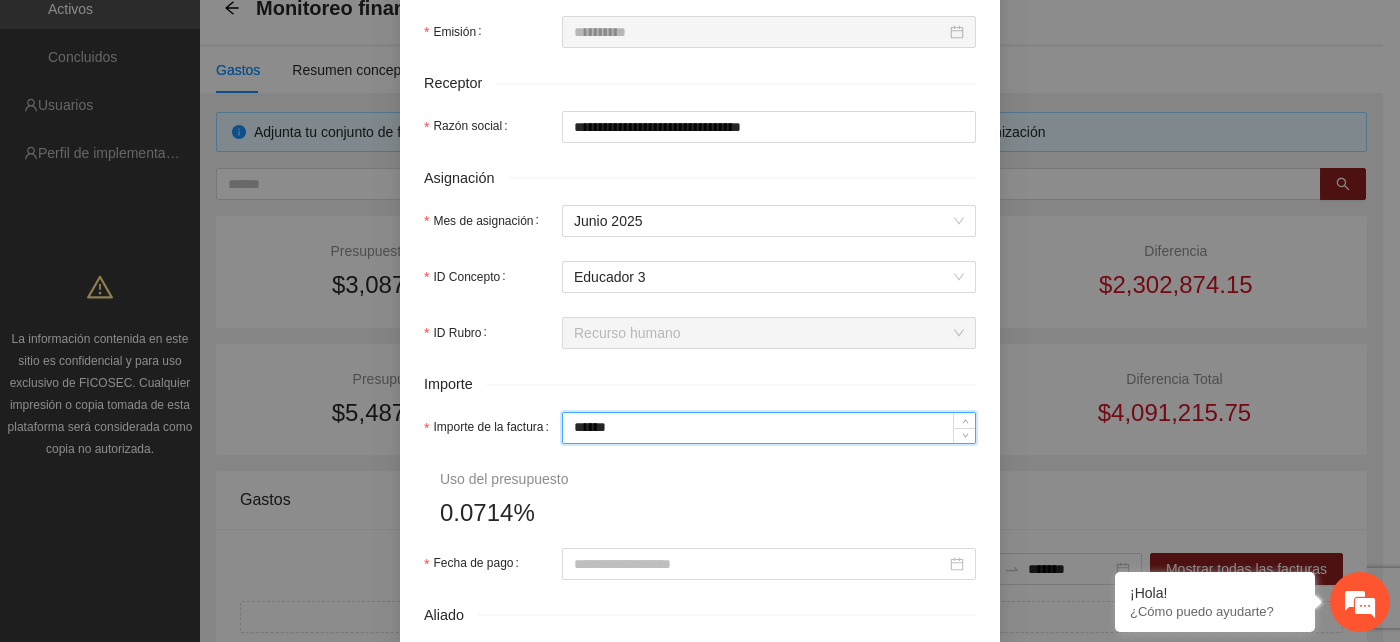 type on "*******" 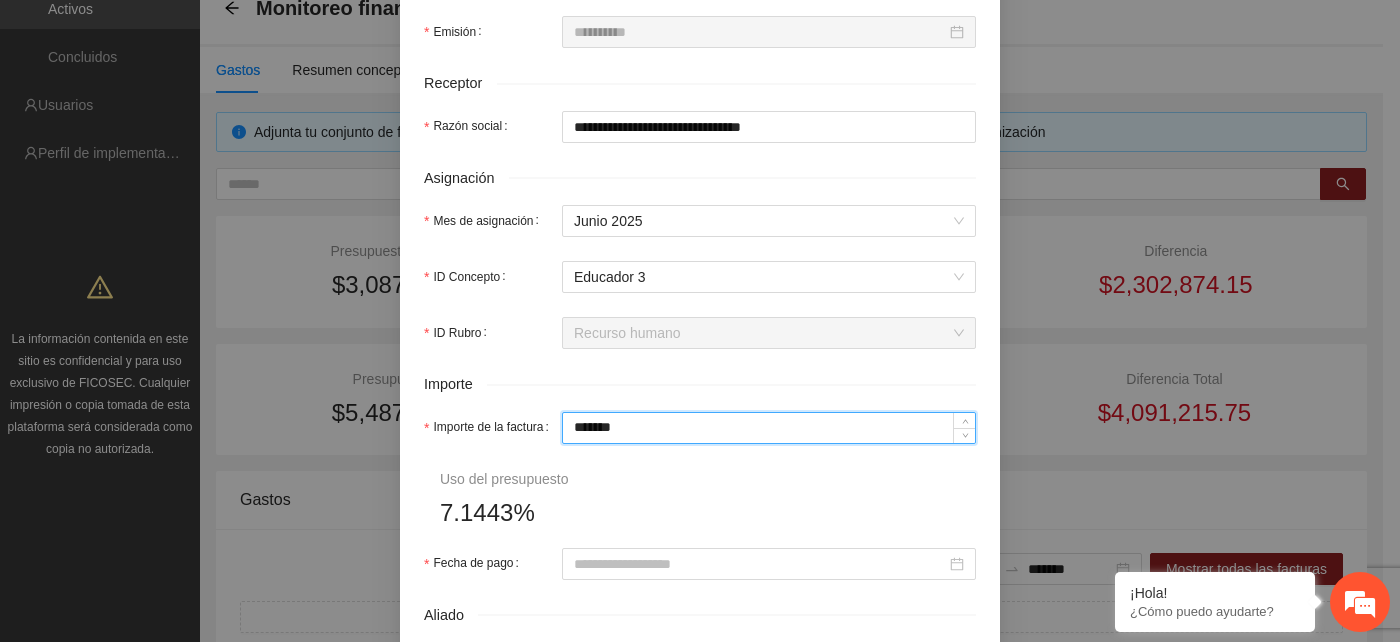 type on "******" 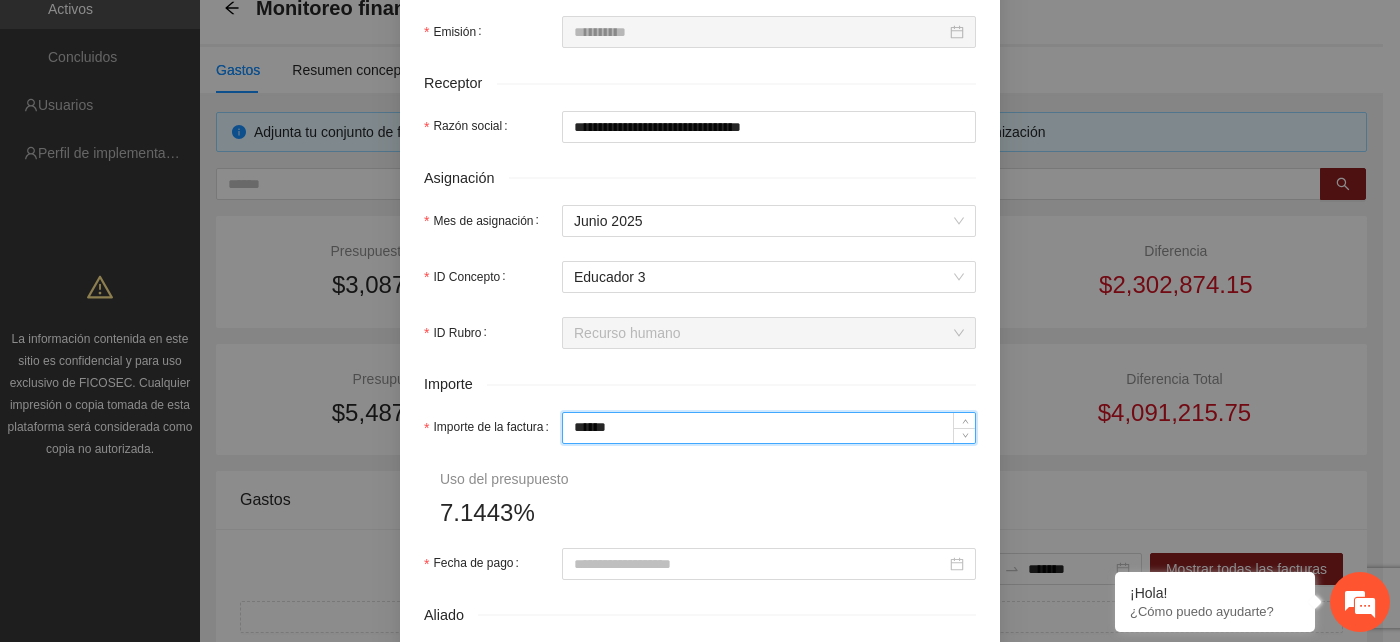 type on "******" 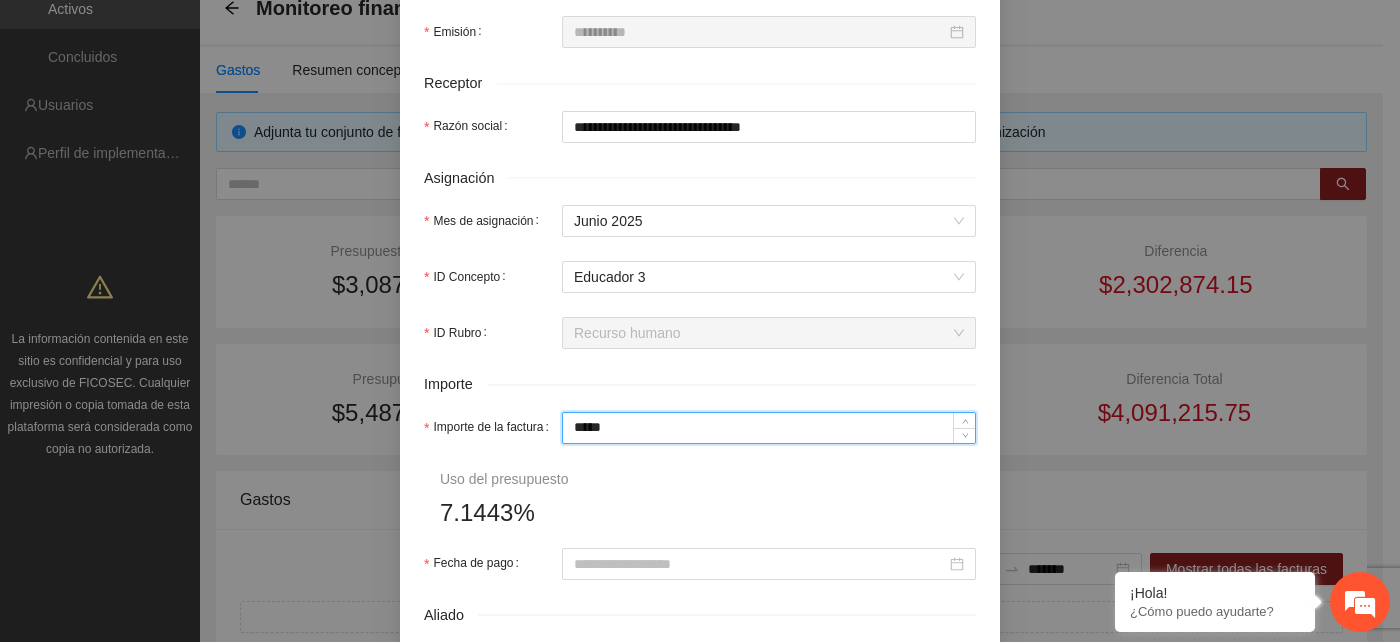 type on "*****" 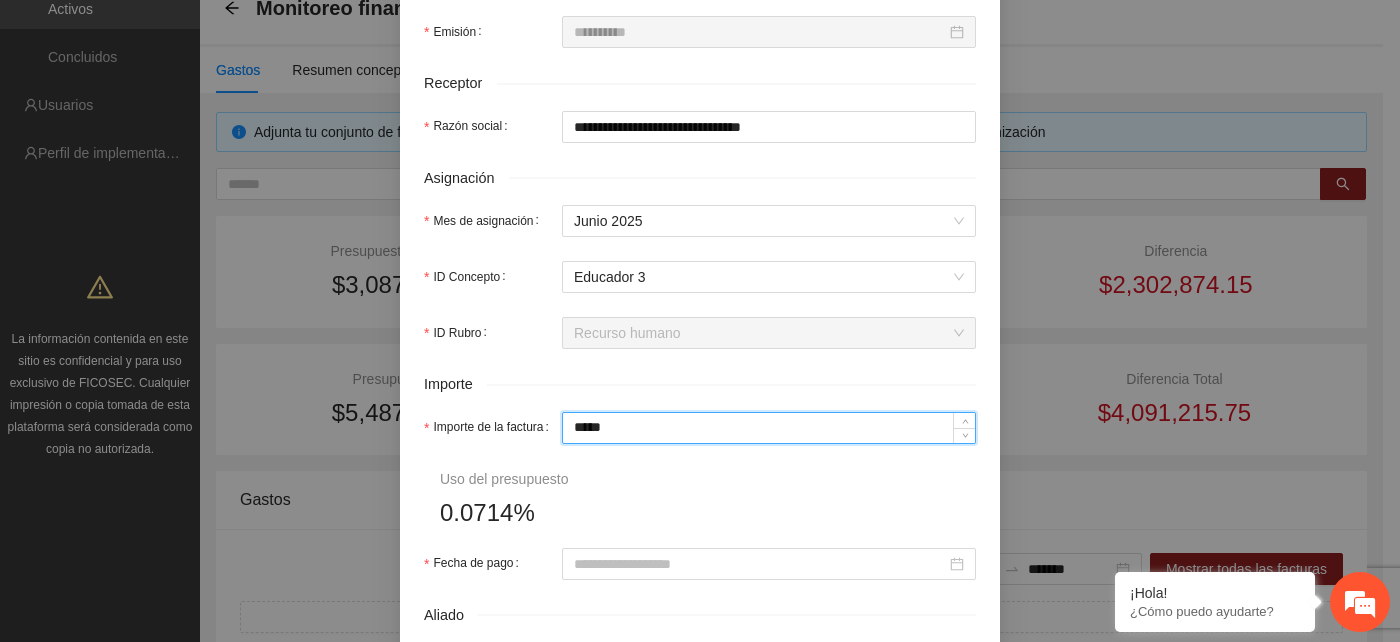 type on "***" 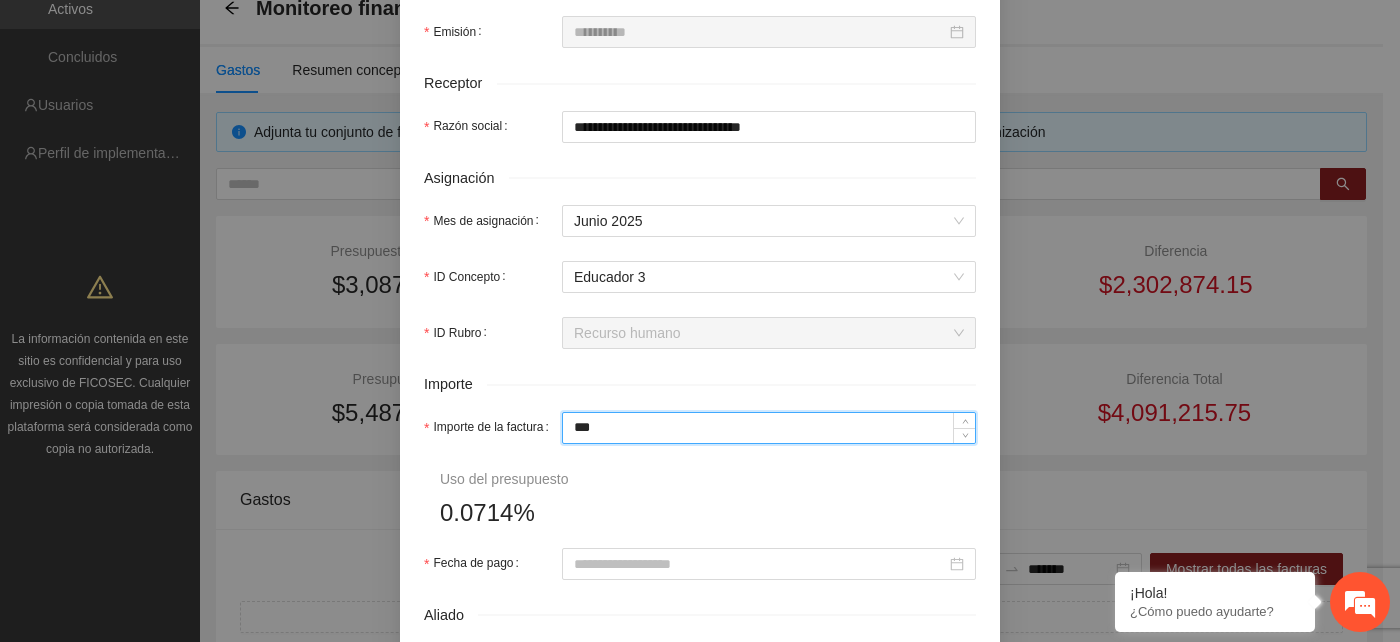 type on "***" 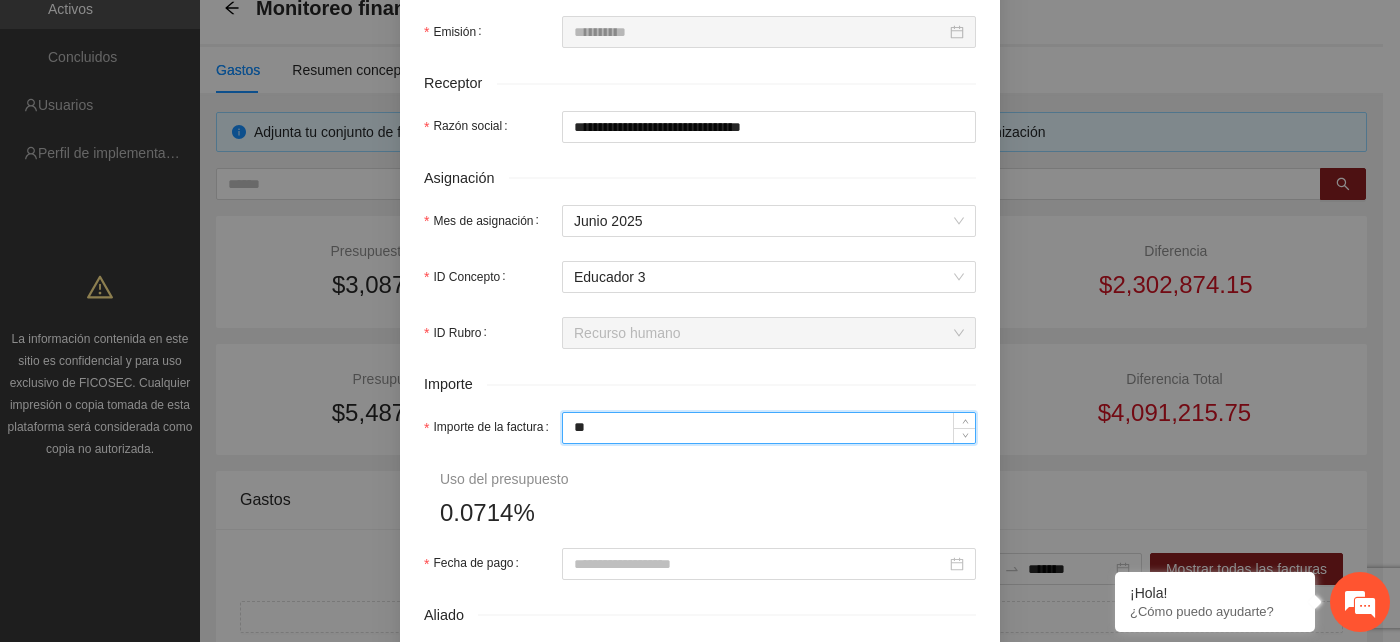 type on "**" 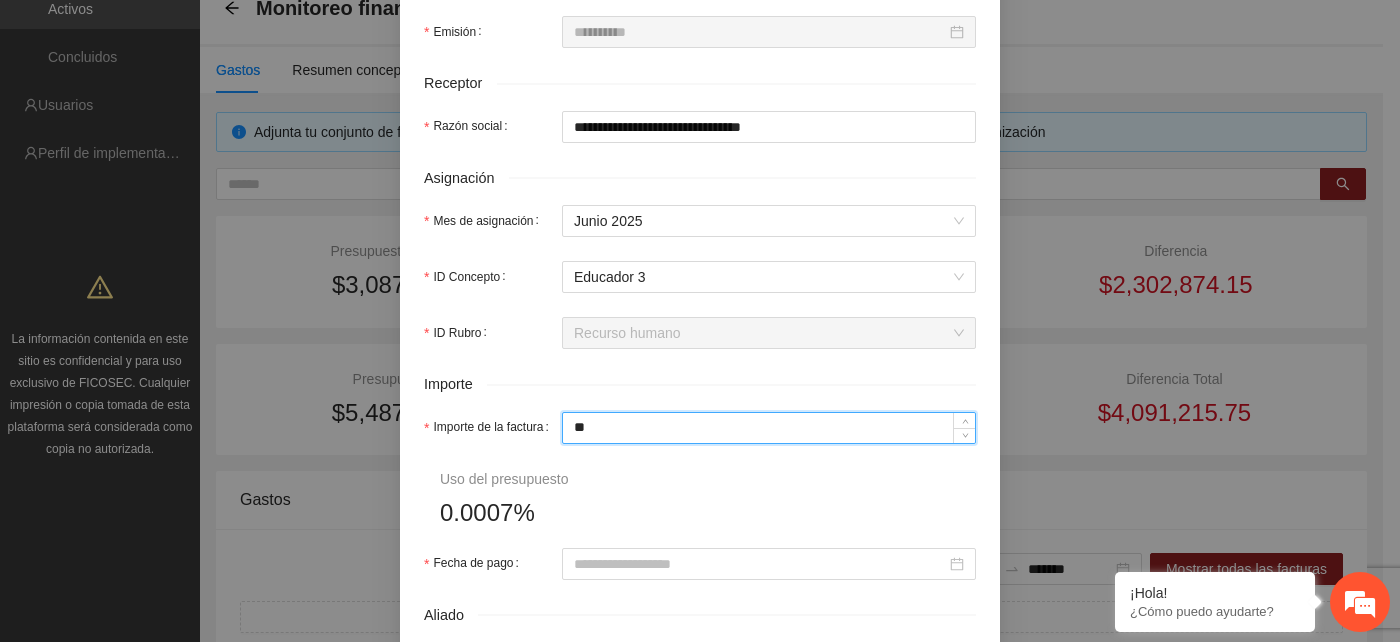 type on "*" 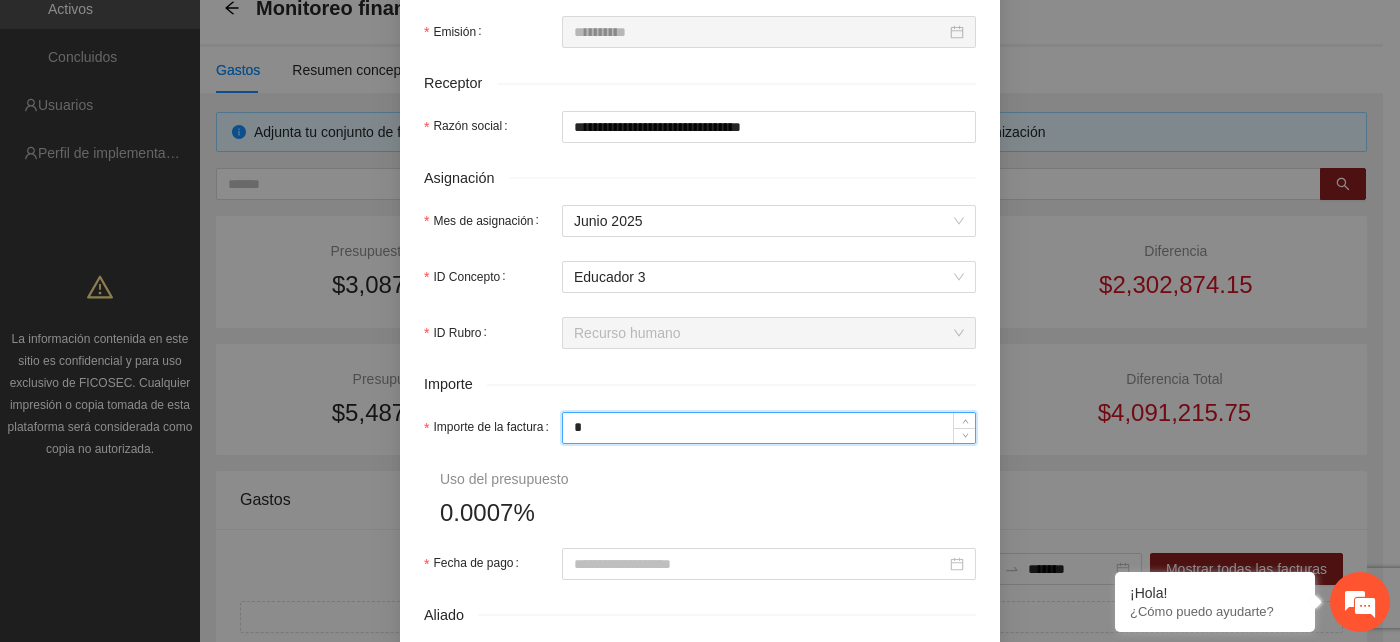 type on "*" 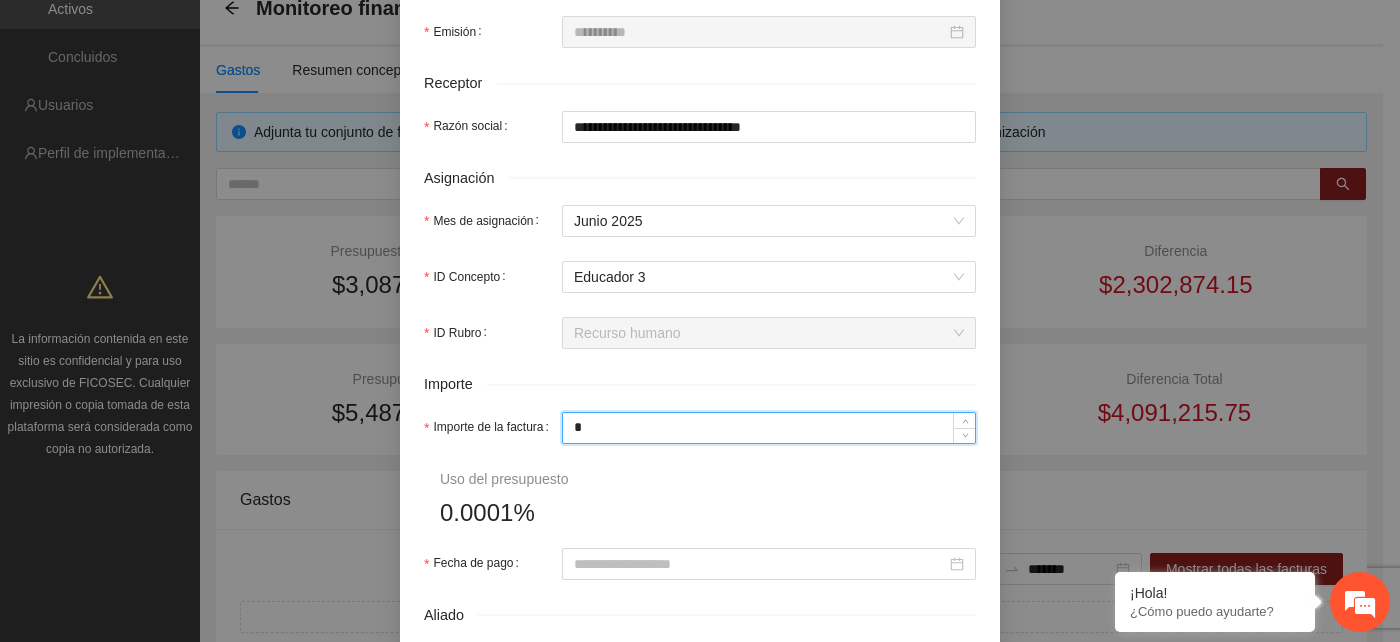 type 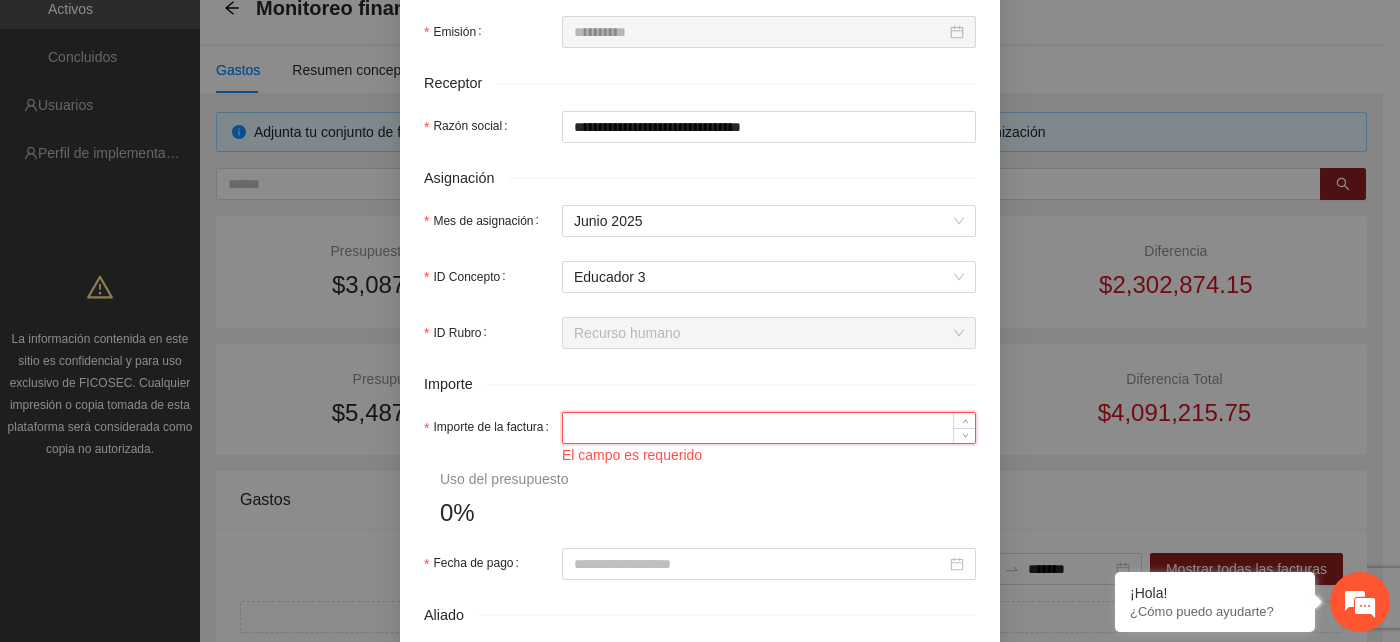 type on "*" 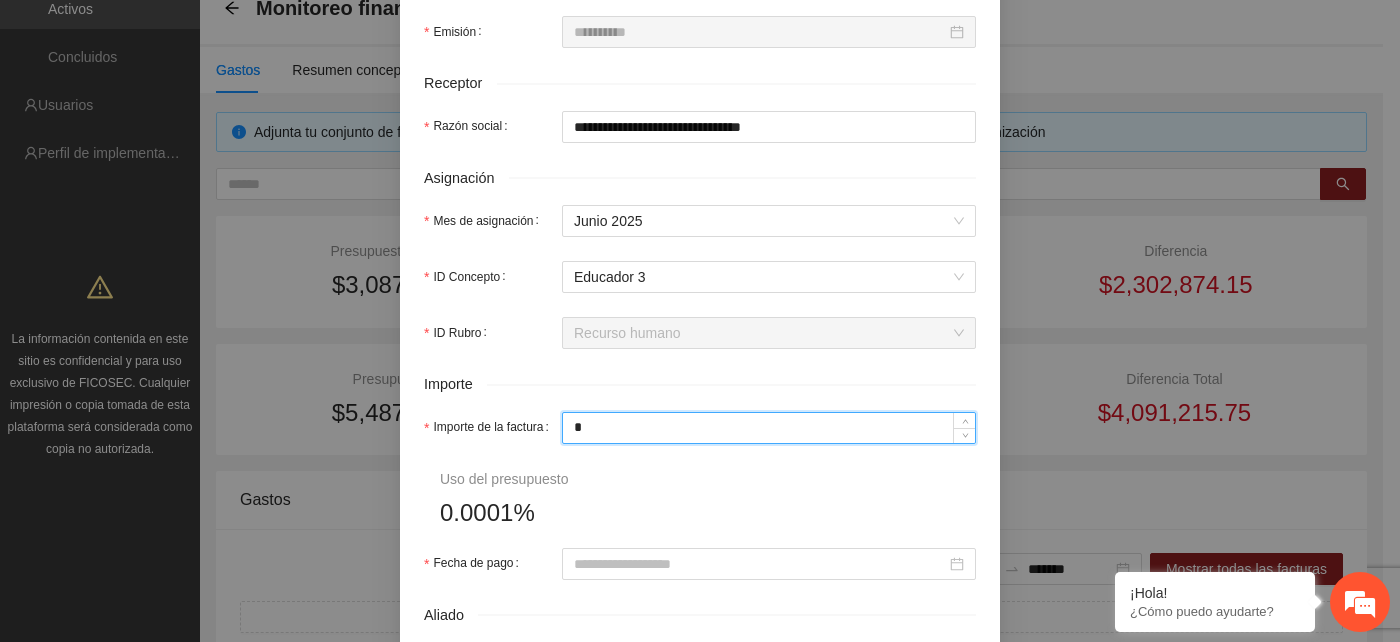 type on "**" 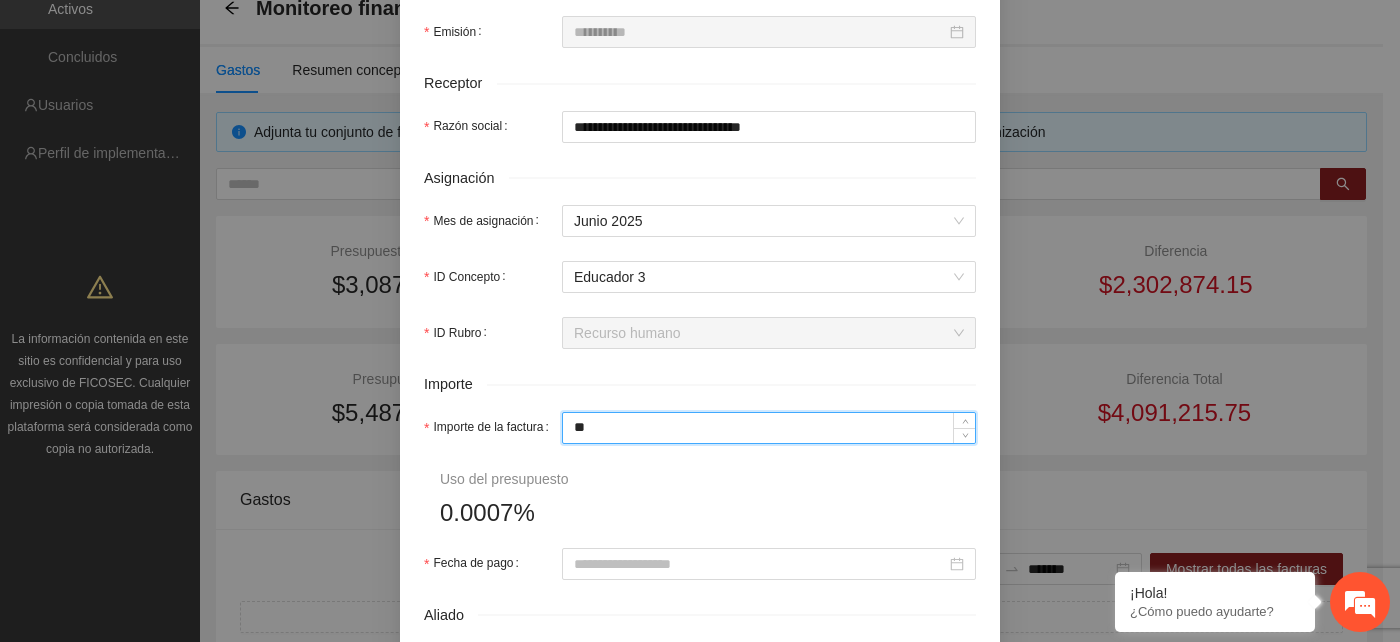 type on "***" 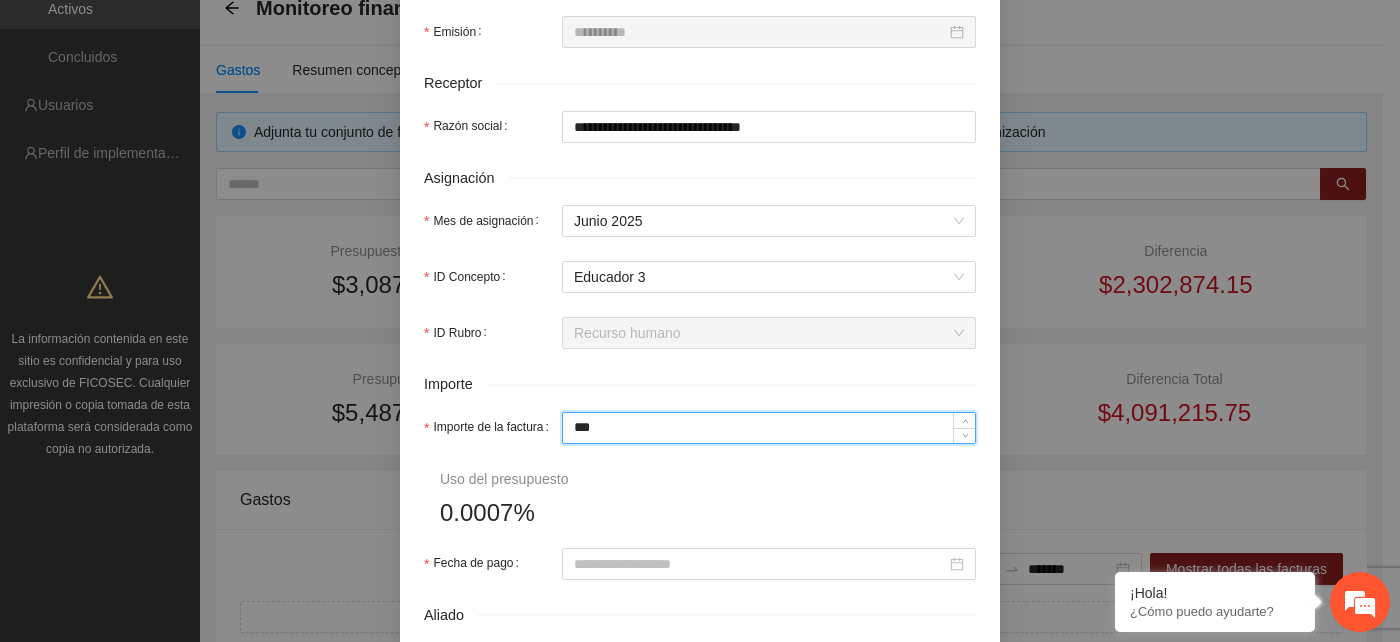 type on "***" 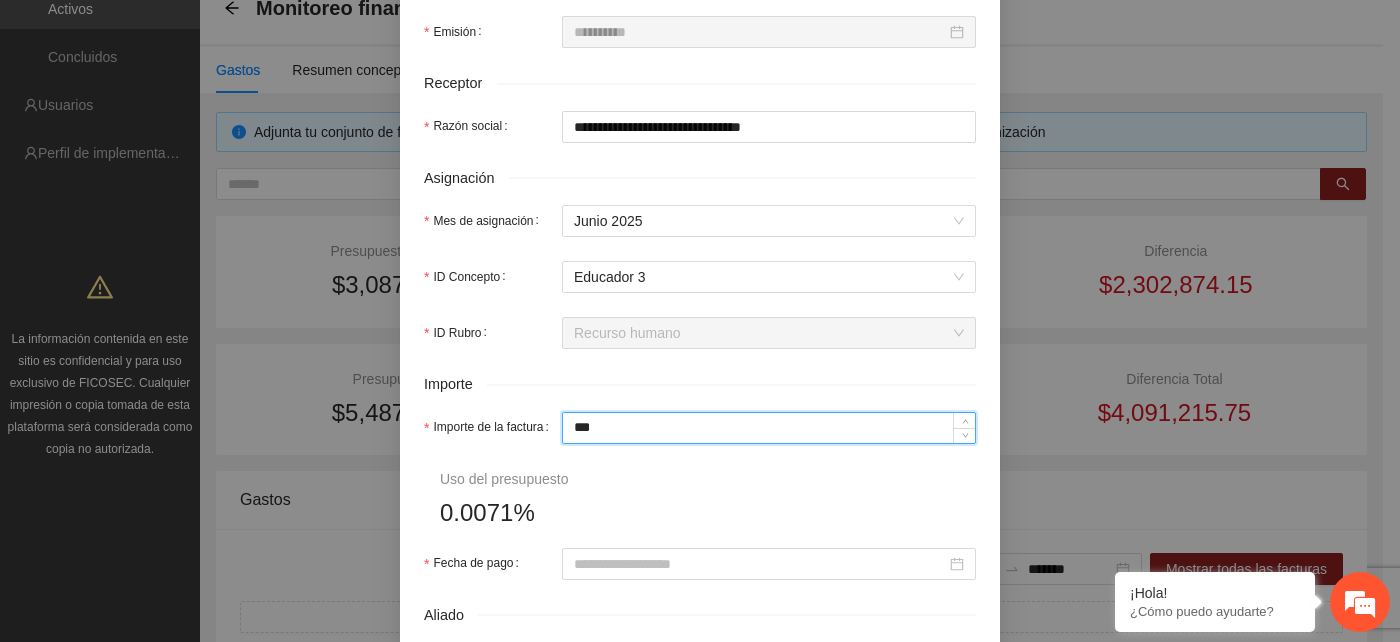 type on "*****" 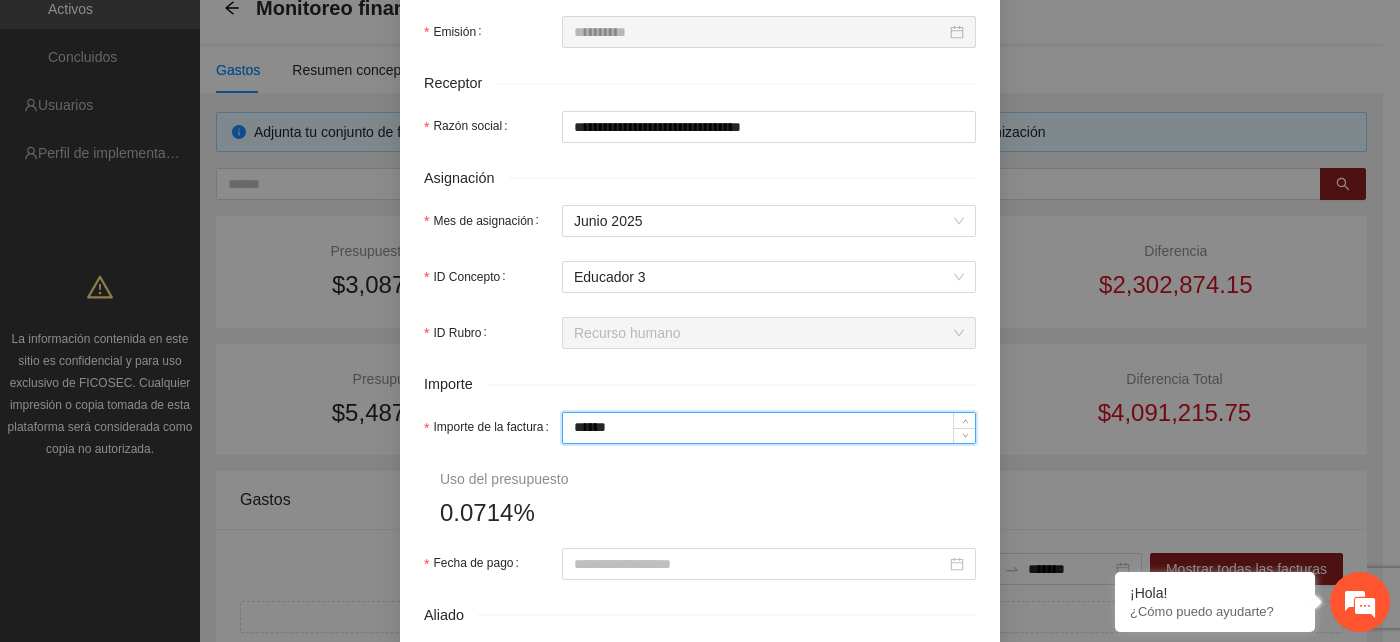 type on "*******" 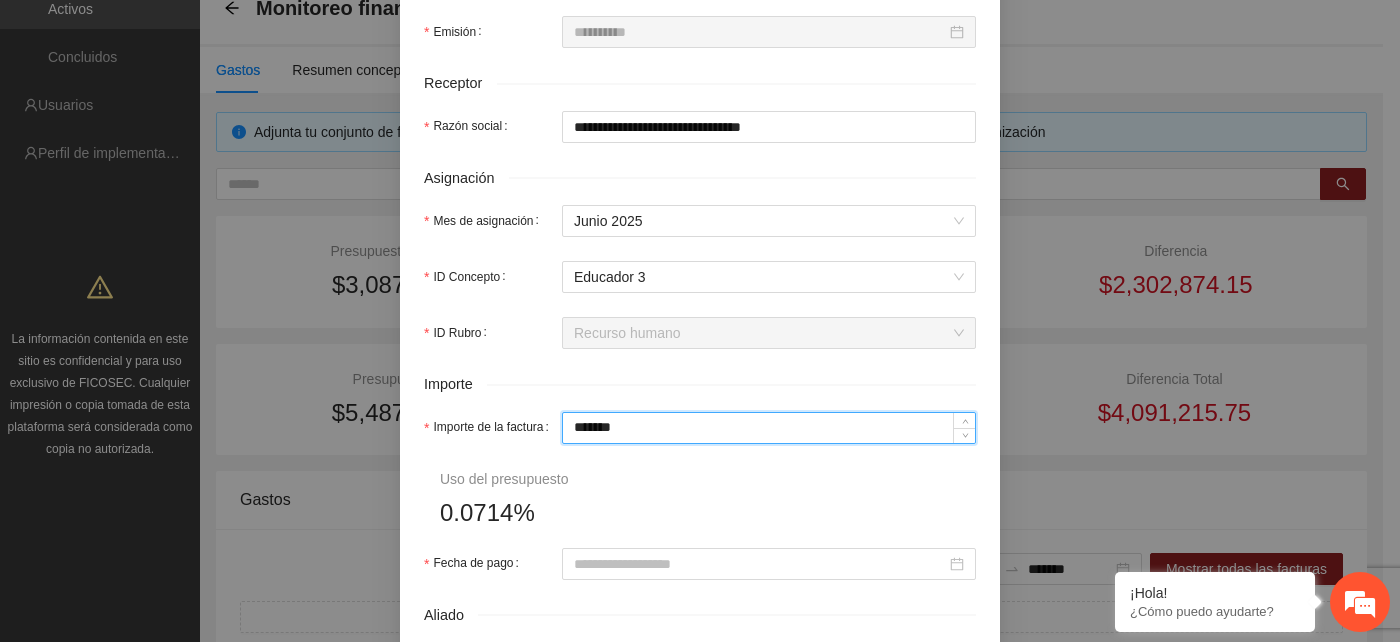 type on "********" 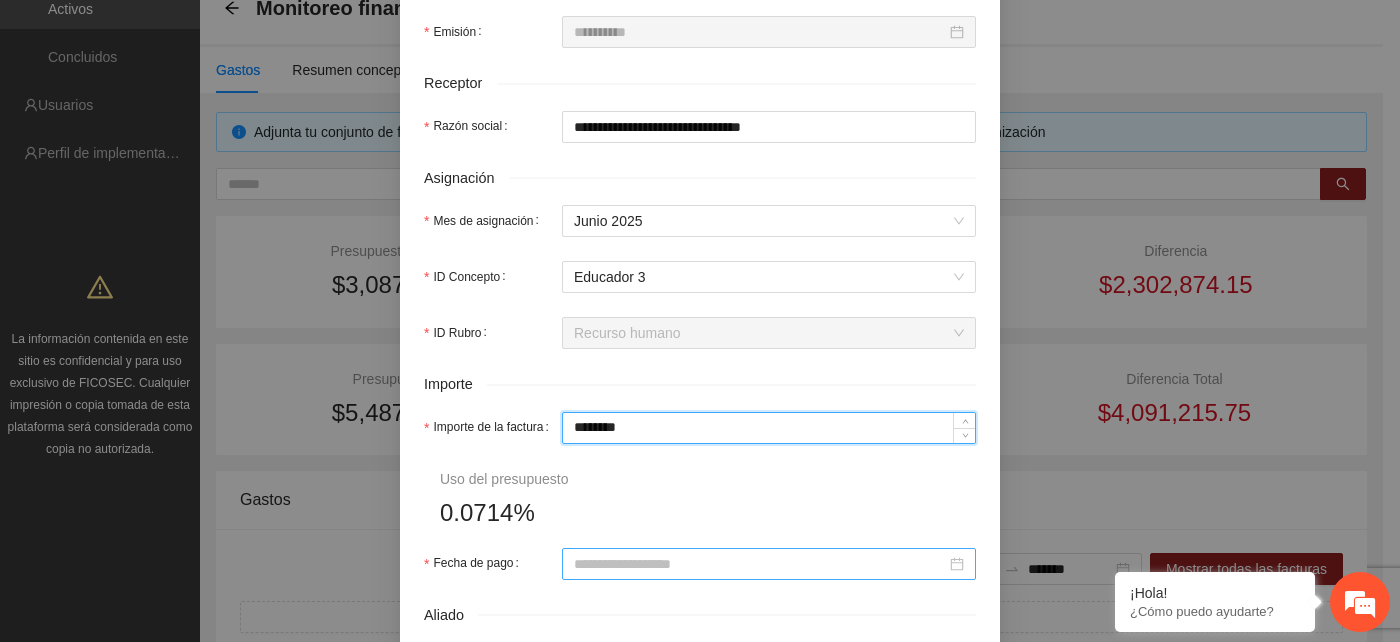 type on "********" 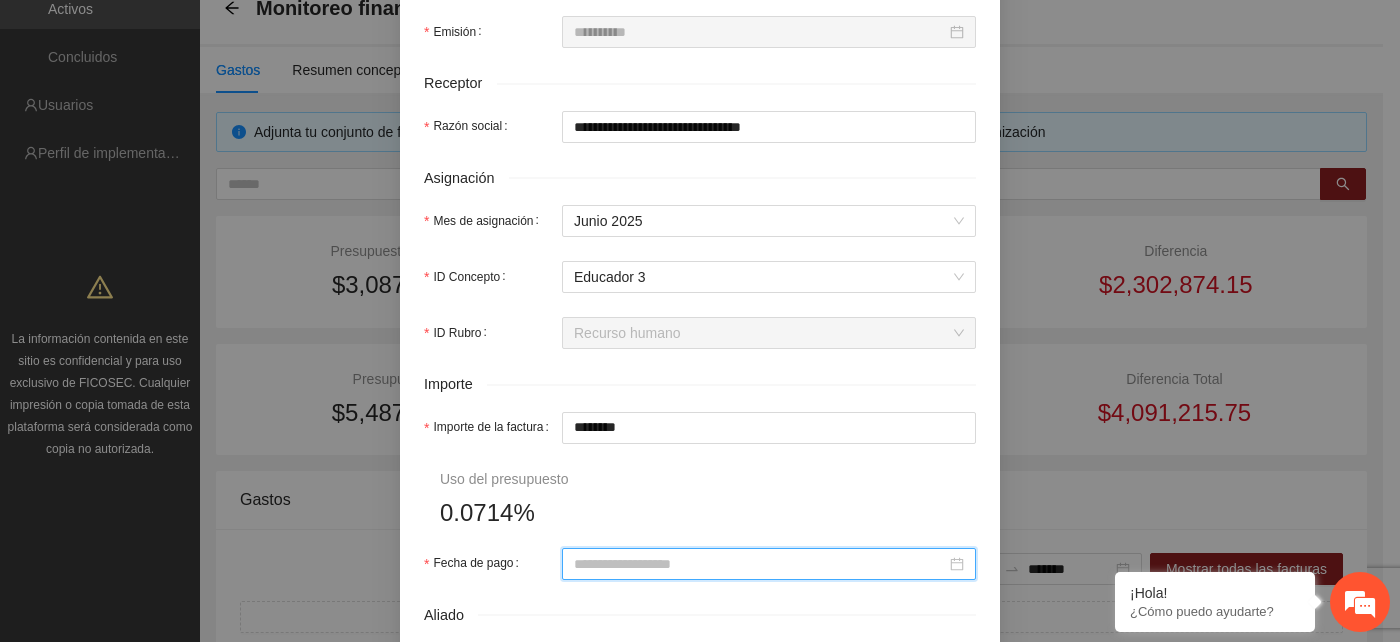 click on "Fecha de pago" at bounding box center [760, 564] 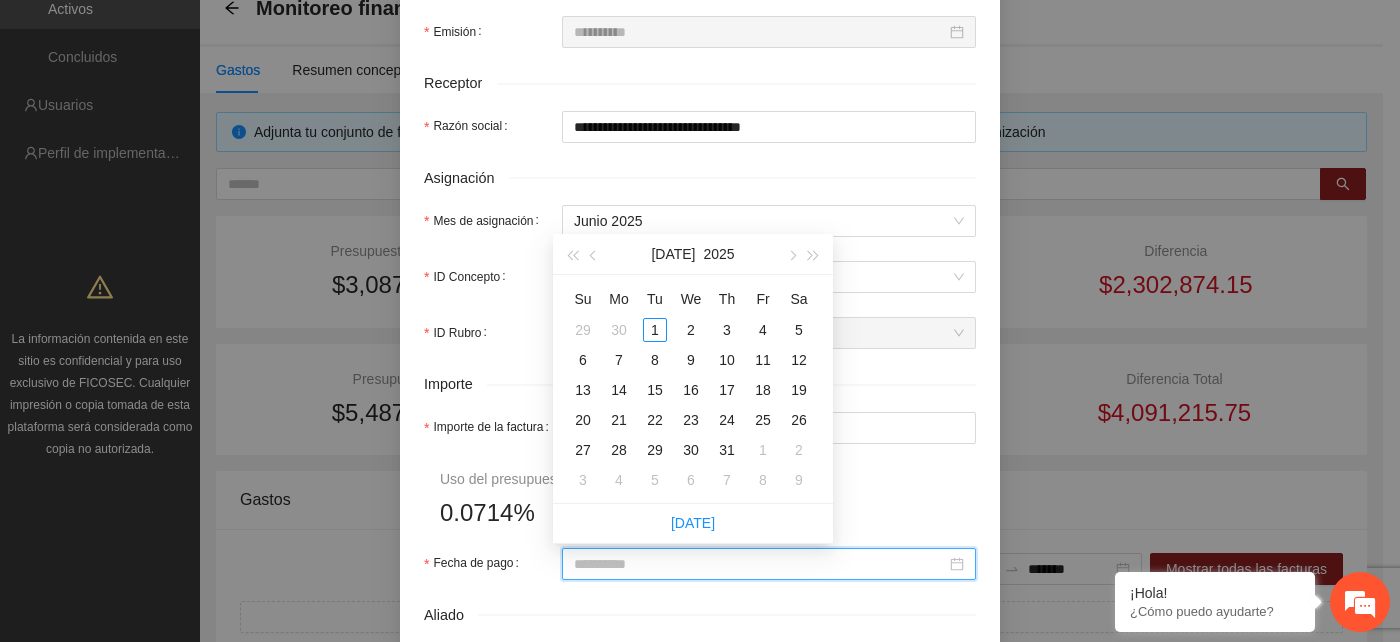 type on "**********" 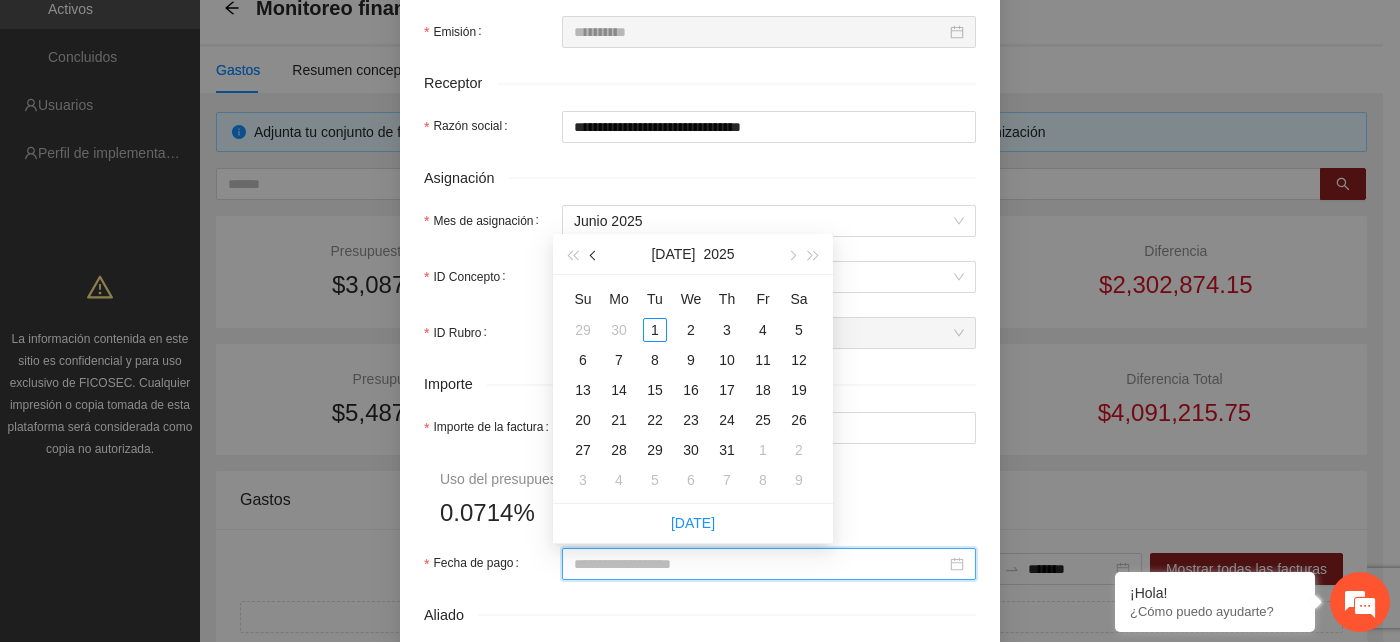 click at bounding box center [594, 254] 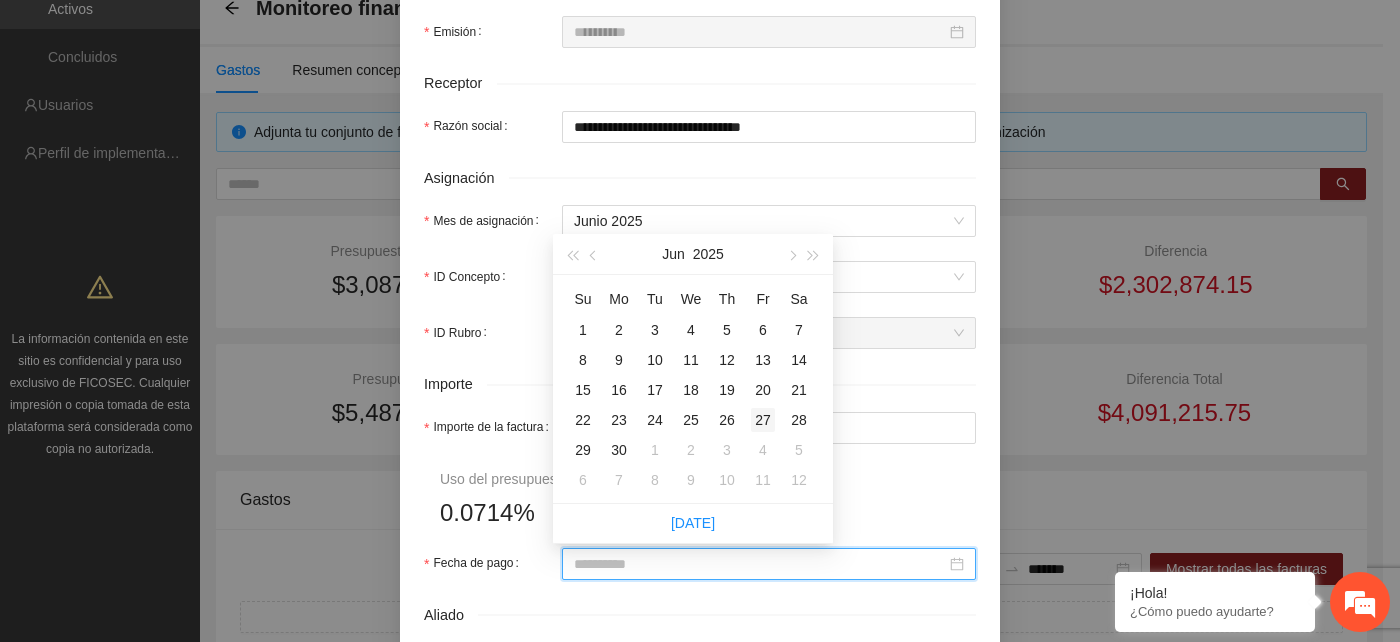 type on "**********" 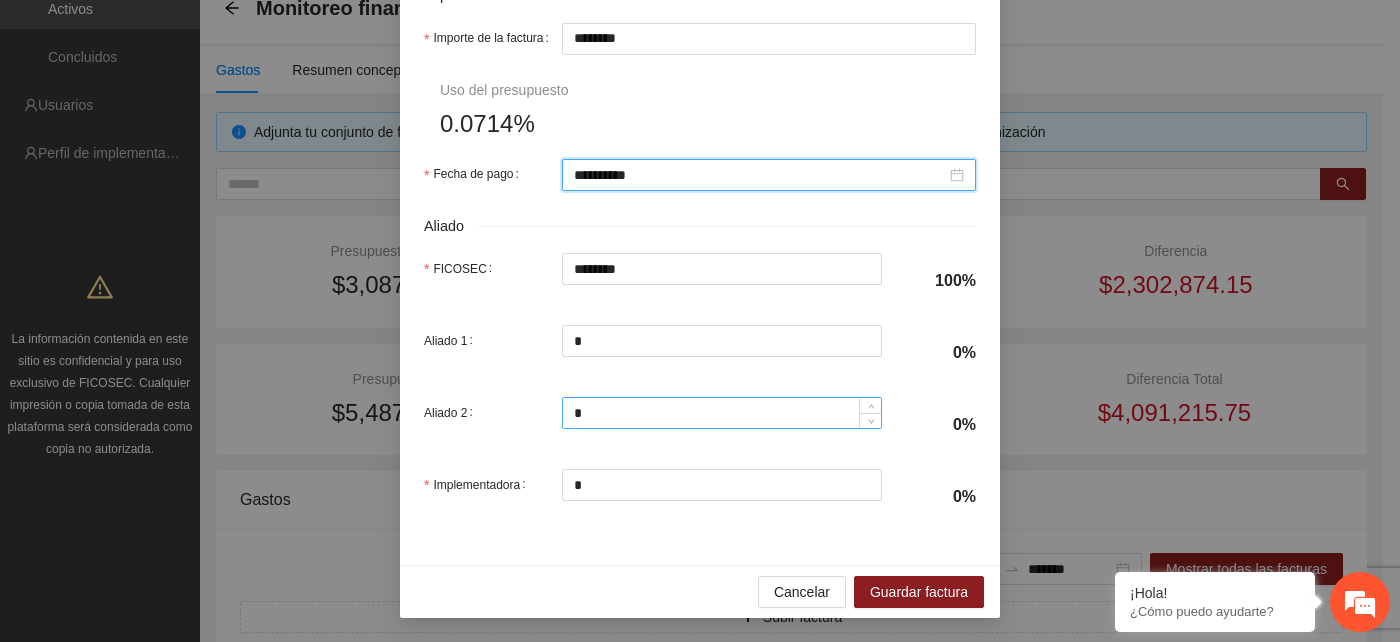 scroll, scrollTop: 1056, scrollLeft: 0, axis: vertical 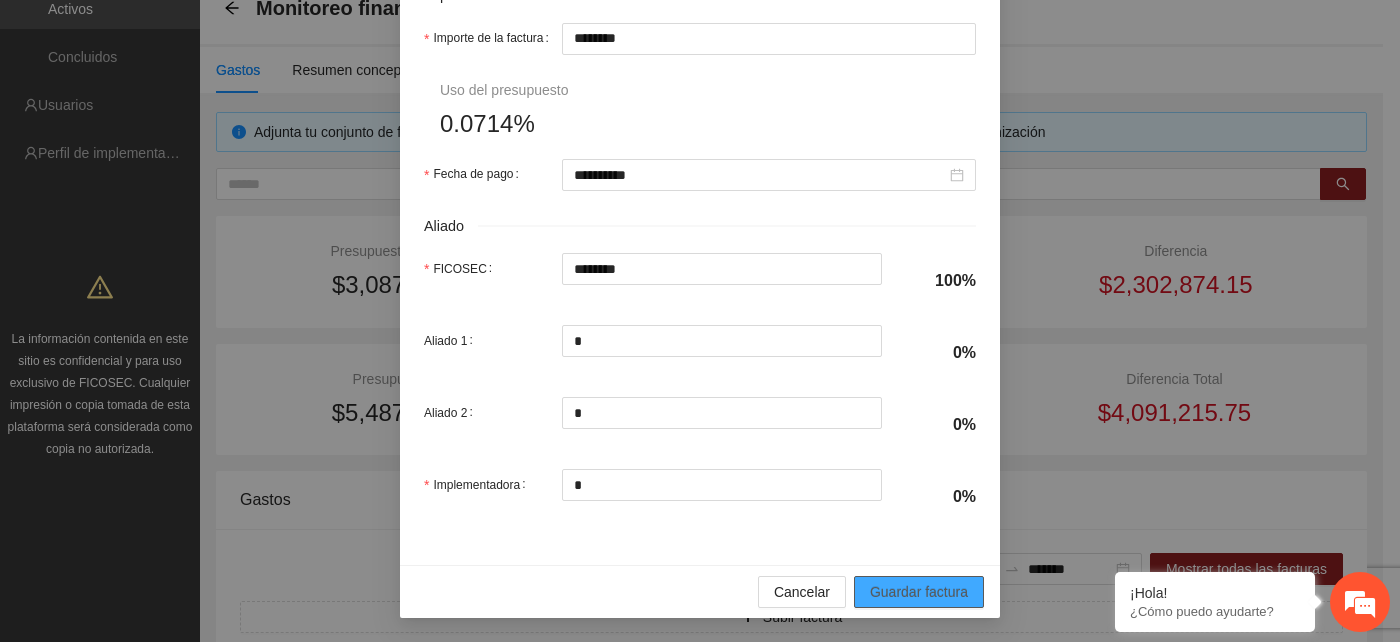 click on "Guardar factura" at bounding box center (919, 592) 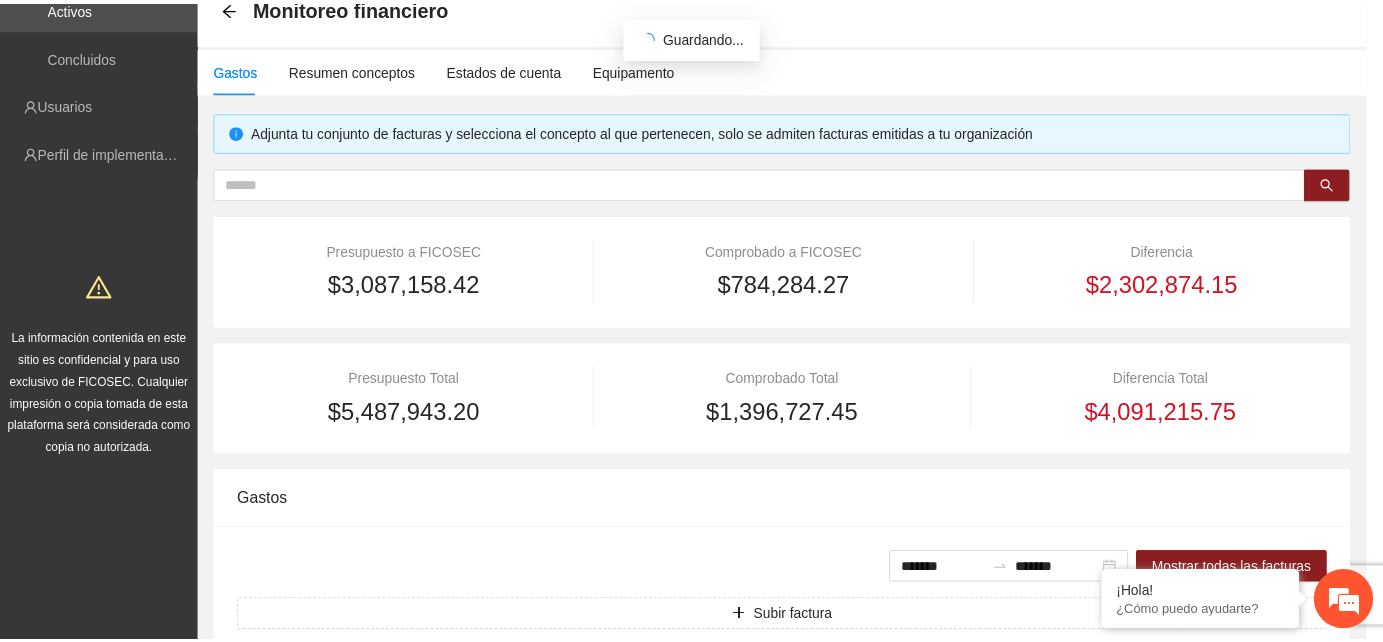scroll, scrollTop: 896, scrollLeft: 0, axis: vertical 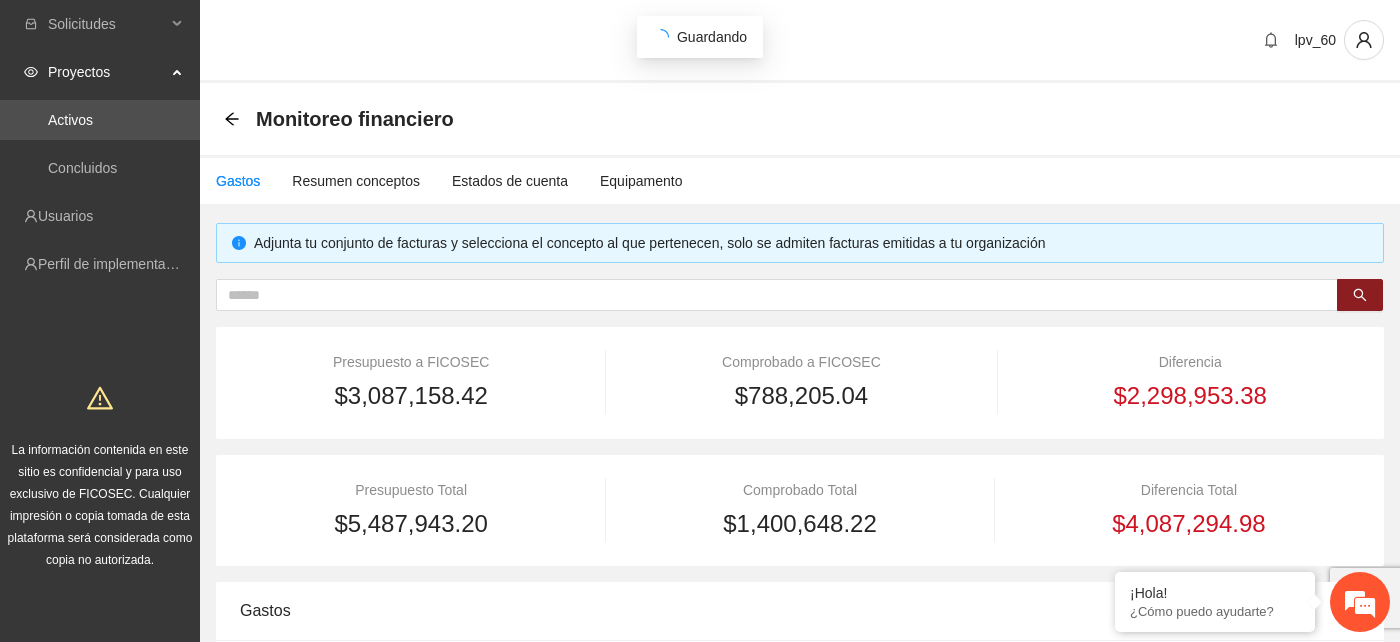 type on "*******" 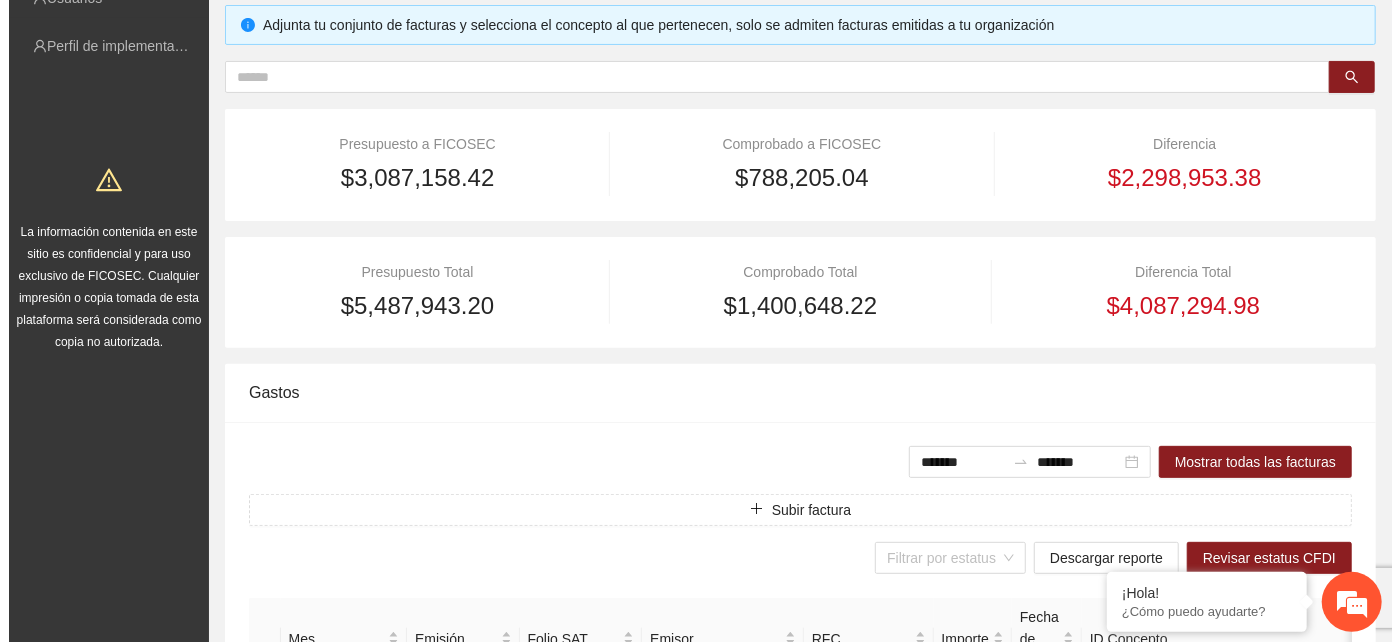 scroll, scrollTop: 222, scrollLeft: 0, axis: vertical 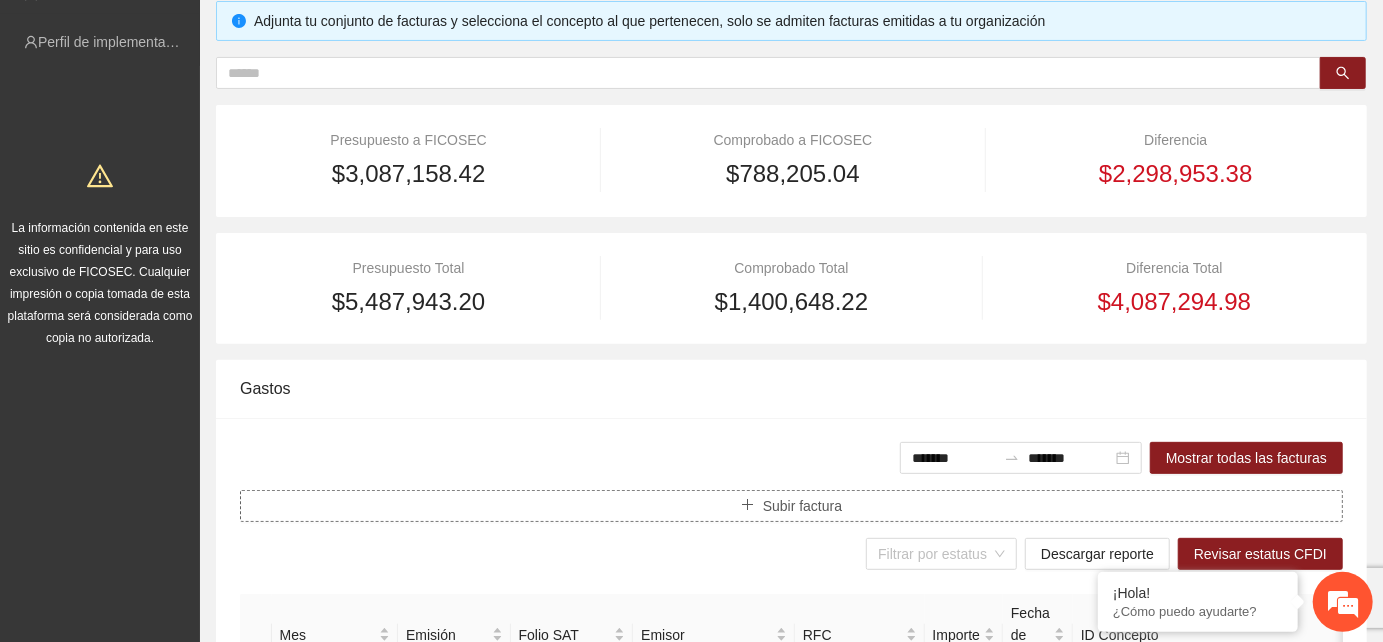 click on "Subir factura" at bounding box center (802, 506) 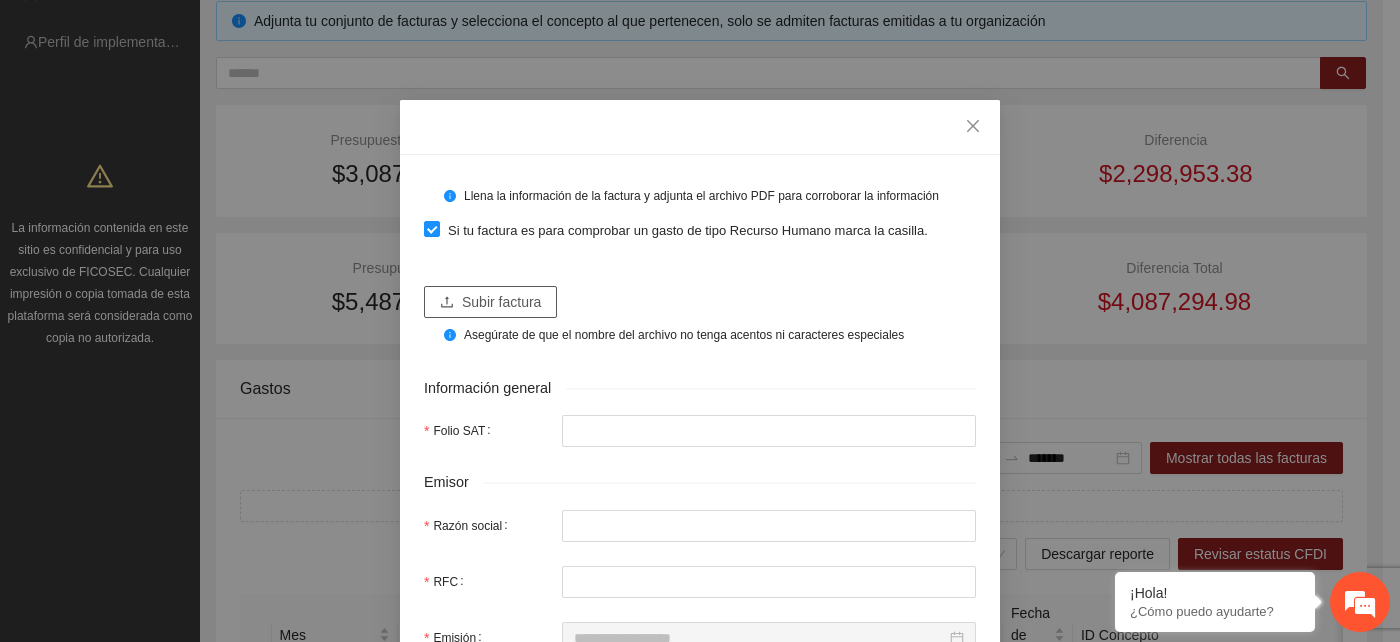click on "Subir factura" at bounding box center (490, 302) 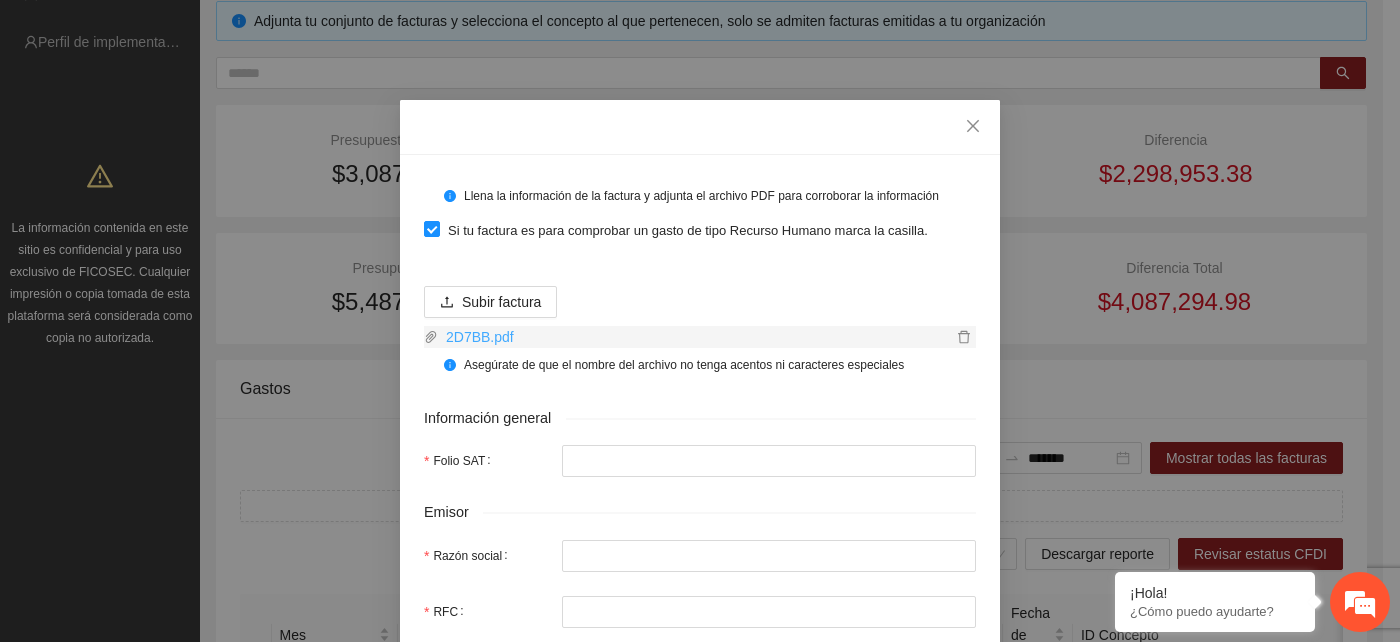click on "2D7BB.pdf" at bounding box center [695, 337] 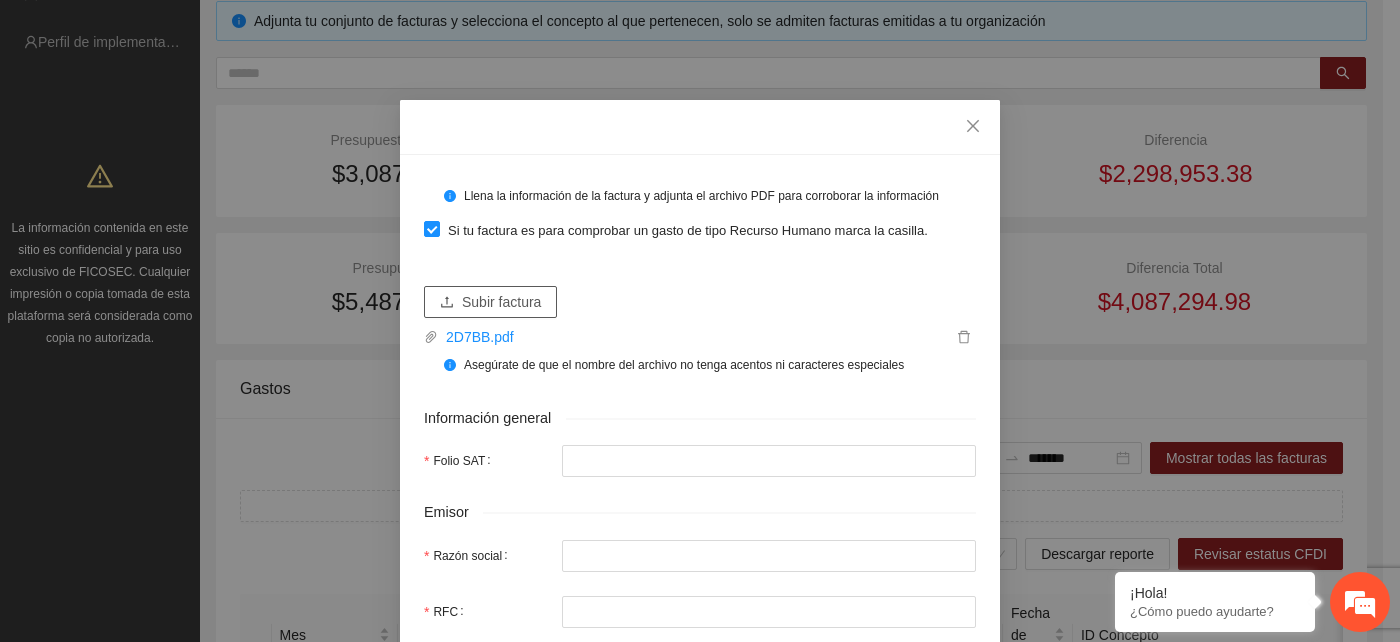 click on "Subir factura" at bounding box center (501, 302) 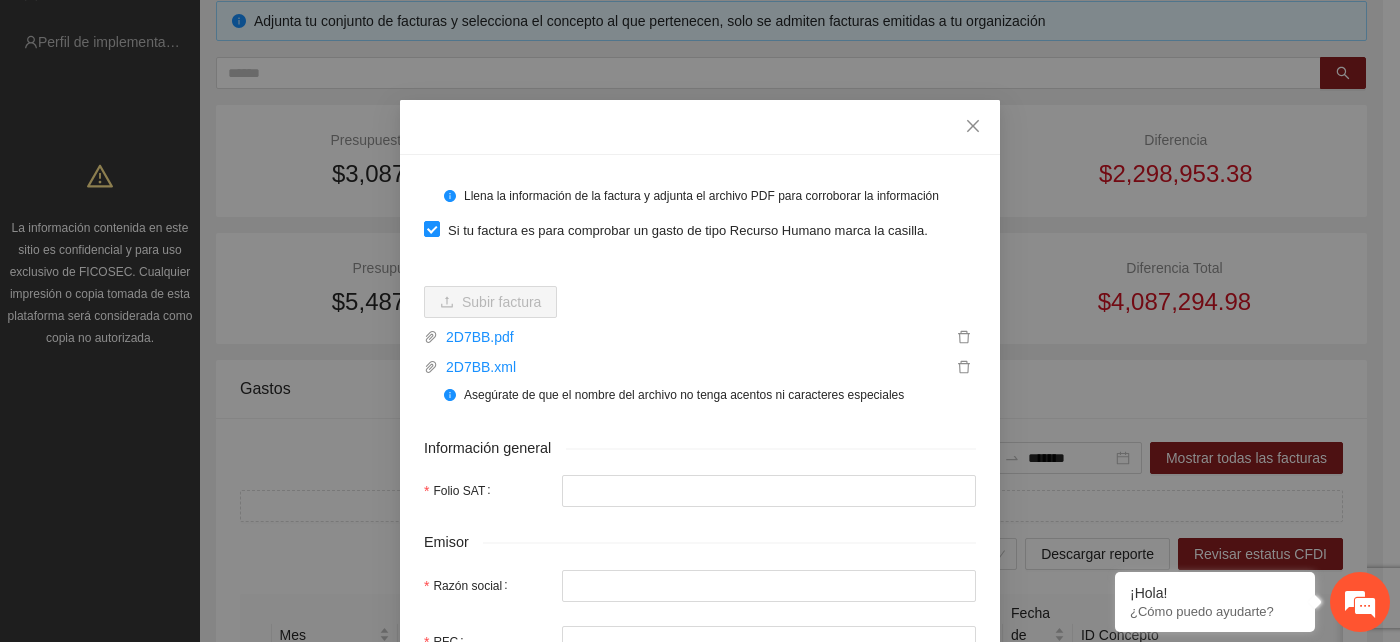 type on "**********" 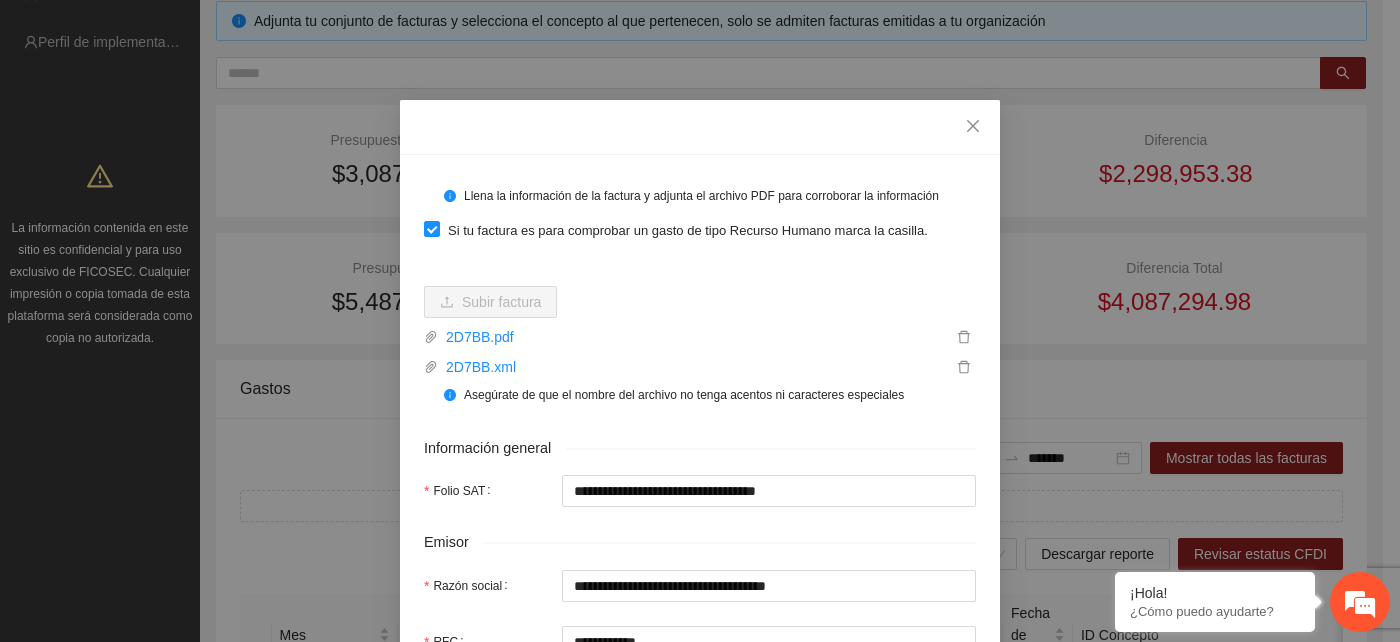 type on "**********" 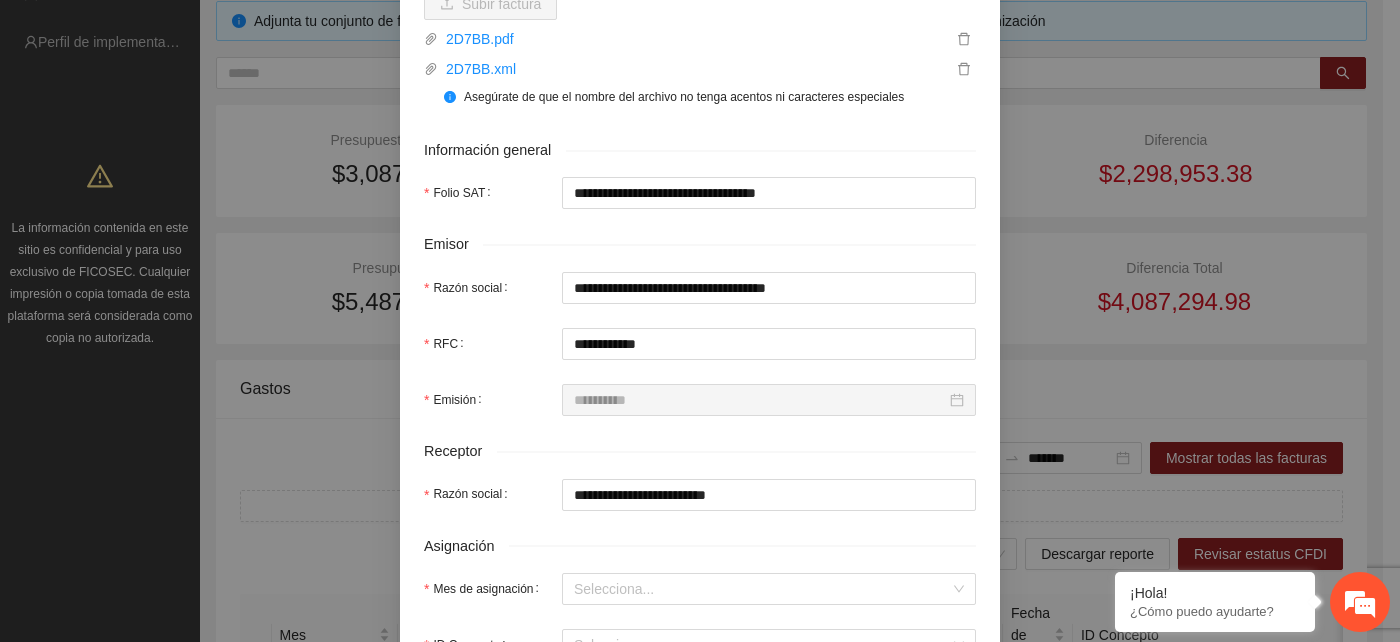 scroll, scrollTop: 333, scrollLeft: 0, axis: vertical 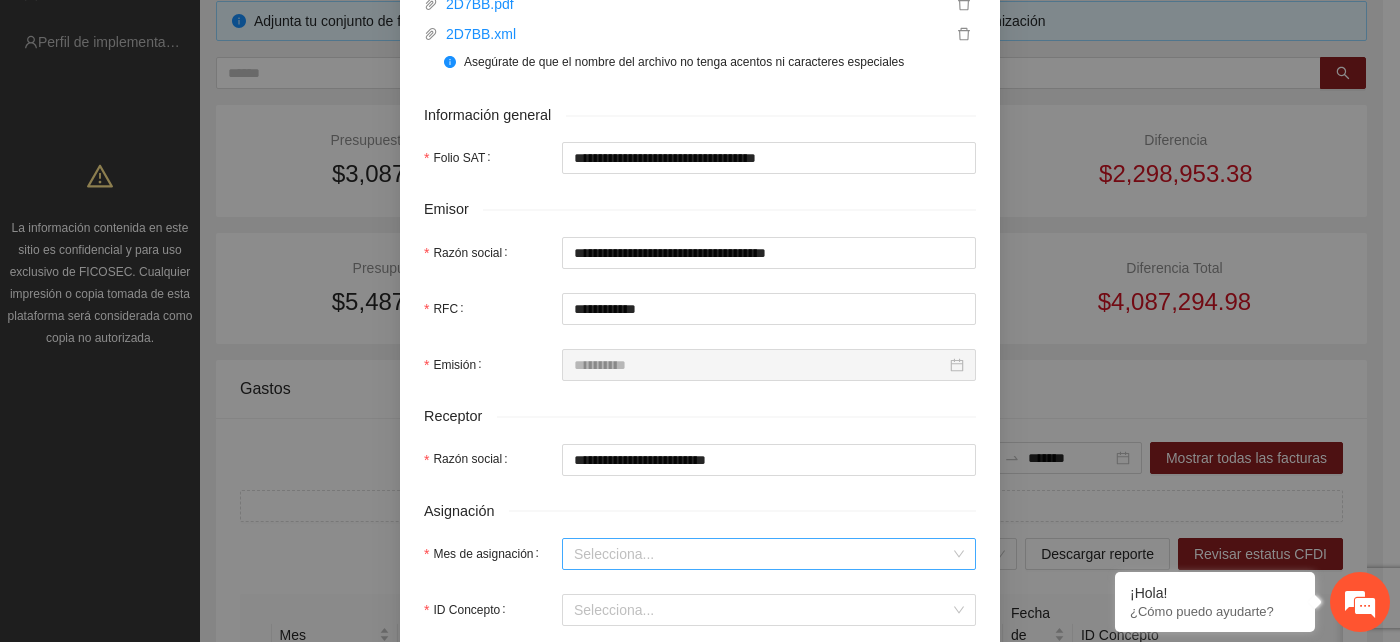 click on "Mes de asignación" at bounding box center [762, 554] 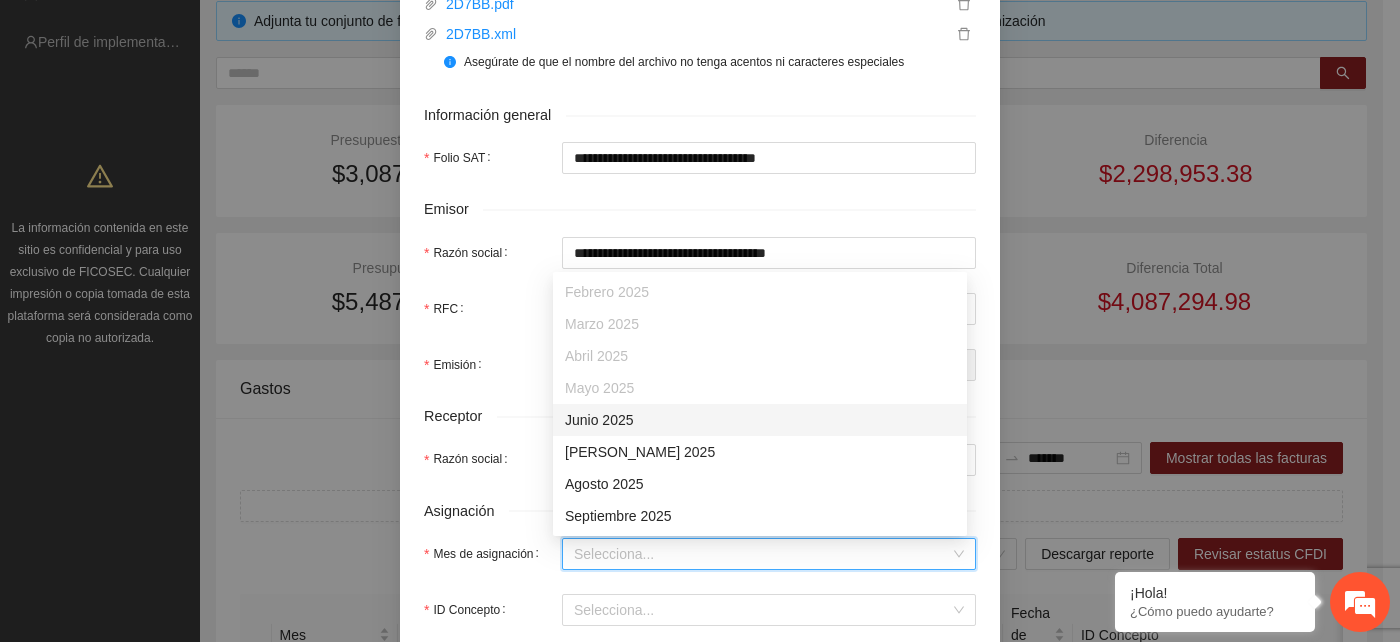 click on "Junio 2025" at bounding box center (760, 420) 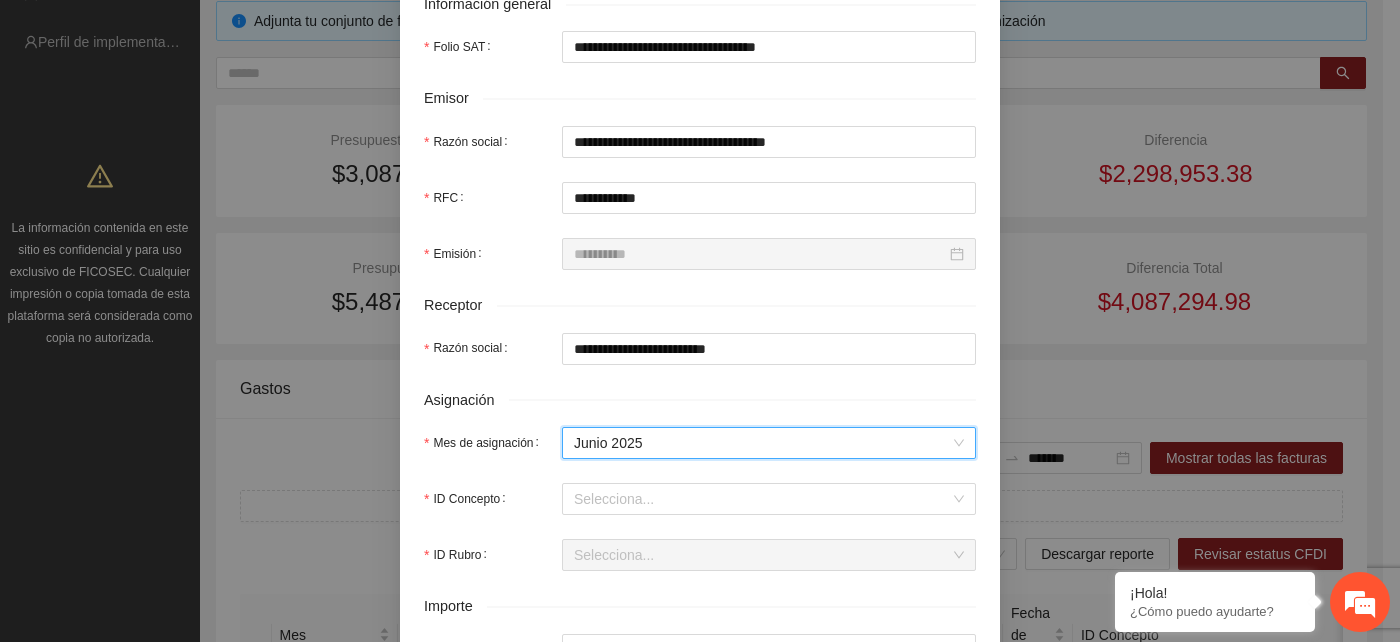 scroll, scrollTop: 555, scrollLeft: 0, axis: vertical 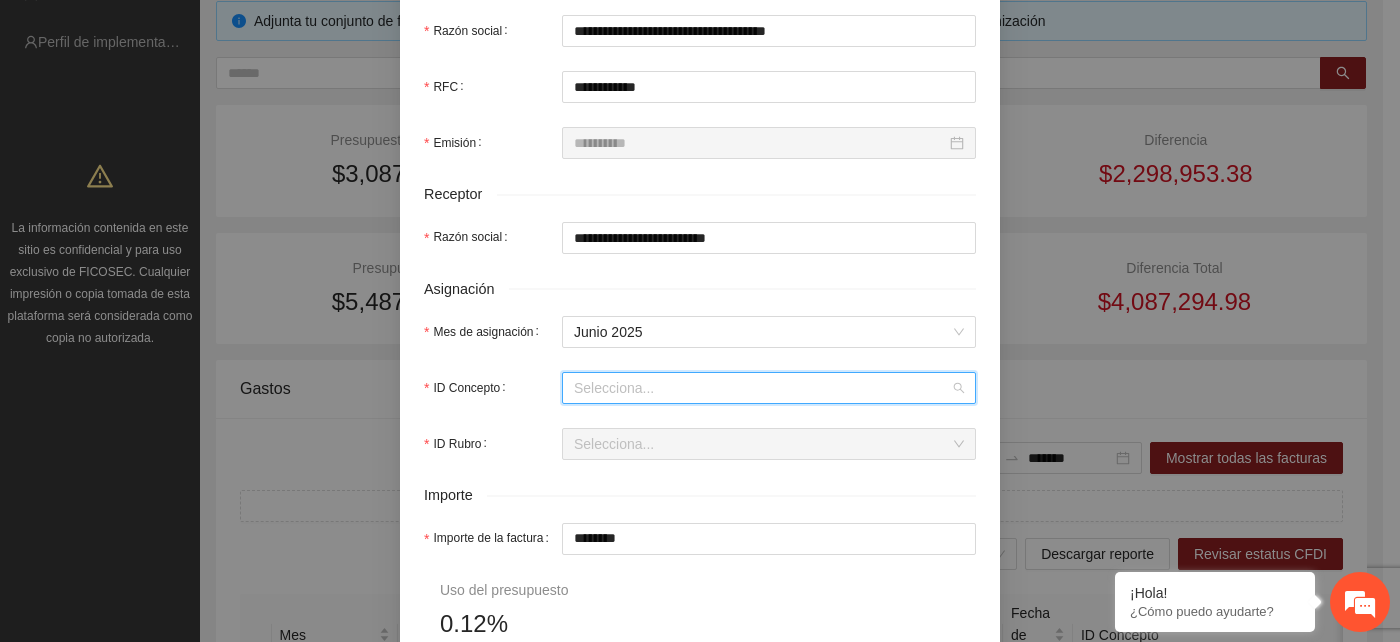 click on "ID Concepto" at bounding box center [762, 388] 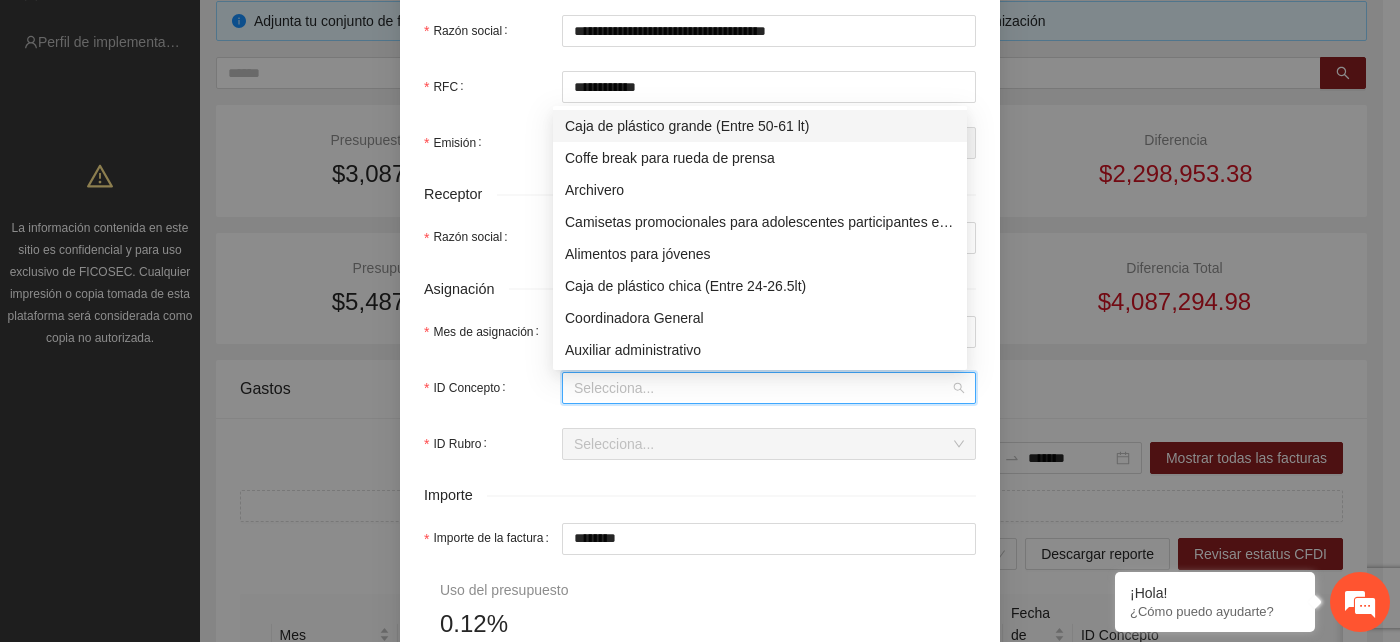 type on "*" 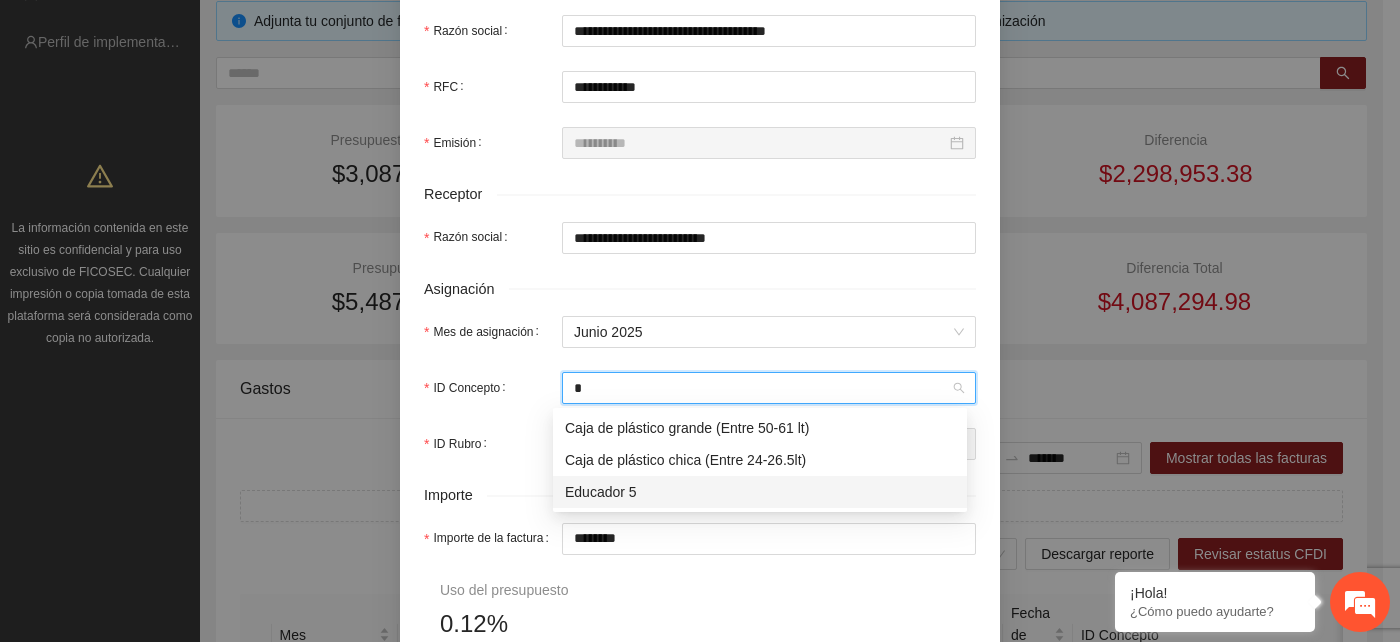 click on "Educador 5" at bounding box center [760, 492] 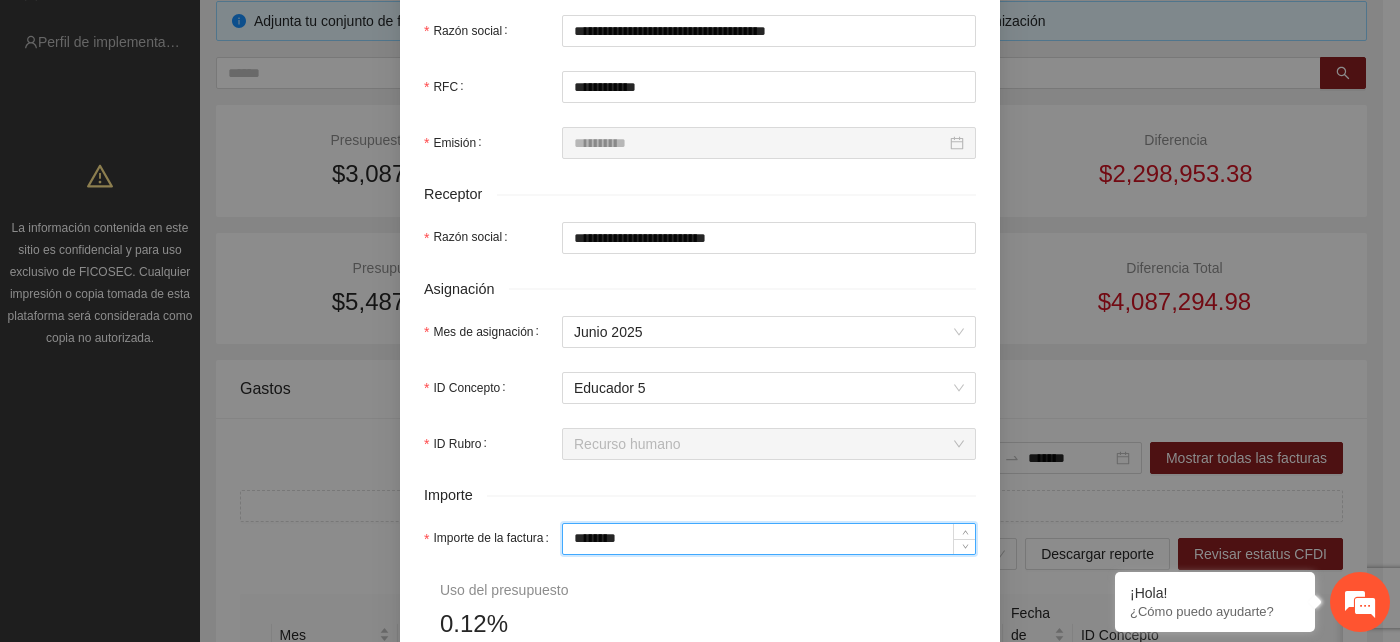drag, startPoint x: 623, startPoint y: 538, endPoint x: 554, endPoint y: 543, distance: 69.18092 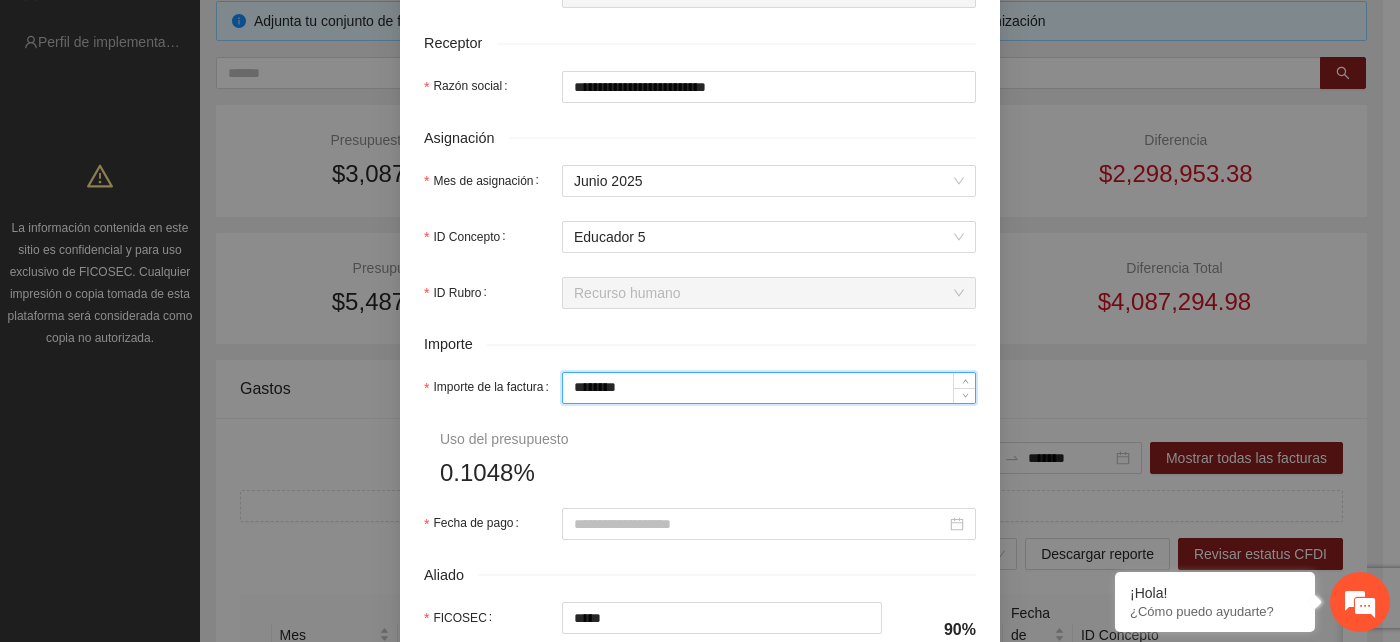 scroll, scrollTop: 777, scrollLeft: 0, axis: vertical 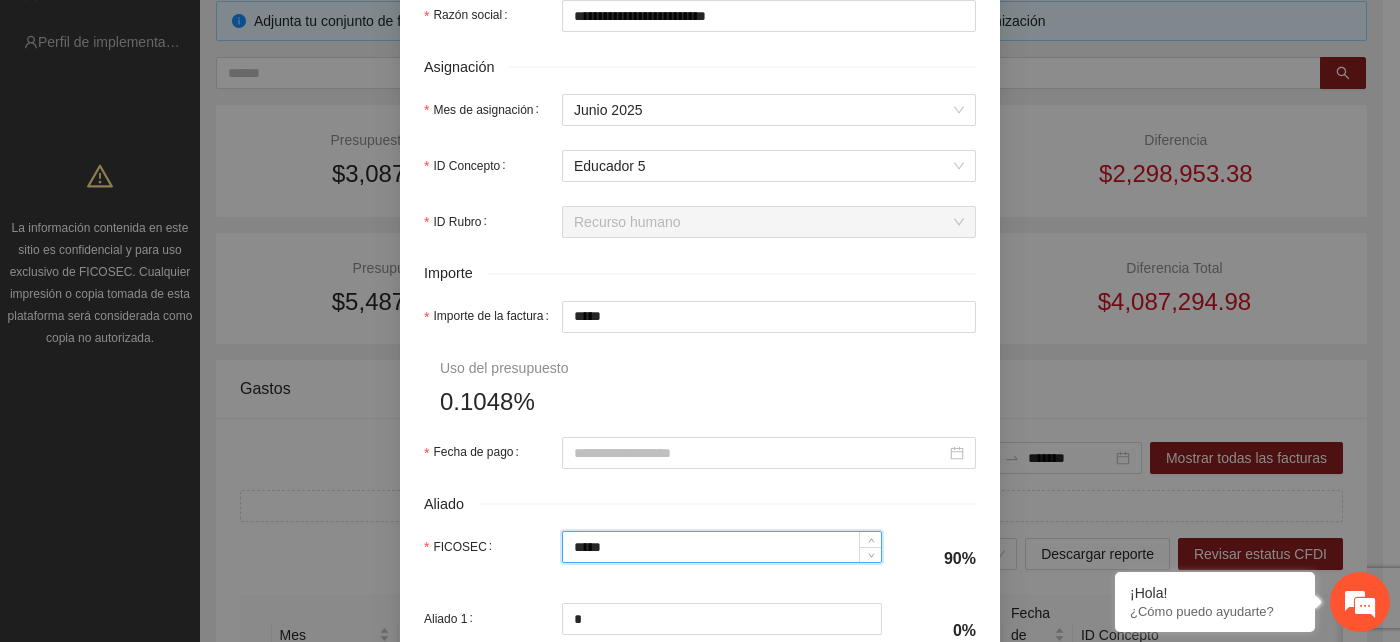 click on "*****" at bounding box center (722, 547) 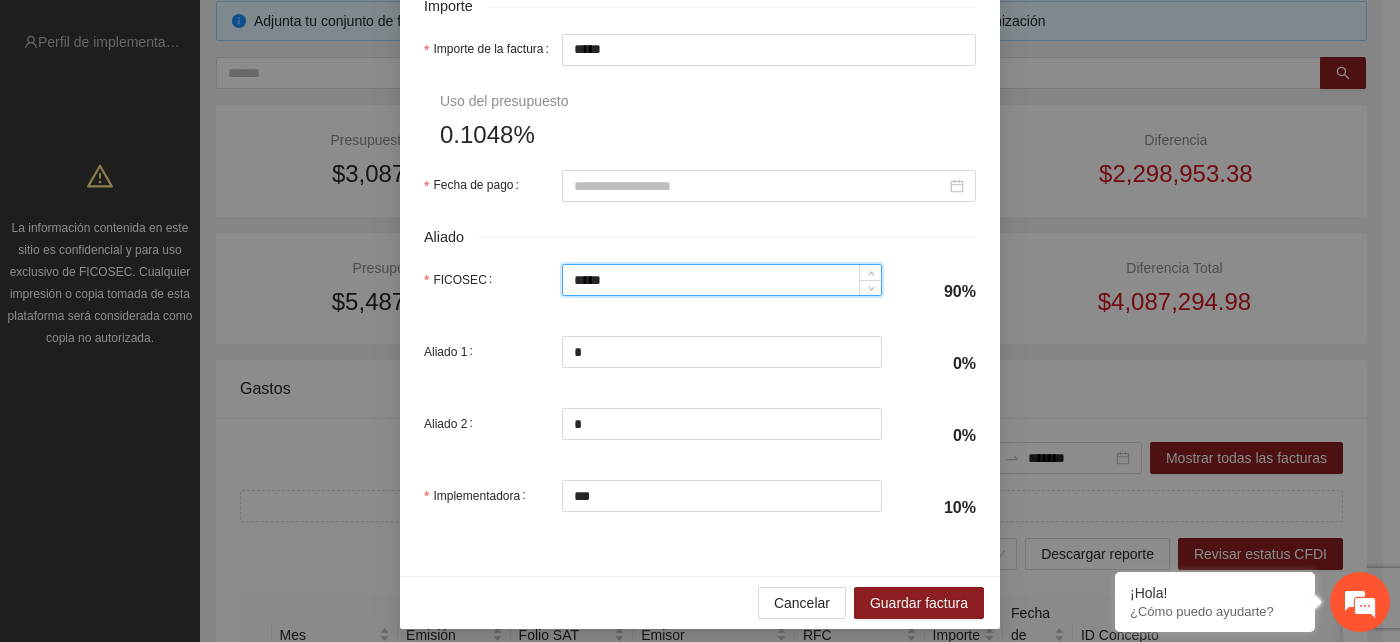 scroll, scrollTop: 1056, scrollLeft: 0, axis: vertical 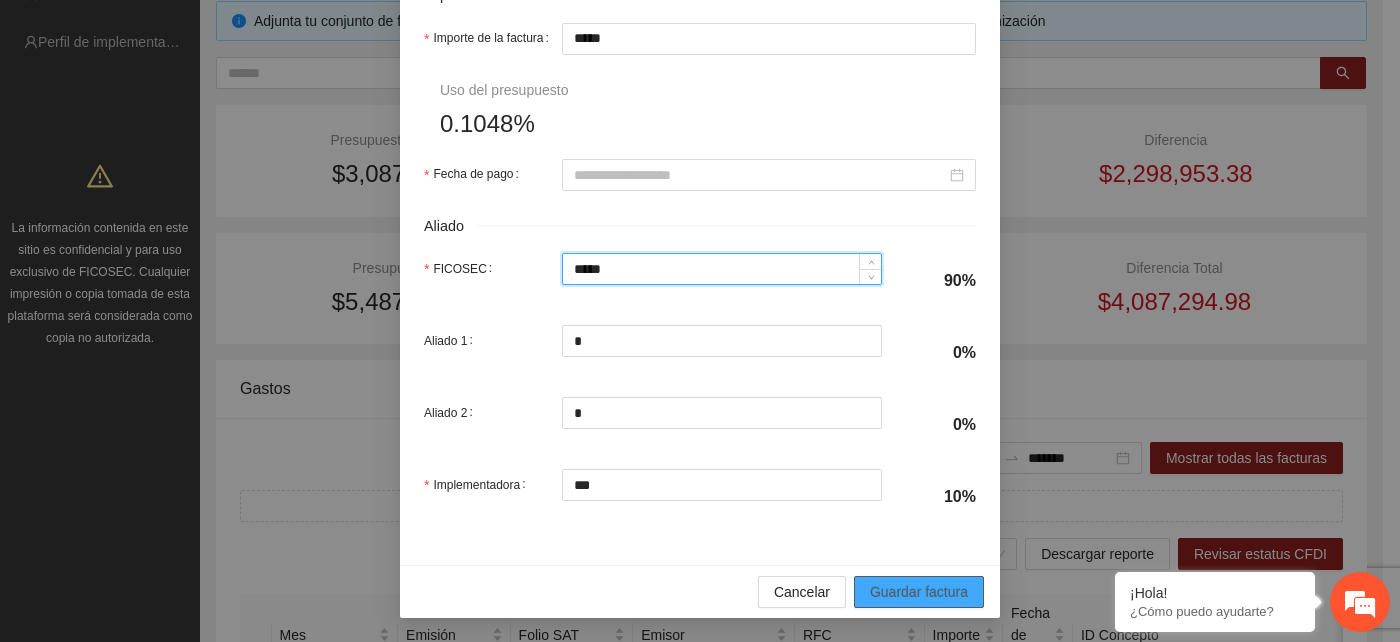 click on "Guardar factura" at bounding box center [919, 592] 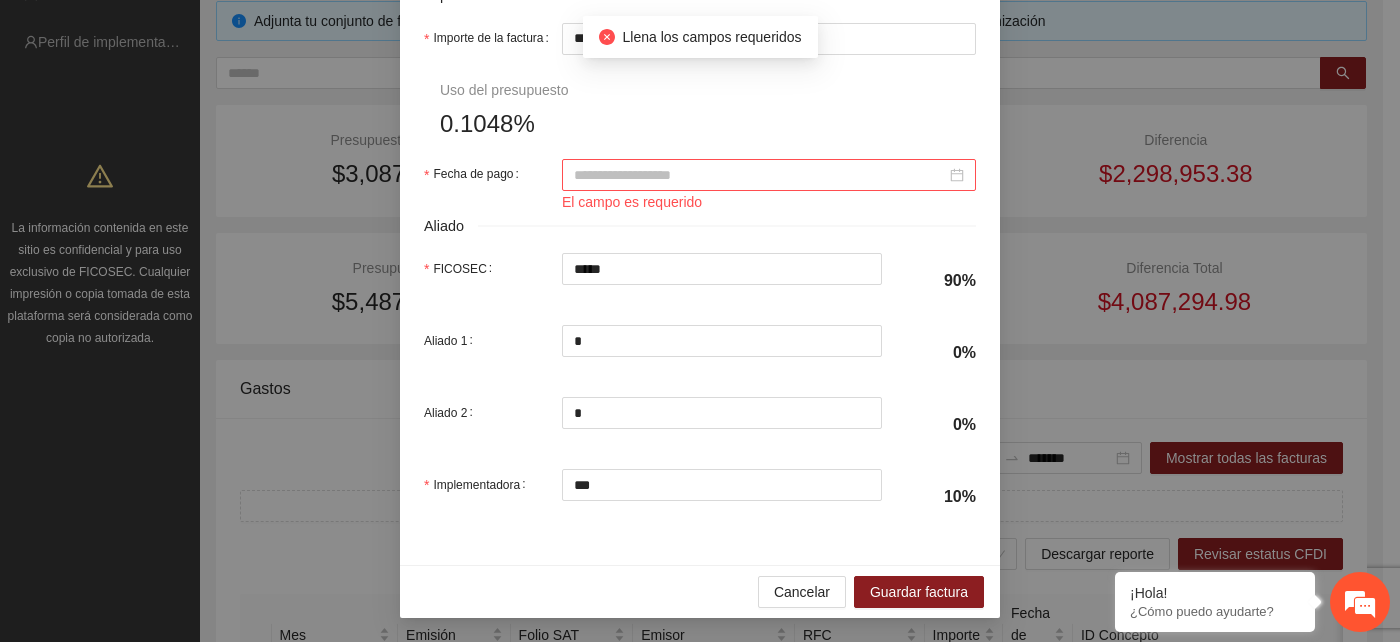 click at bounding box center (769, 175) 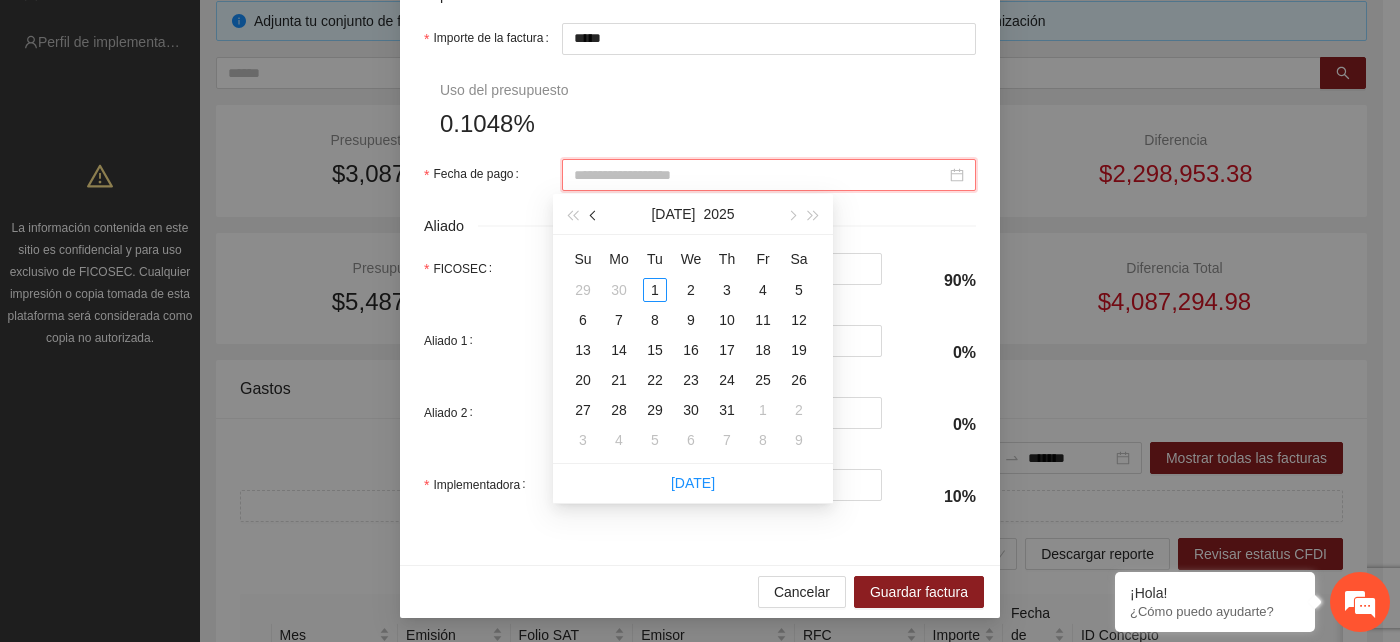 click at bounding box center [595, 215] 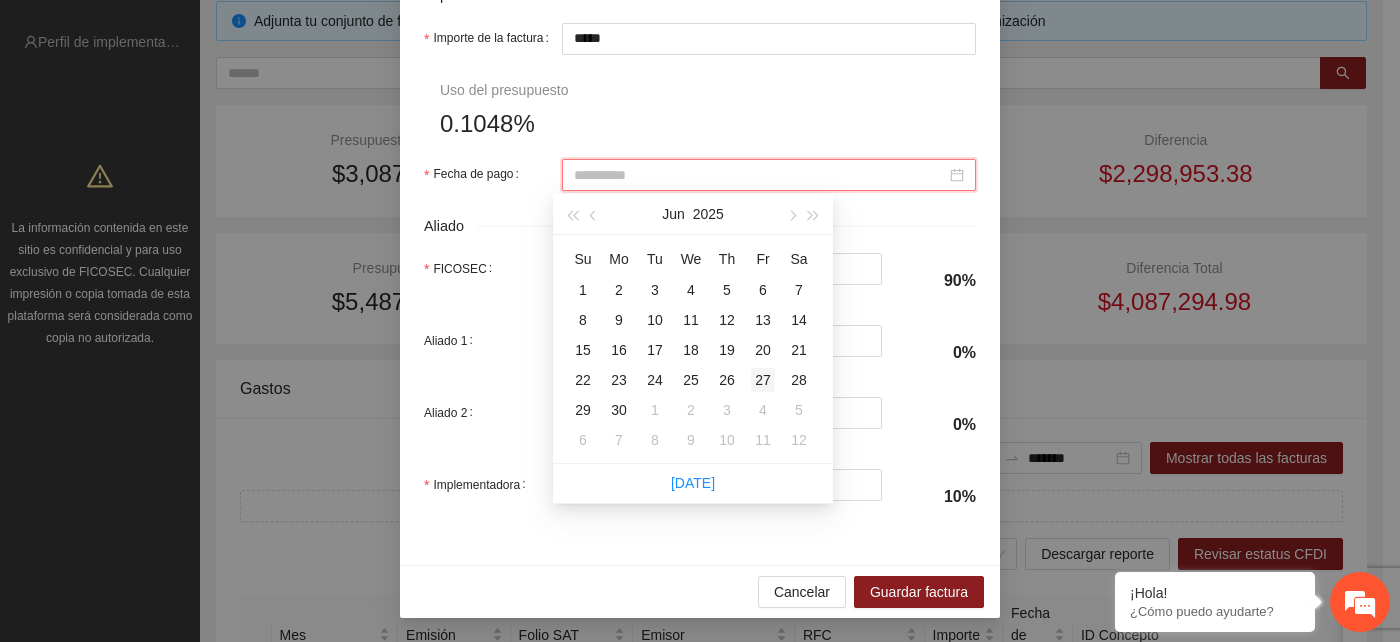 click on "27" at bounding box center [763, 380] 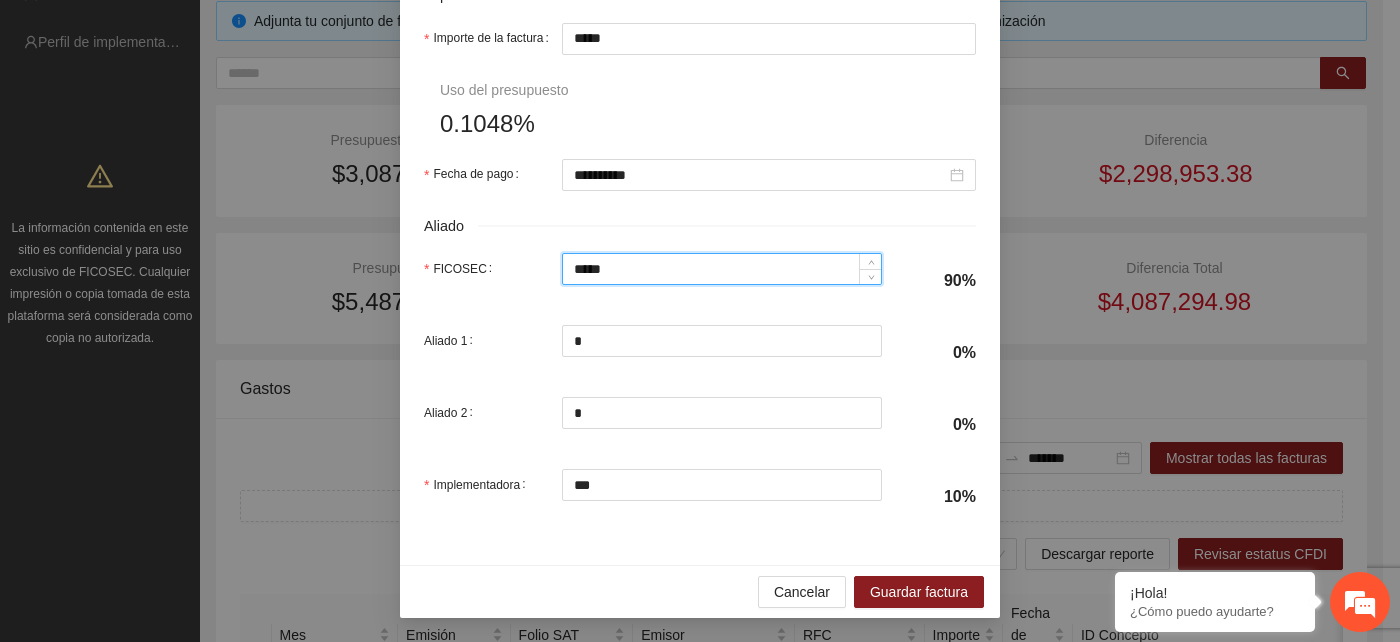 click on "*****" at bounding box center [722, 269] 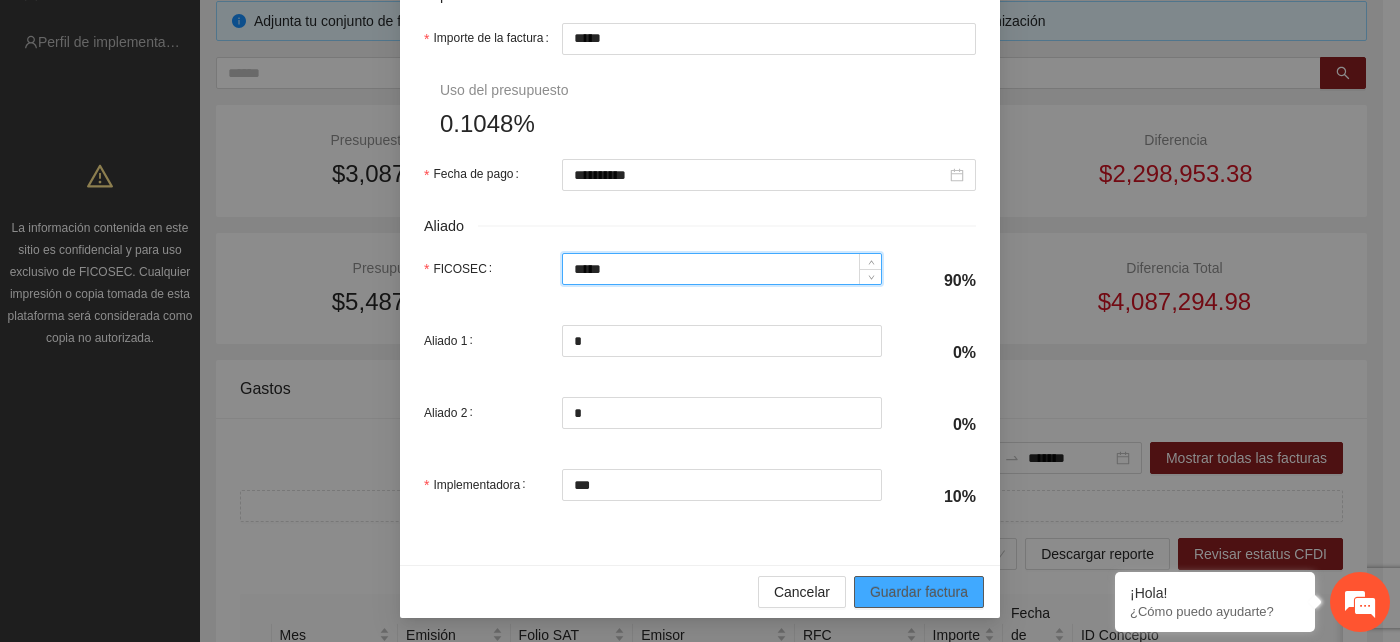 click on "Guardar factura" at bounding box center [919, 592] 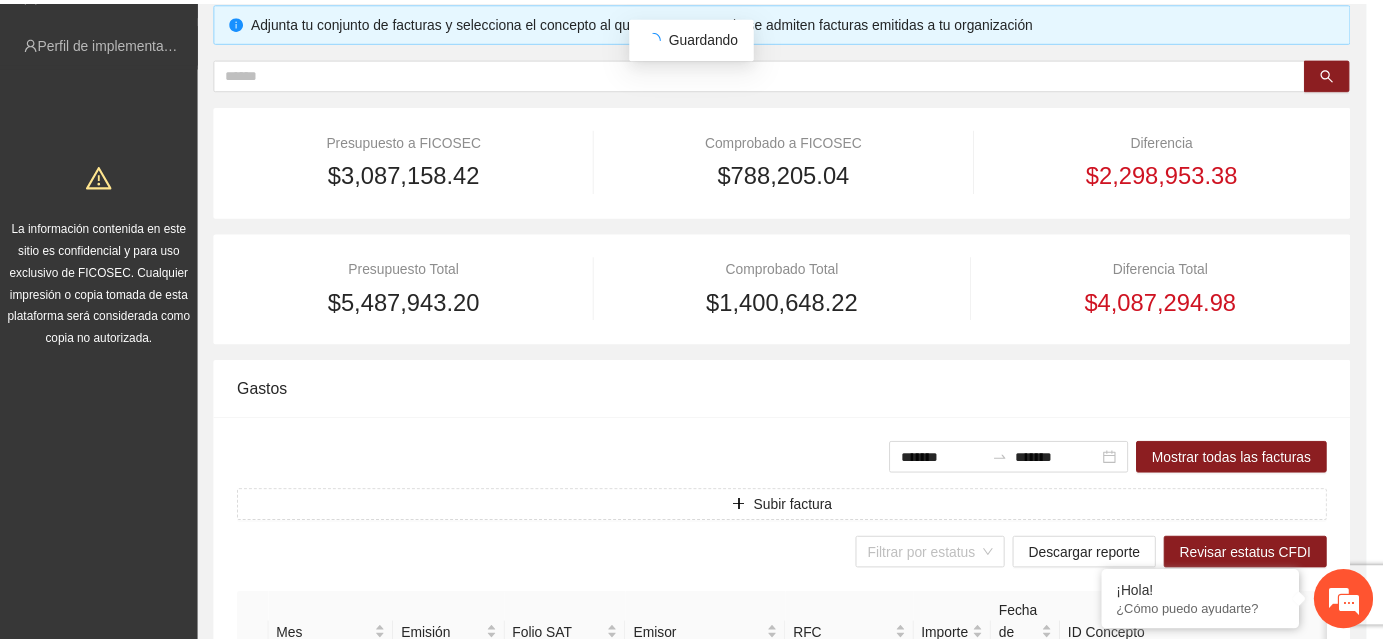 scroll, scrollTop: 896, scrollLeft: 0, axis: vertical 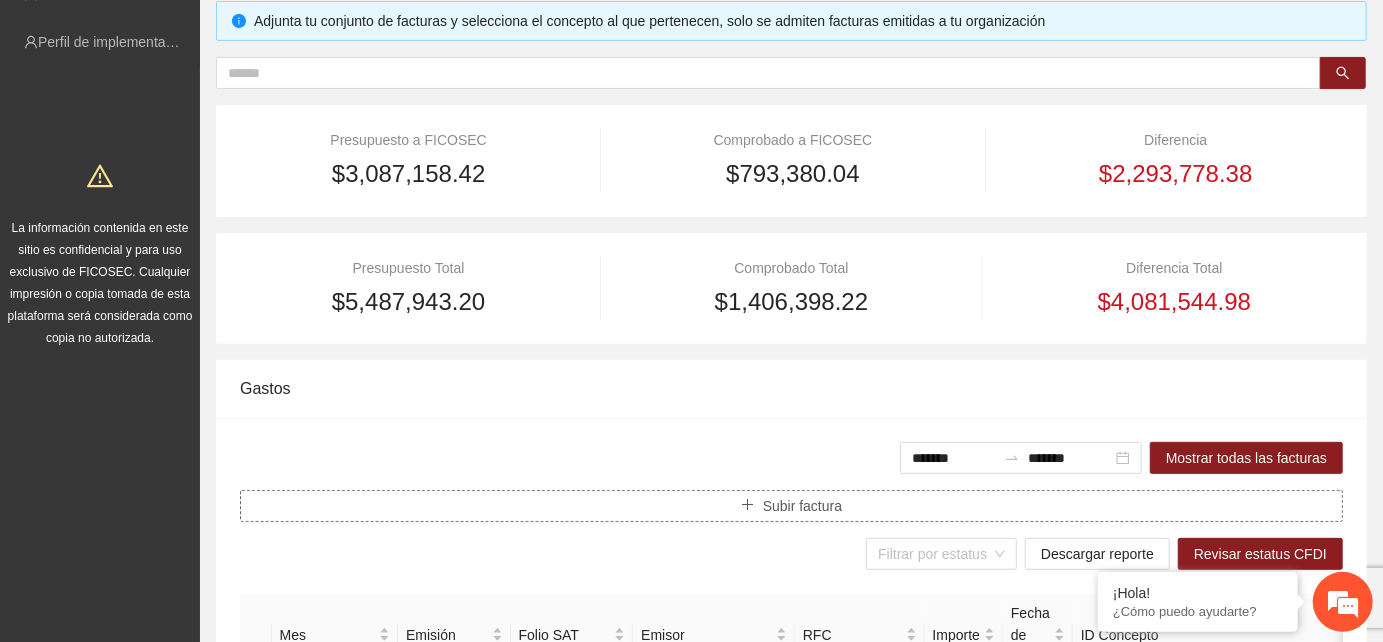 click on "Subir factura" at bounding box center (802, 506) 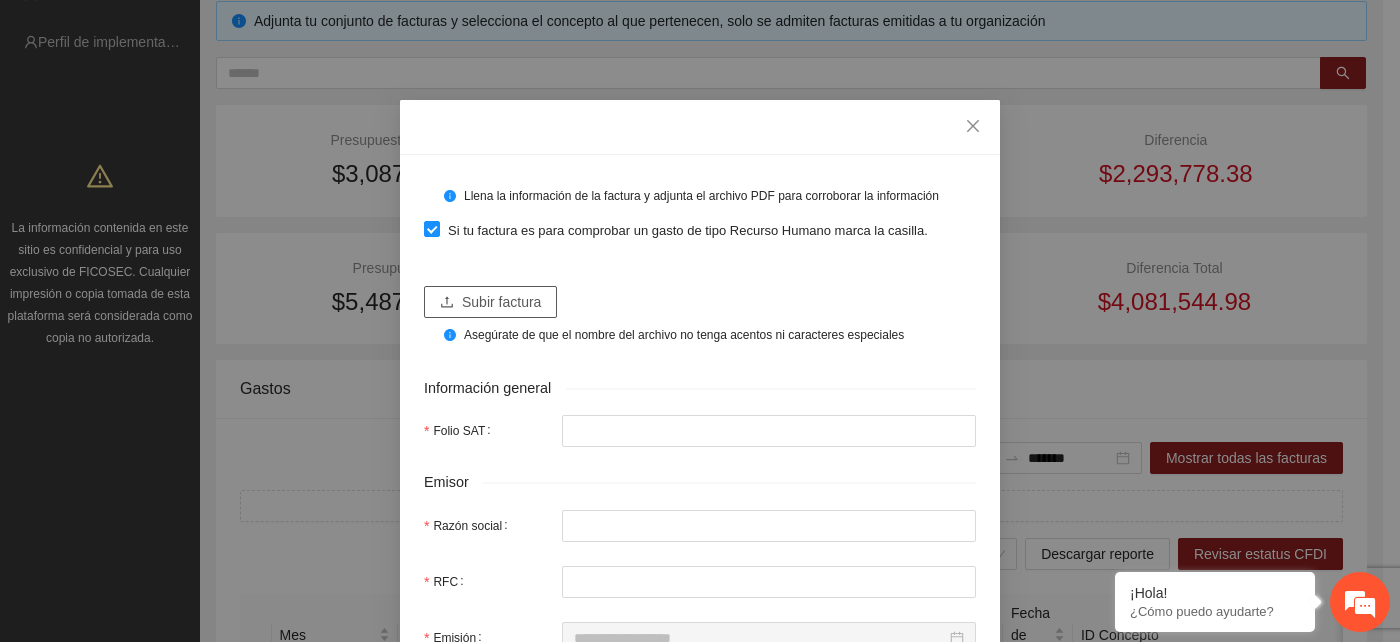 click 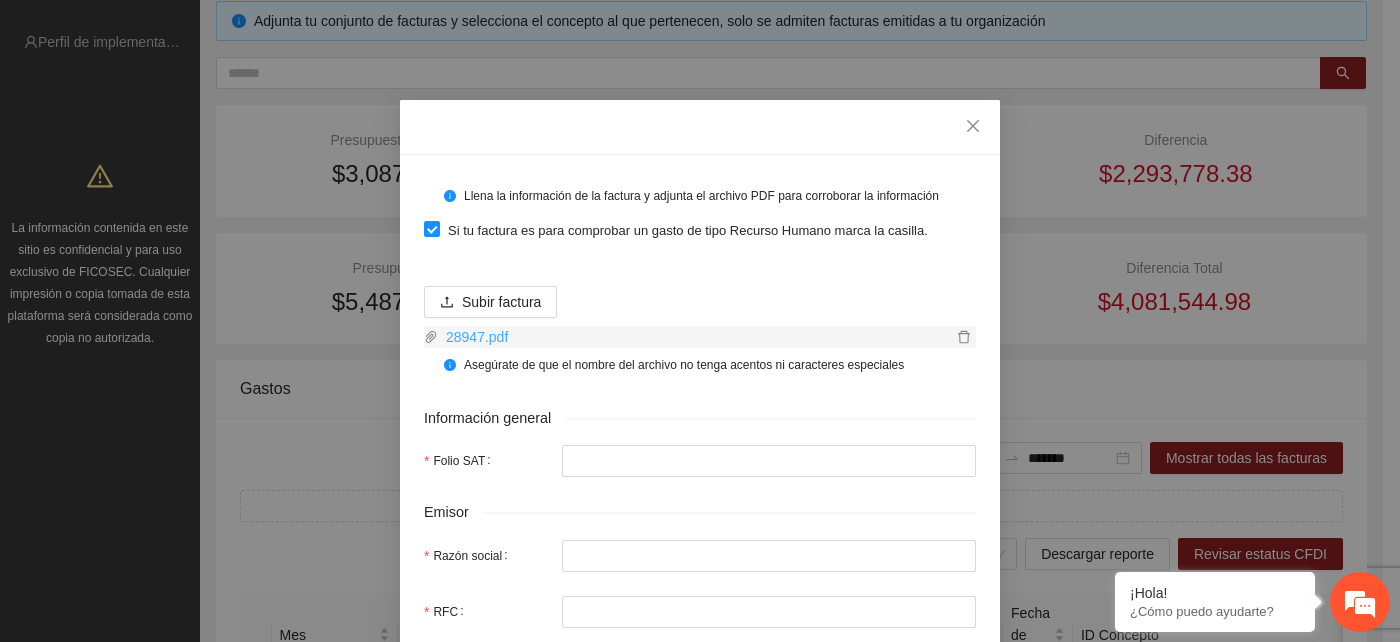 click on "28947.pdf" at bounding box center (695, 337) 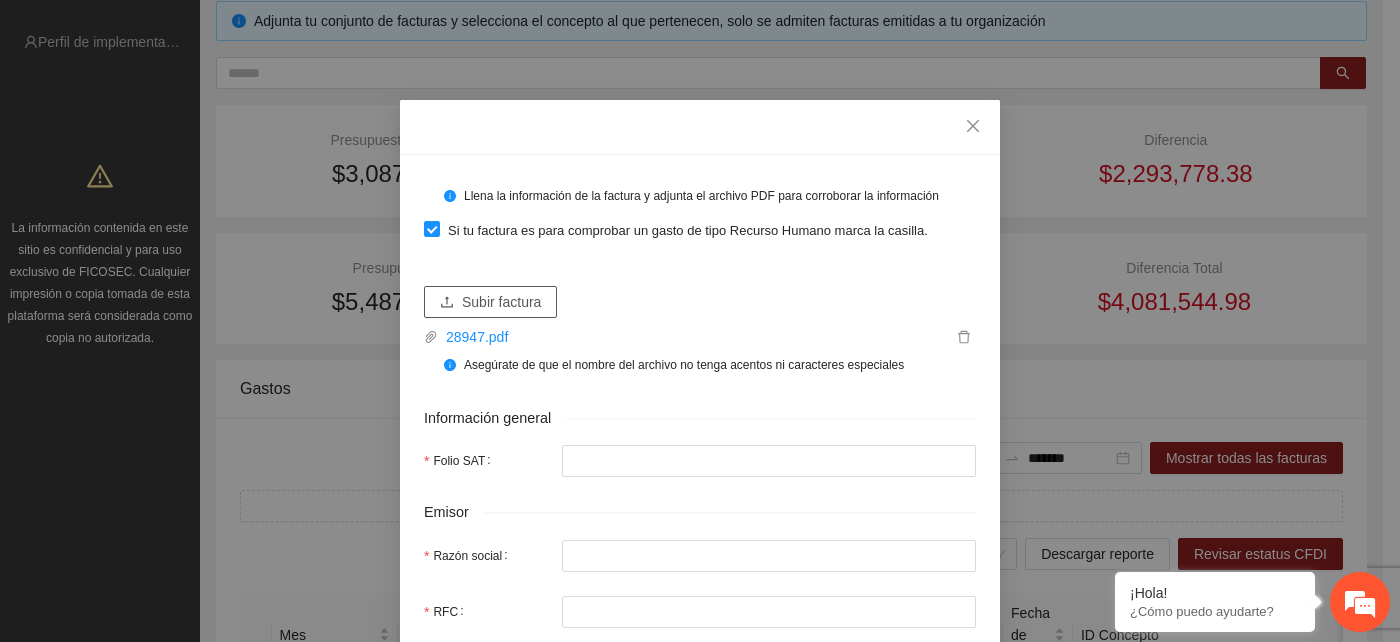 click on "Subir factura" at bounding box center [501, 302] 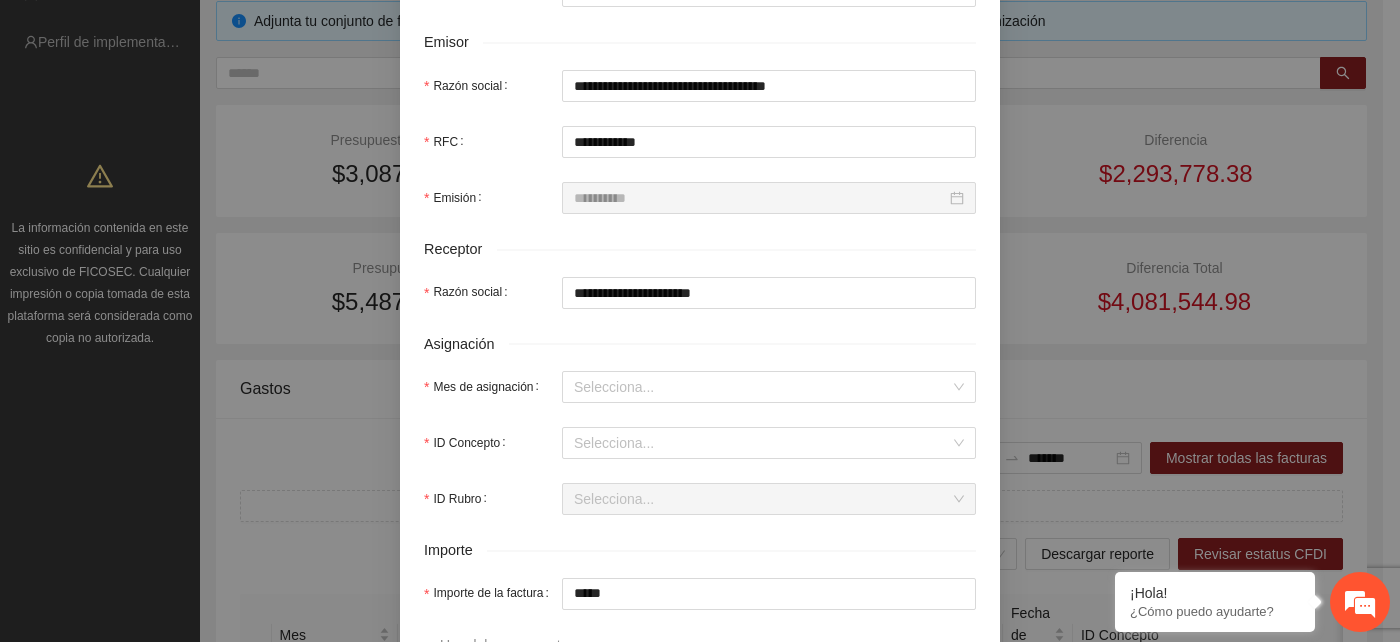 scroll, scrollTop: 555, scrollLeft: 0, axis: vertical 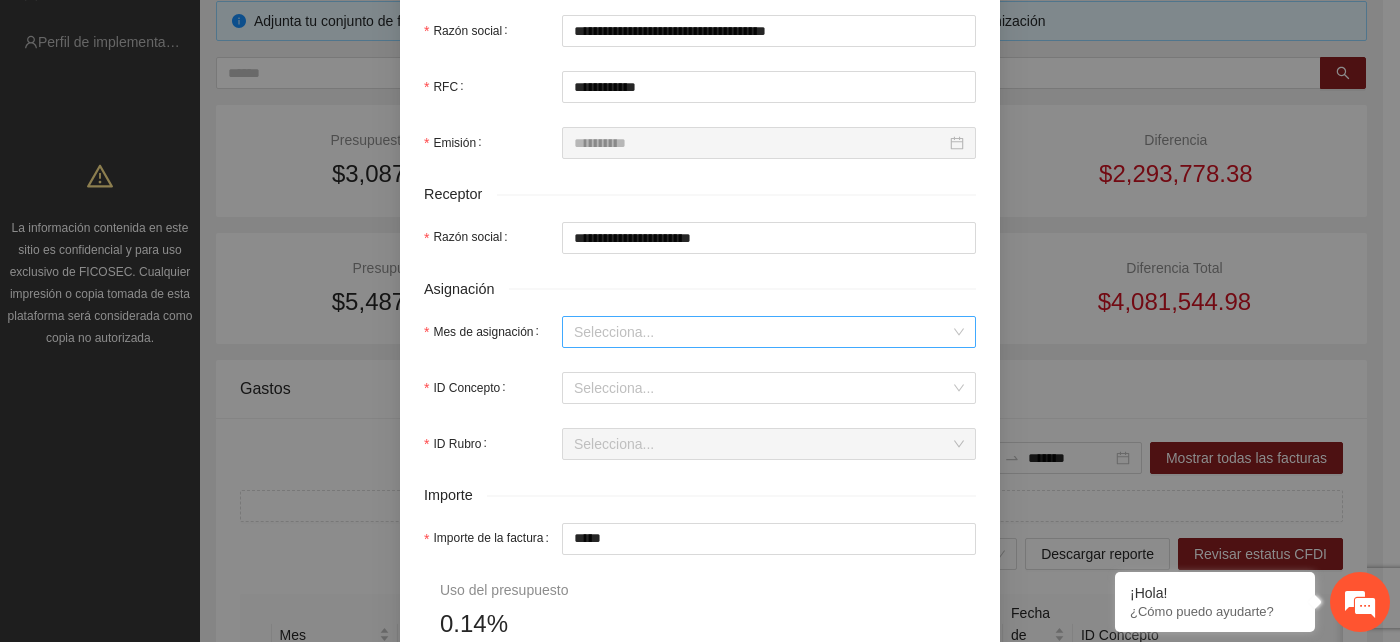 click on "Mes de asignación" at bounding box center [762, 332] 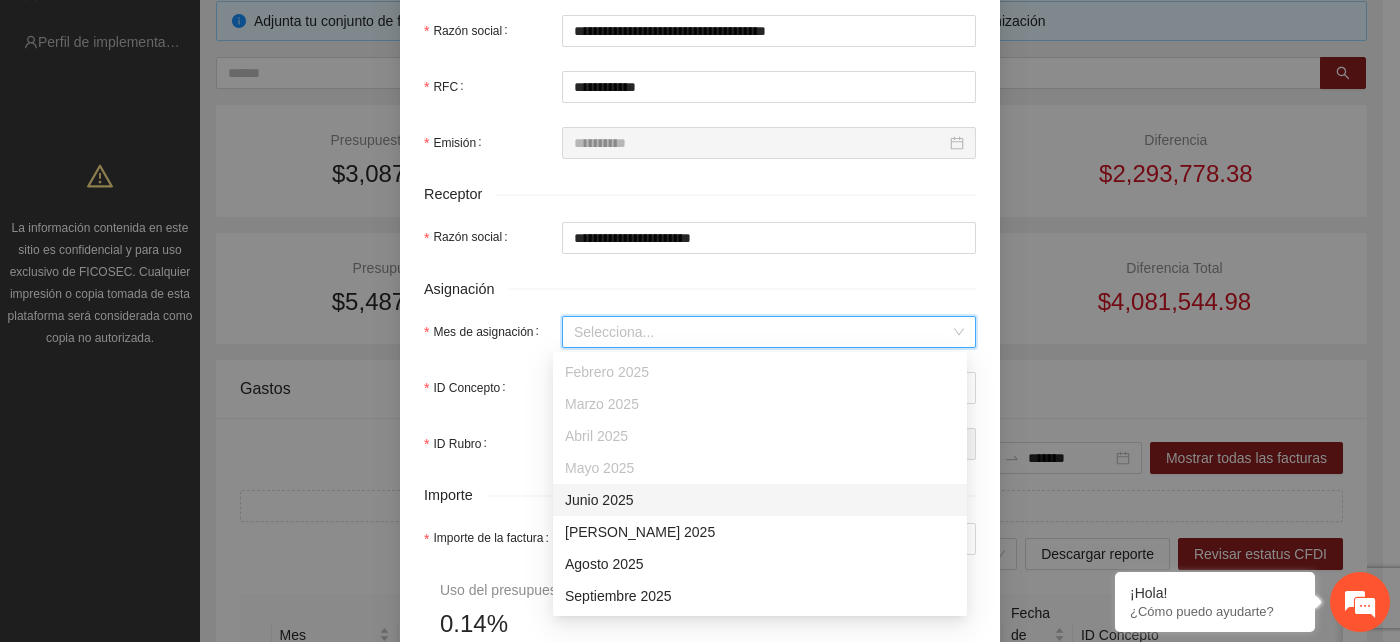 click on "Junio 2025" at bounding box center (760, 500) 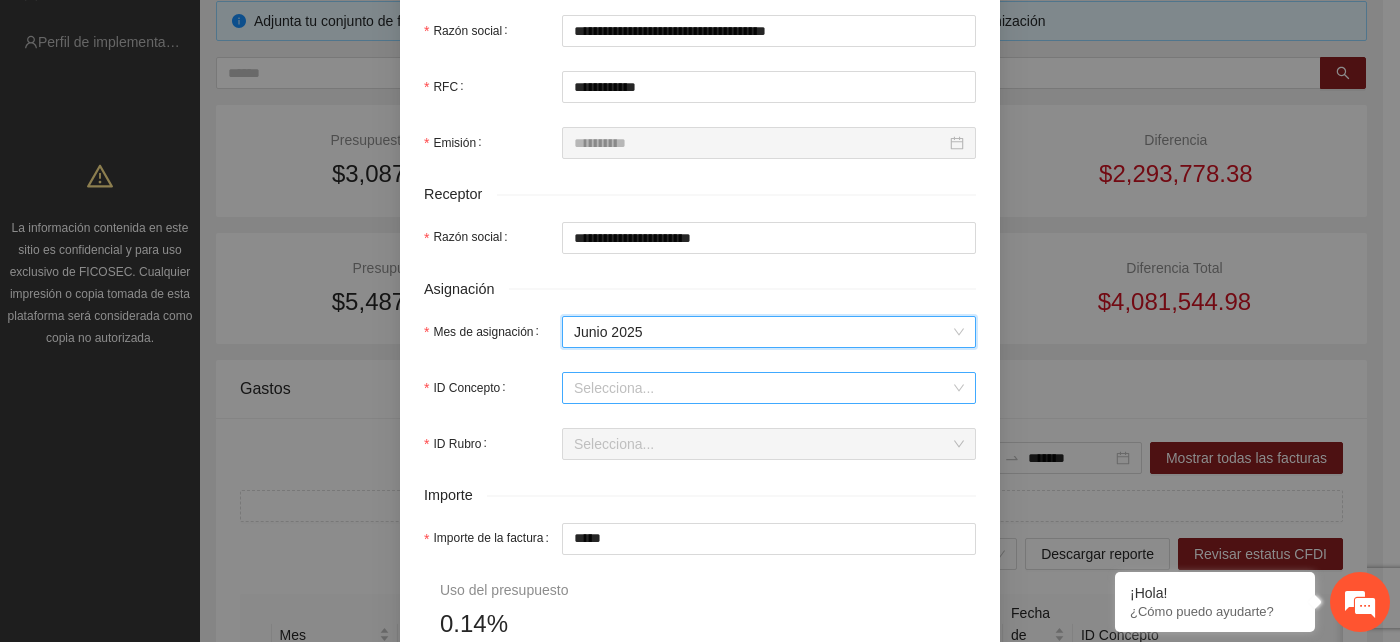 click on "ID Concepto" at bounding box center [762, 388] 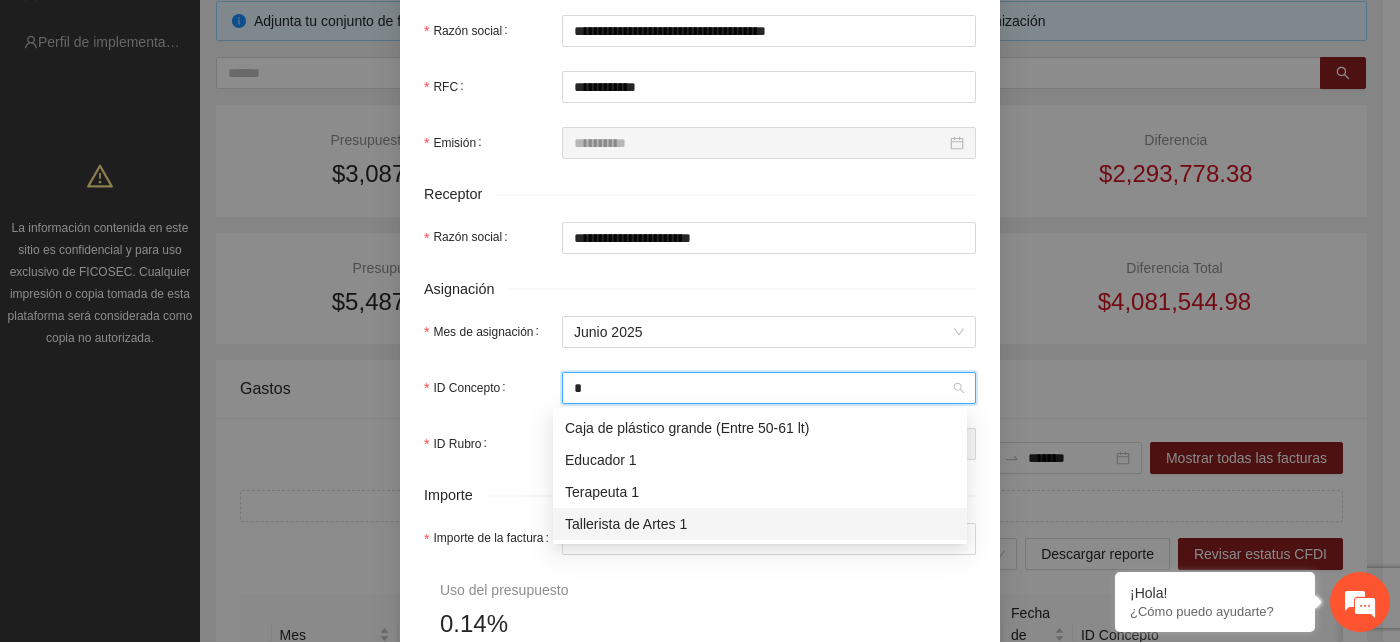 click on "Tallerista de Artes 1" at bounding box center (760, 524) 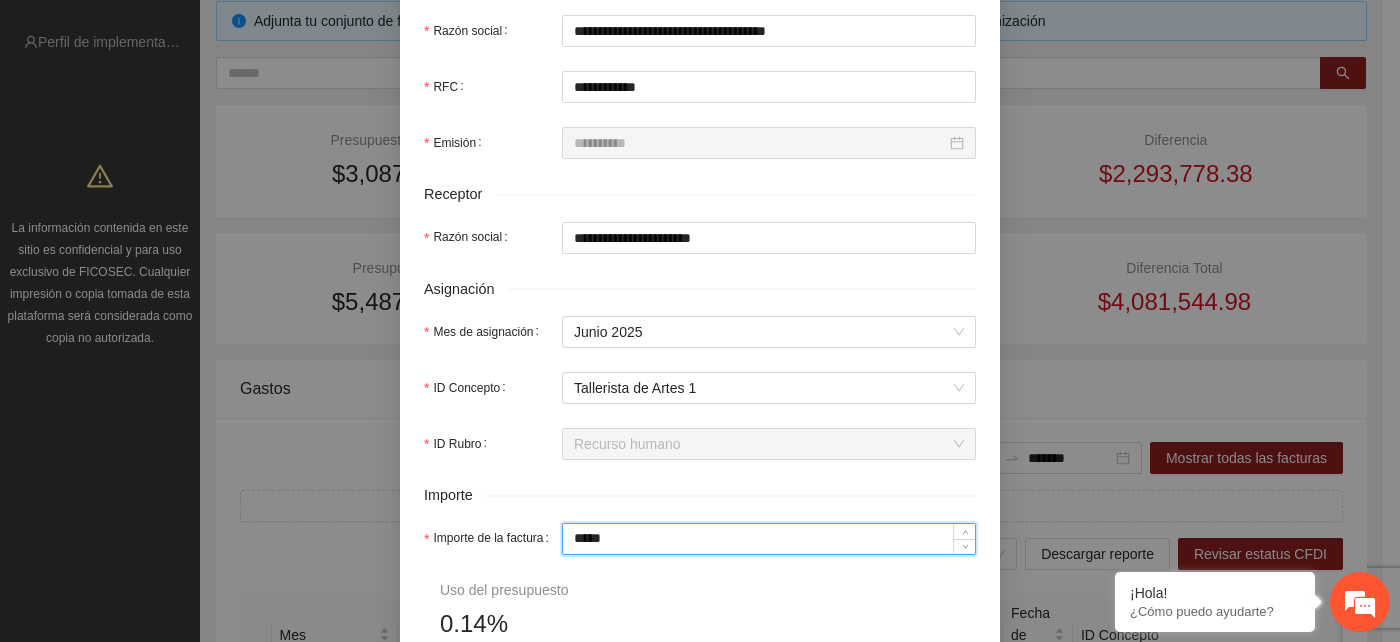 drag, startPoint x: 608, startPoint y: 544, endPoint x: 557, endPoint y: 544, distance: 51 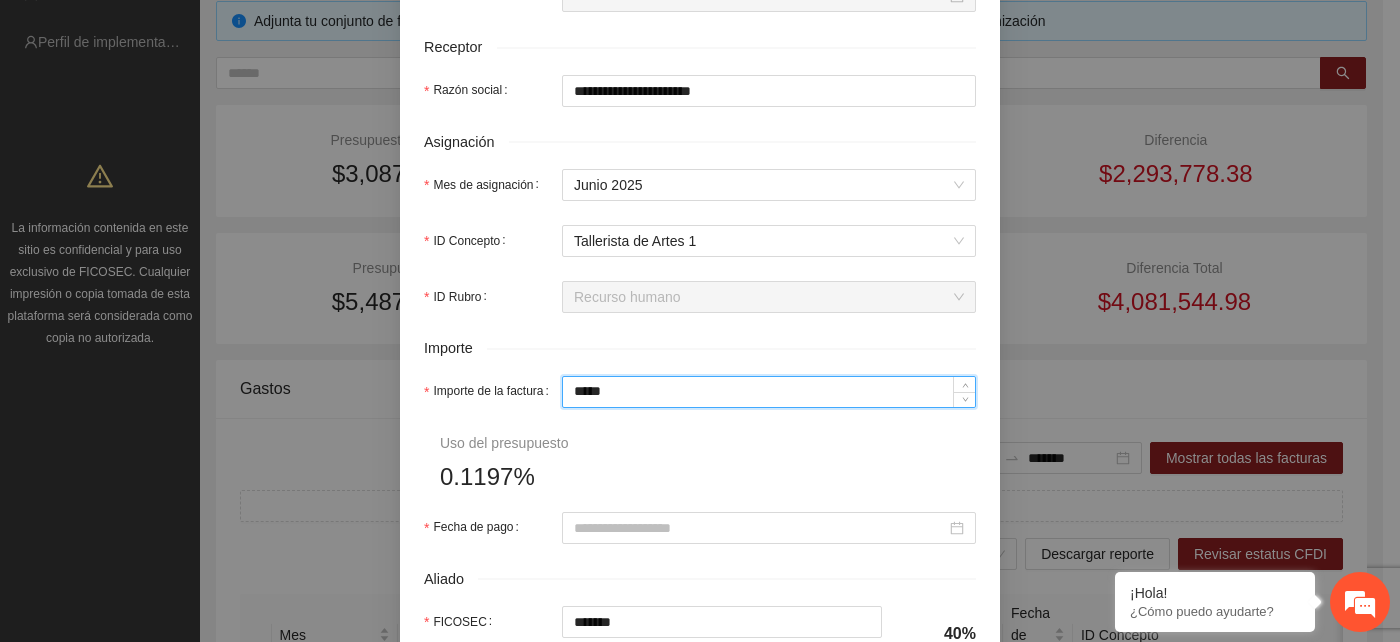 scroll, scrollTop: 777, scrollLeft: 0, axis: vertical 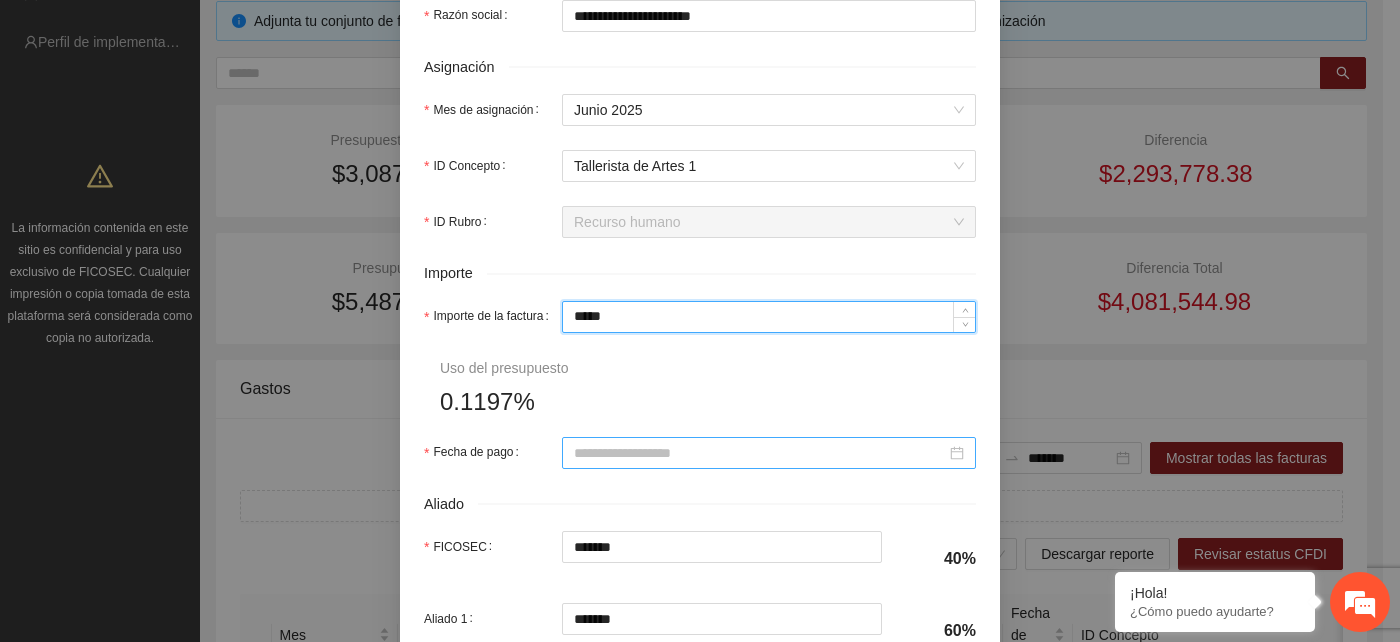 click on "Fecha de pago" at bounding box center [760, 453] 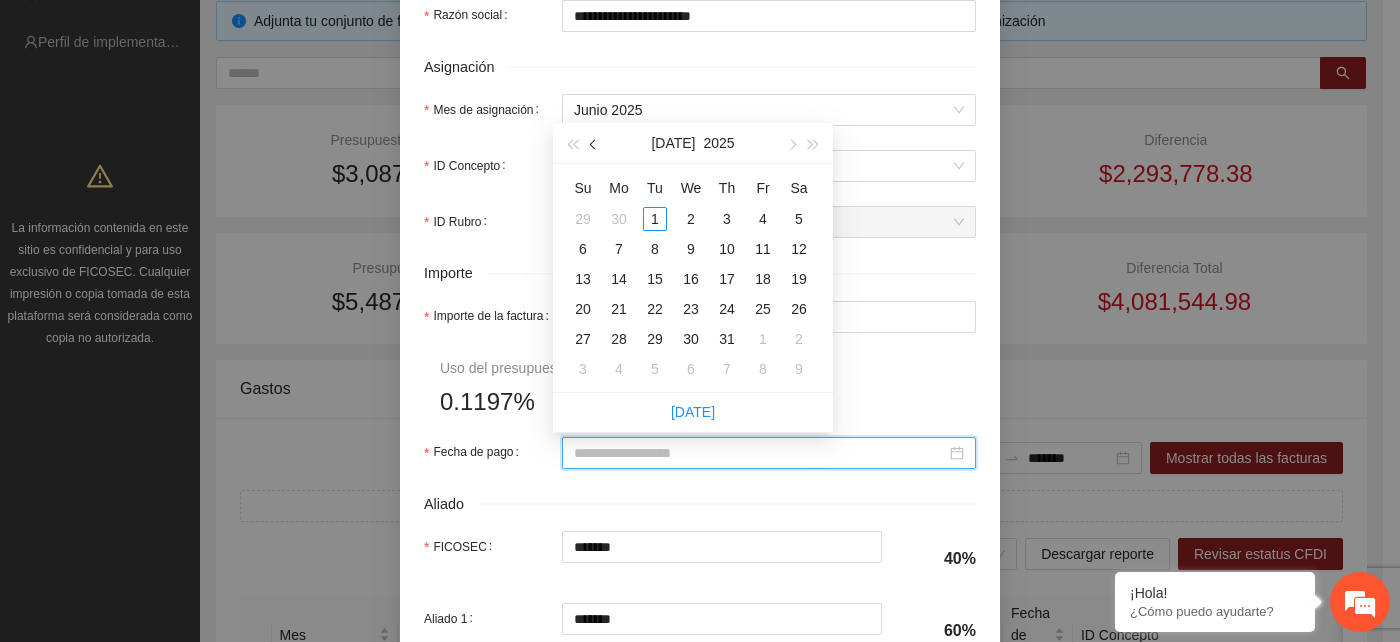 click at bounding box center (594, 143) 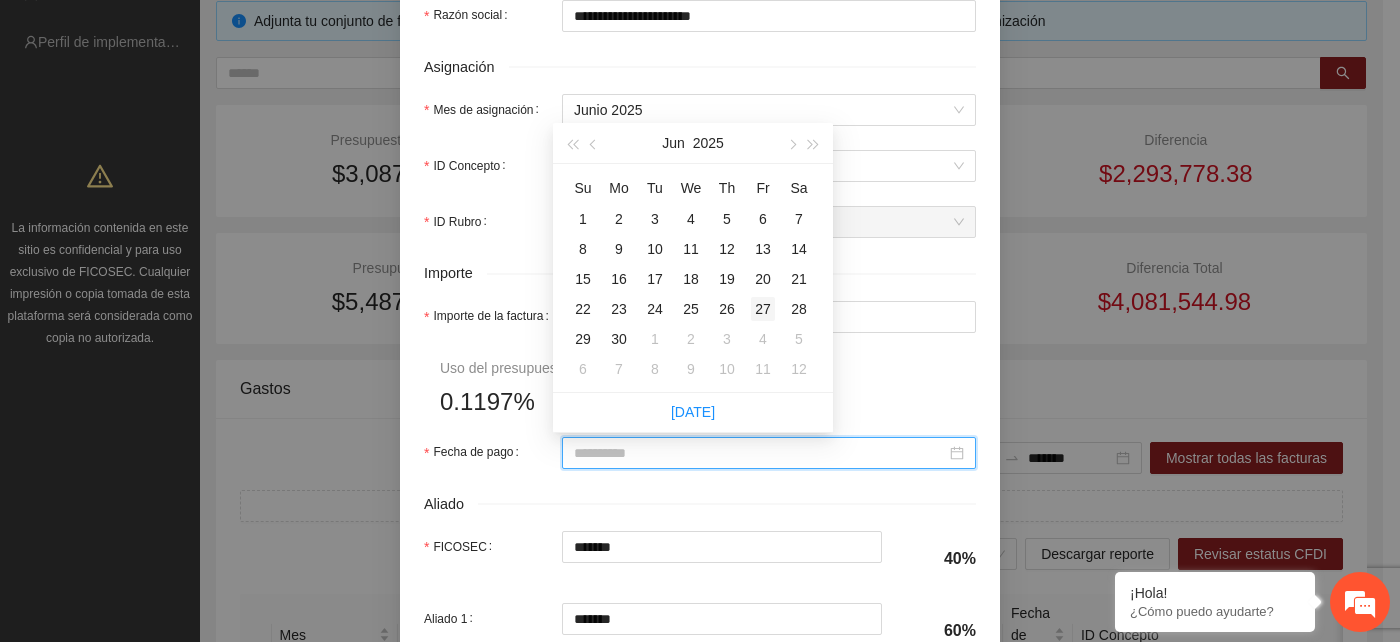 click on "27" at bounding box center [763, 309] 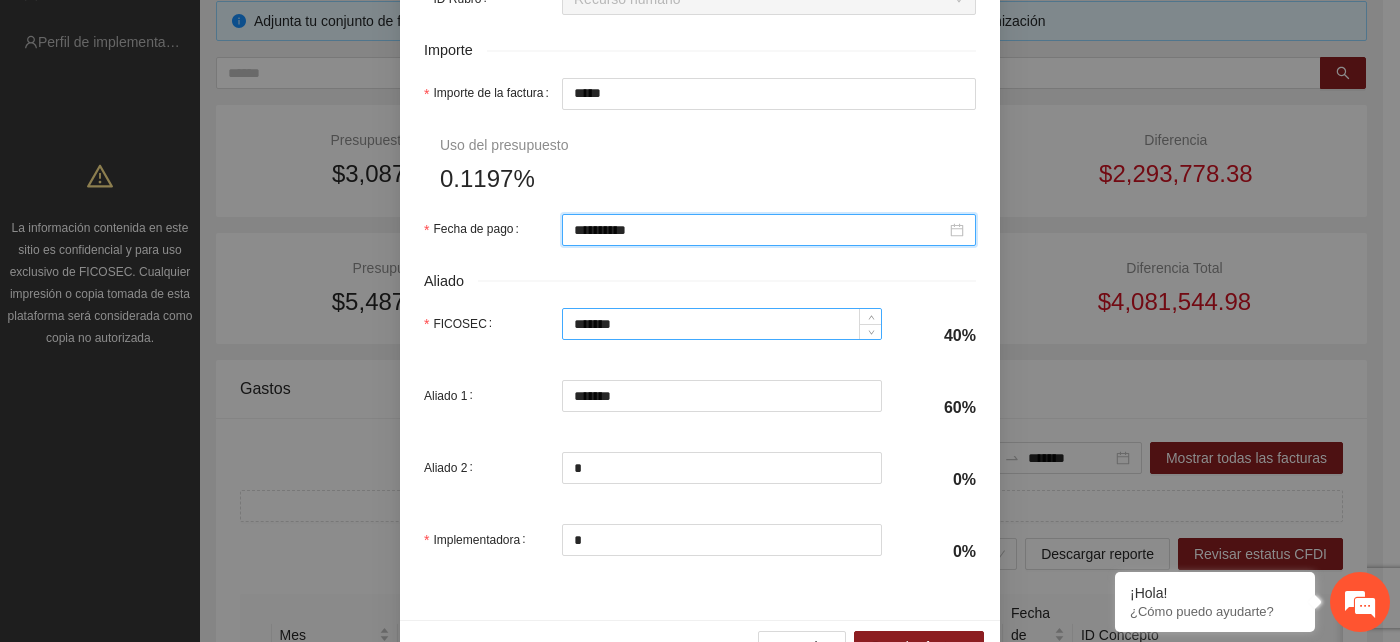 scroll, scrollTop: 1056, scrollLeft: 0, axis: vertical 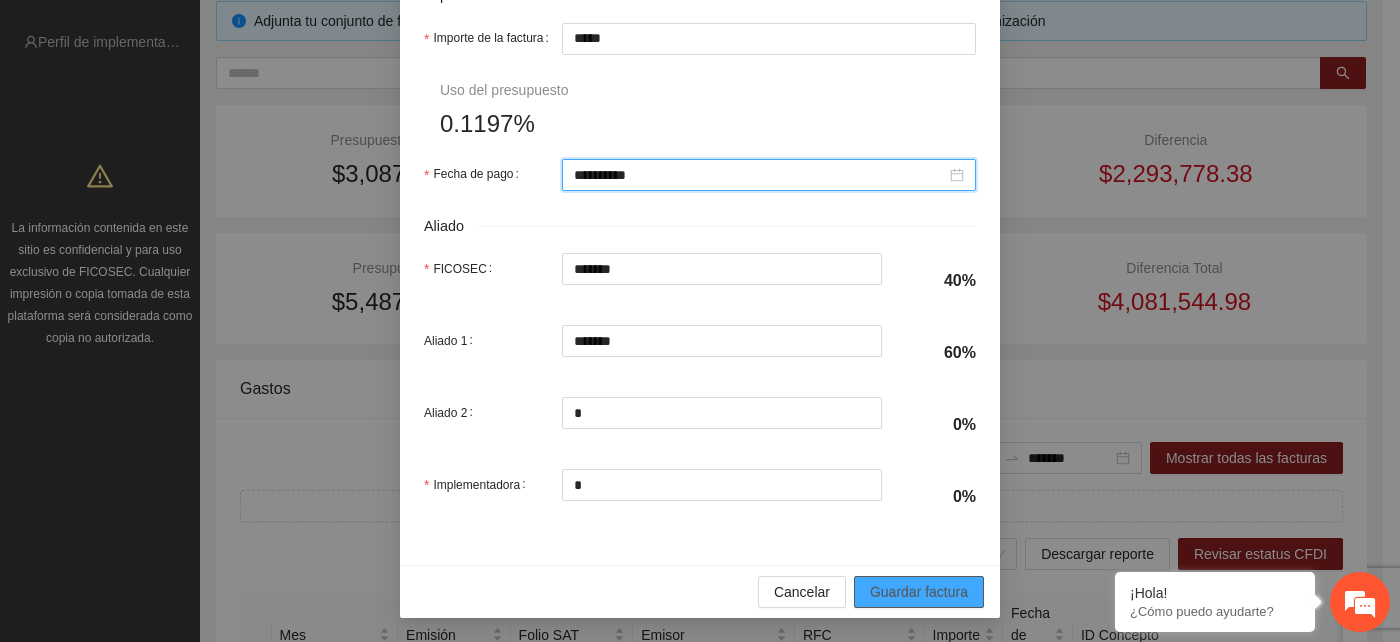 click on "Guardar factura" at bounding box center (919, 592) 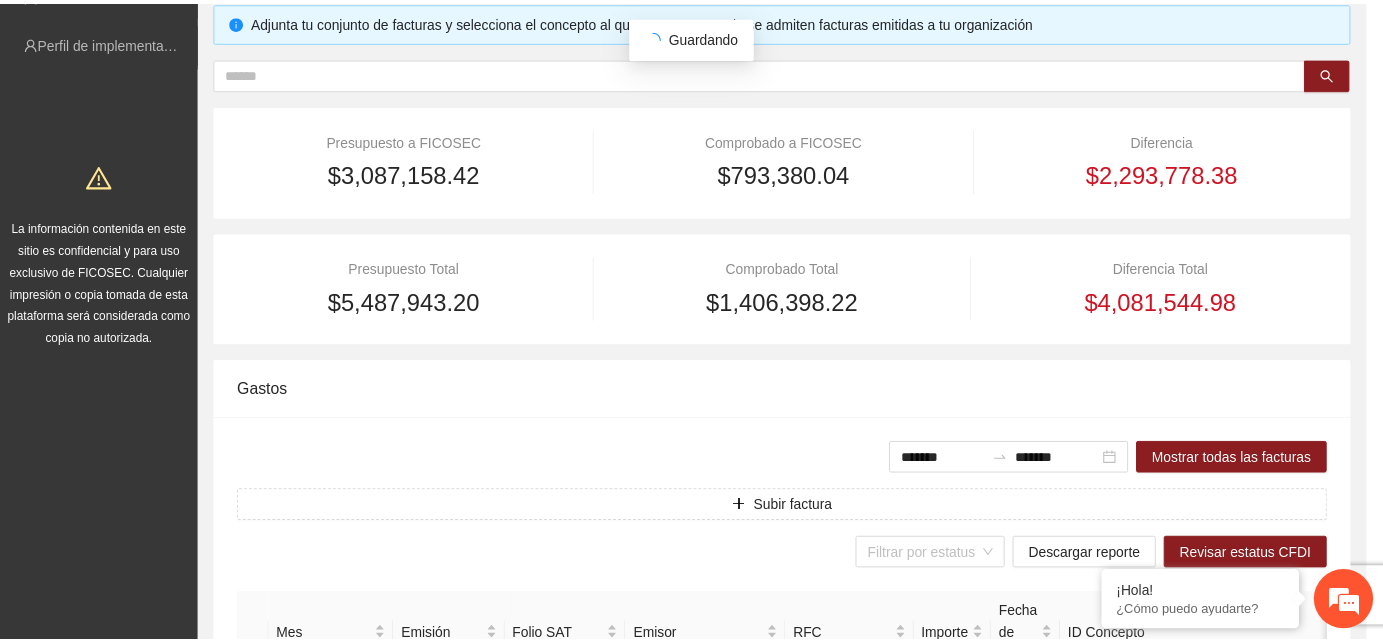 scroll, scrollTop: 0, scrollLeft: 0, axis: both 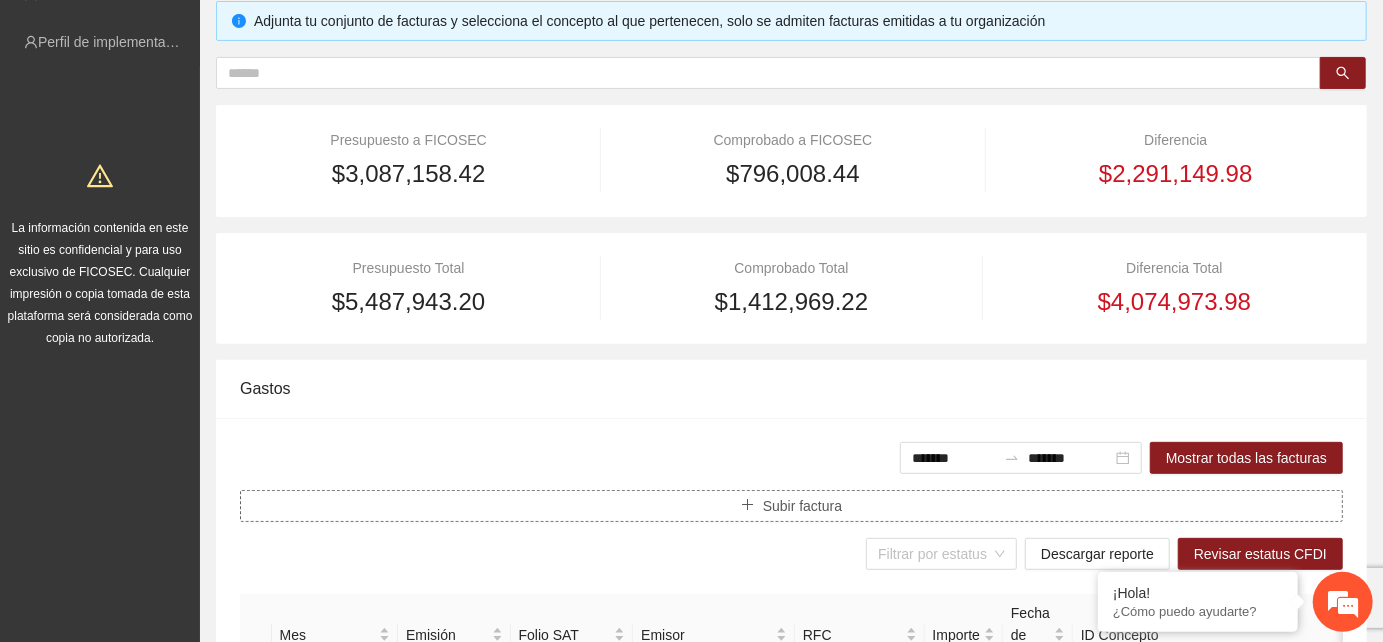 click on "Subir factura" at bounding box center (802, 506) 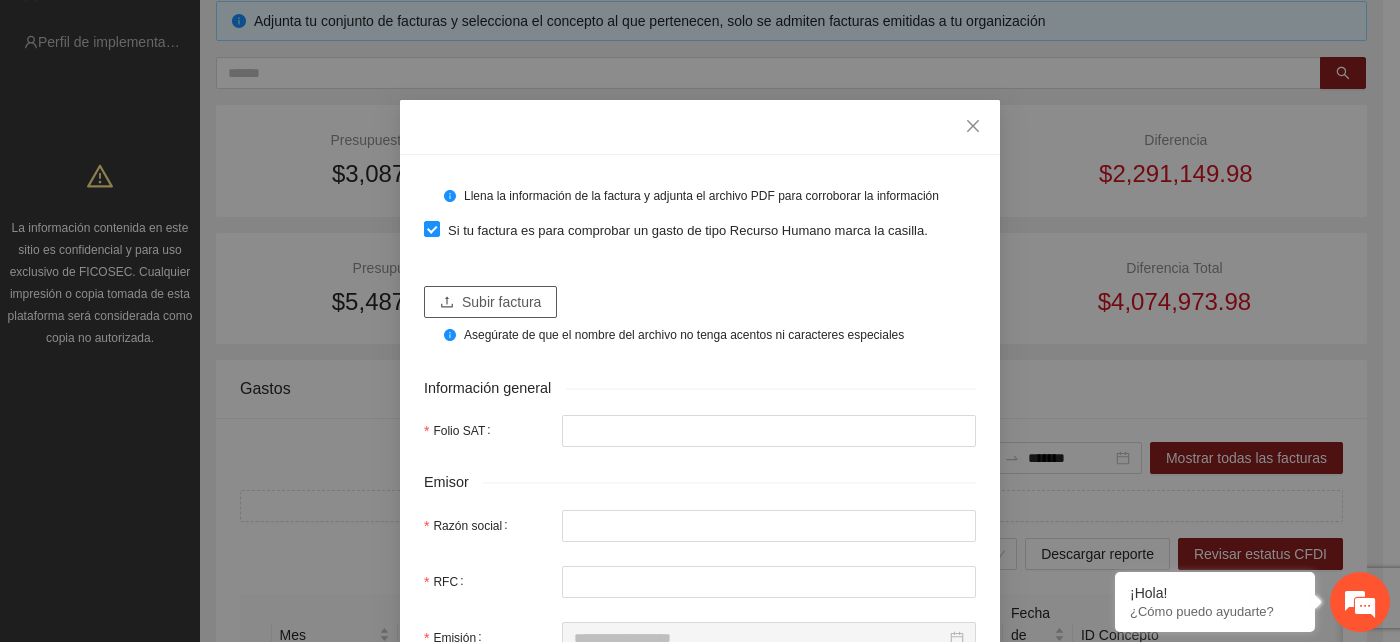 click on "Subir factura" at bounding box center (490, 302) 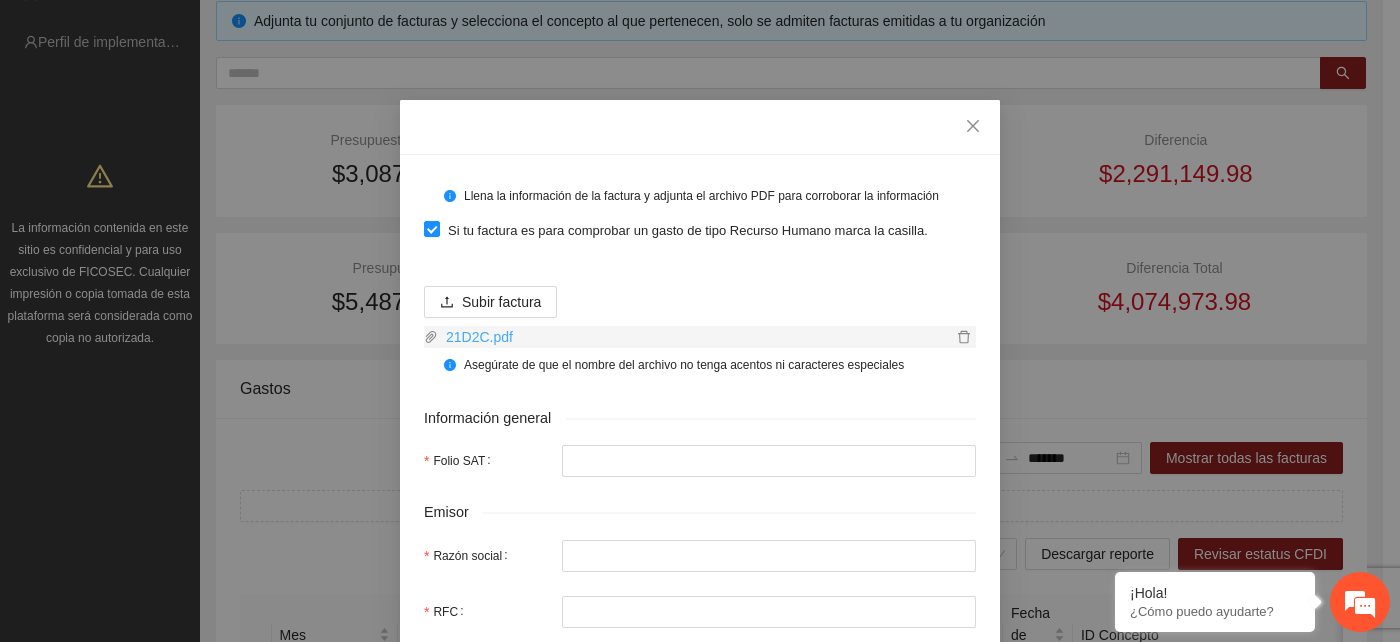click on "21D2C.pdf" at bounding box center (695, 337) 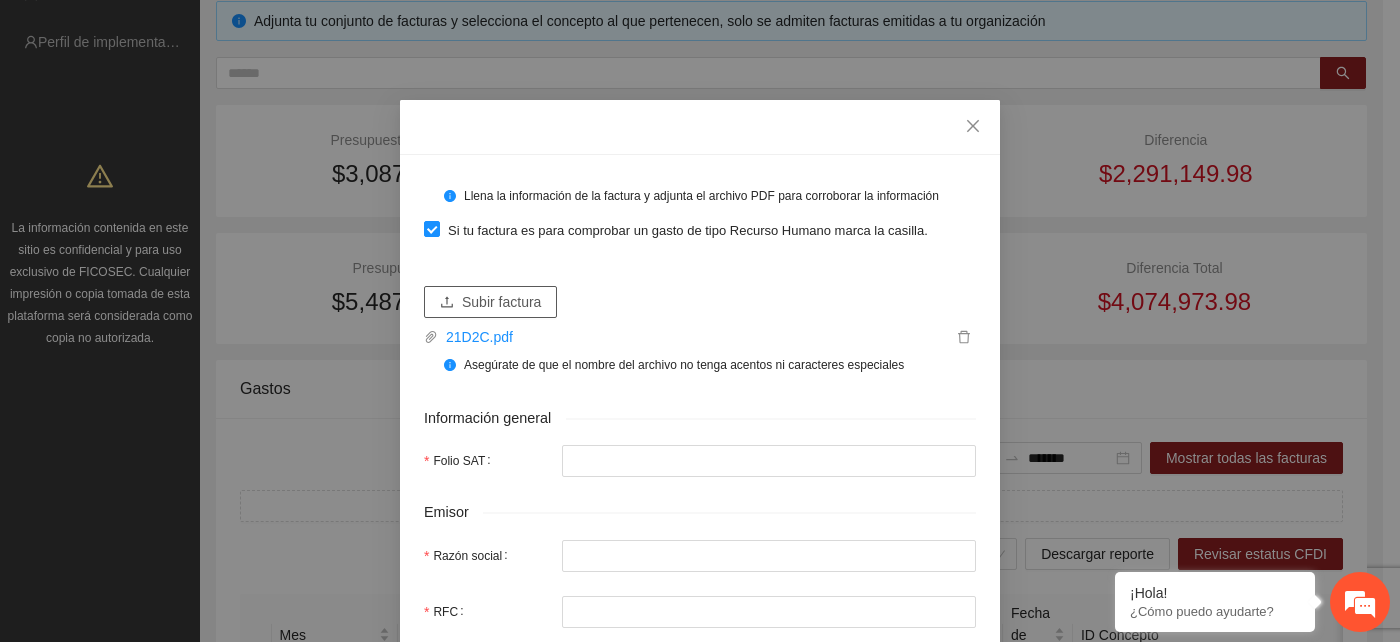 click on "Subir factura" at bounding box center [501, 302] 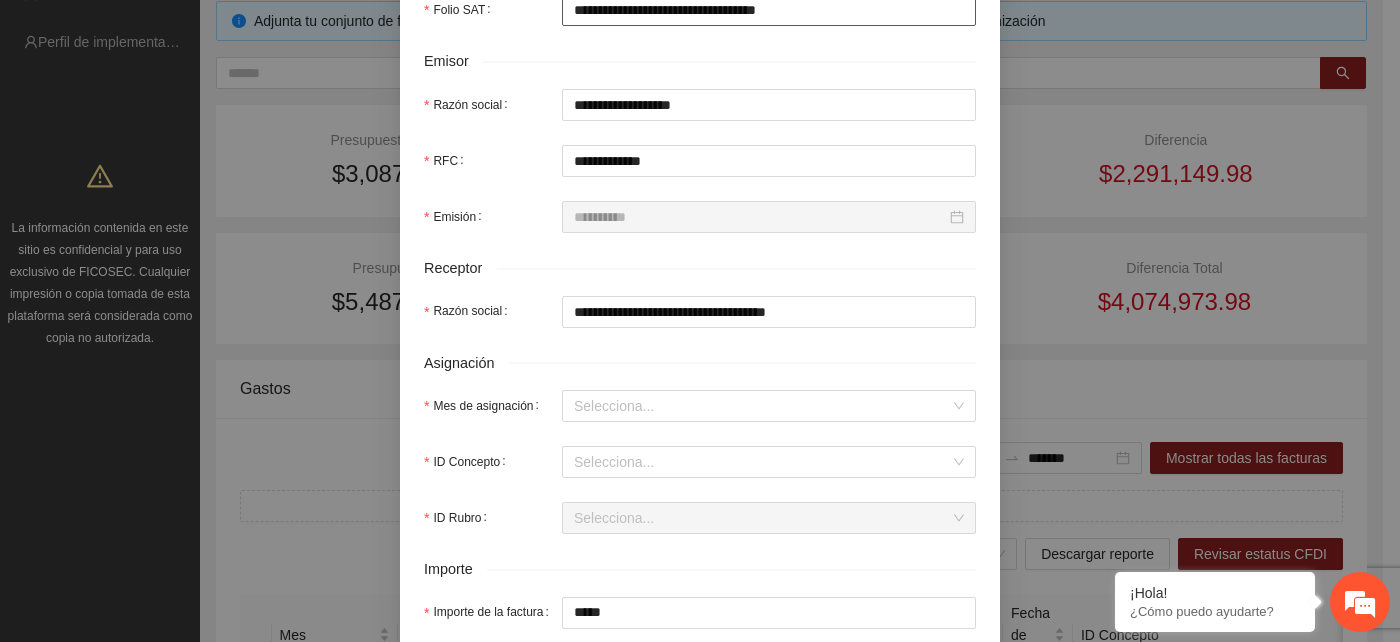 scroll, scrollTop: 555, scrollLeft: 0, axis: vertical 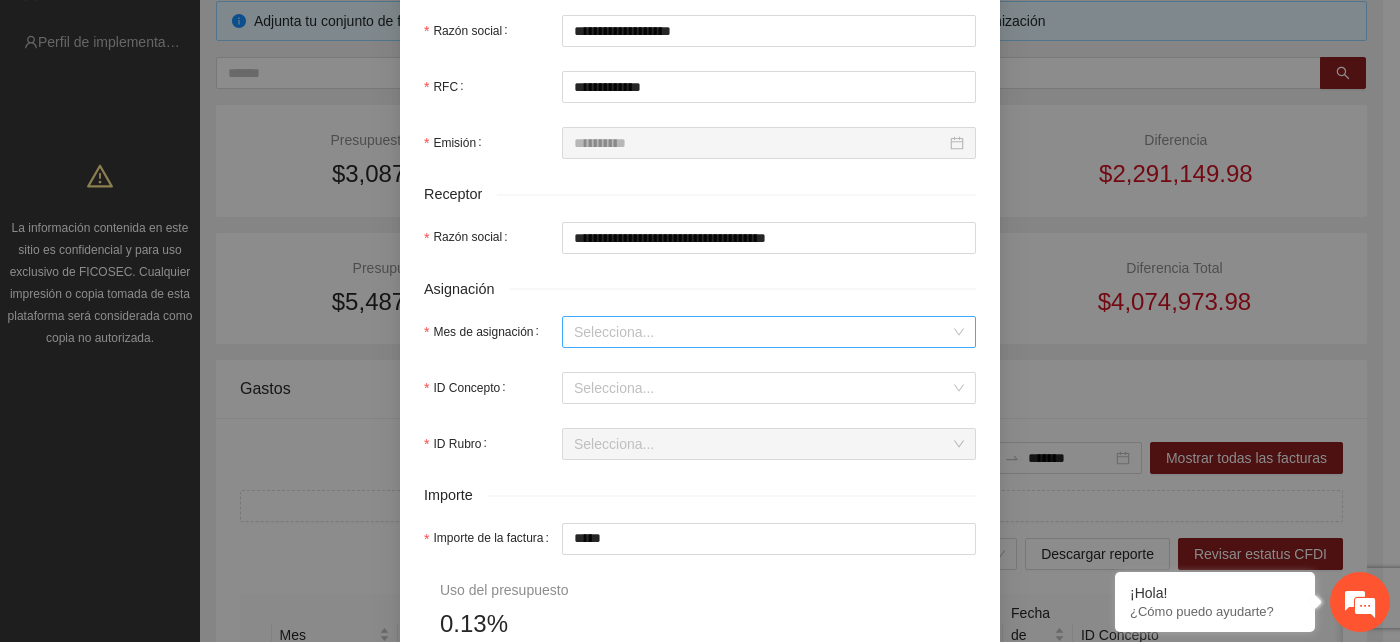 click on "Mes de asignación" at bounding box center [762, 332] 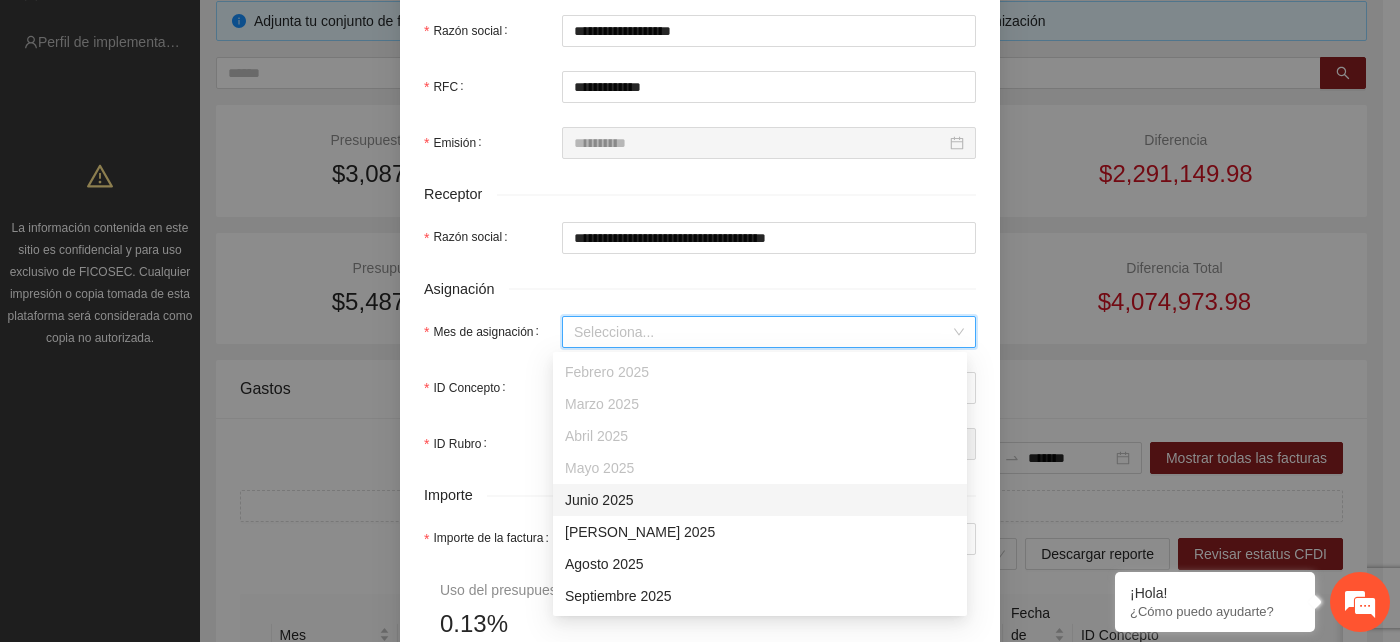 click on "Junio 2025" at bounding box center [760, 500] 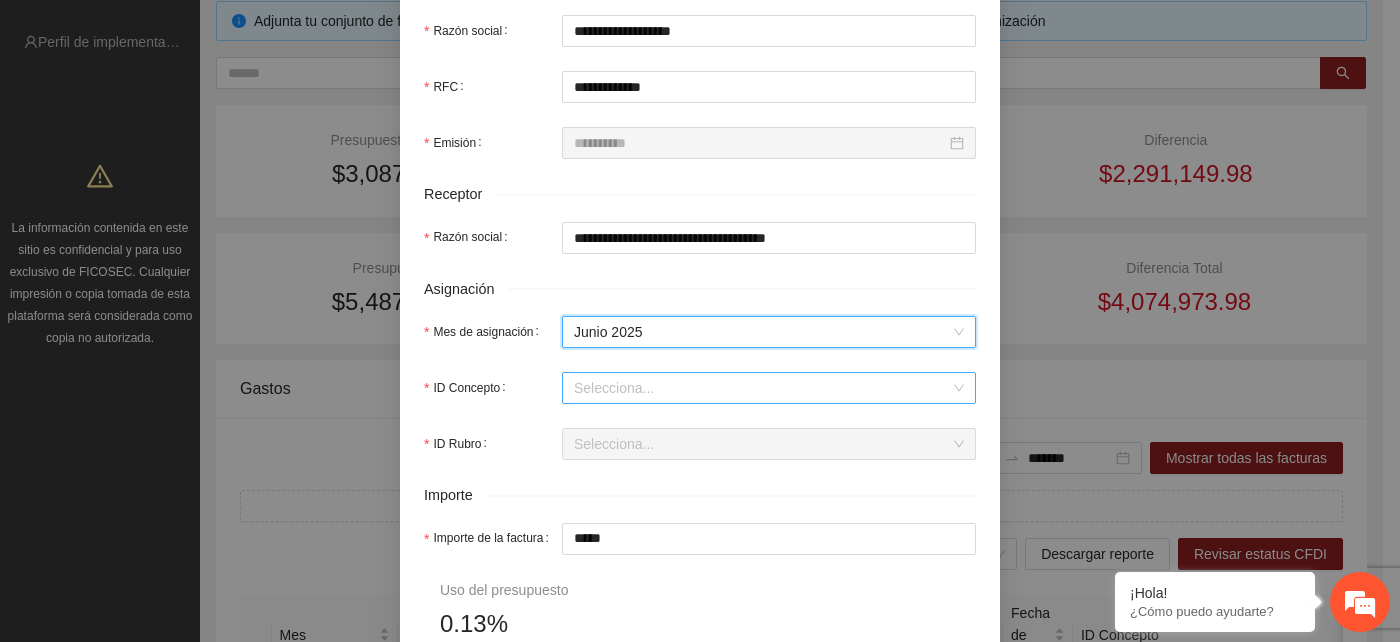 click on "ID Concepto" at bounding box center [762, 388] 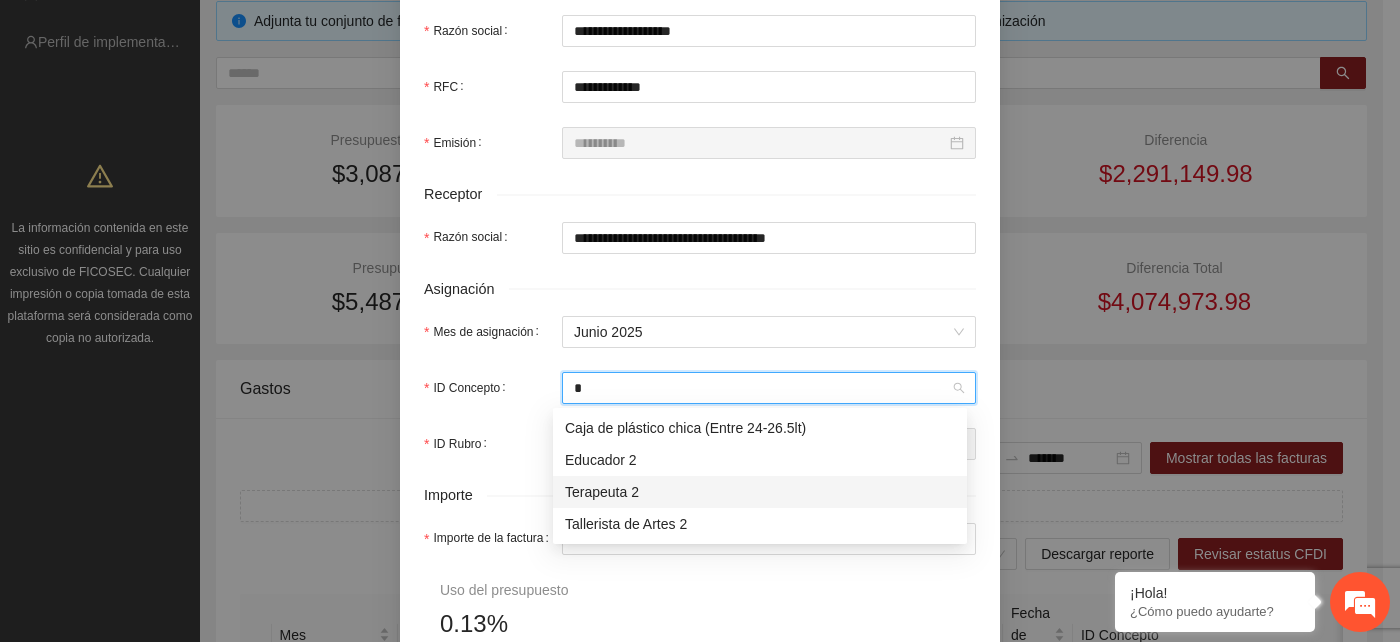 click on "Terapeuta 2" at bounding box center [760, 492] 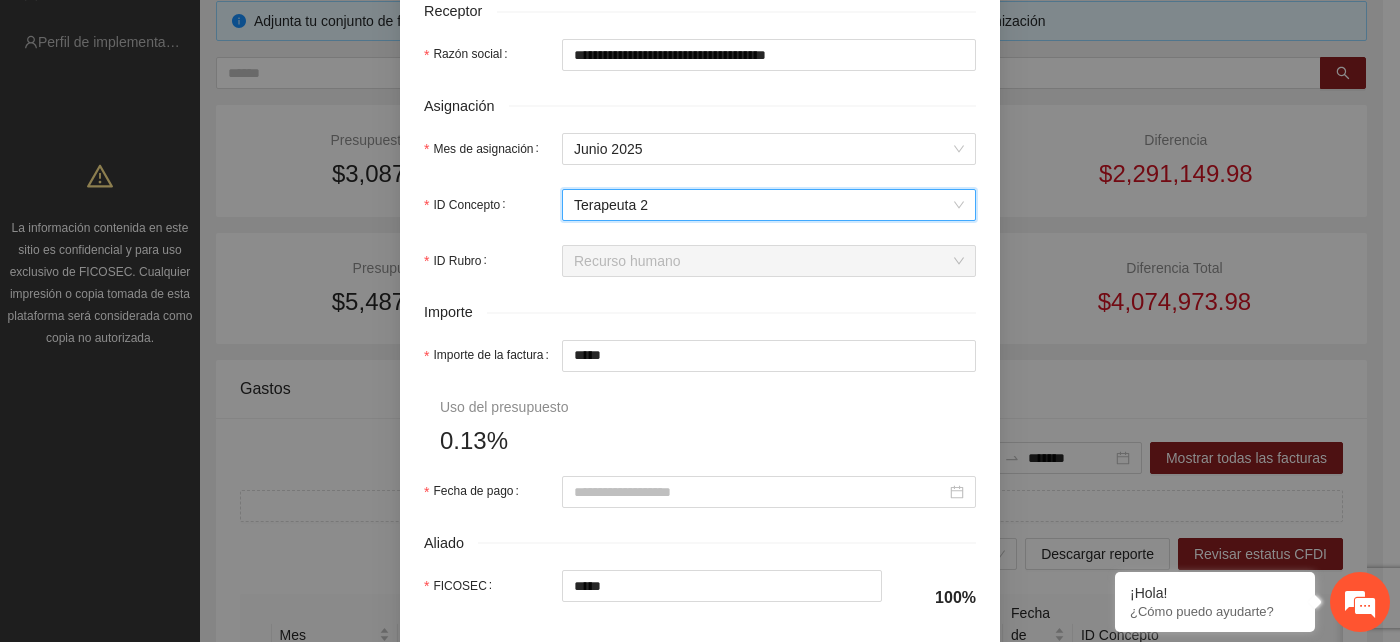 scroll, scrollTop: 777, scrollLeft: 0, axis: vertical 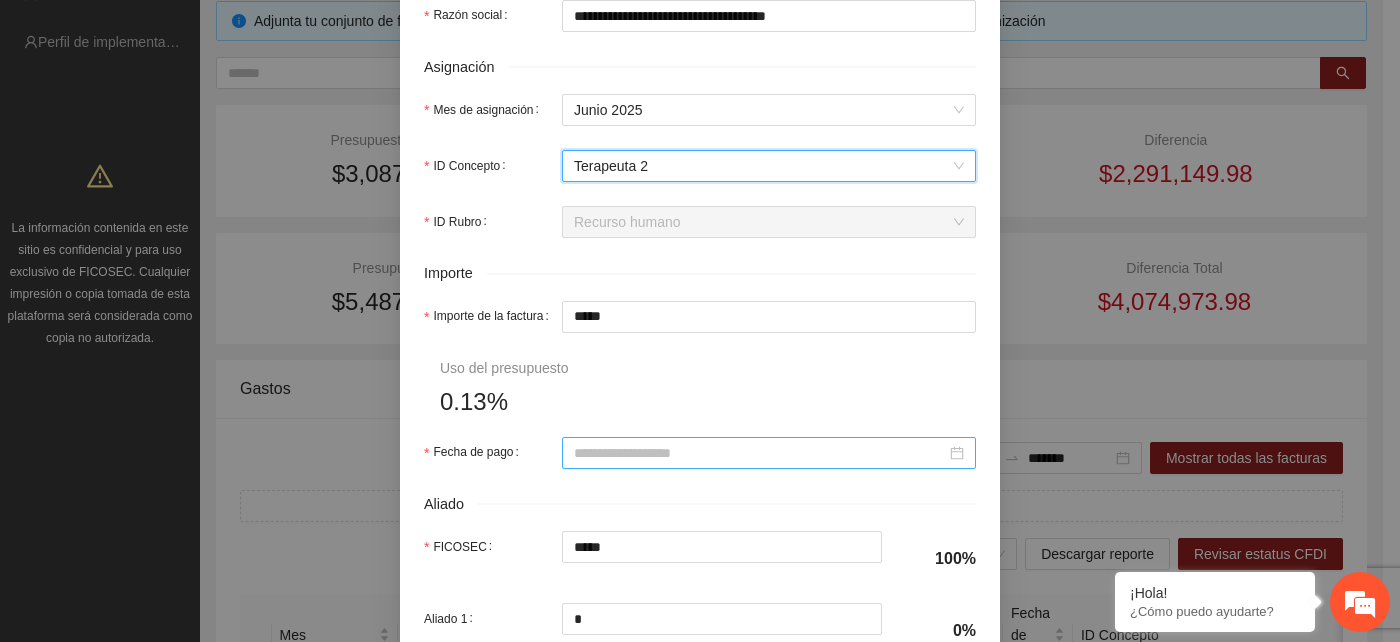 click on "Fecha de pago" at bounding box center (760, 453) 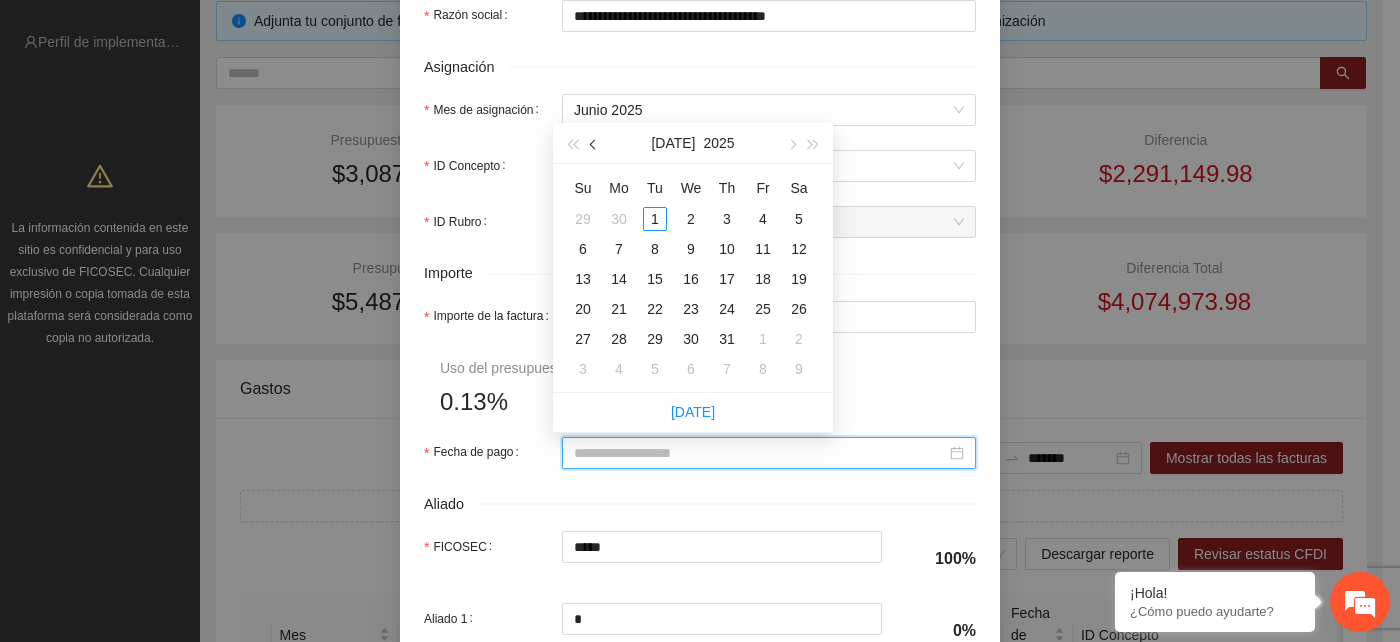 click at bounding box center [594, 143] 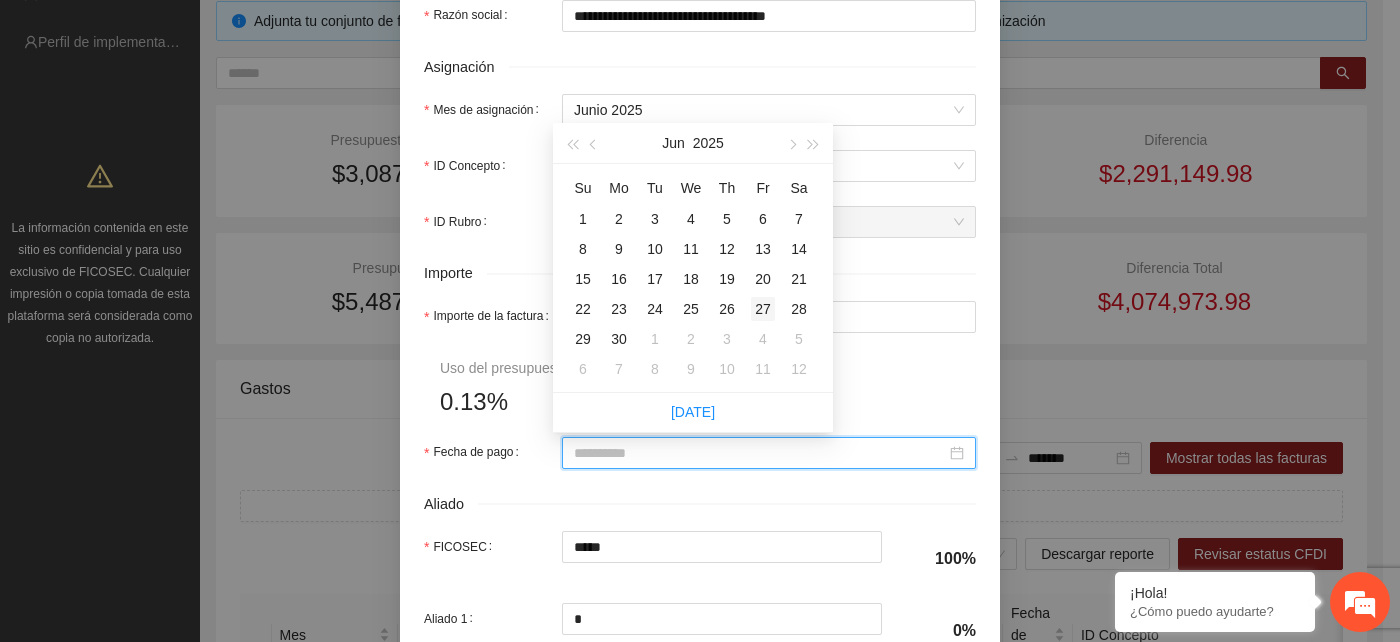 click on "27" at bounding box center [763, 309] 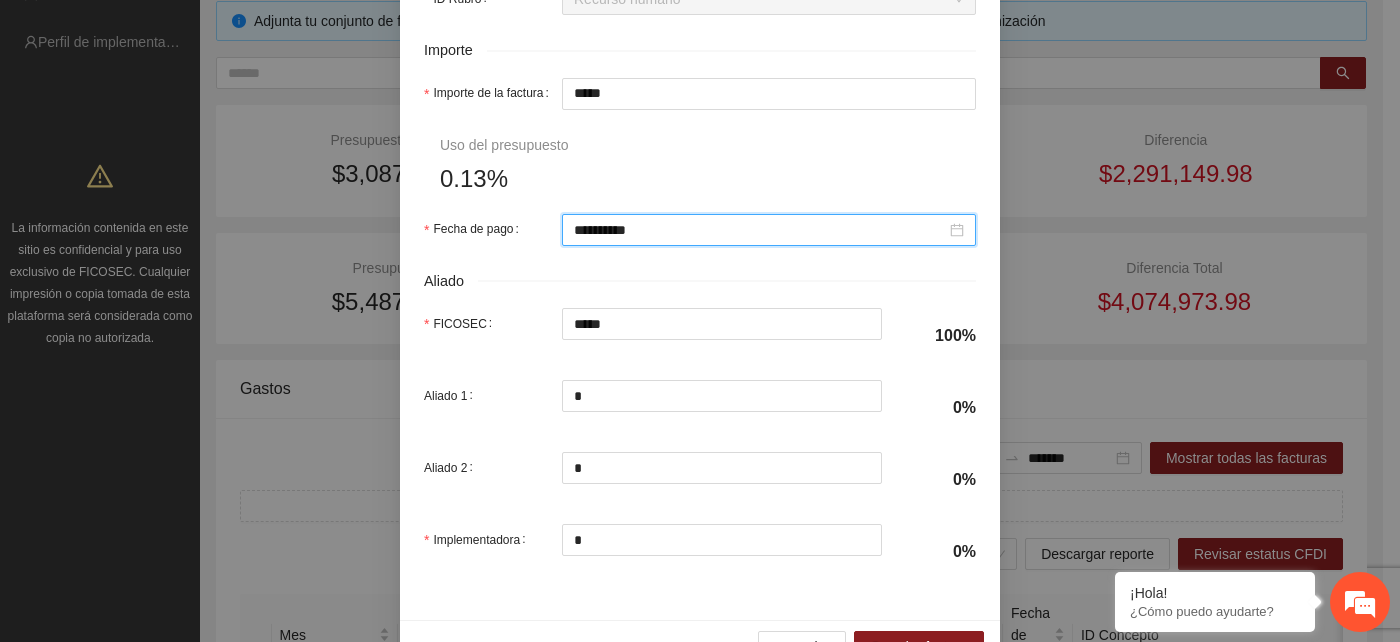 scroll, scrollTop: 1056, scrollLeft: 0, axis: vertical 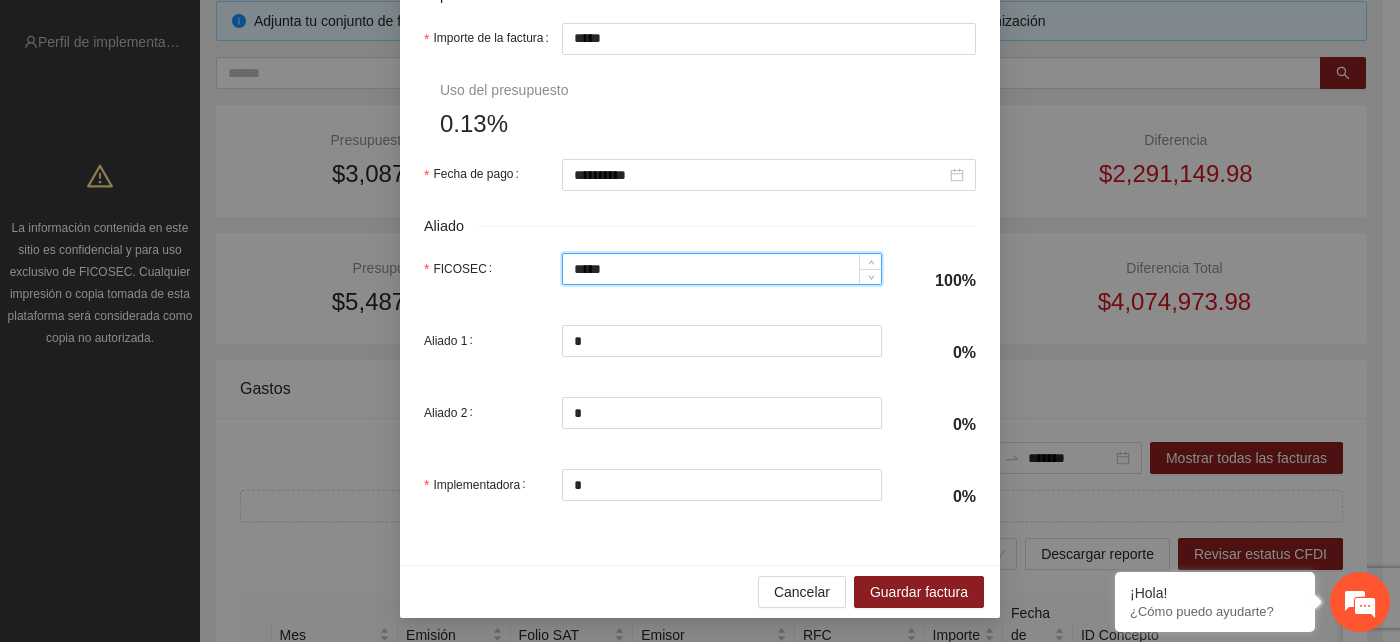drag, startPoint x: 610, startPoint y: 261, endPoint x: 556, endPoint y: 273, distance: 55.31727 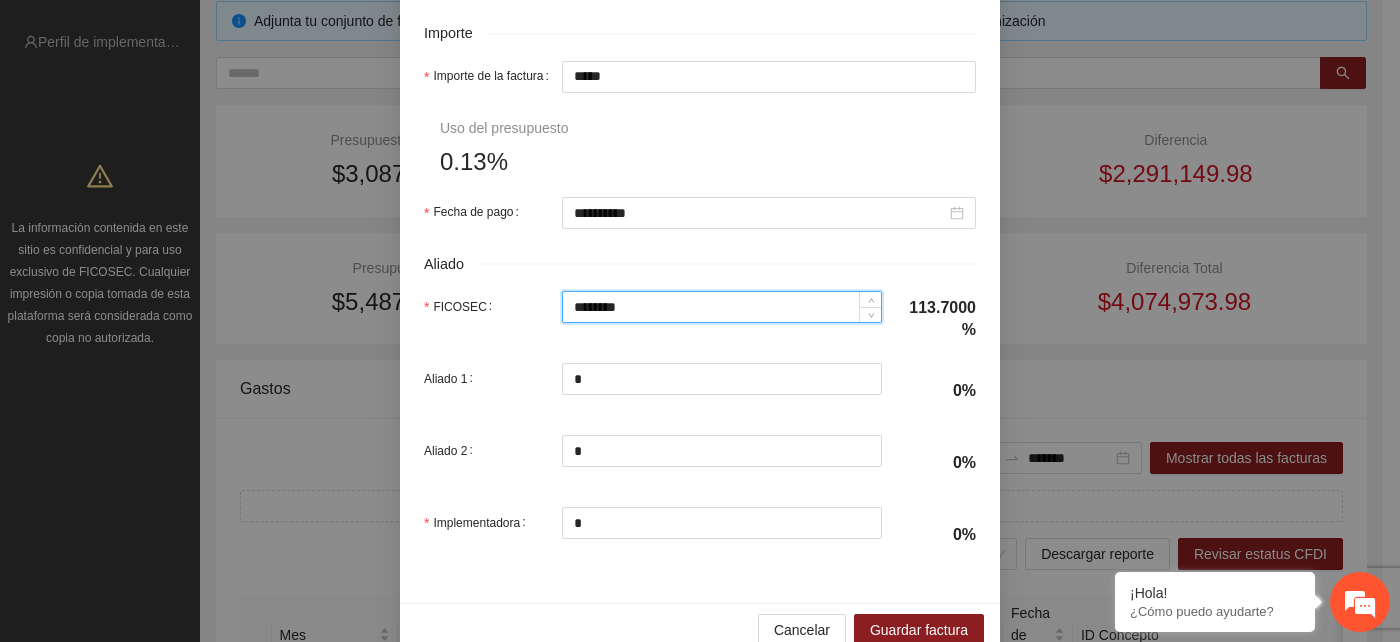 scroll, scrollTop: 1056, scrollLeft: 0, axis: vertical 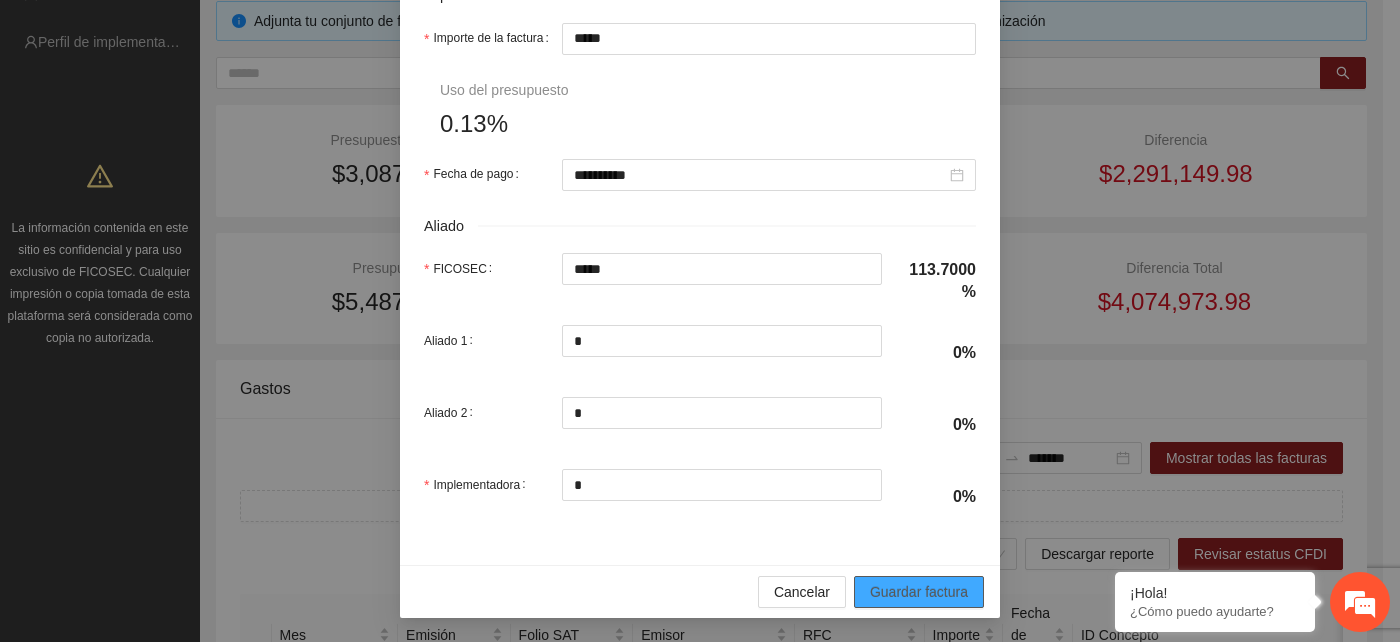 click on "Guardar factura" at bounding box center (919, 592) 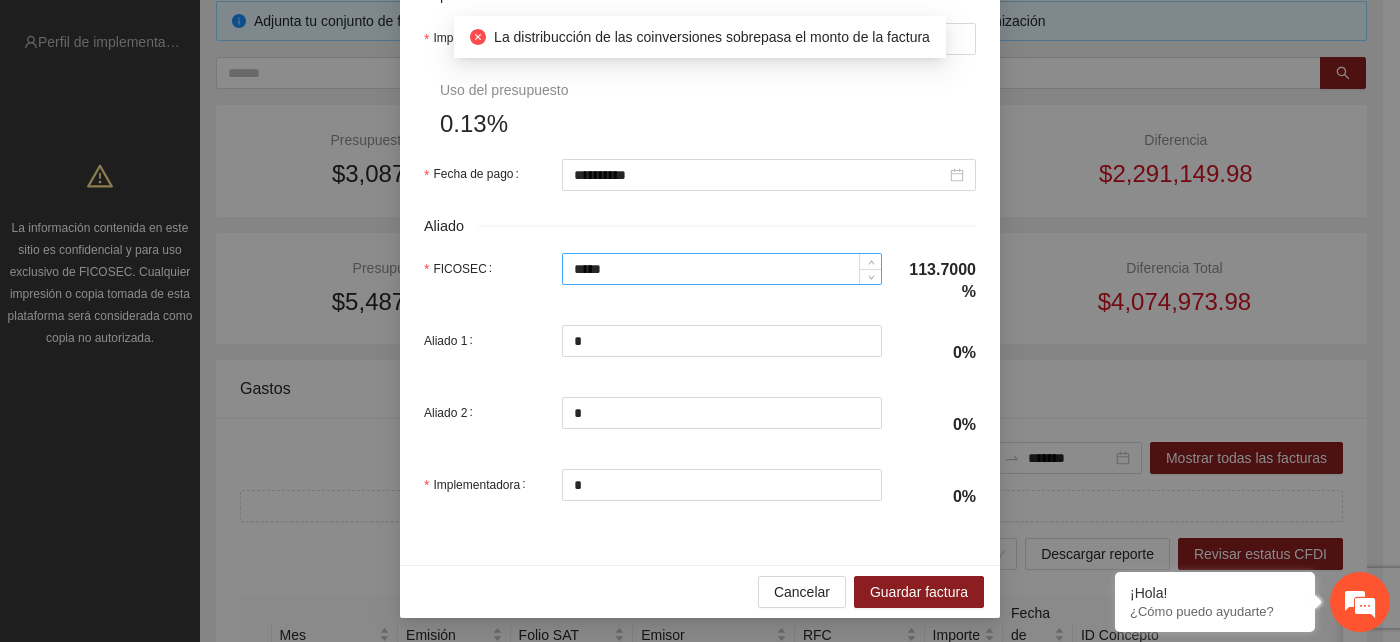 click on "*****" at bounding box center (722, 269) 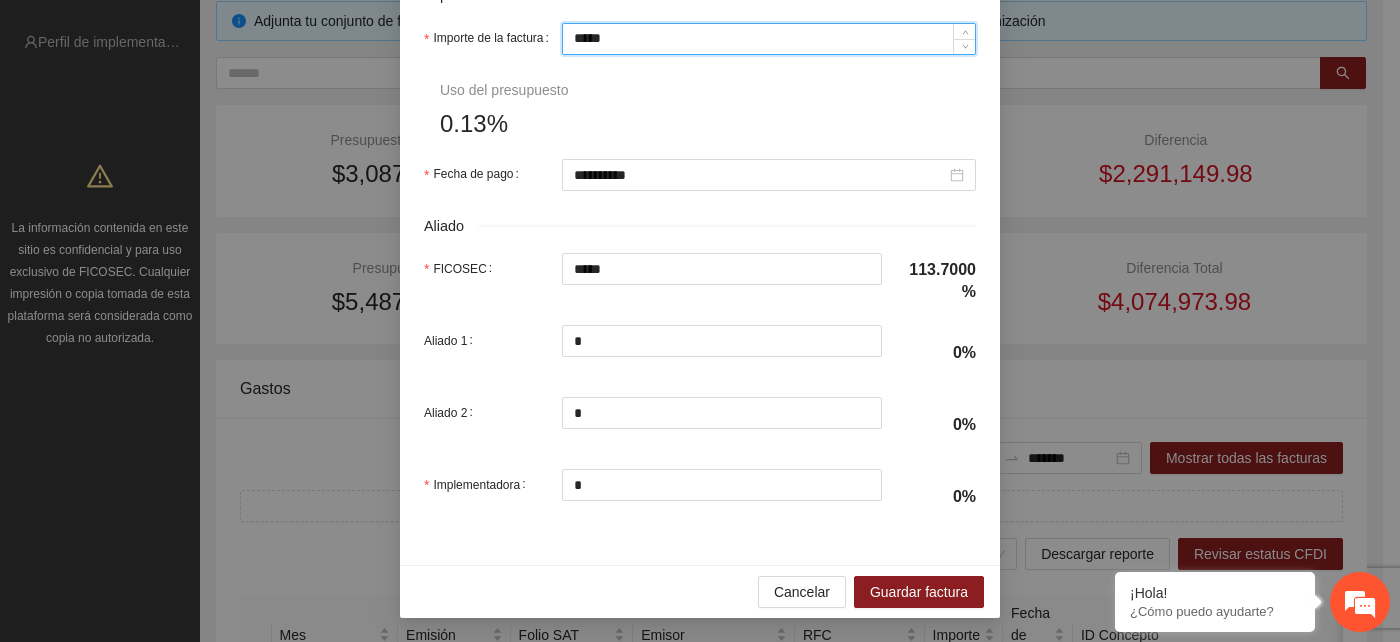 drag, startPoint x: 628, startPoint y: 31, endPoint x: 551, endPoint y: 33, distance: 77.02597 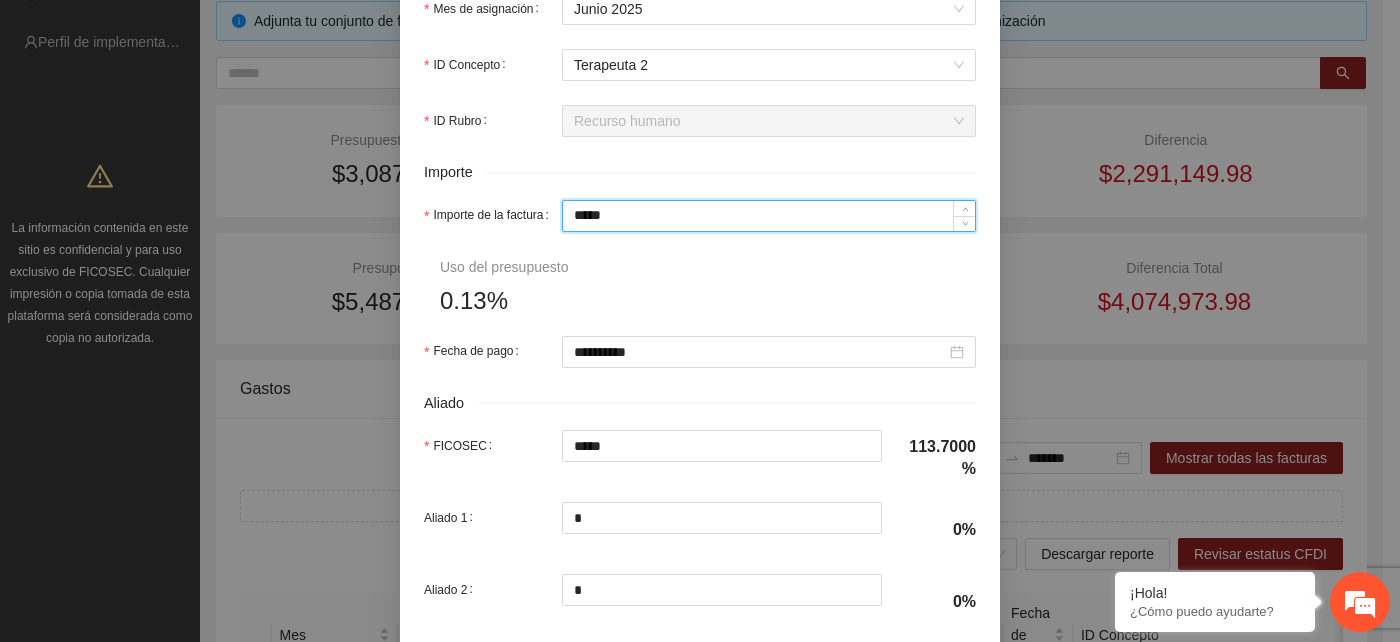 scroll, scrollTop: 834, scrollLeft: 0, axis: vertical 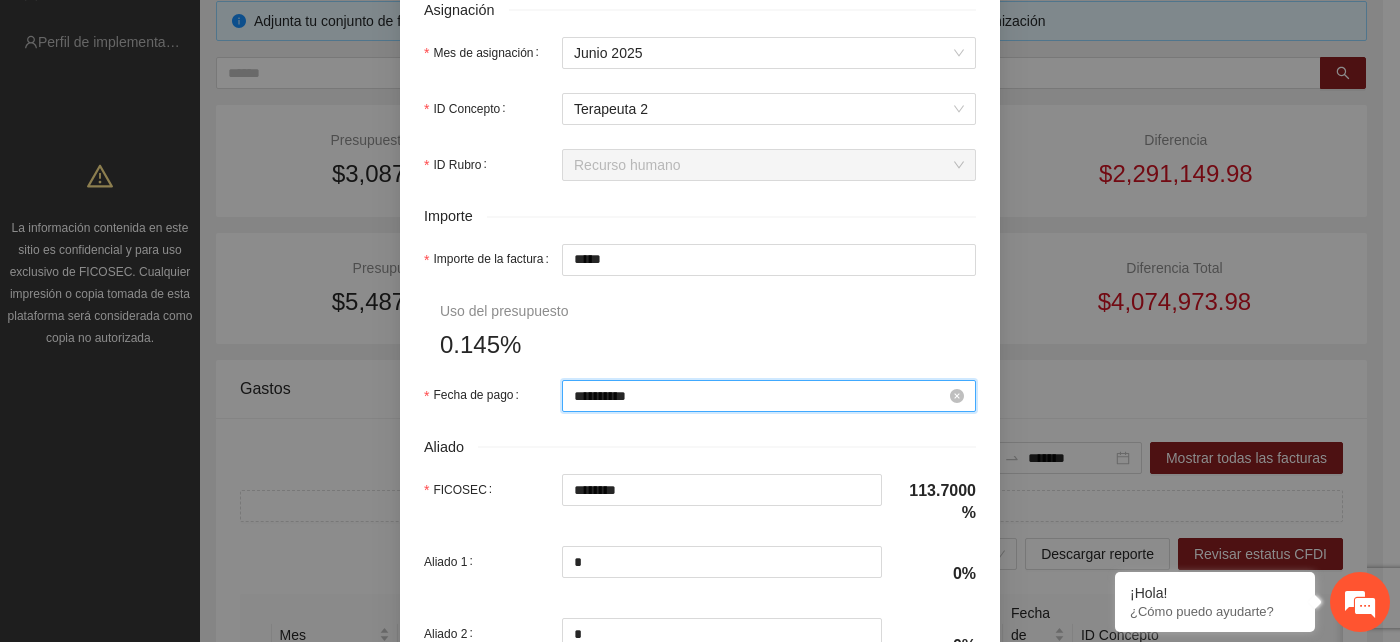 click on "**********" at bounding box center [760, 396] 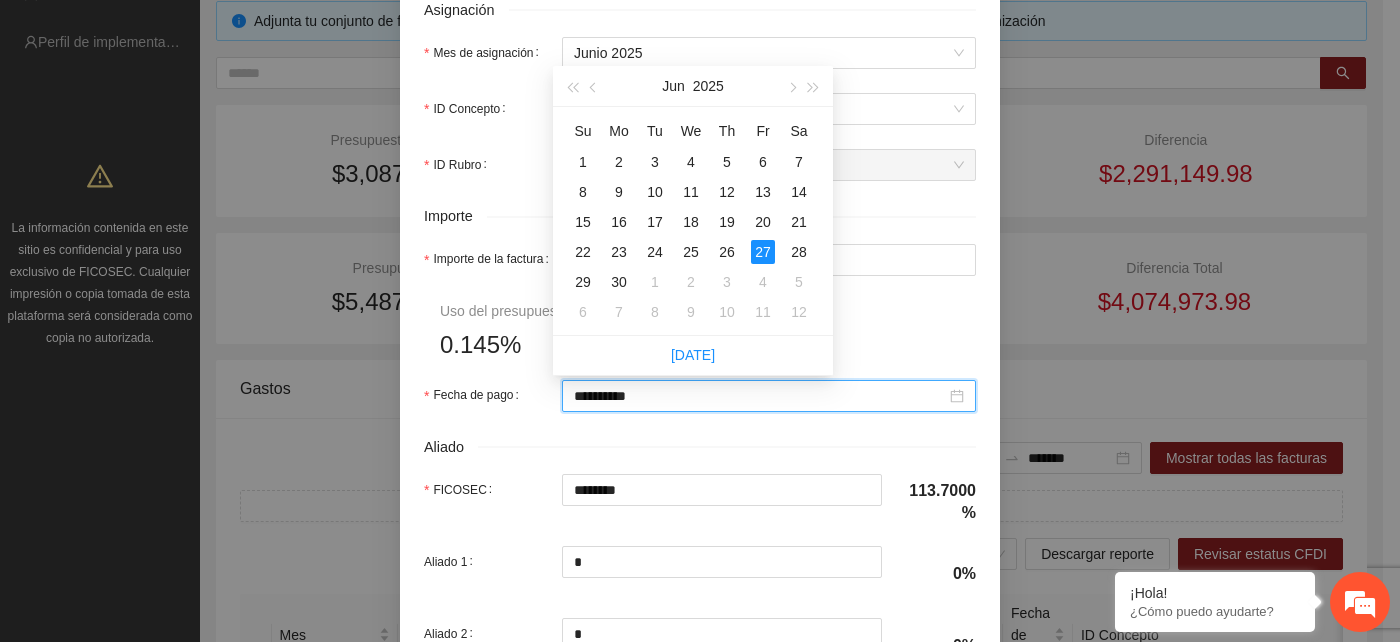 click on "**********" at bounding box center [769, 396] 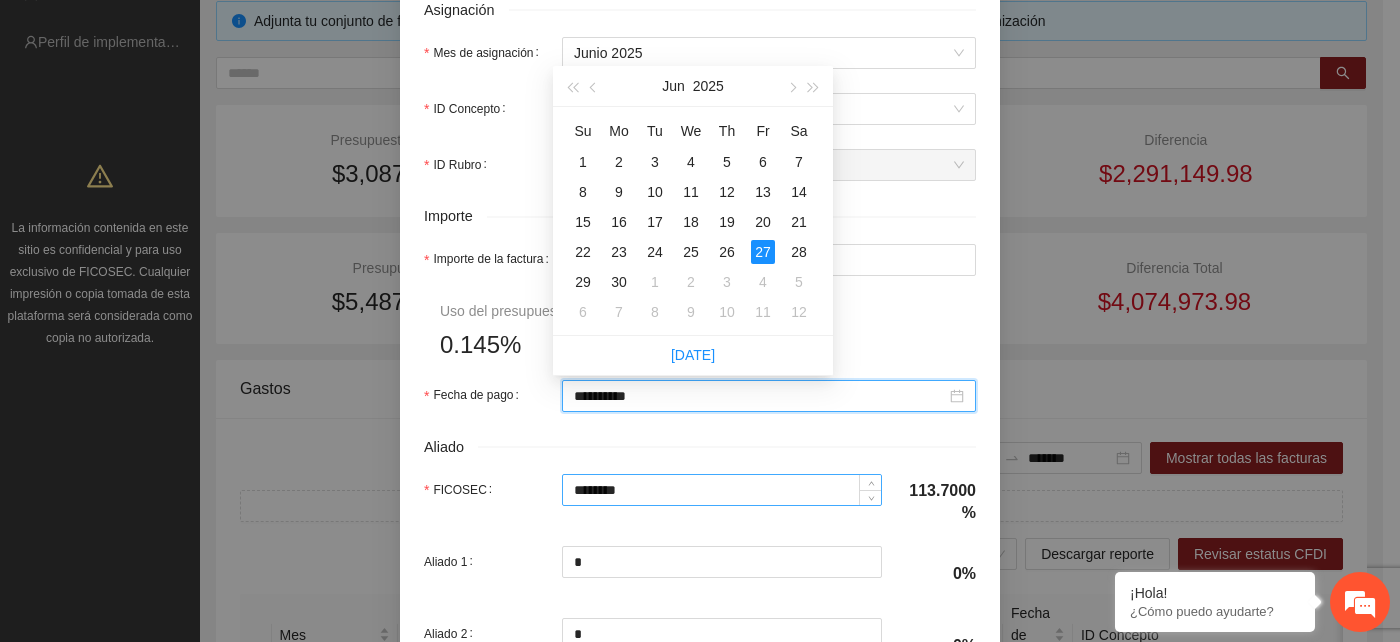 click on "********" at bounding box center (722, 490) 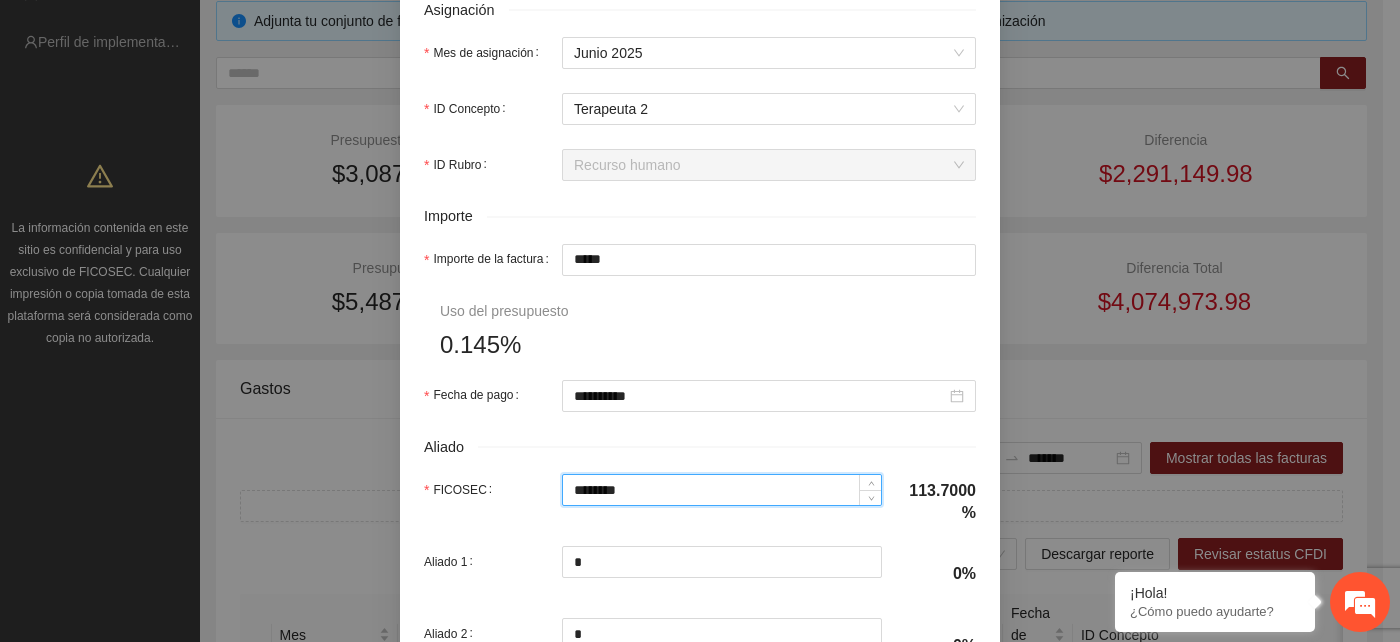 drag, startPoint x: 602, startPoint y: 482, endPoint x: 544, endPoint y: 488, distance: 58.30952 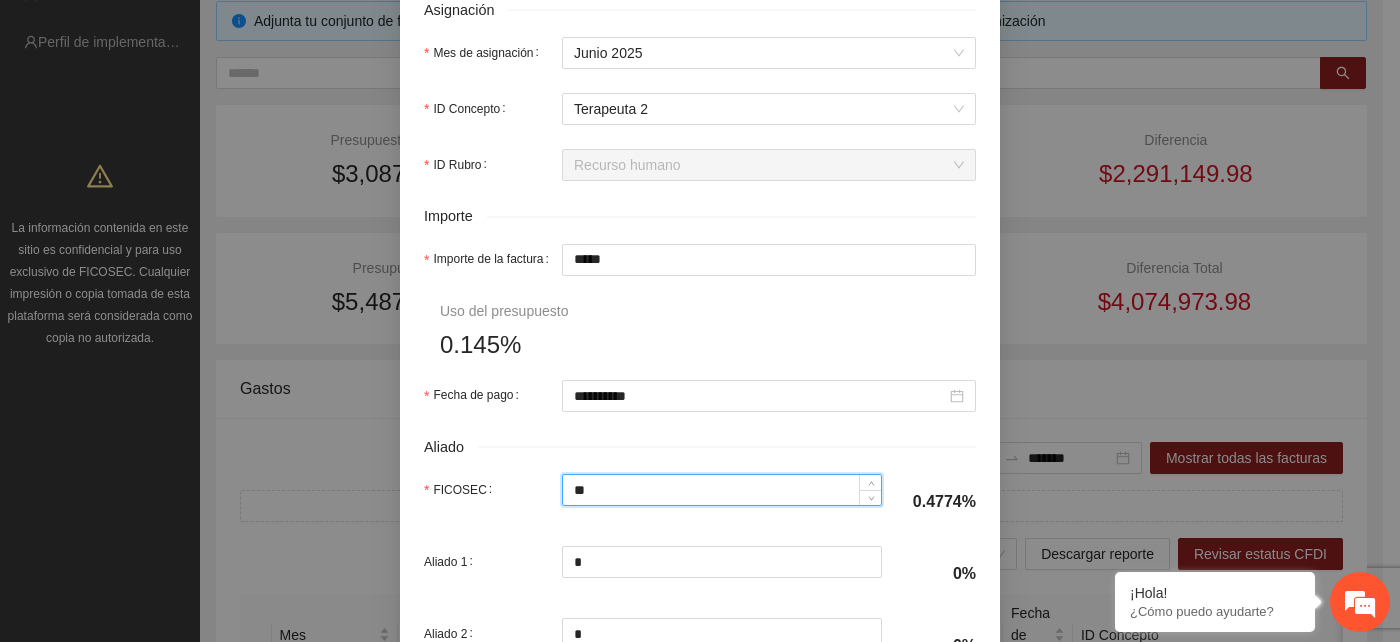 click on "**" at bounding box center (722, 490) 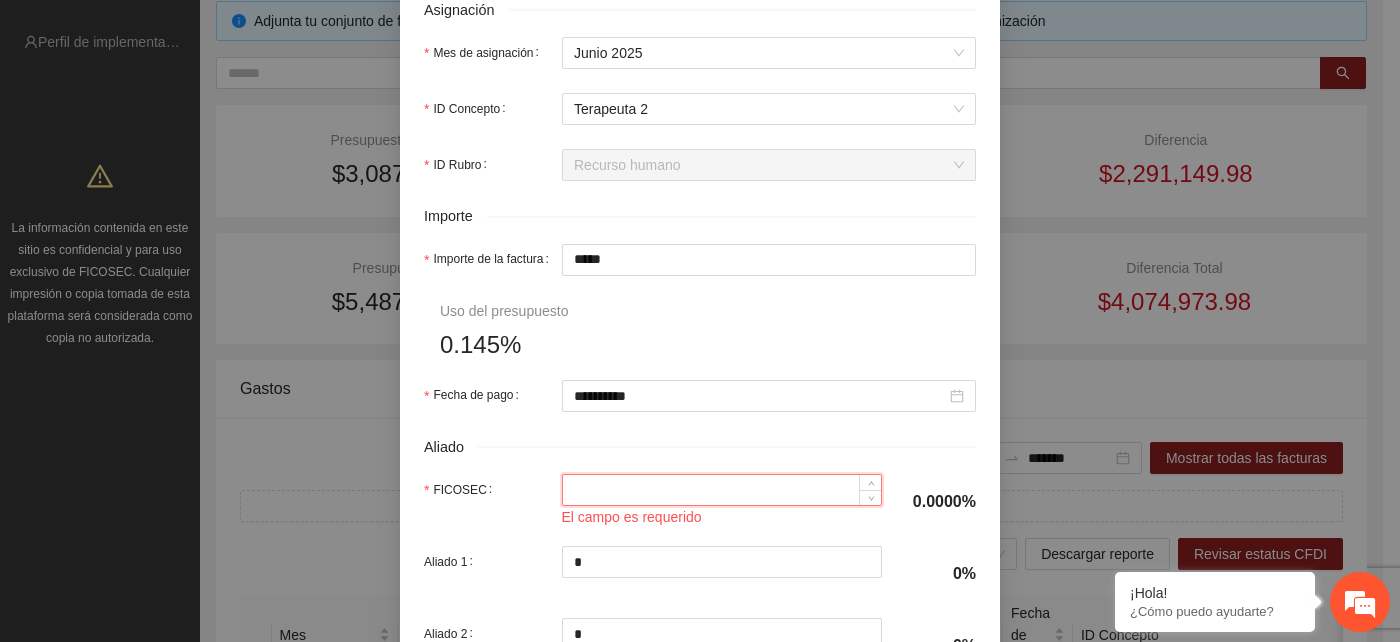 click on "**********" at bounding box center [700, 45] 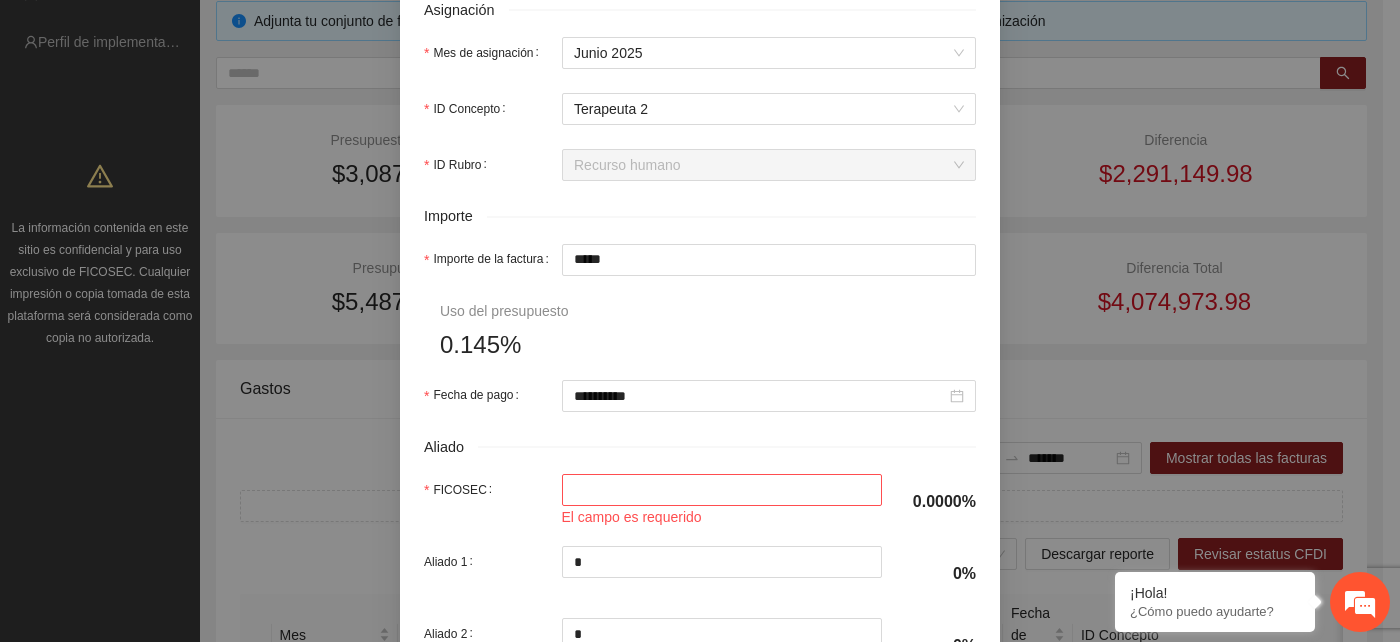 click on "**********" at bounding box center (700, 45) 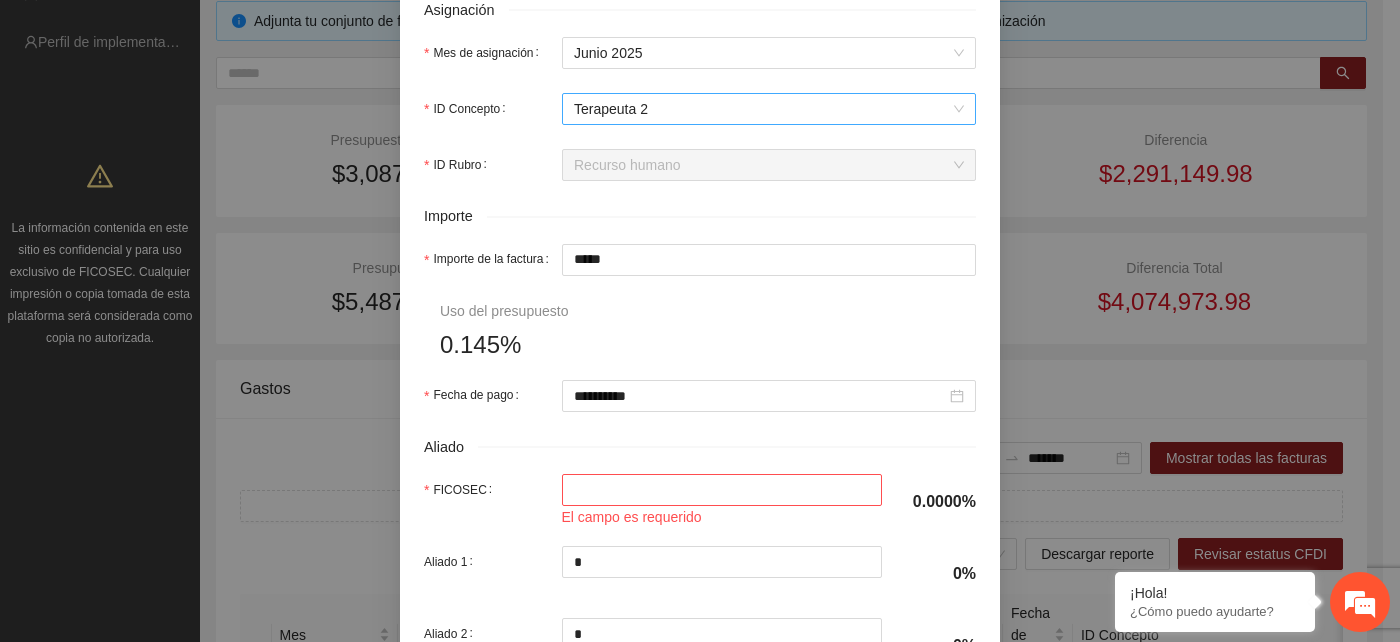click on "Terapeuta 2" at bounding box center (769, 109) 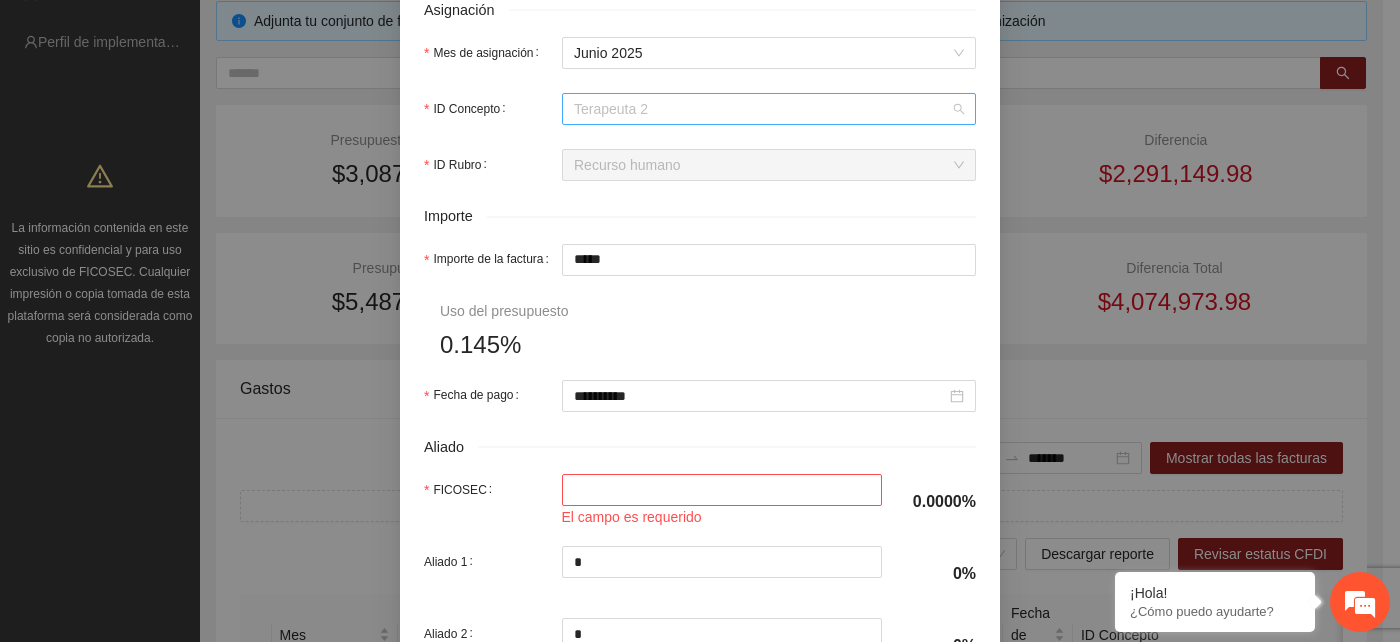 scroll, scrollTop: 1015, scrollLeft: 0, axis: vertical 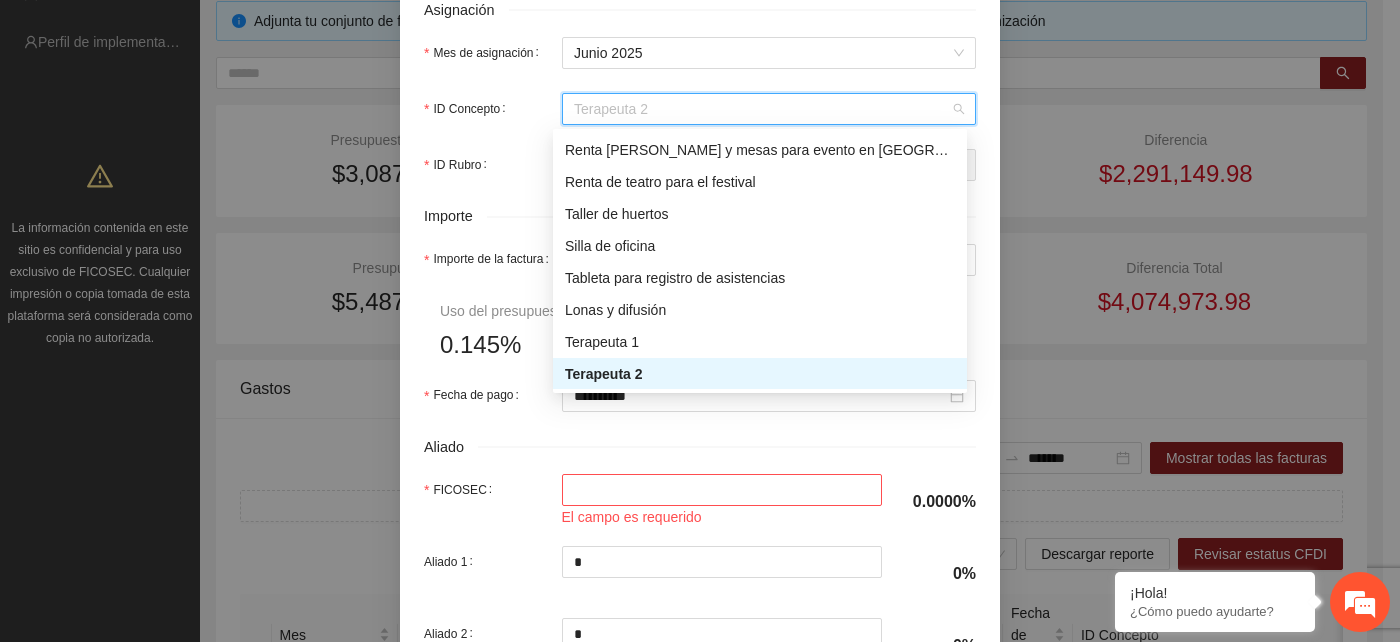 click on "Terapeuta 2" at bounding box center (760, 374) 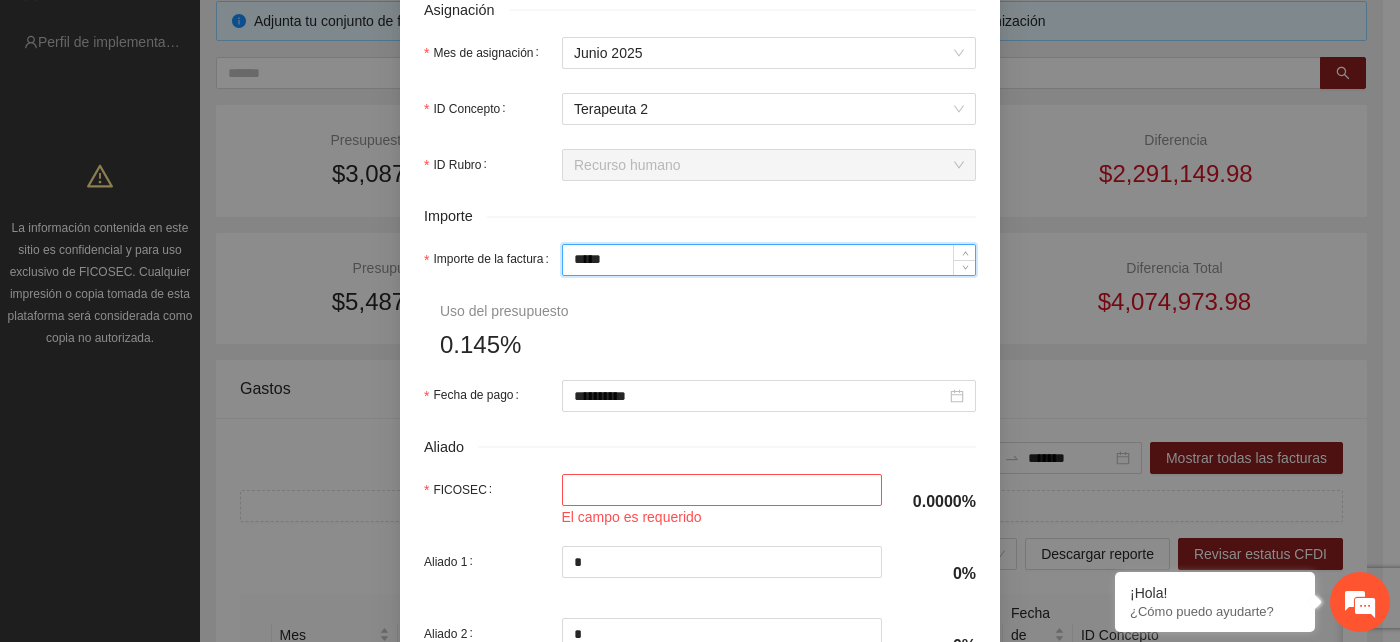 drag, startPoint x: 612, startPoint y: 258, endPoint x: 557, endPoint y: 258, distance: 55 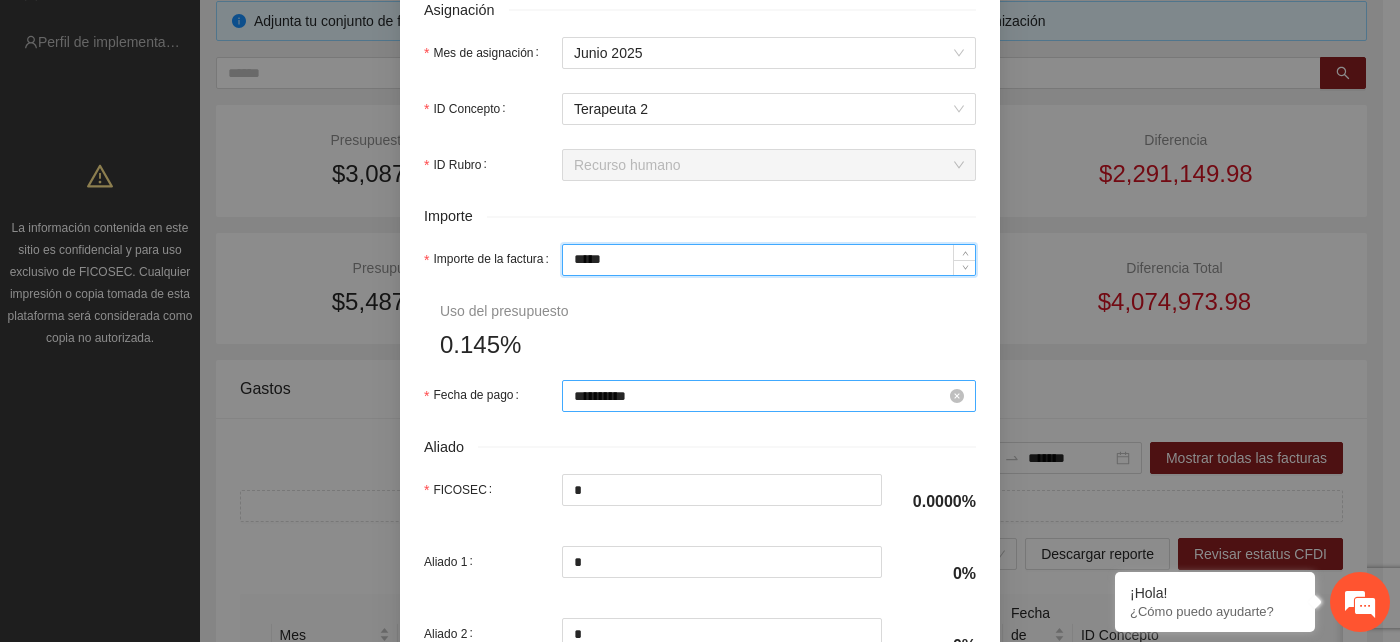 click on "**********" at bounding box center (760, 396) 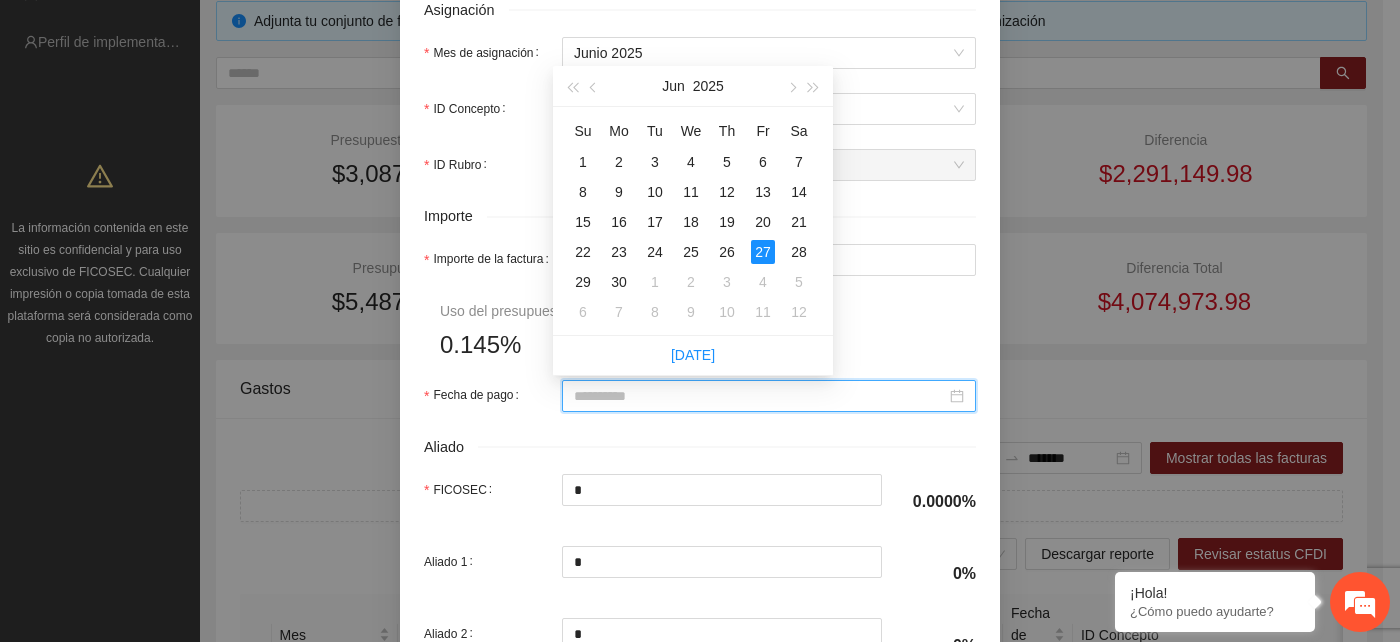click on "27" at bounding box center [763, 252] 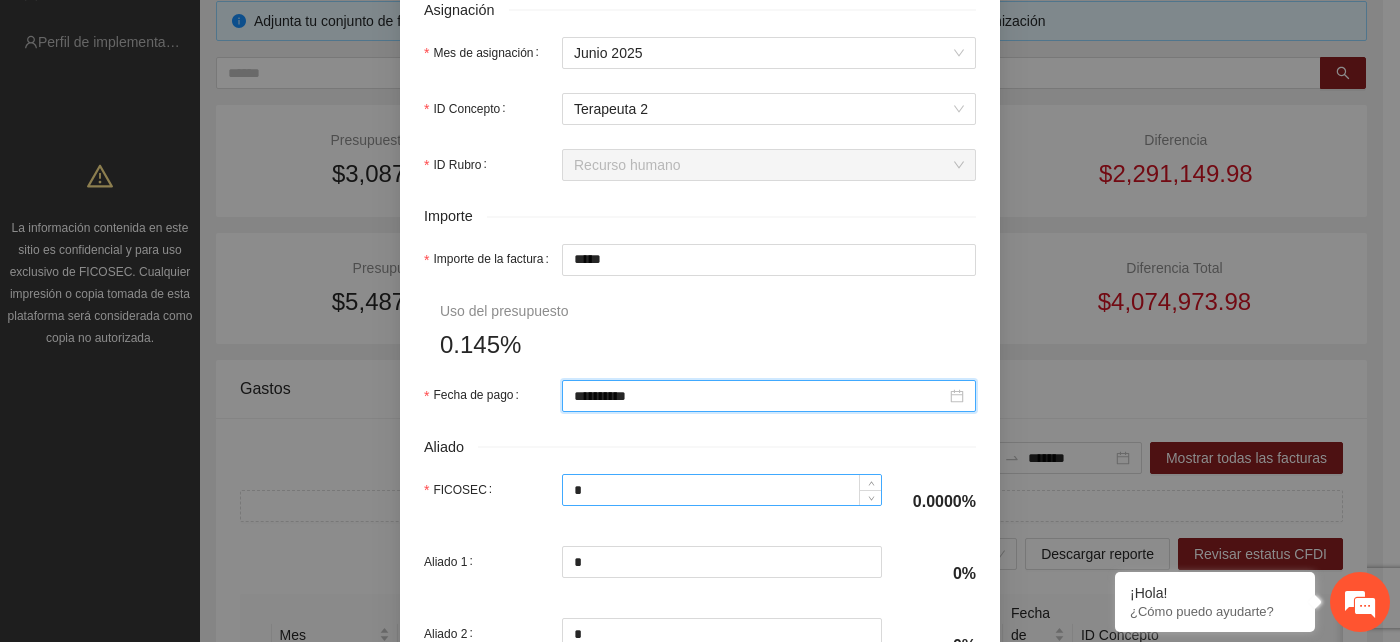 click on "*" at bounding box center [722, 490] 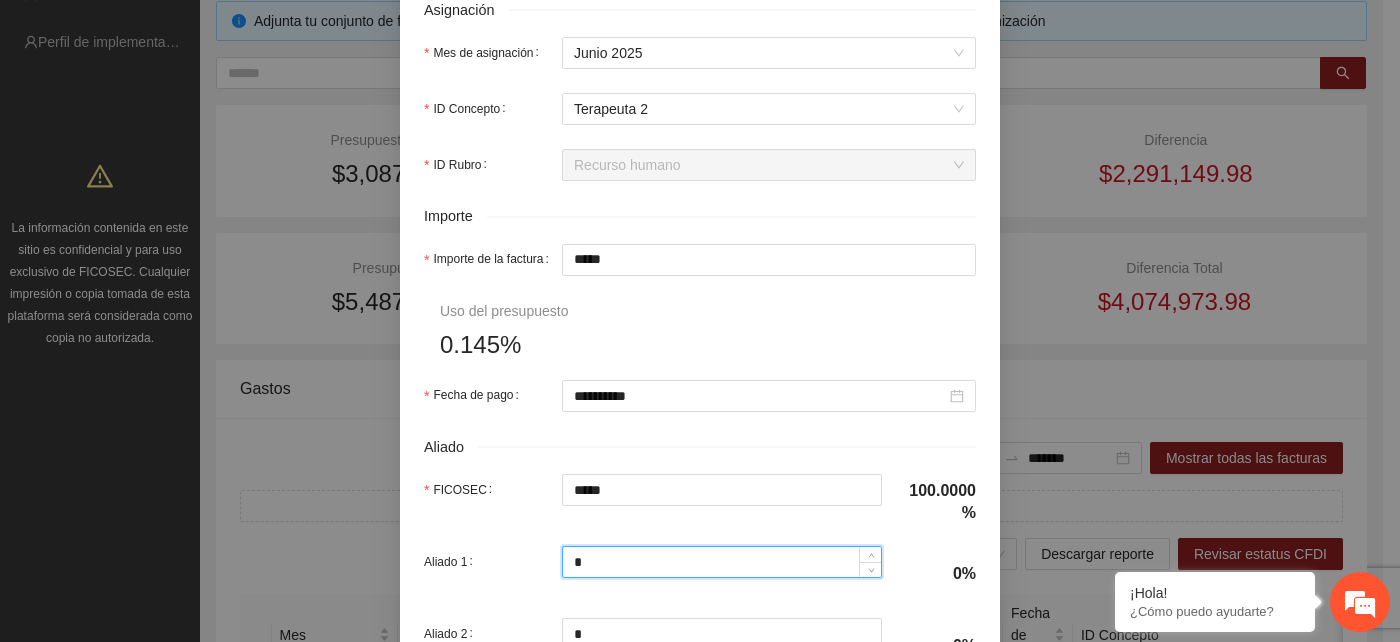 click on "*" at bounding box center (722, 562) 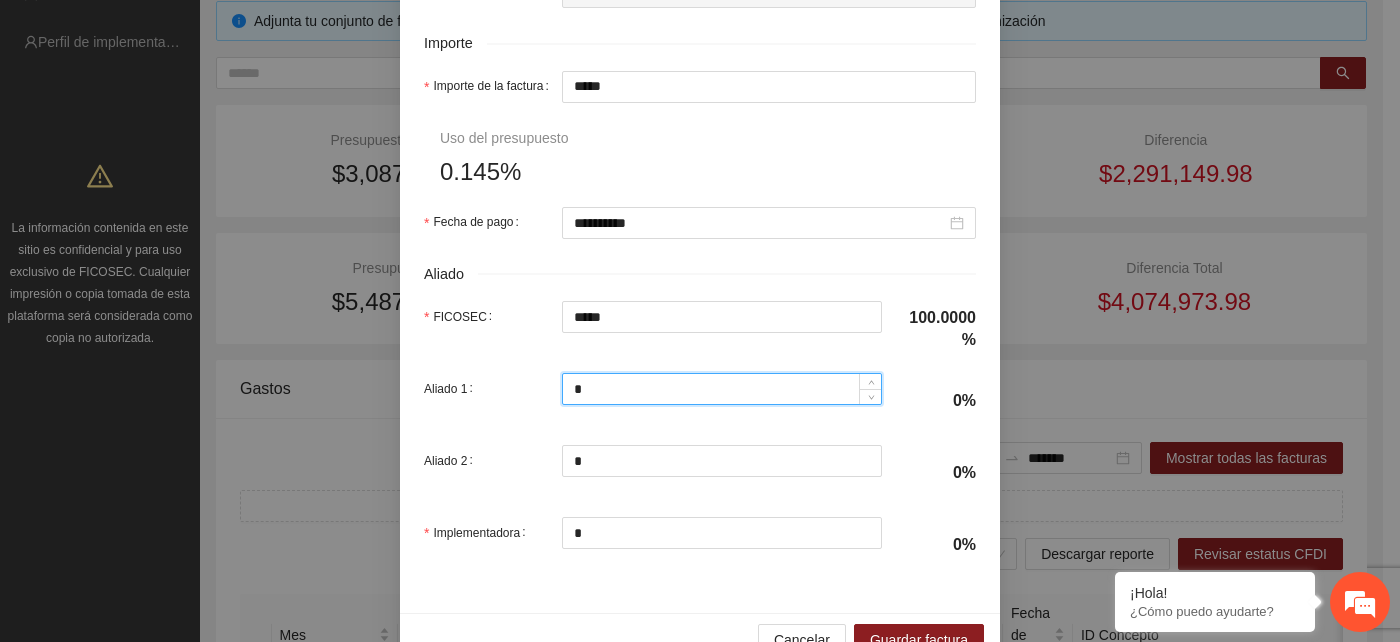 scroll, scrollTop: 1056, scrollLeft: 0, axis: vertical 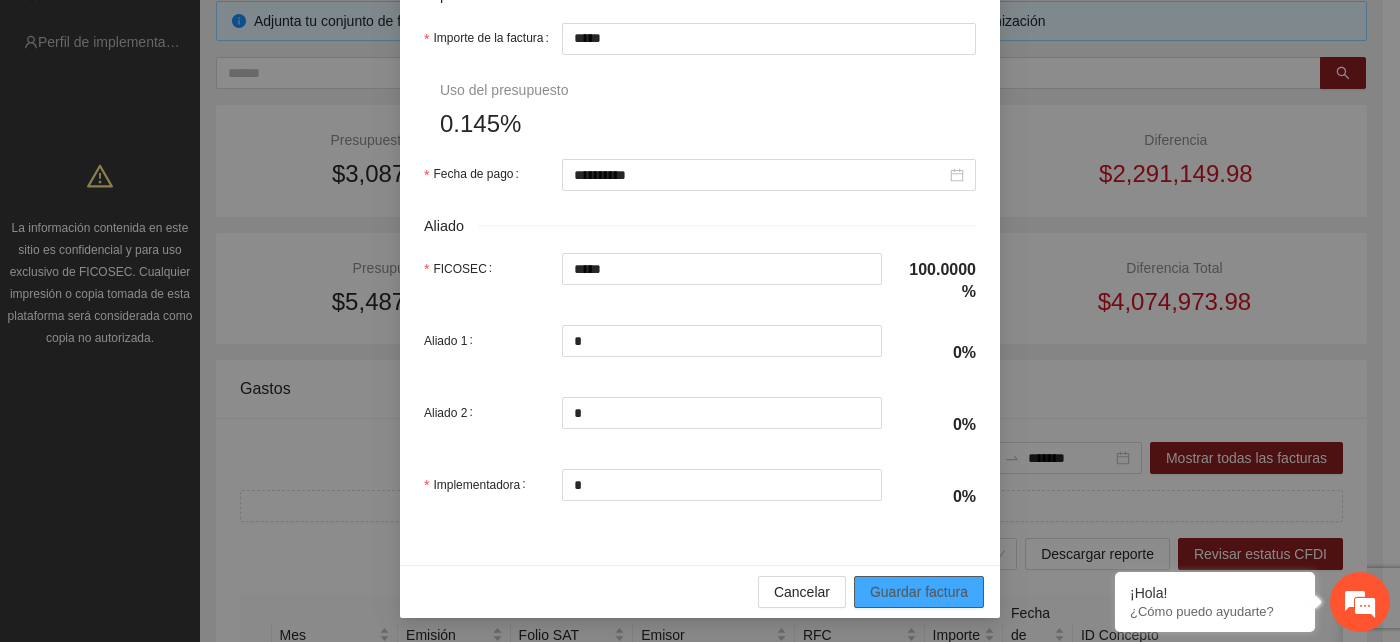 click on "Guardar factura" at bounding box center (919, 592) 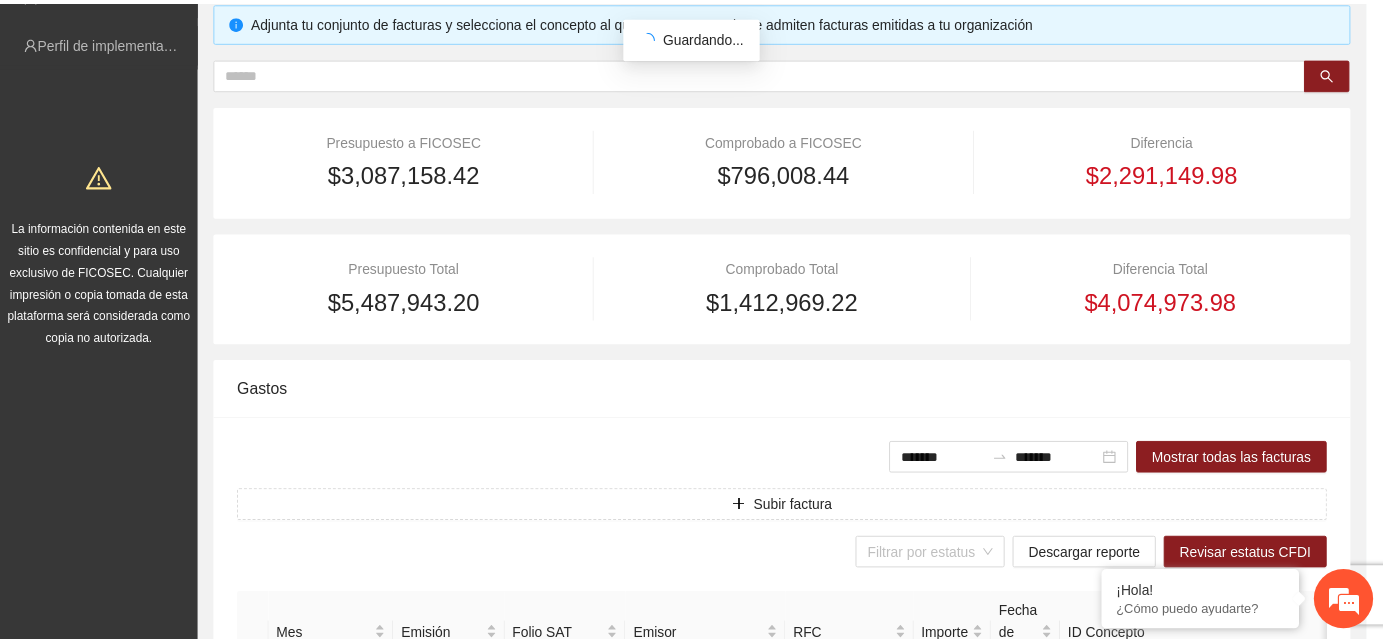 scroll, scrollTop: 896, scrollLeft: 0, axis: vertical 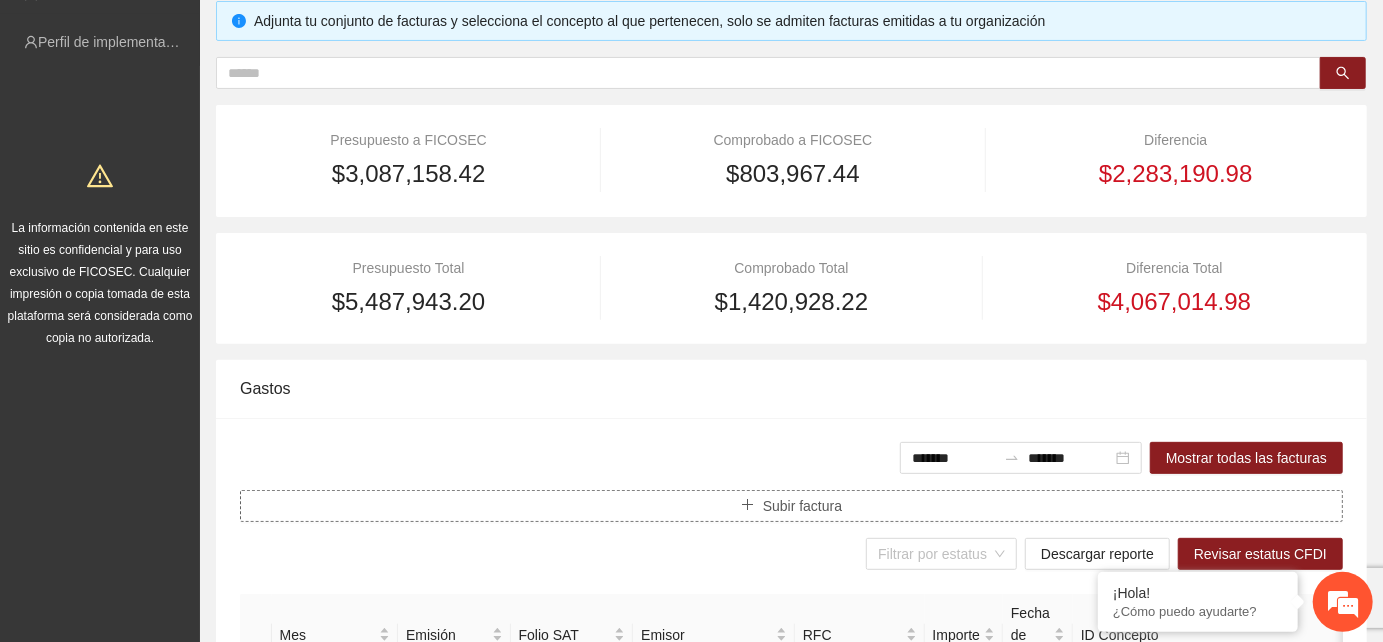 click on "Subir factura" at bounding box center (802, 506) 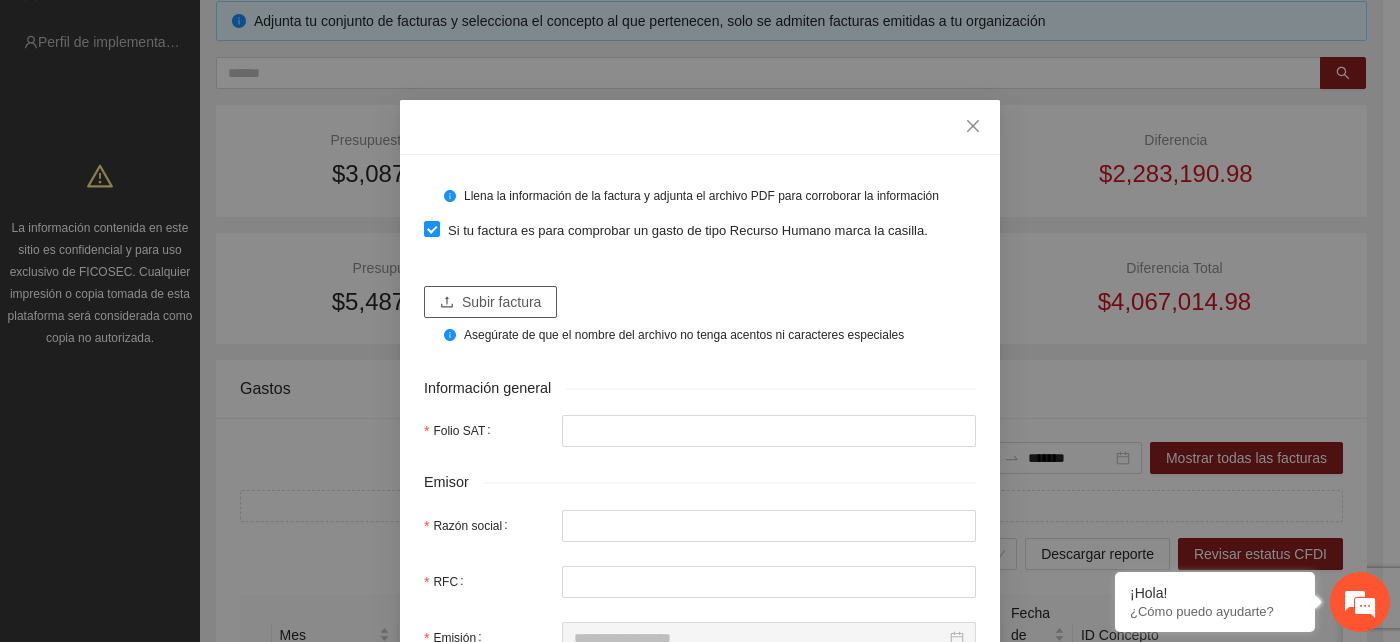 click on "Subir factura" at bounding box center [501, 302] 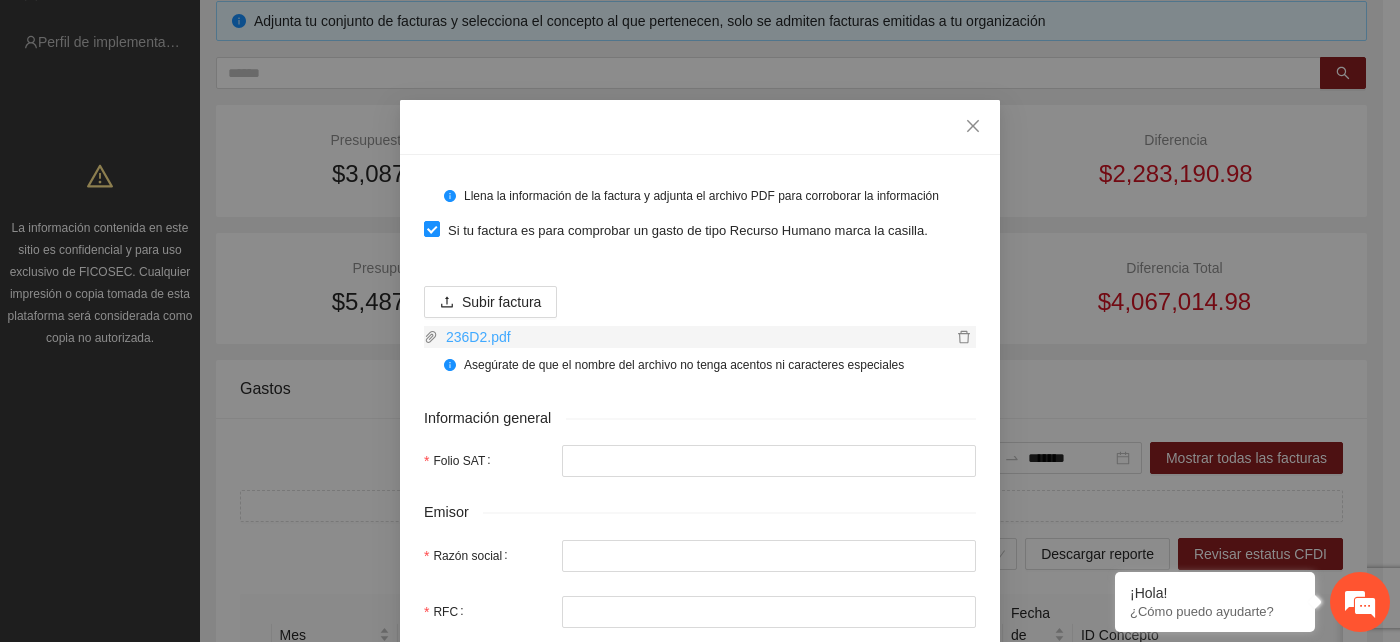 click on "236D2.pdf" at bounding box center (695, 337) 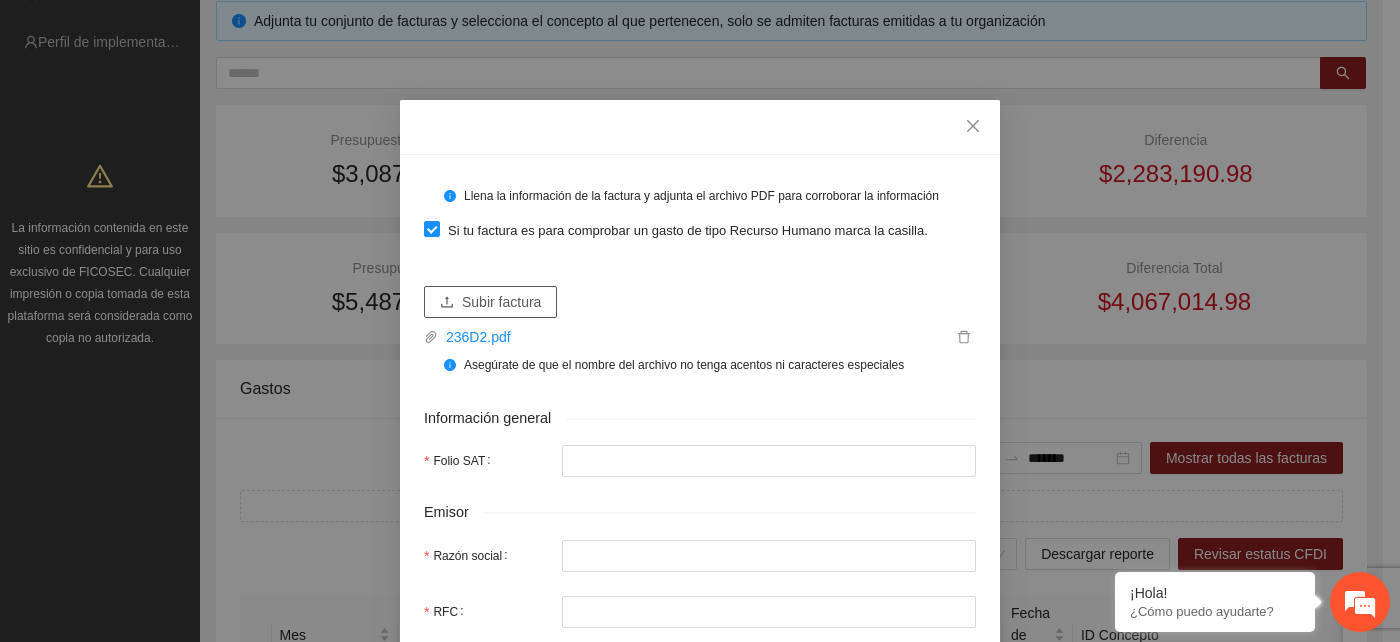 click on "Subir factura" at bounding box center [501, 302] 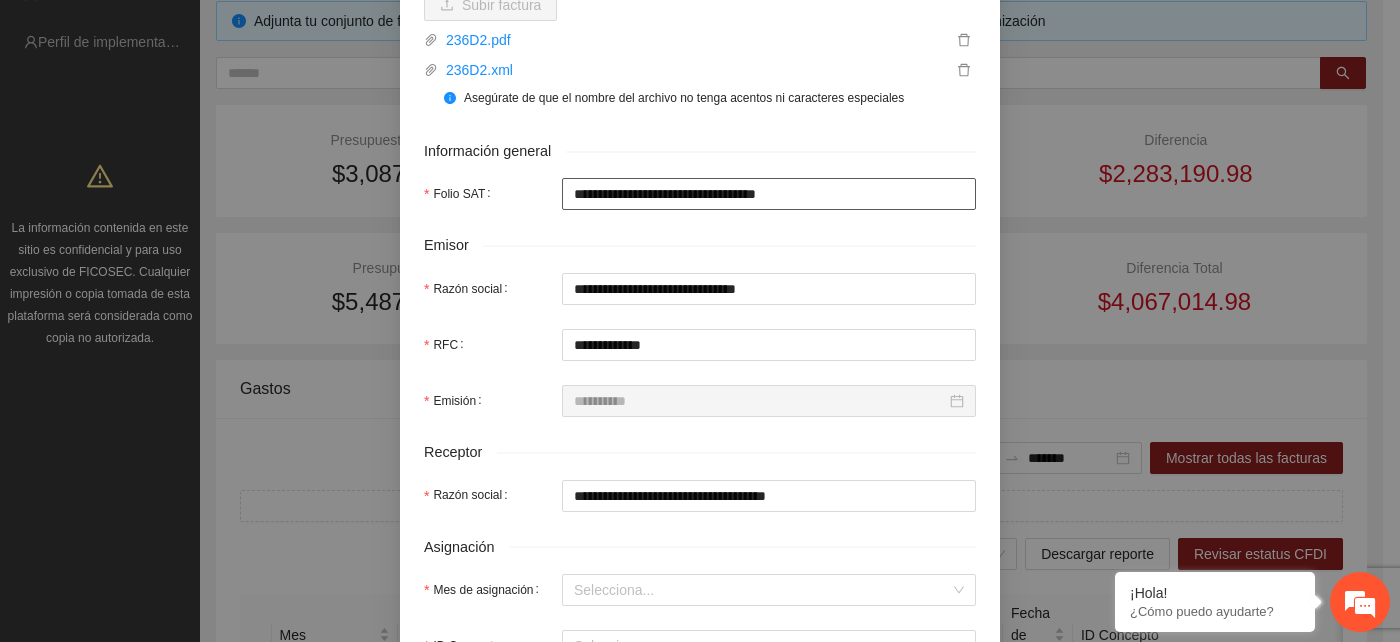 scroll, scrollTop: 333, scrollLeft: 0, axis: vertical 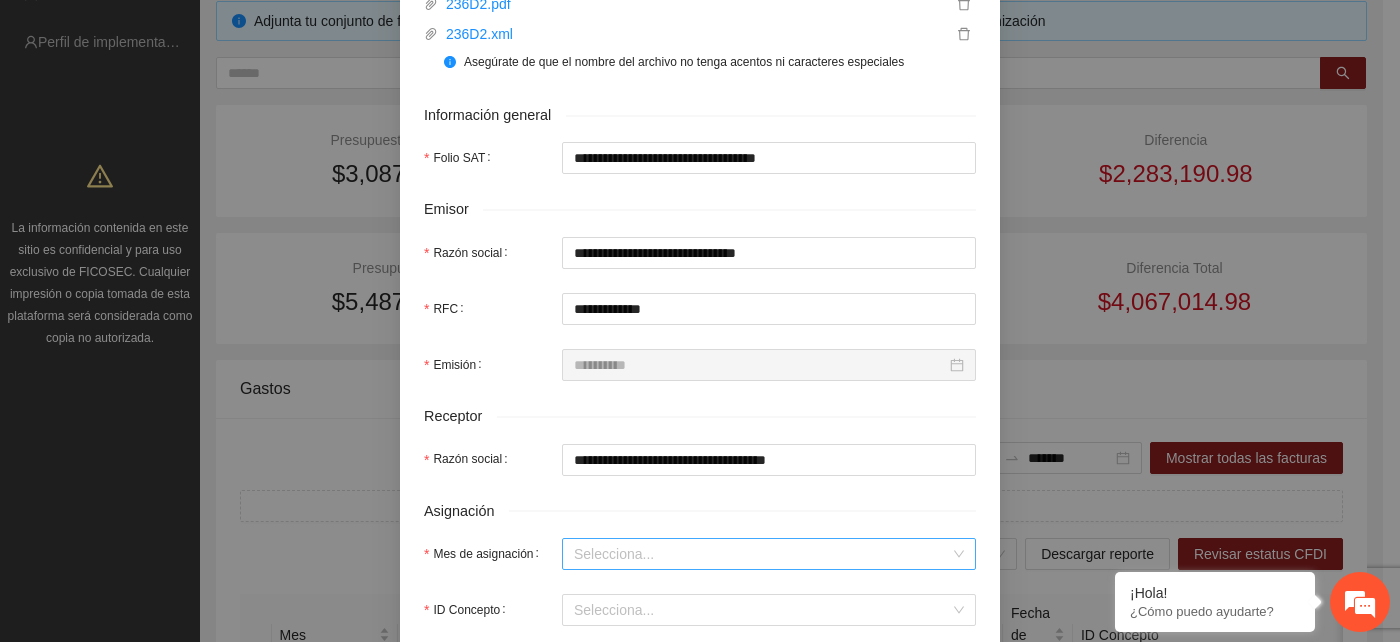 click on "Mes de asignación" at bounding box center [762, 554] 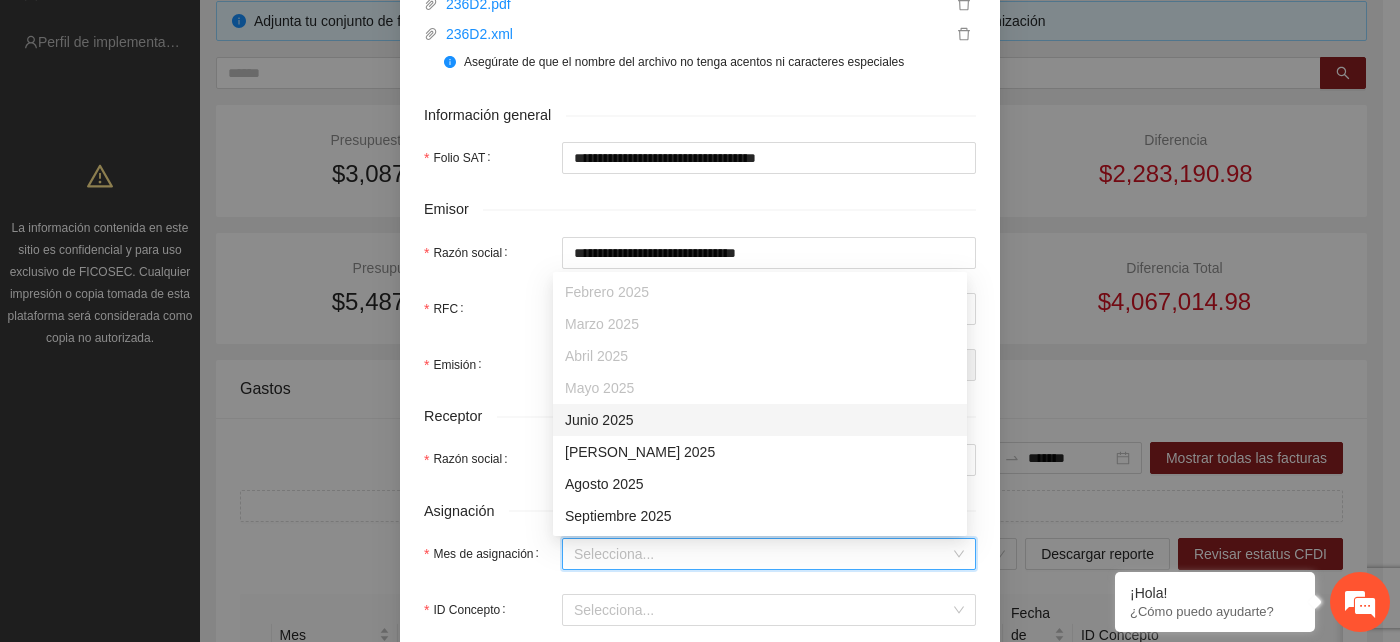 click on "Junio 2025" at bounding box center (760, 420) 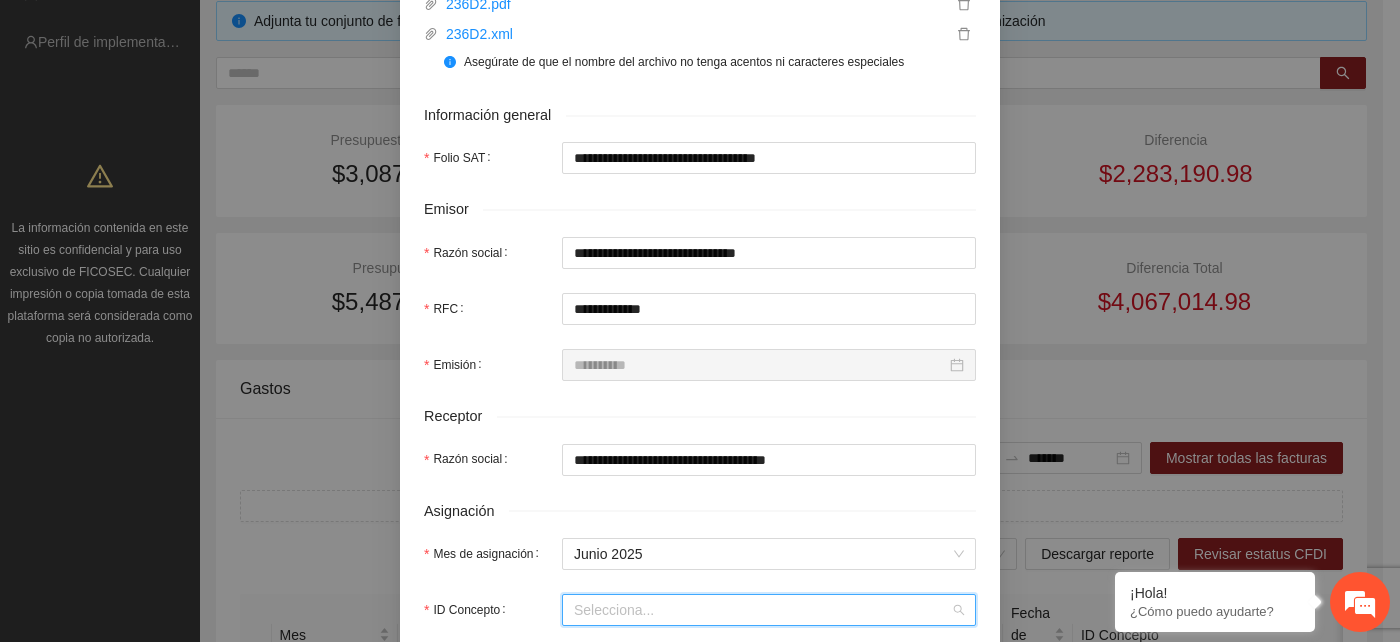 click on "ID Concepto" at bounding box center (762, 610) 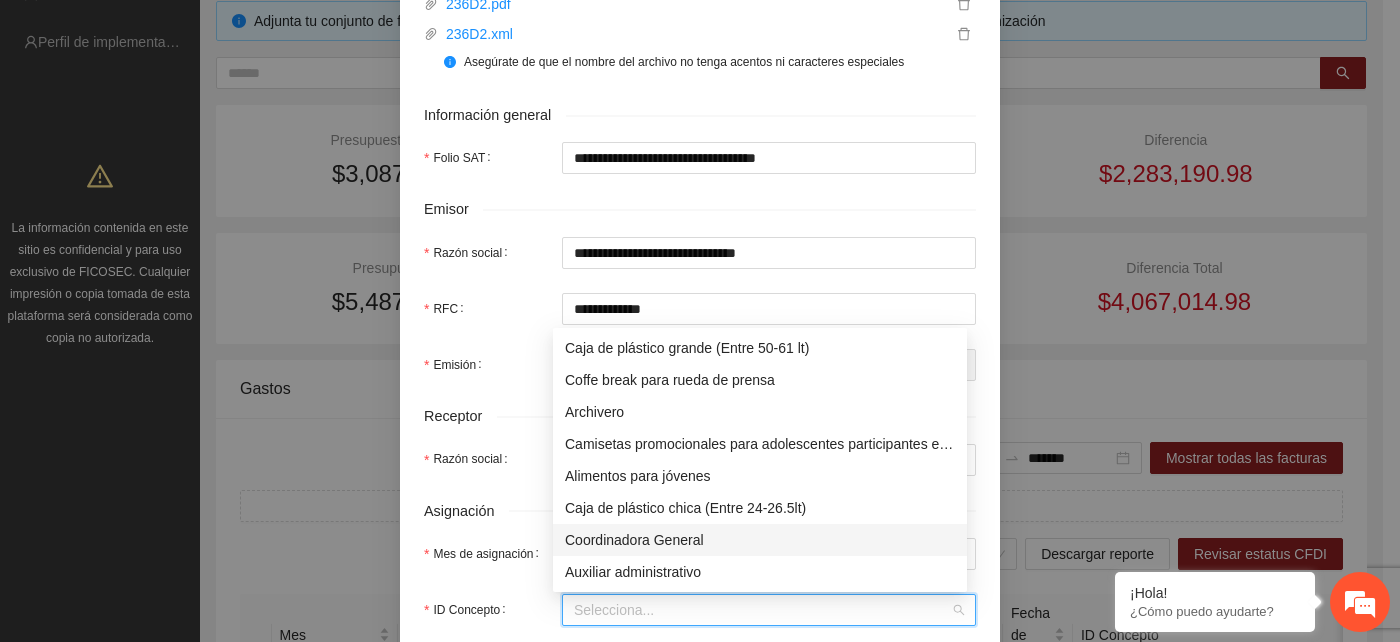 click on "Coordinadora General" at bounding box center [760, 540] 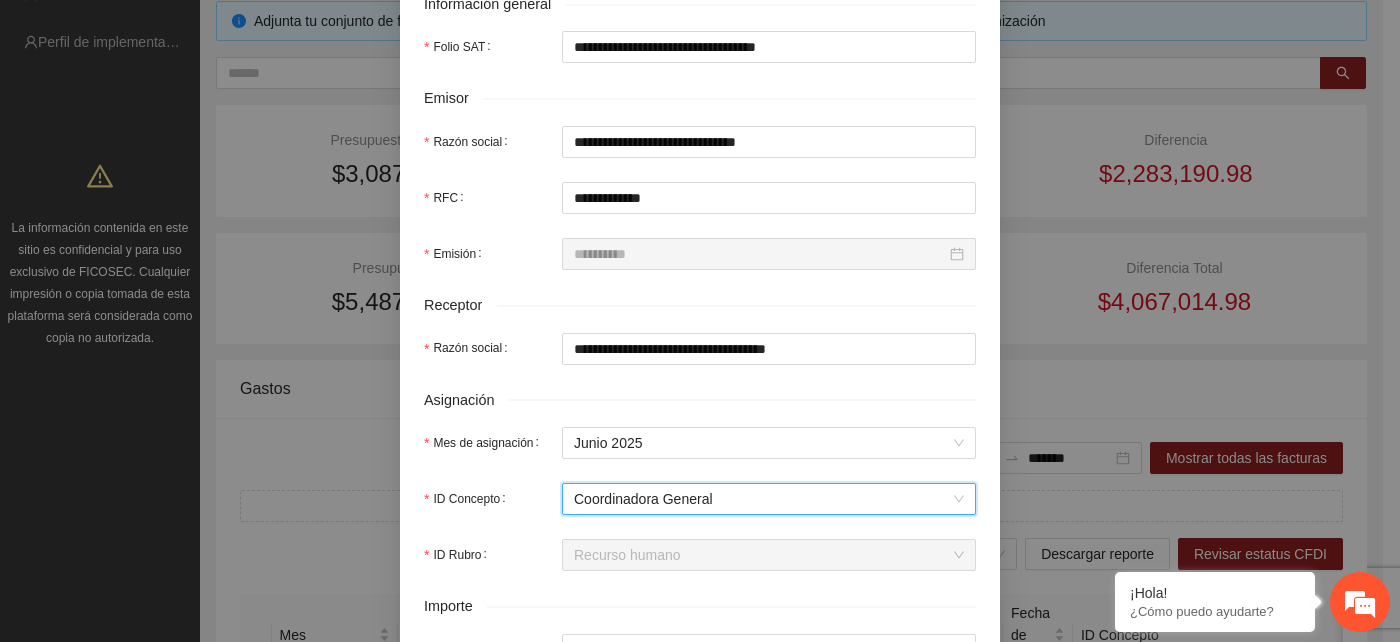 scroll, scrollTop: 555, scrollLeft: 0, axis: vertical 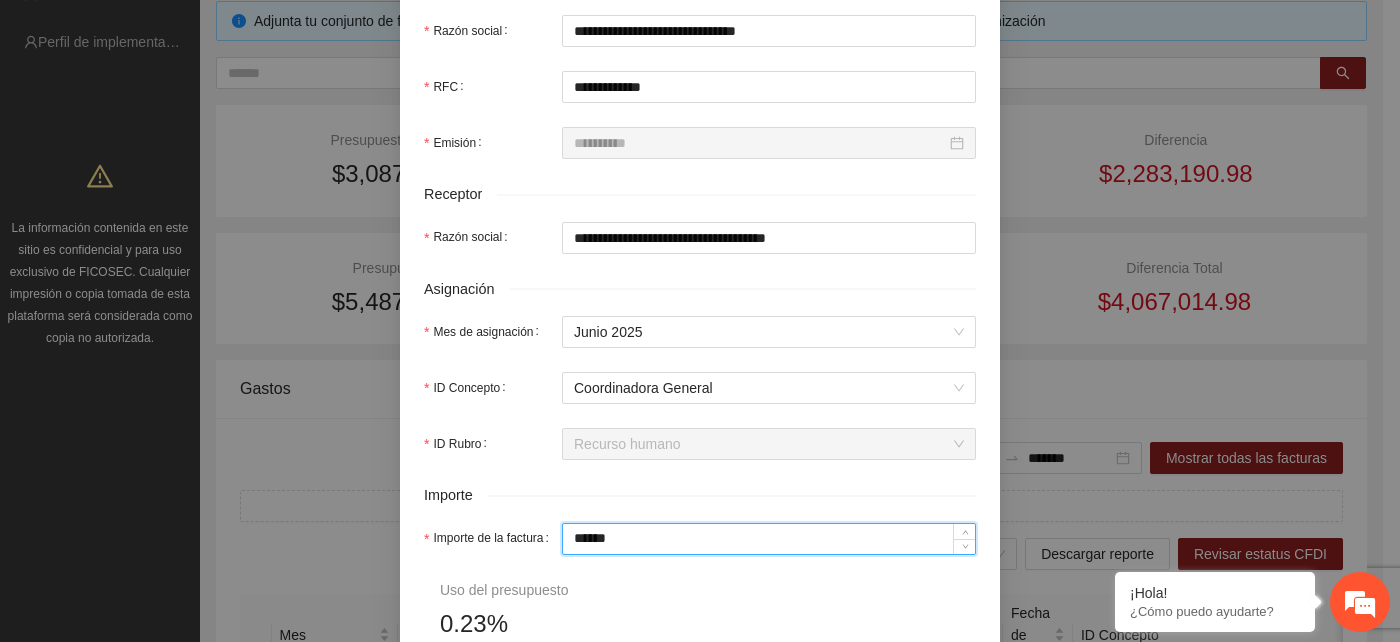drag, startPoint x: 607, startPoint y: 537, endPoint x: 555, endPoint y: 542, distance: 52.23983 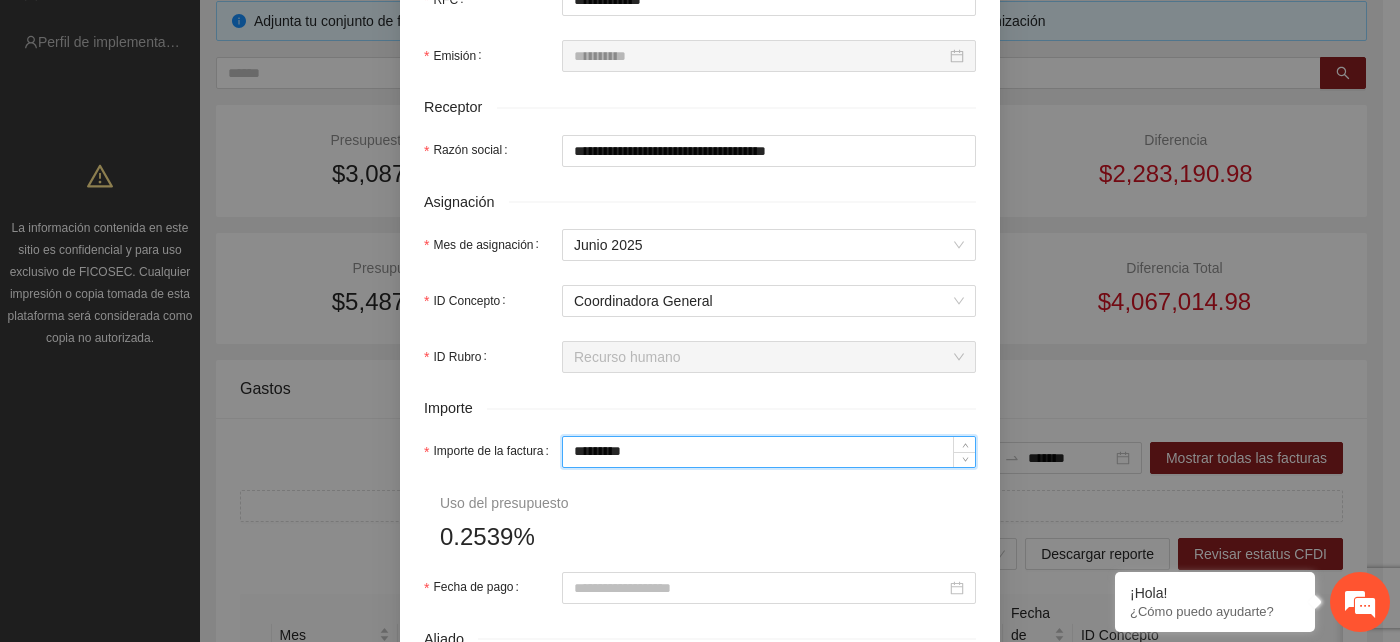 scroll, scrollTop: 666, scrollLeft: 0, axis: vertical 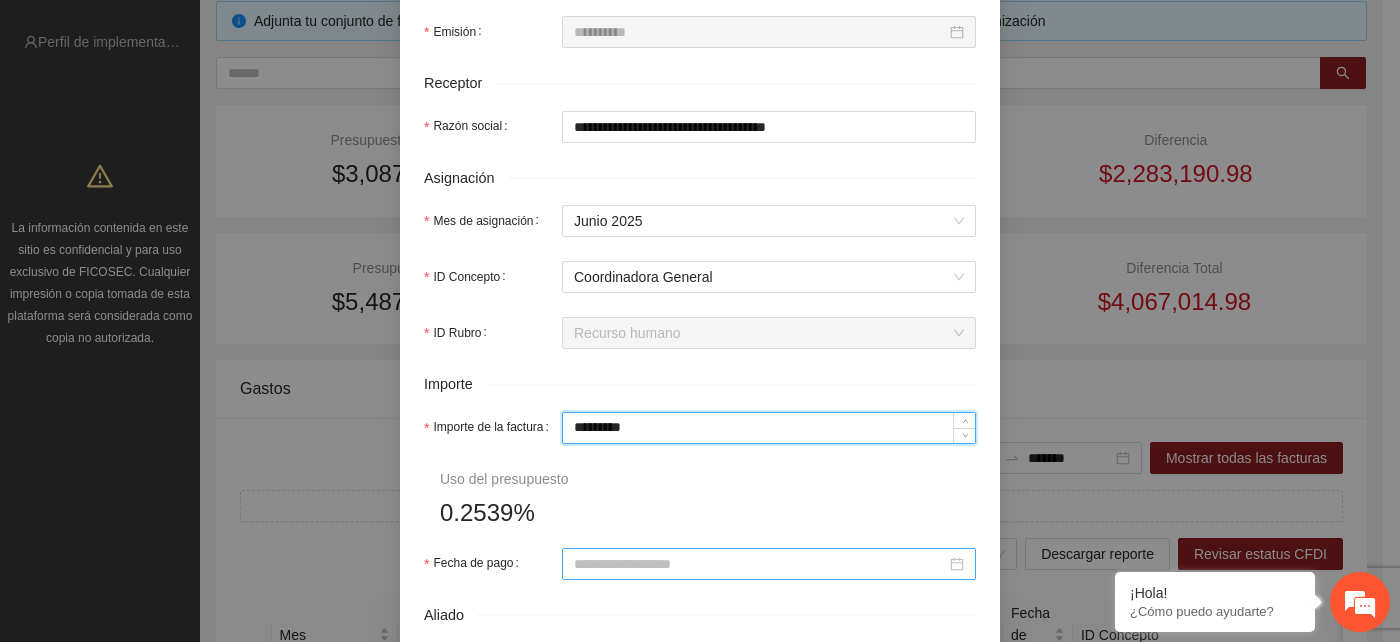 click on "Fecha de pago" at bounding box center [760, 564] 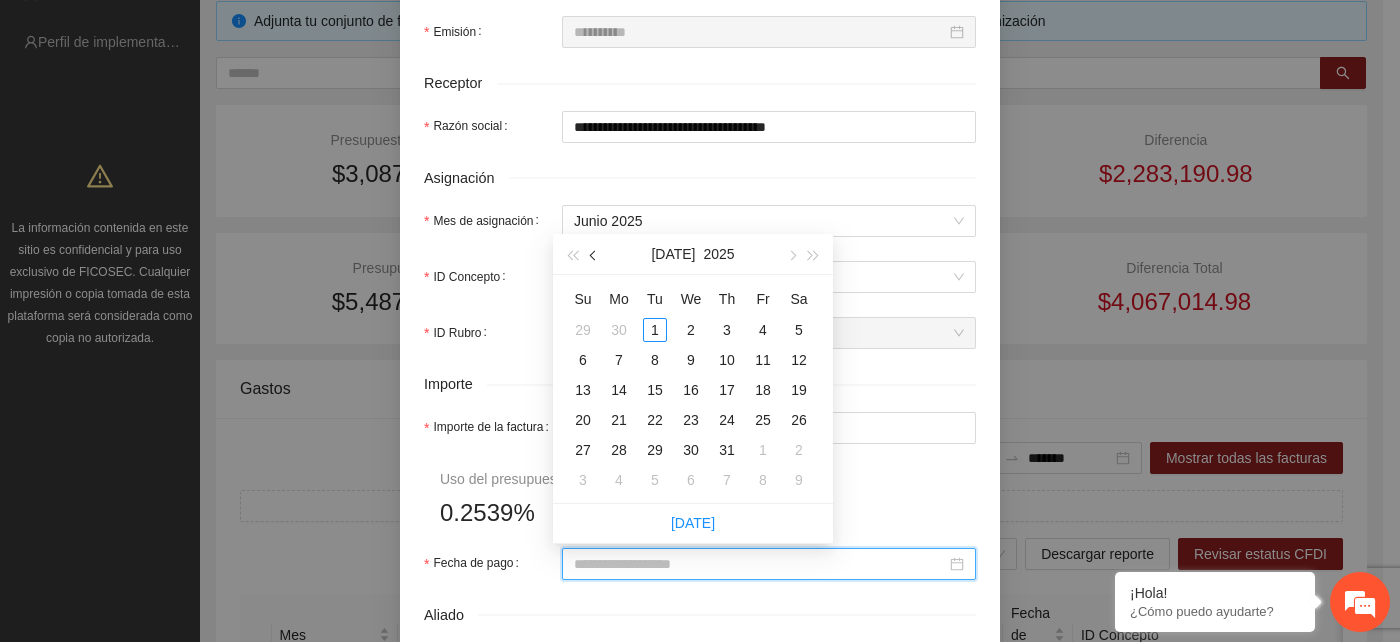 click at bounding box center (595, 255) 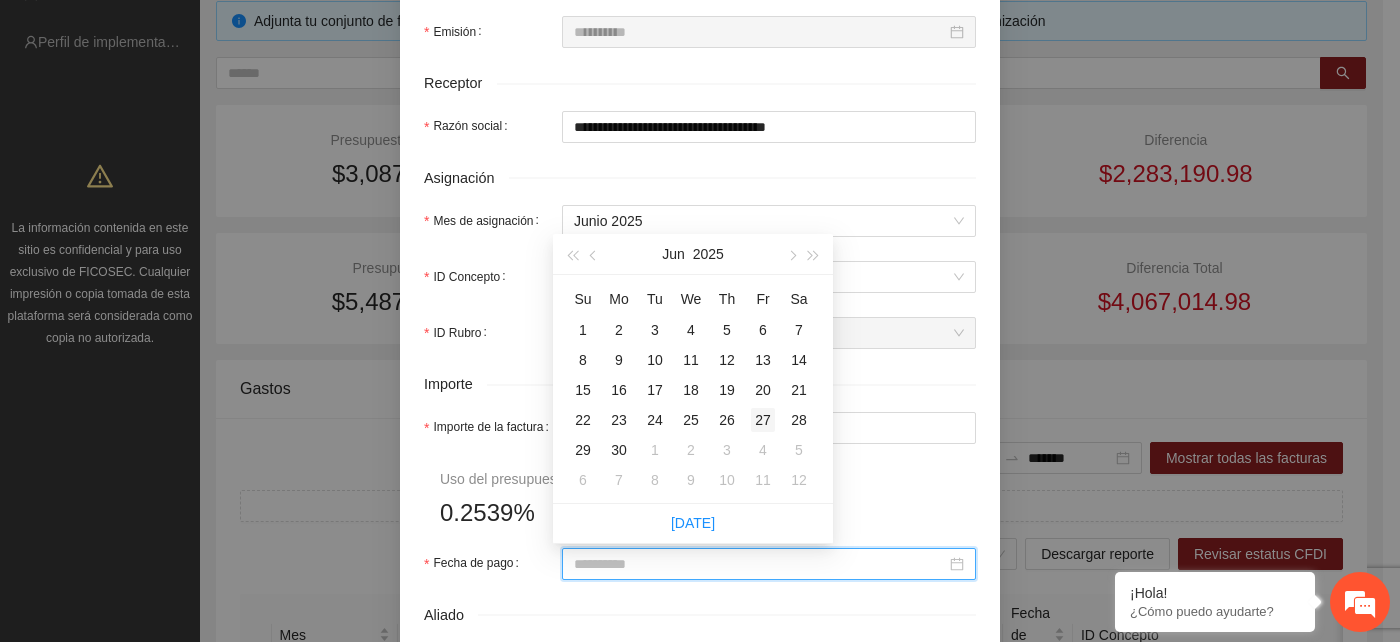 click on "27" at bounding box center [763, 420] 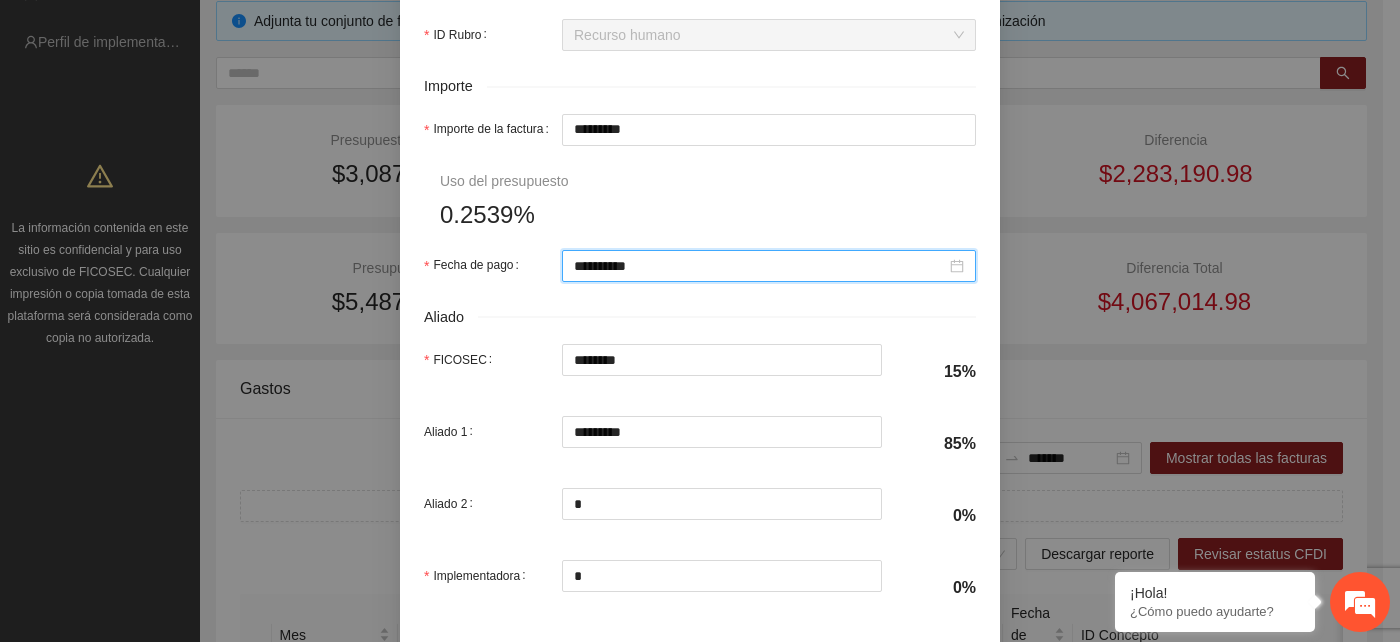 scroll, scrollTop: 1000, scrollLeft: 0, axis: vertical 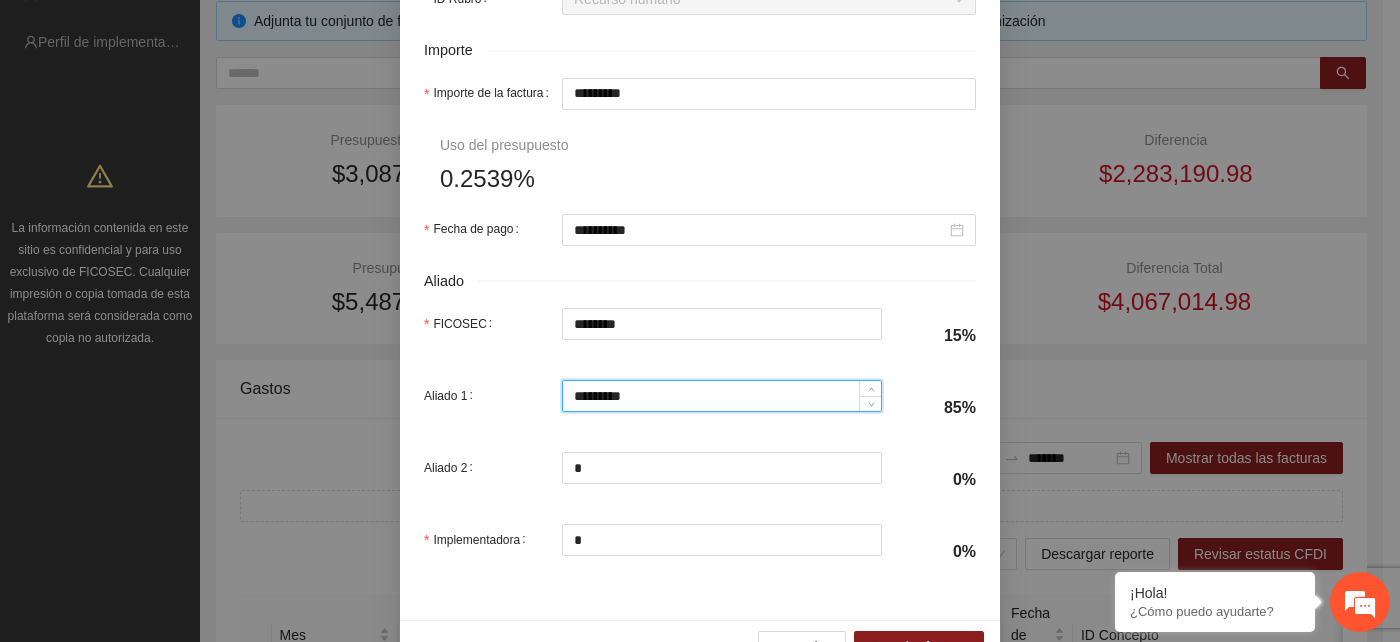 click on "*********" at bounding box center [722, 396] 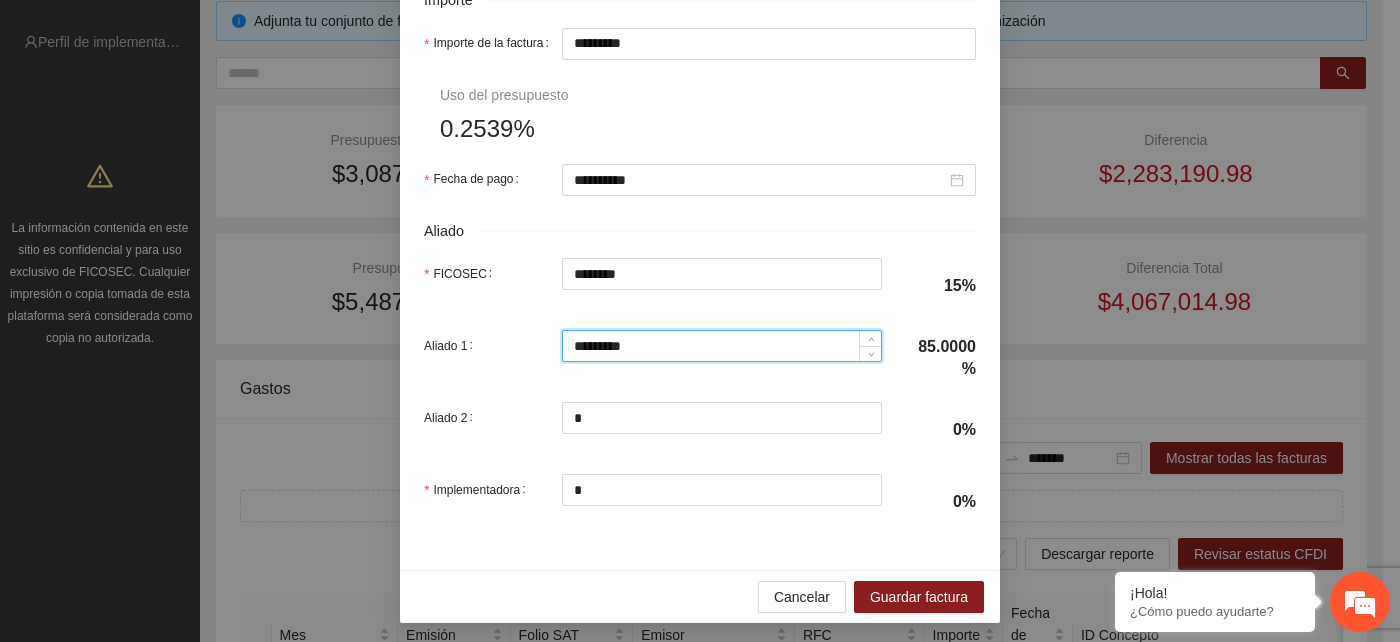 scroll, scrollTop: 1056, scrollLeft: 0, axis: vertical 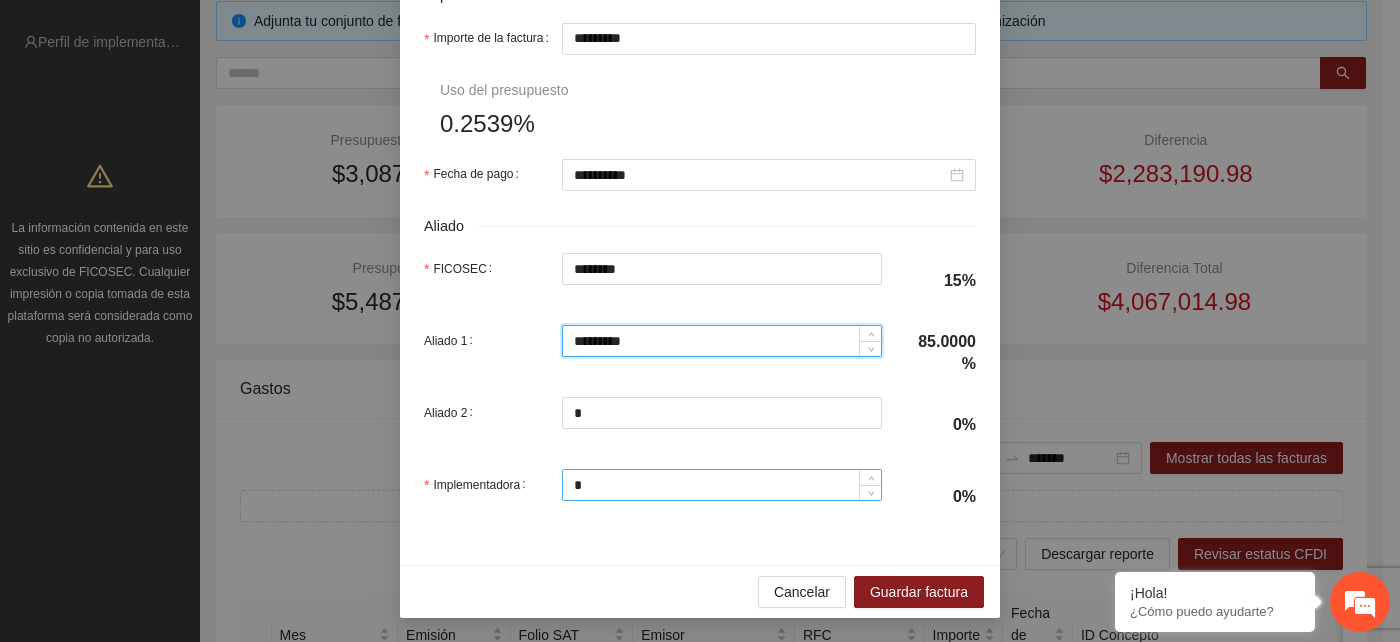 click on "*" at bounding box center [722, 485] 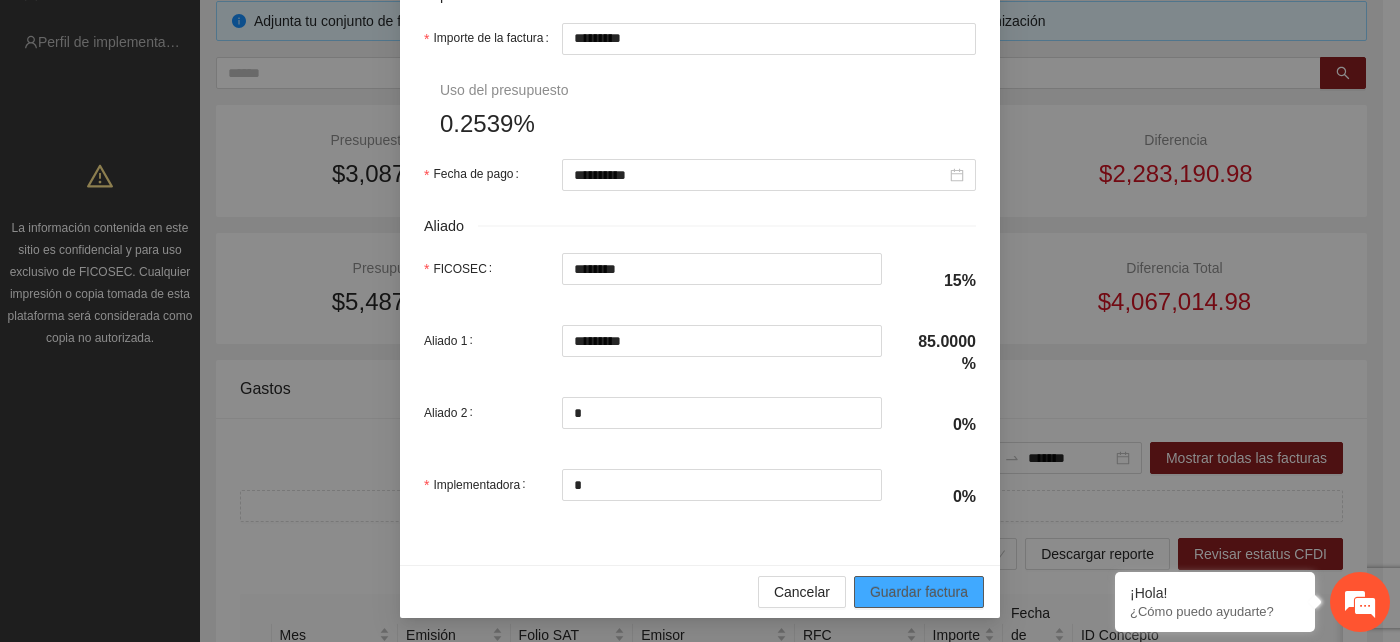 click on "Guardar factura" at bounding box center (919, 592) 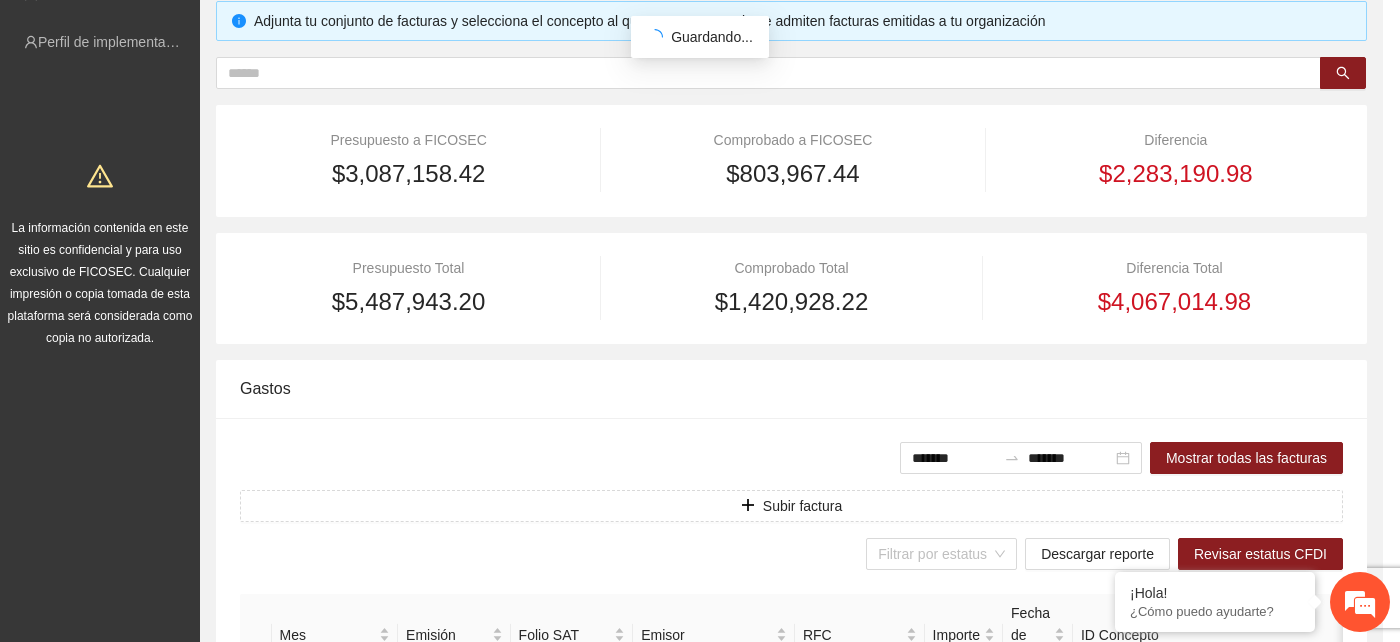 scroll, scrollTop: 996, scrollLeft: 0, axis: vertical 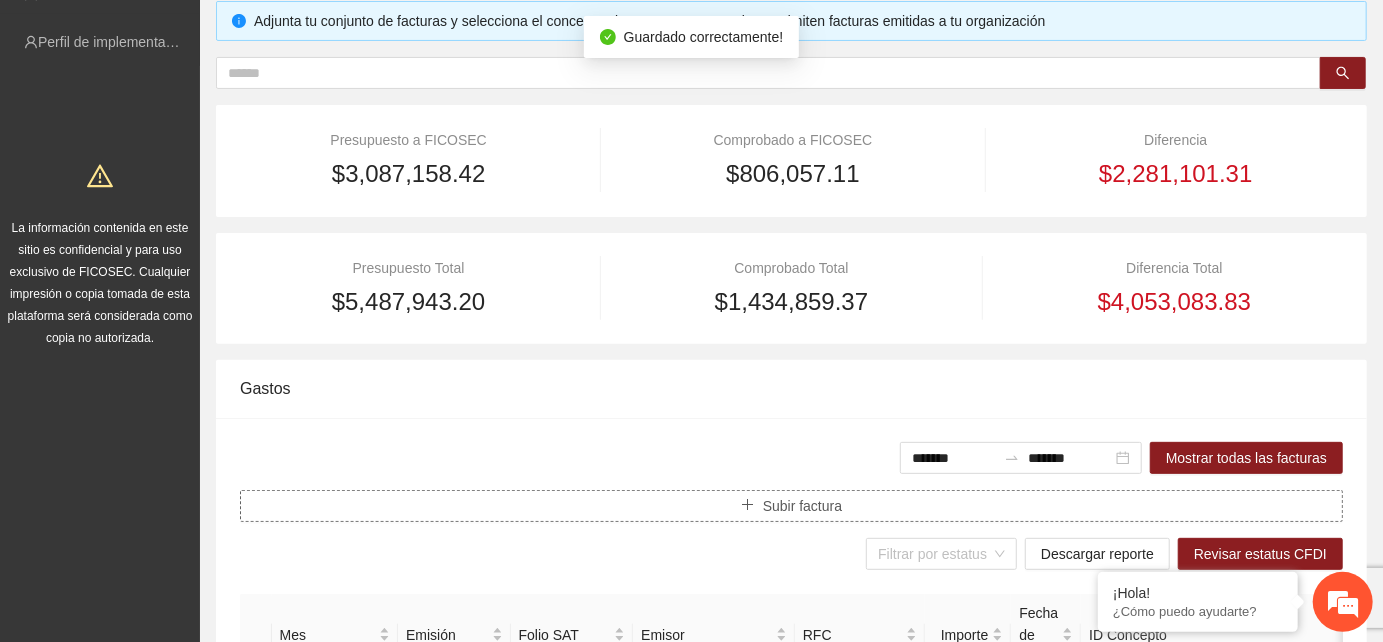 click on "Subir factura" at bounding box center (802, 506) 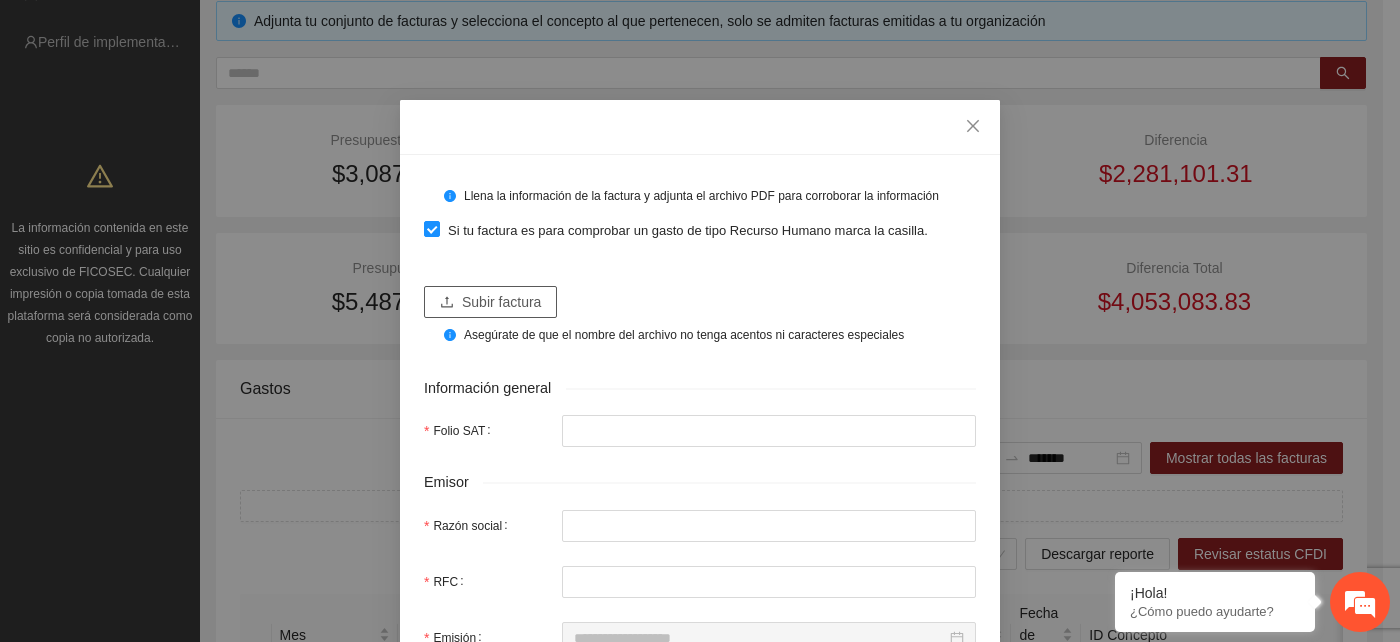 click on "Subir factura" at bounding box center (490, 302) 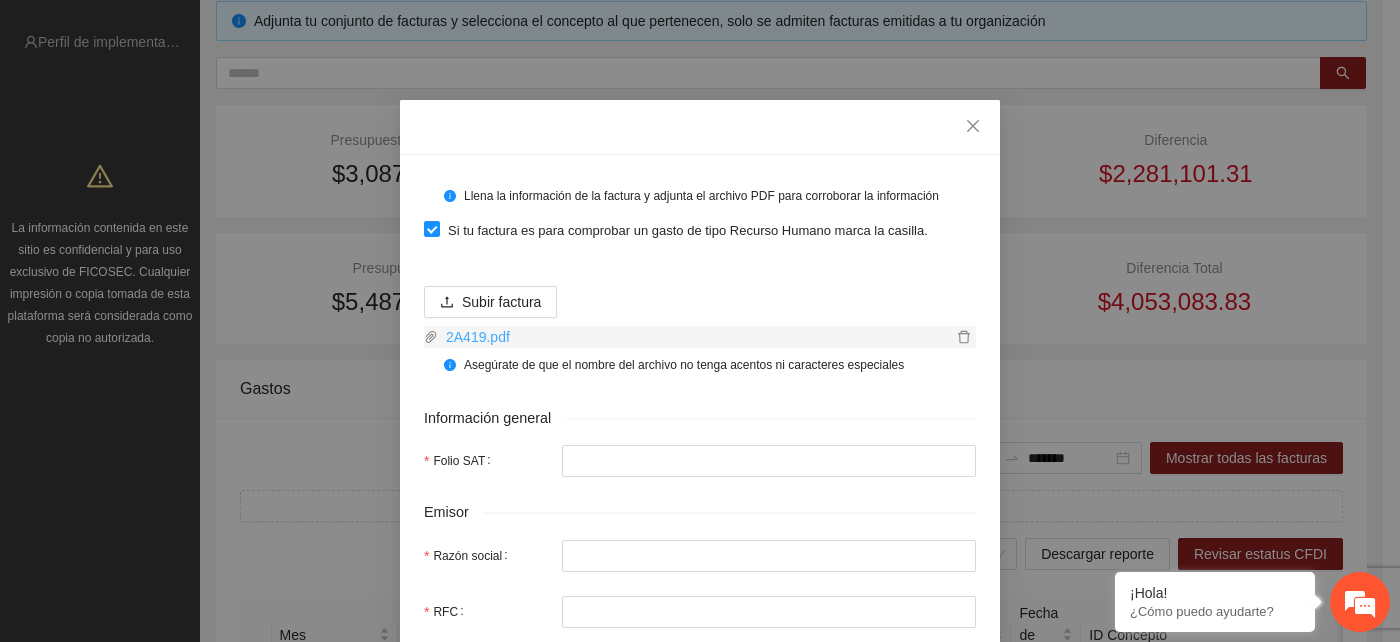 click on "2A419.pdf" at bounding box center (695, 337) 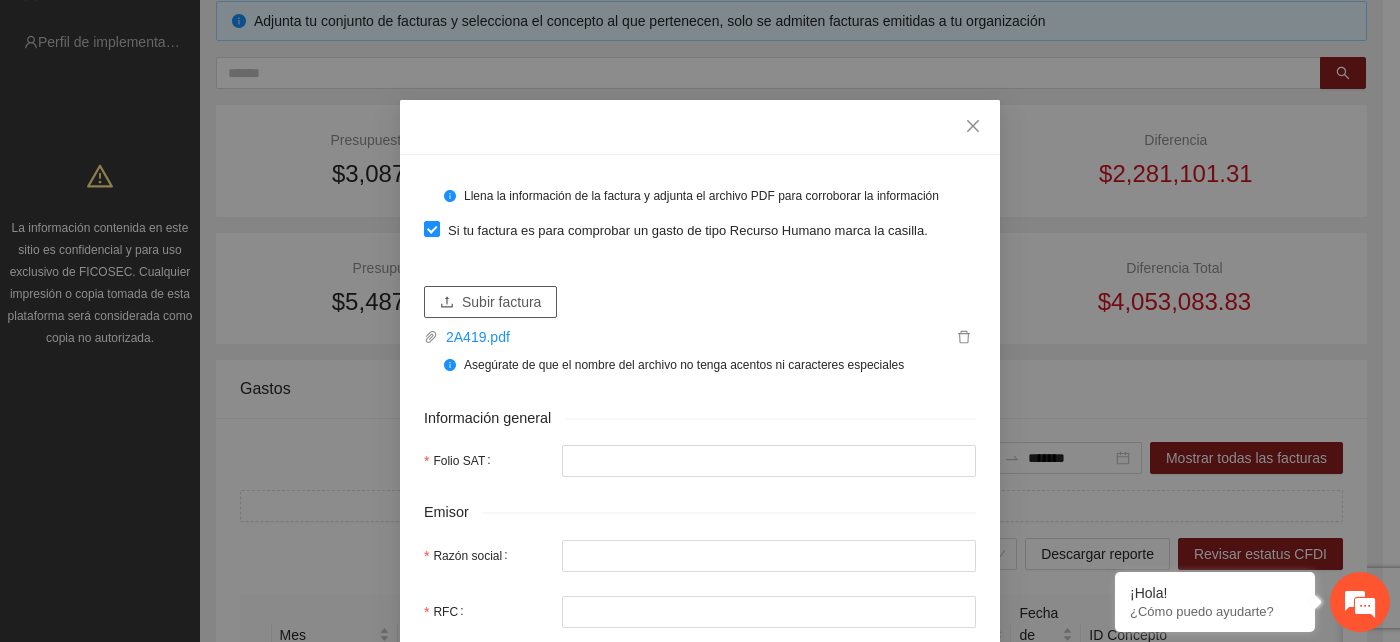 click on "Subir factura" at bounding box center [501, 302] 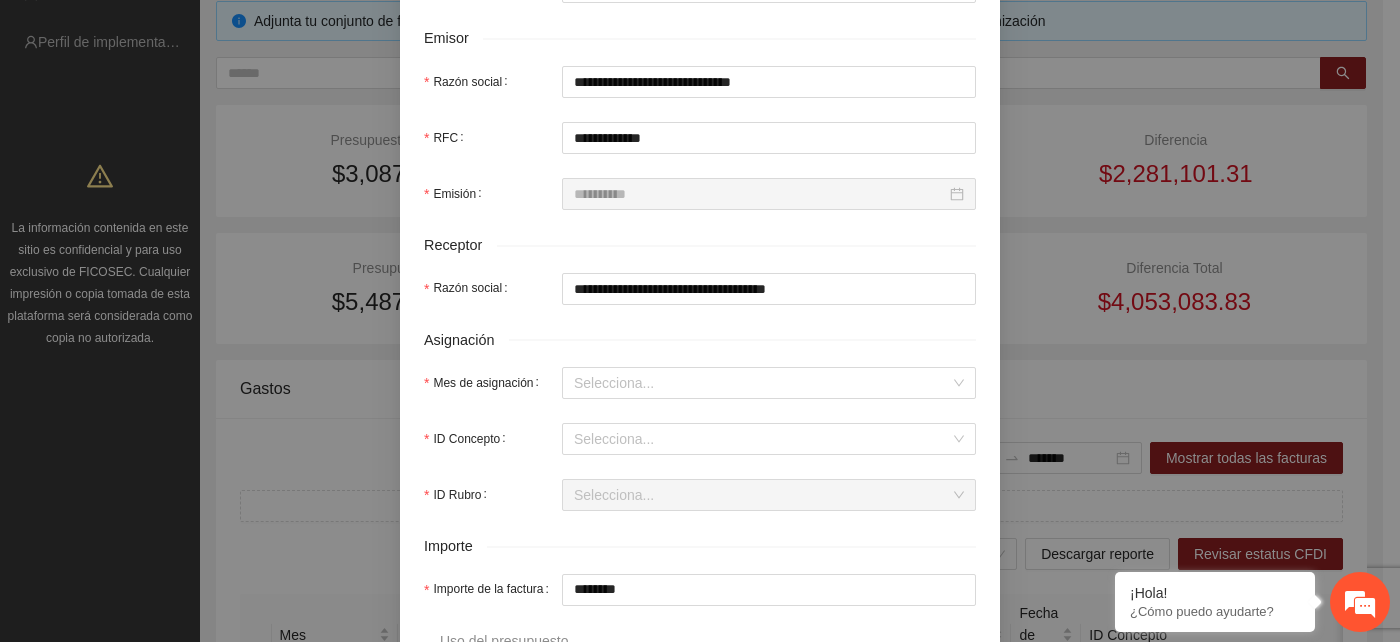 scroll, scrollTop: 555, scrollLeft: 0, axis: vertical 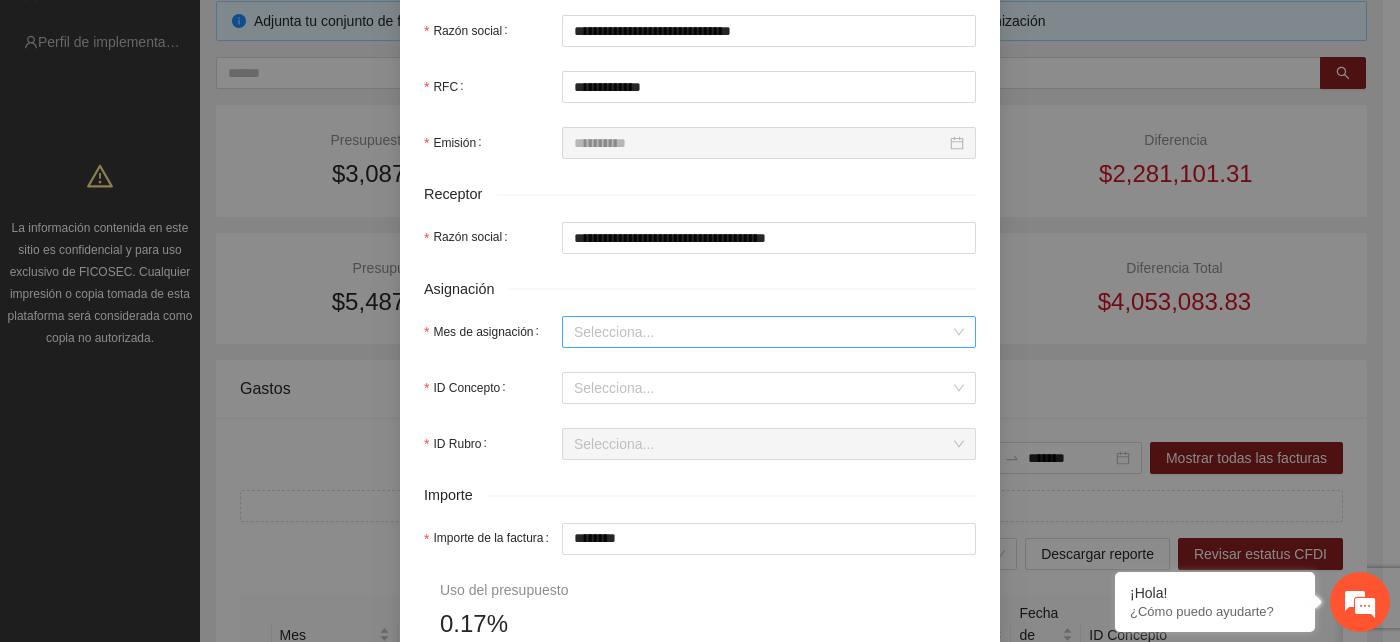 click on "Mes de asignación" at bounding box center [762, 332] 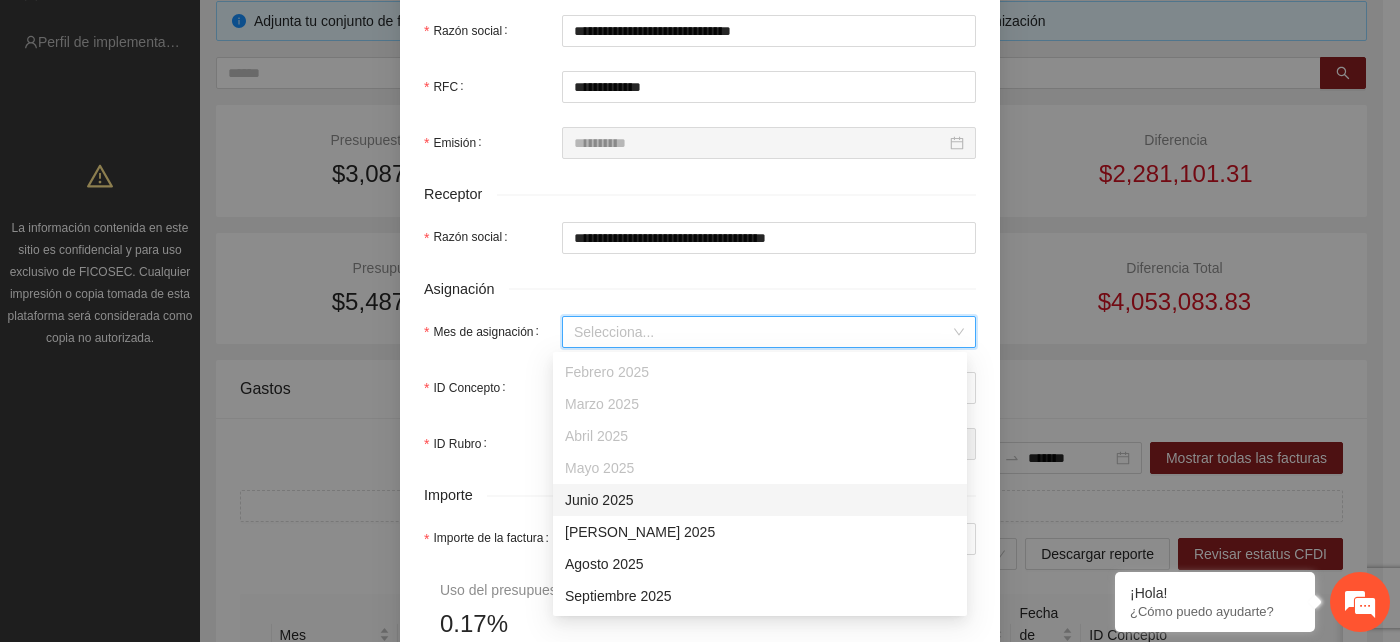 click on "Junio 2025" at bounding box center [760, 500] 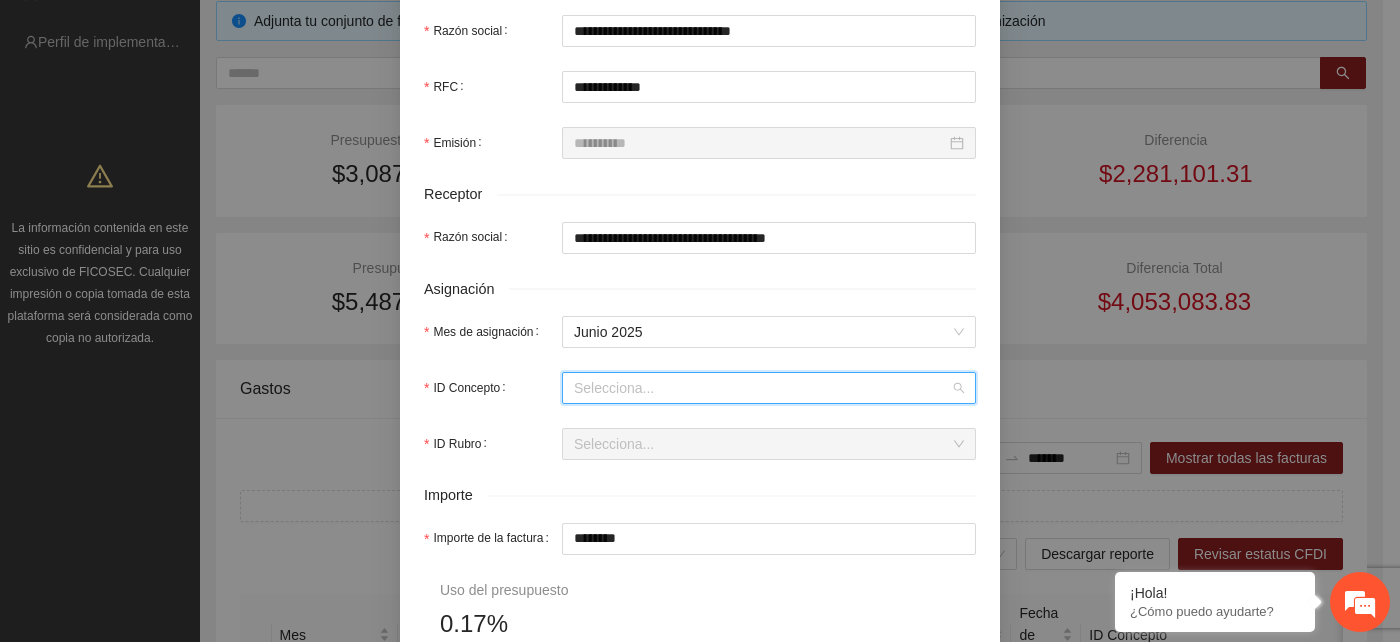 click on "ID Concepto" at bounding box center [762, 388] 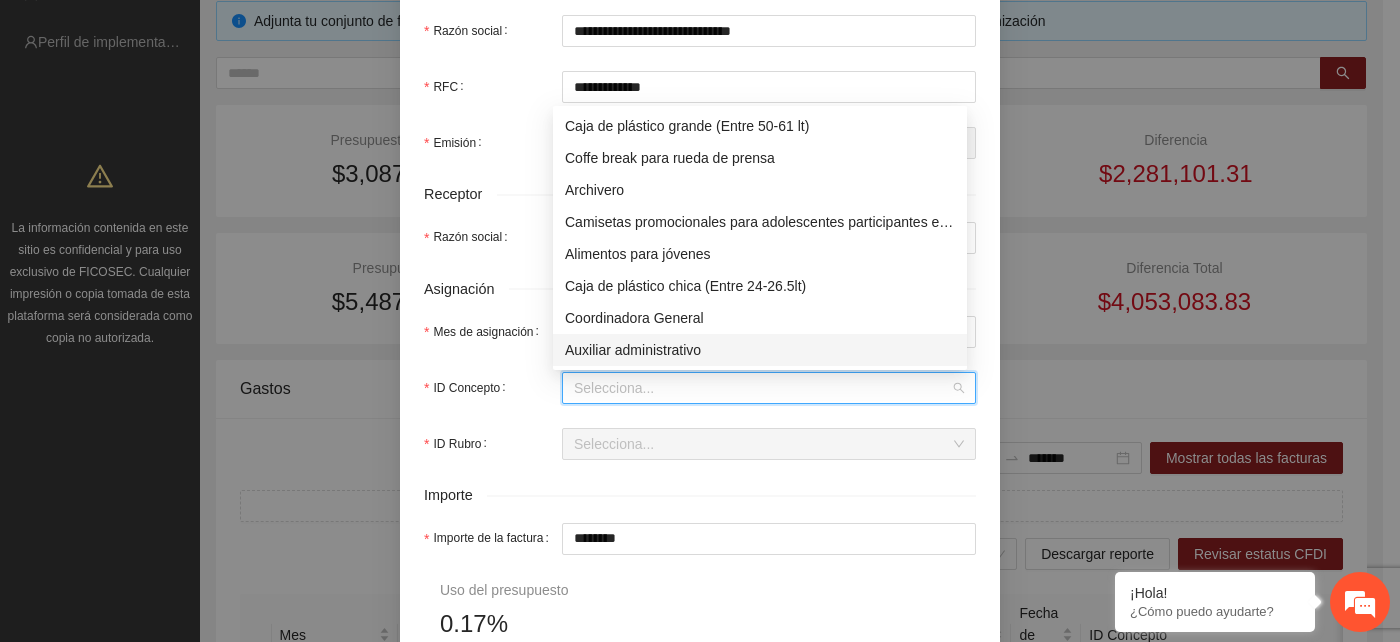 click on "Auxiliar administrativo" at bounding box center (760, 350) 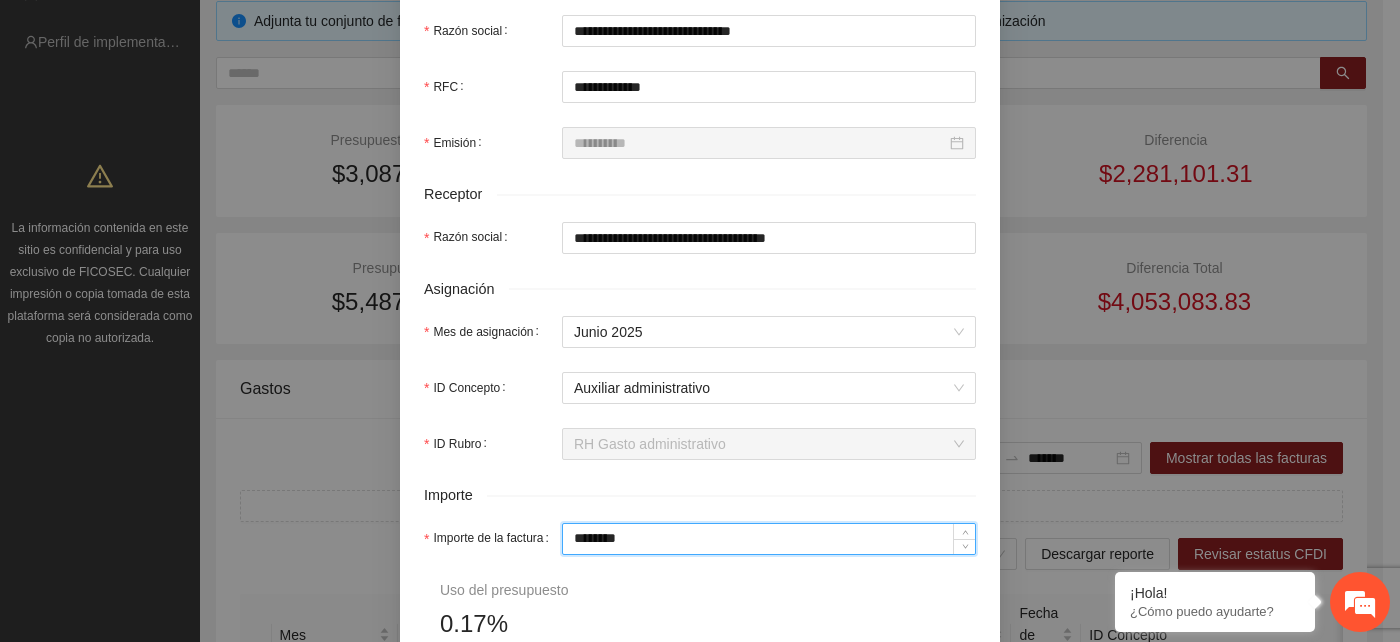 drag, startPoint x: 628, startPoint y: 536, endPoint x: 566, endPoint y: 538, distance: 62.03225 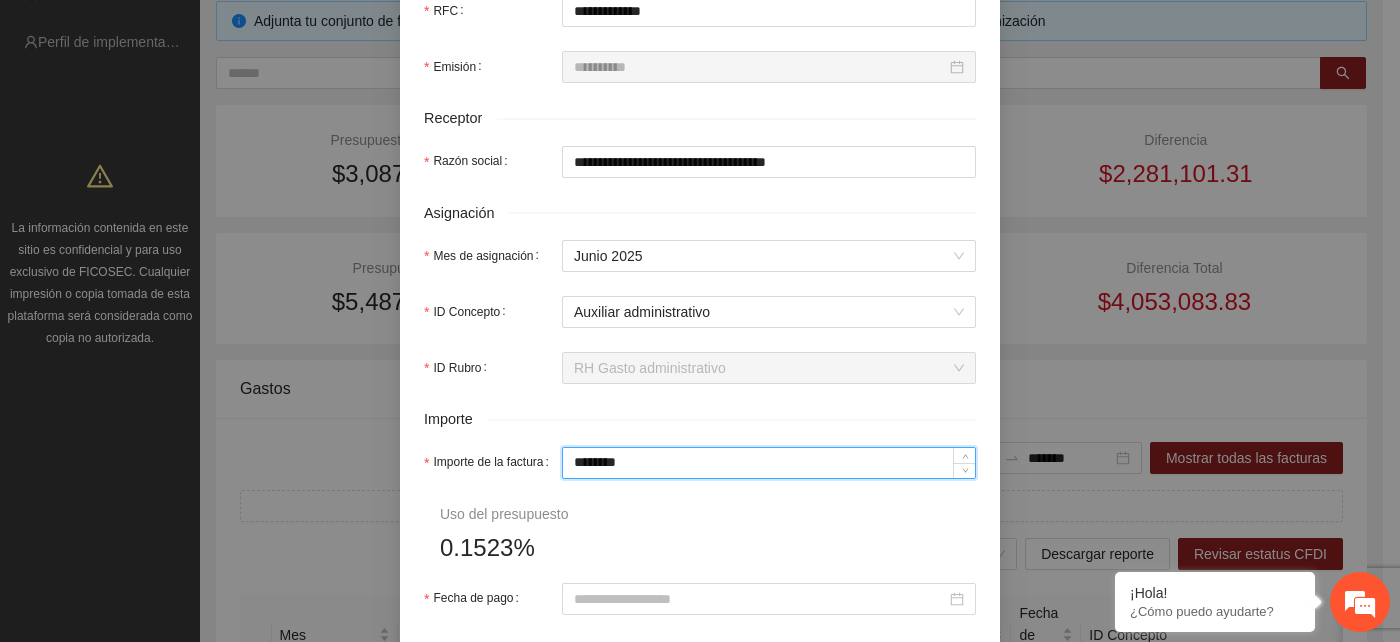 scroll, scrollTop: 666, scrollLeft: 0, axis: vertical 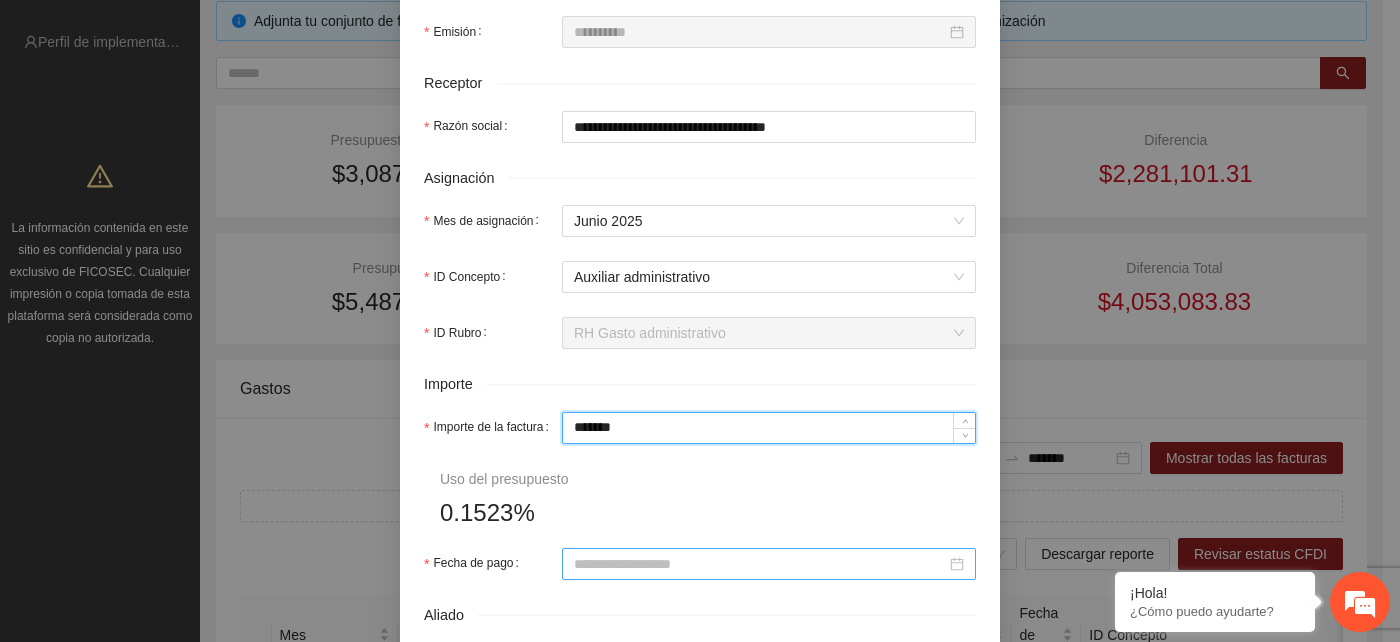 click on "Fecha de pago" at bounding box center (760, 564) 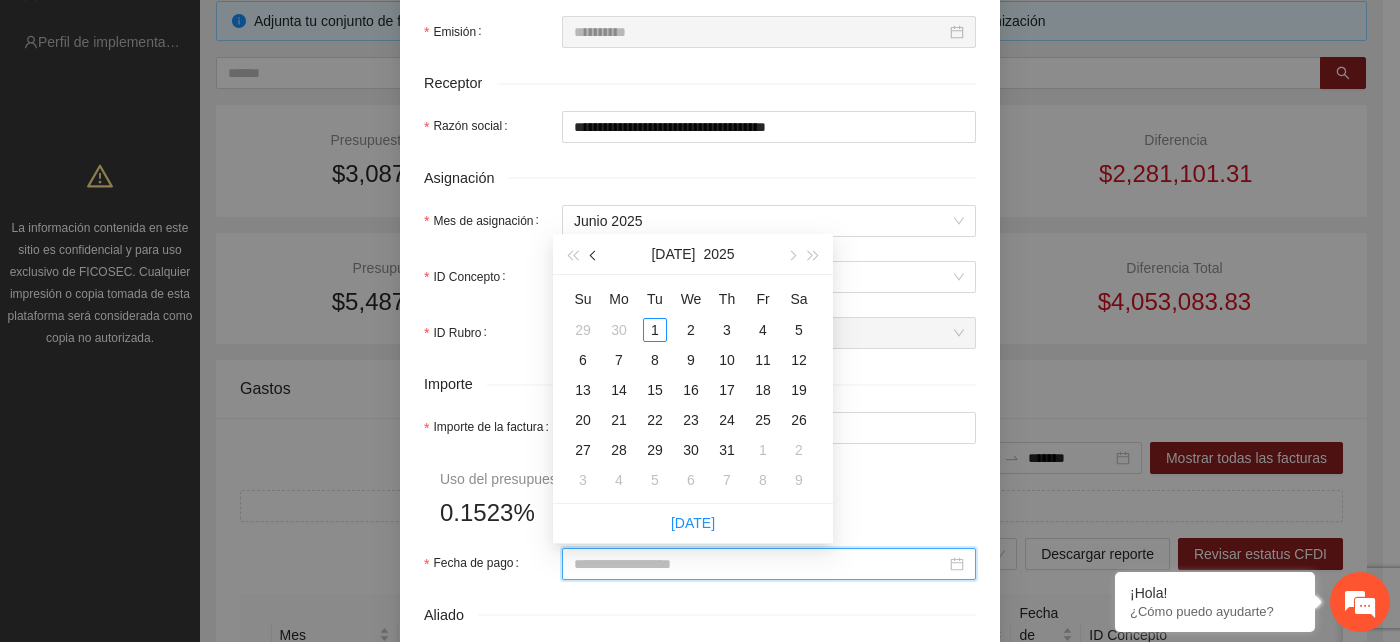 click at bounding box center [594, 254] 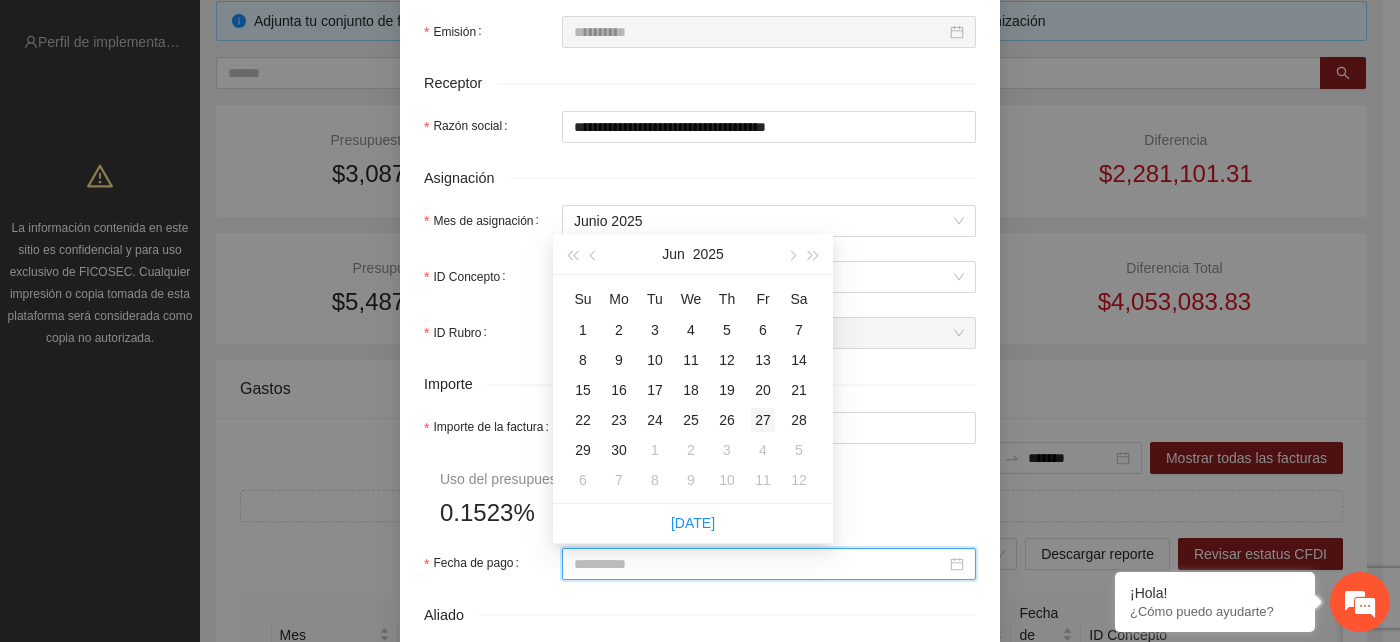 click on "27" at bounding box center (763, 420) 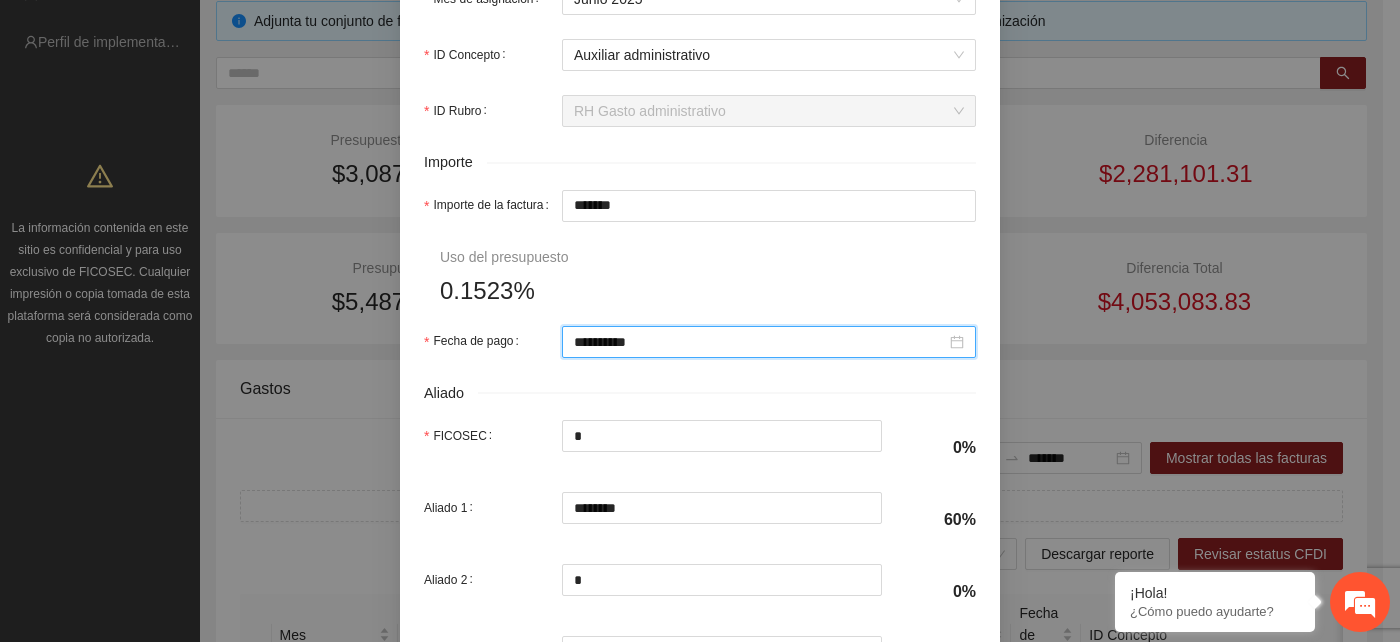 scroll, scrollTop: 1000, scrollLeft: 0, axis: vertical 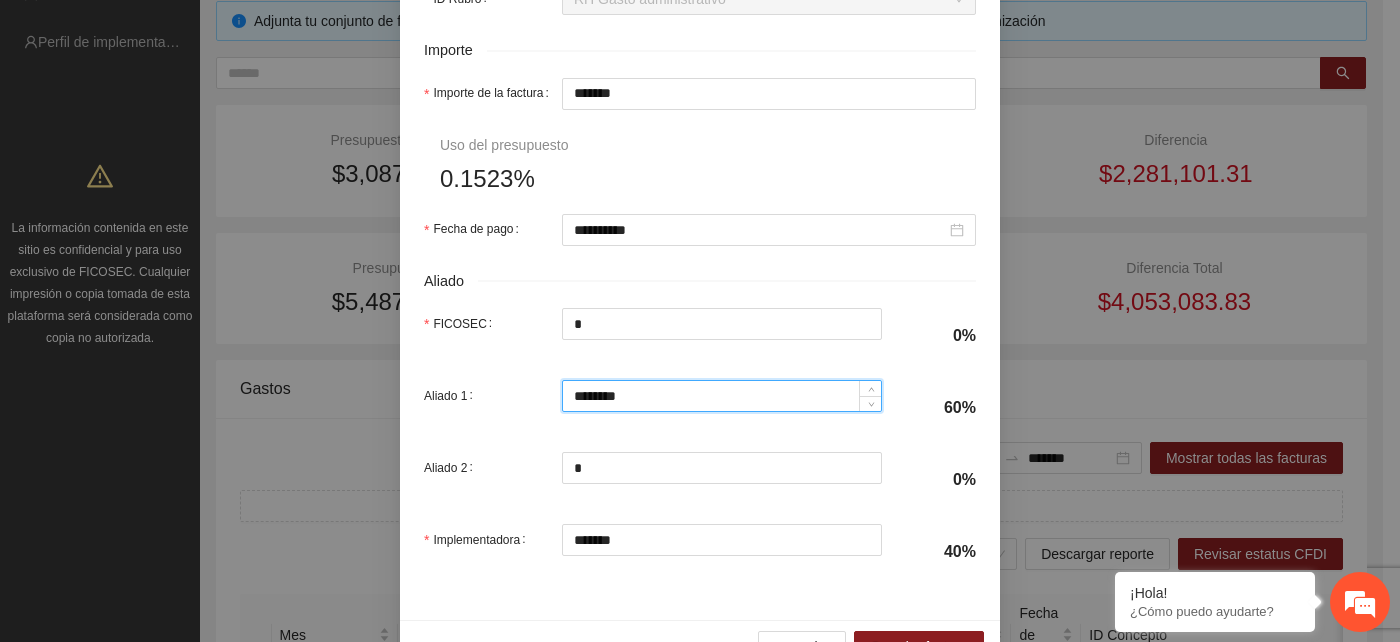 click on "********" at bounding box center [722, 396] 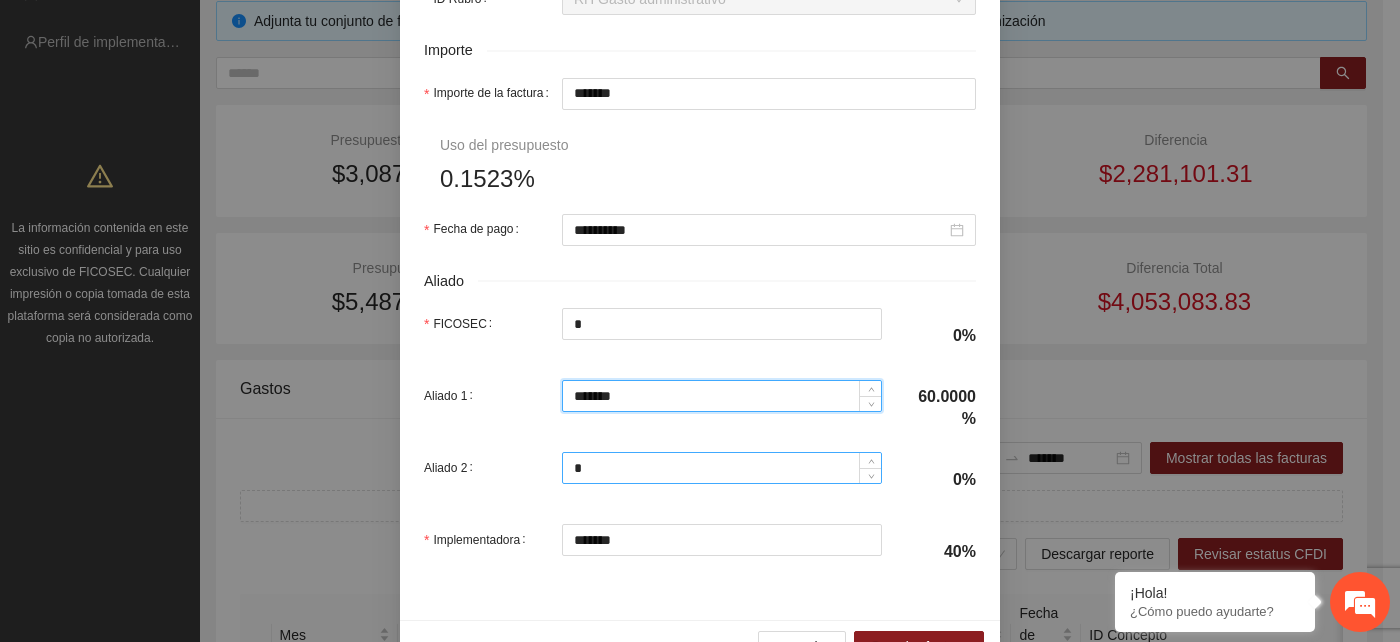 click on "*" at bounding box center (722, 468) 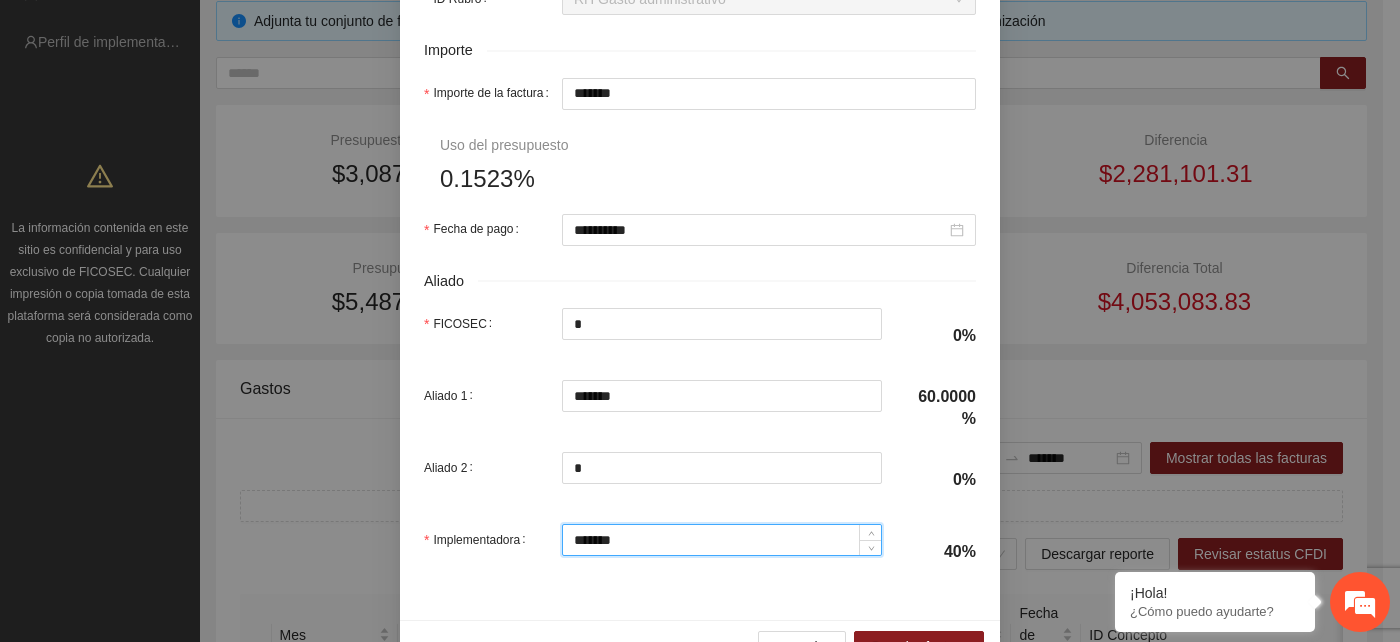 click on "*******" at bounding box center [722, 540] 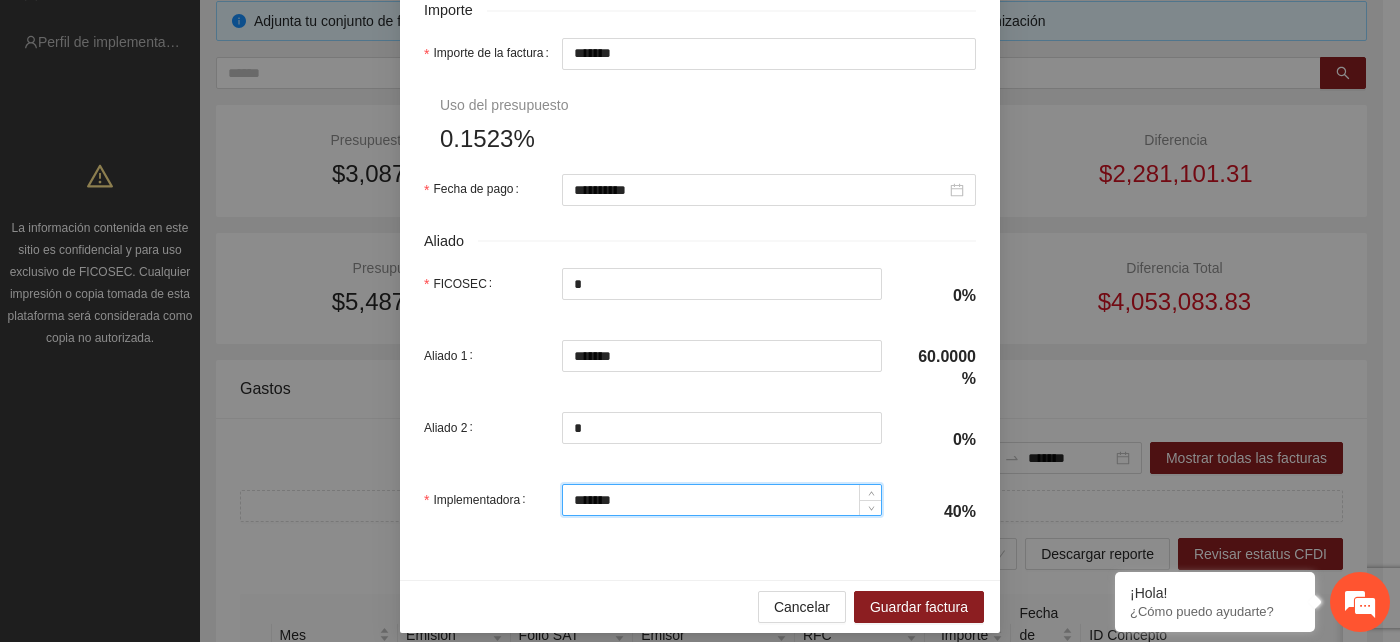 scroll, scrollTop: 1056, scrollLeft: 0, axis: vertical 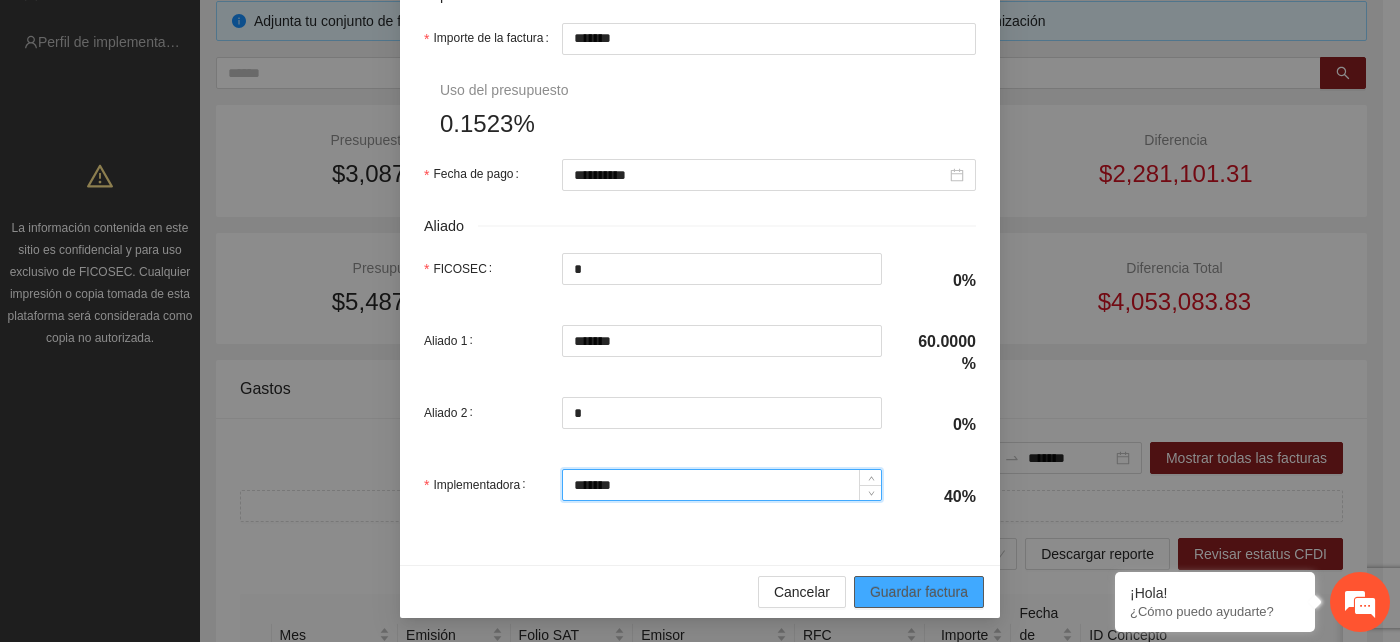 click on "Guardar factura" at bounding box center (919, 592) 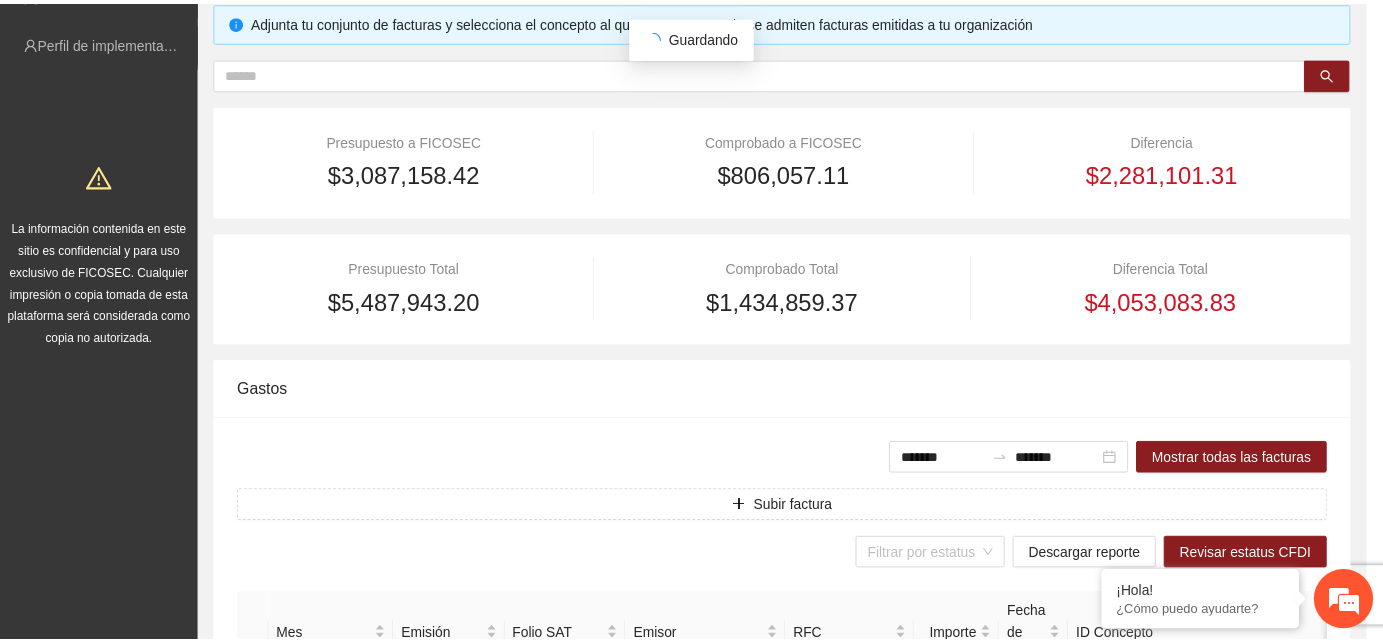 scroll, scrollTop: 896, scrollLeft: 0, axis: vertical 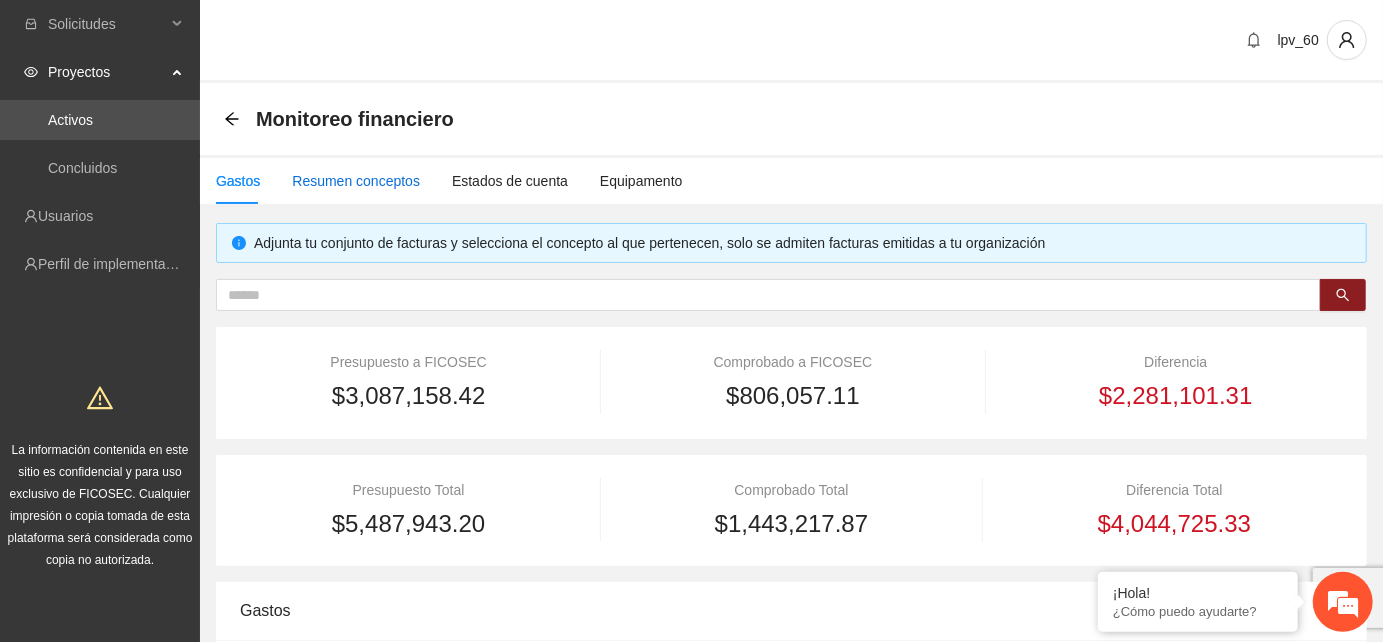 click on "Resumen conceptos" at bounding box center [356, 181] 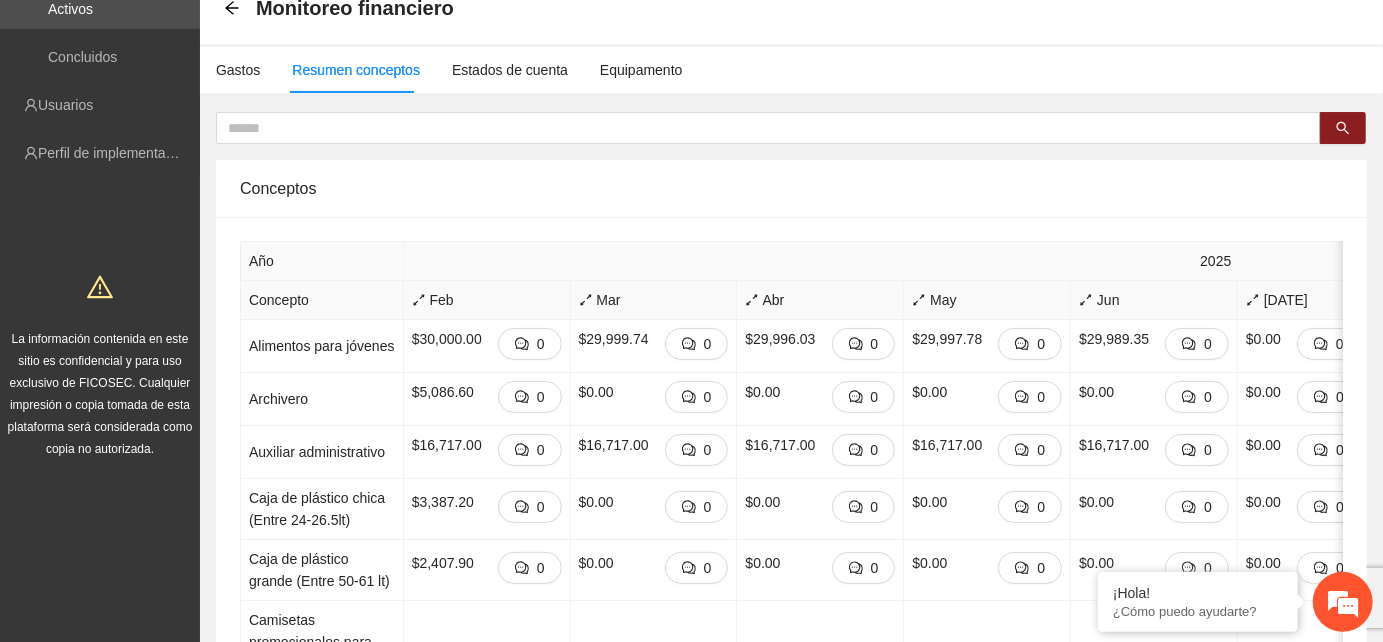 scroll, scrollTop: 0, scrollLeft: 0, axis: both 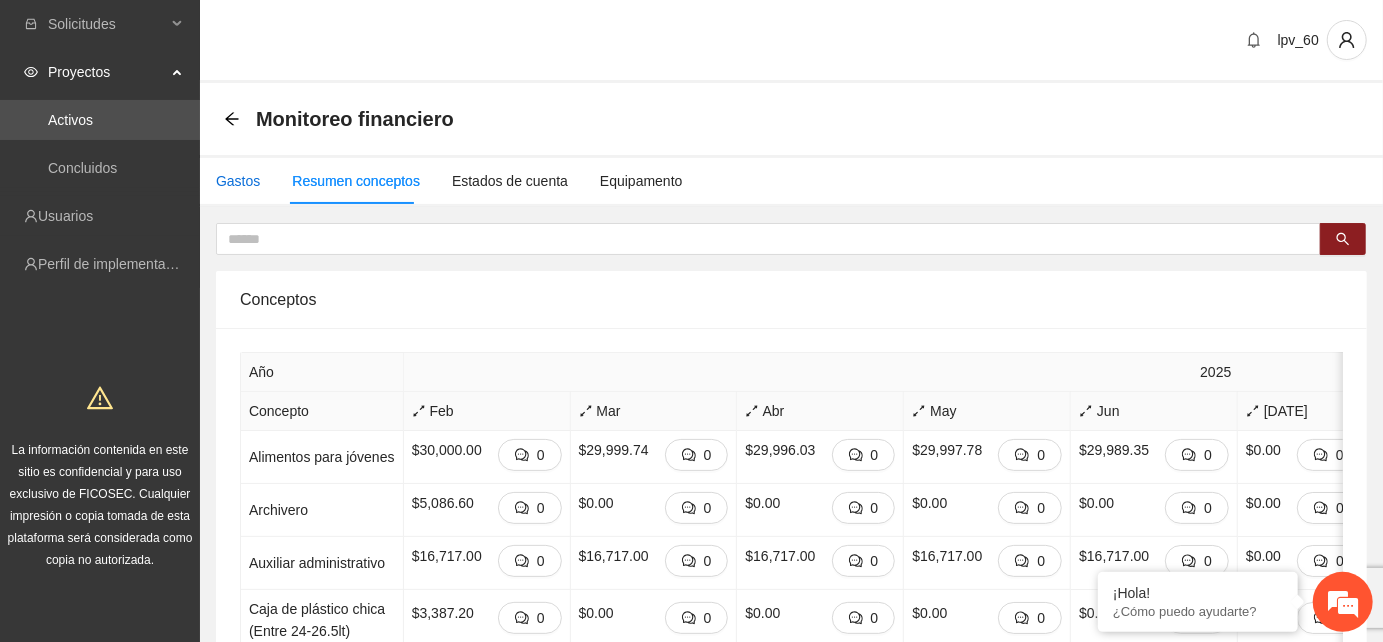 click on "Gastos" at bounding box center (238, 181) 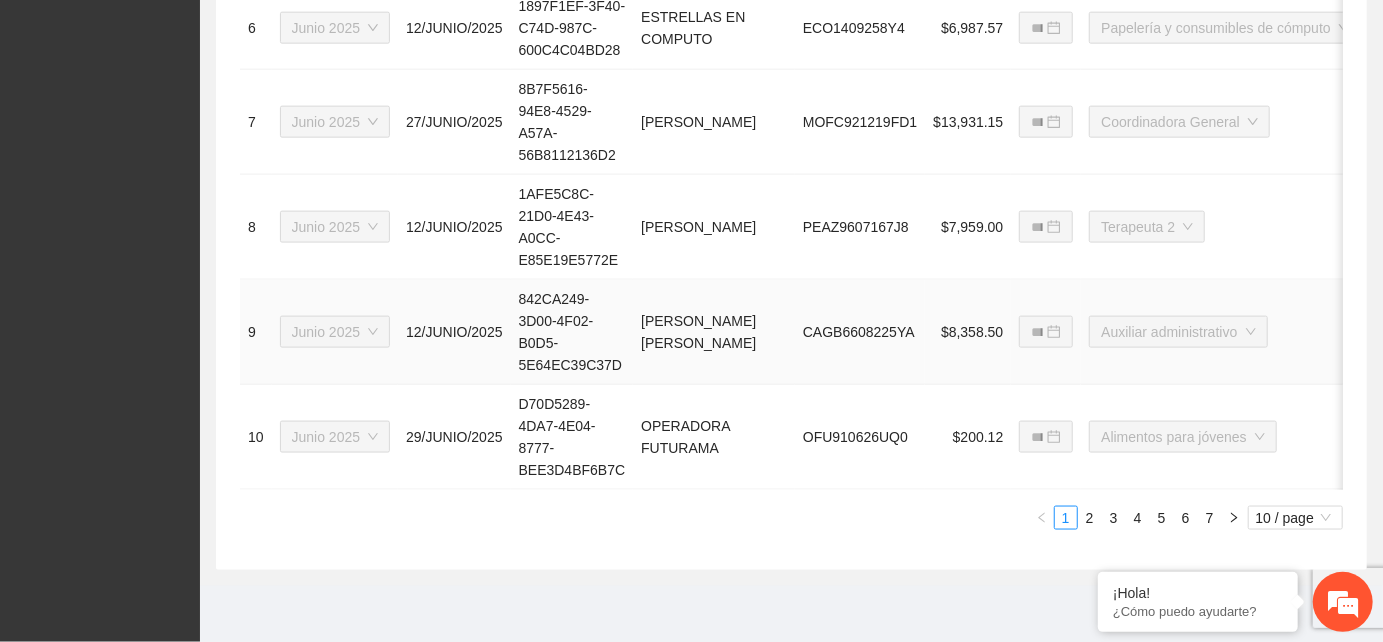 scroll, scrollTop: 1474, scrollLeft: 0, axis: vertical 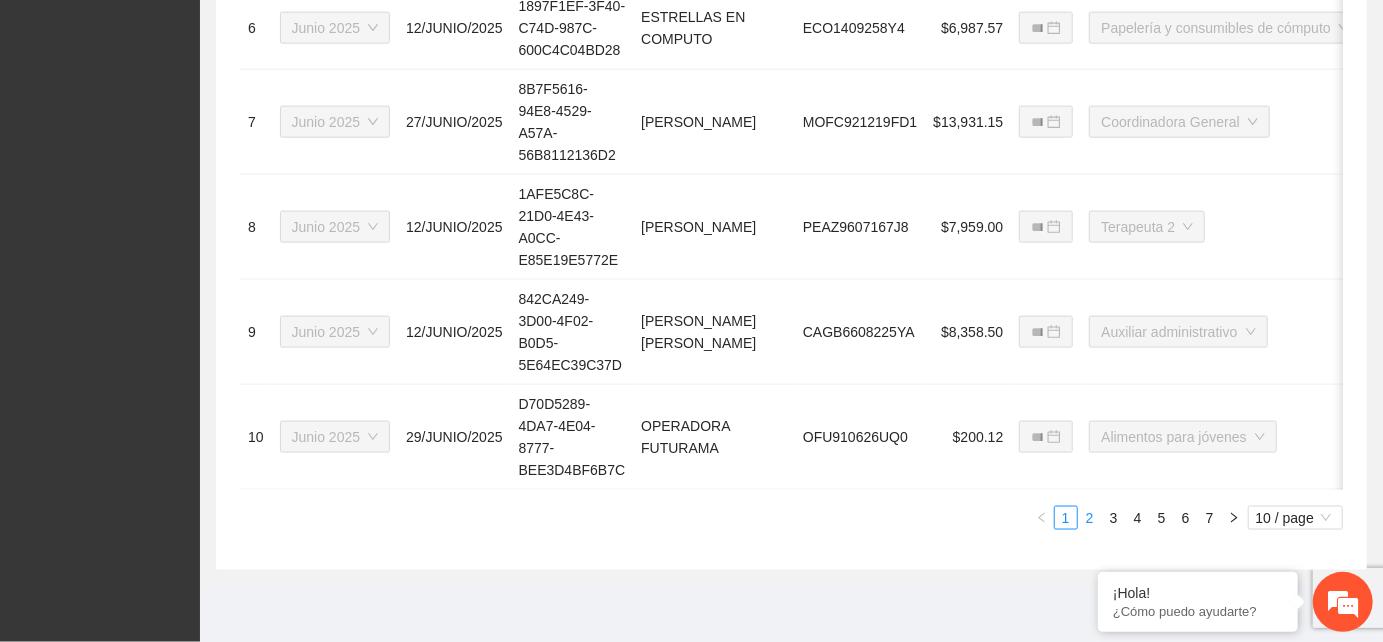 click on "2" at bounding box center (1090, 518) 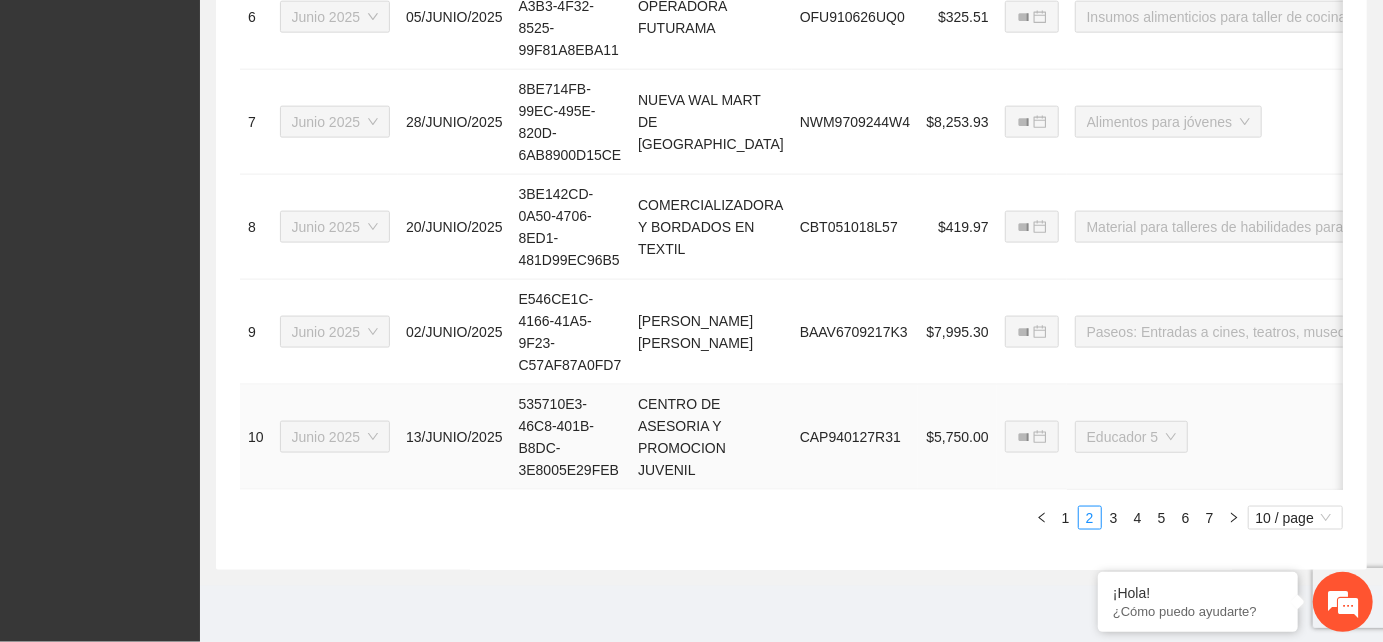 scroll, scrollTop: 1474, scrollLeft: 0, axis: vertical 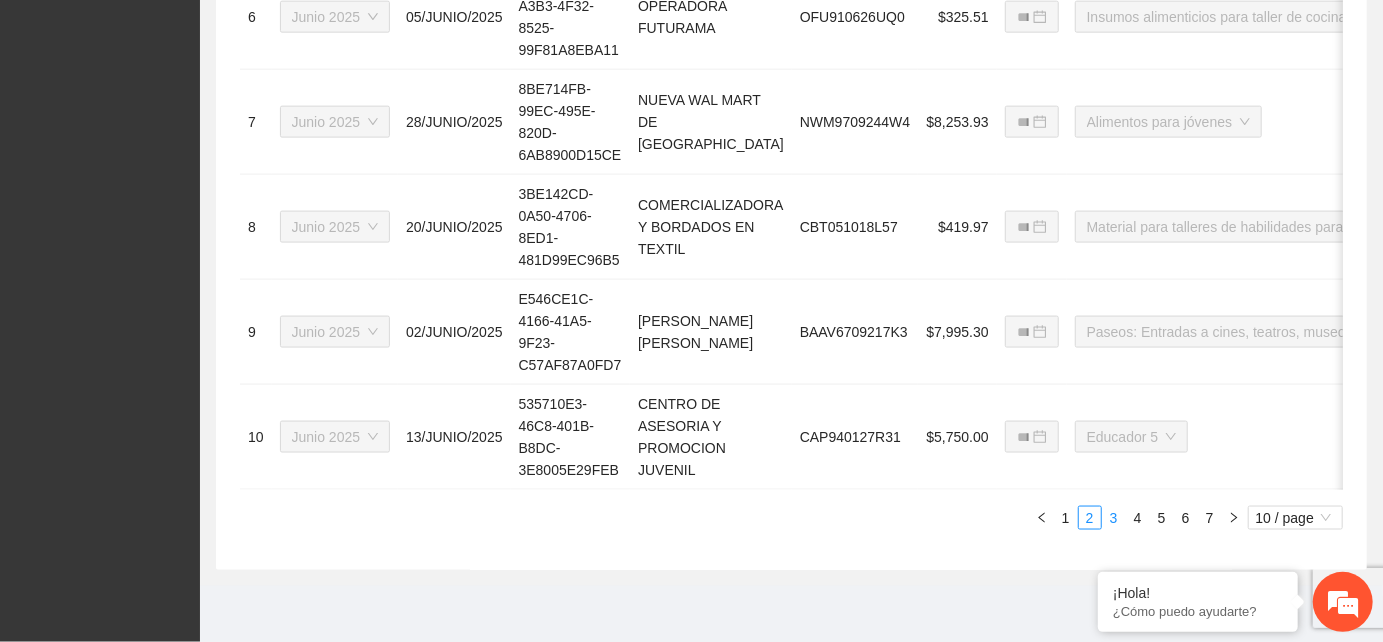 click on "3" at bounding box center [1114, 518] 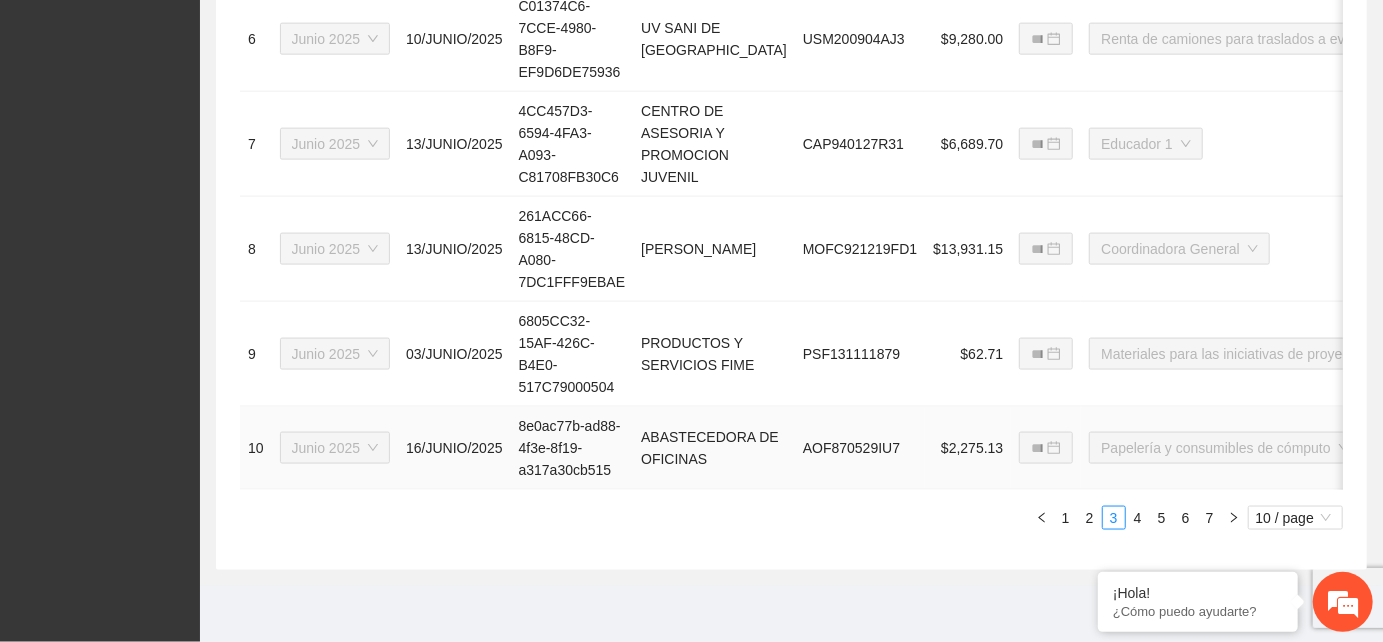 scroll, scrollTop: 1474, scrollLeft: 0, axis: vertical 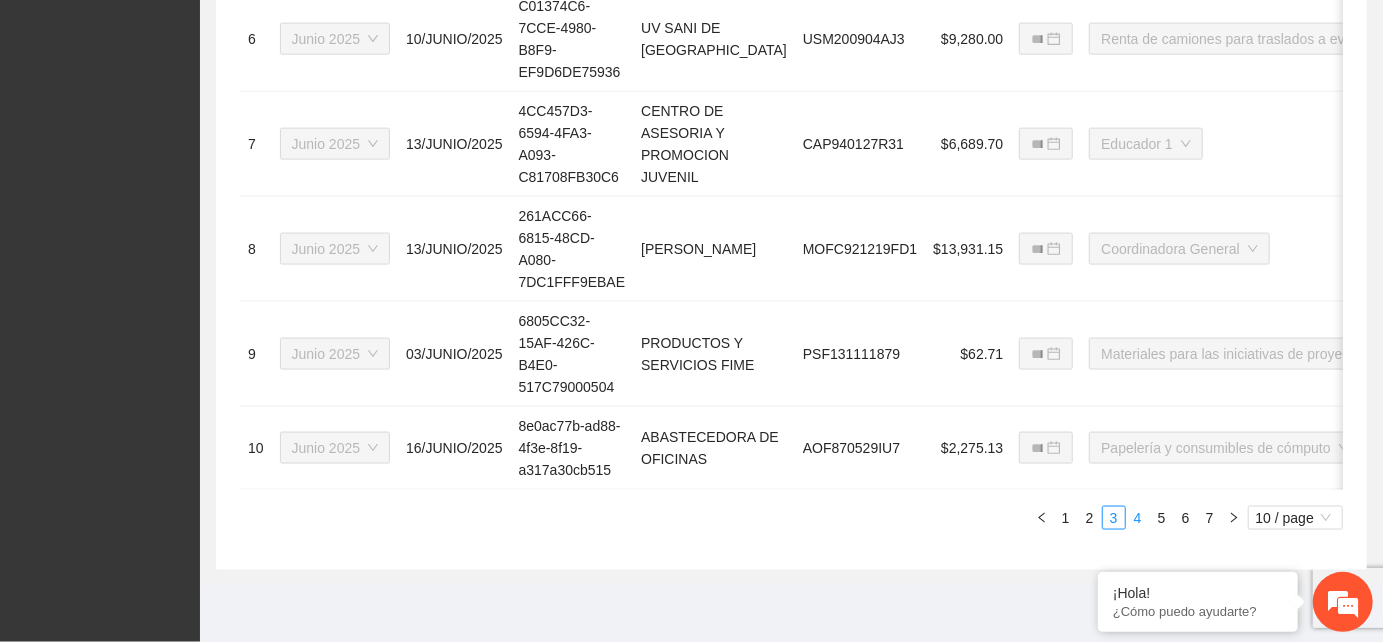 click on "4" at bounding box center (1138, 518) 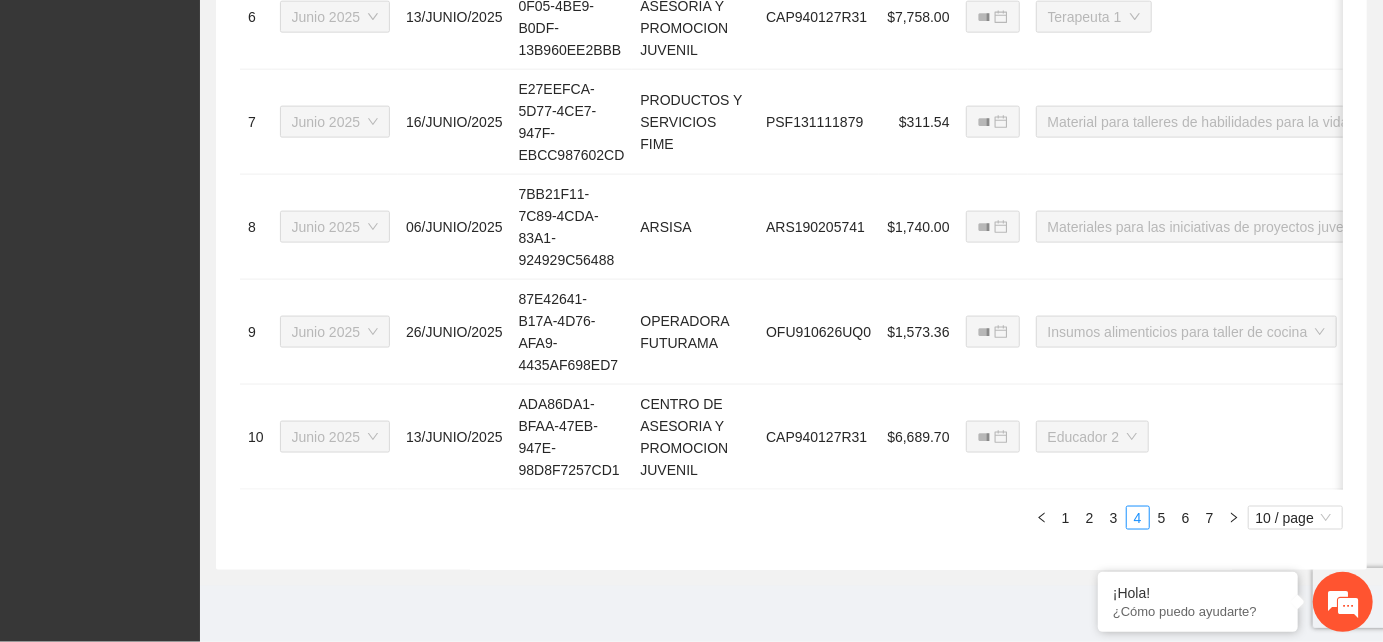scroll, scrollTop: 1474, scrollLeft: 0, axis: vertical 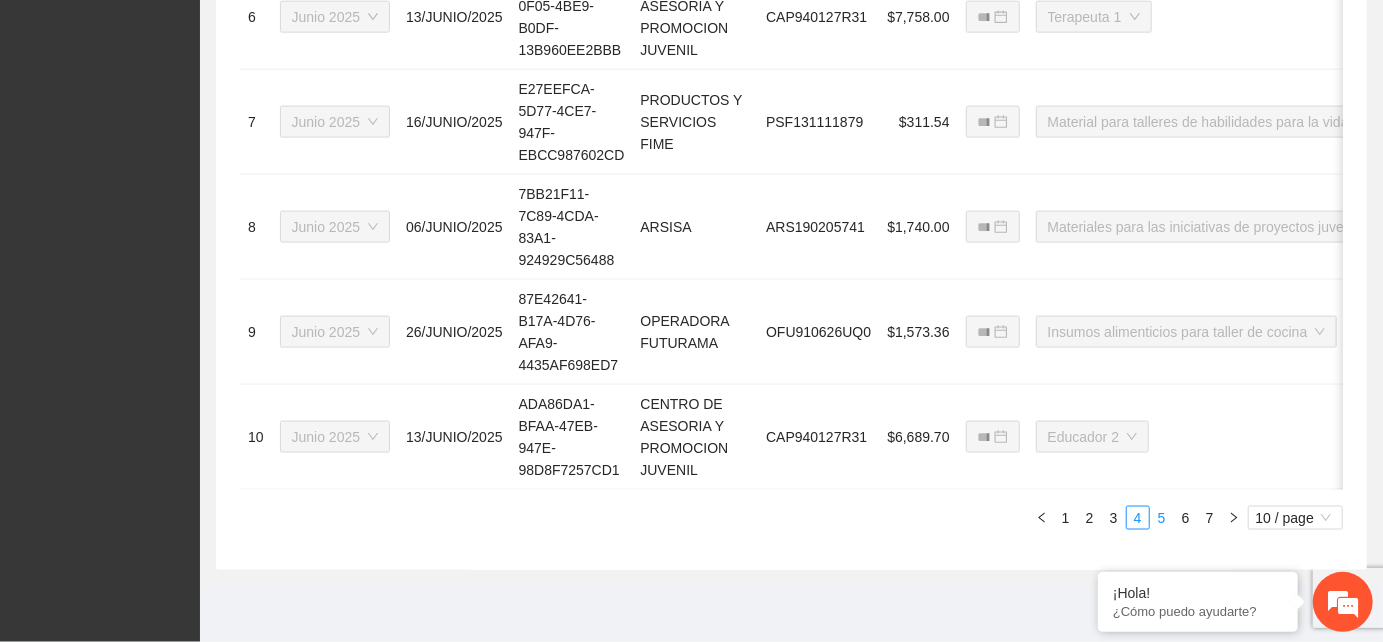 click on "5" at bounding box center (1162, 518) 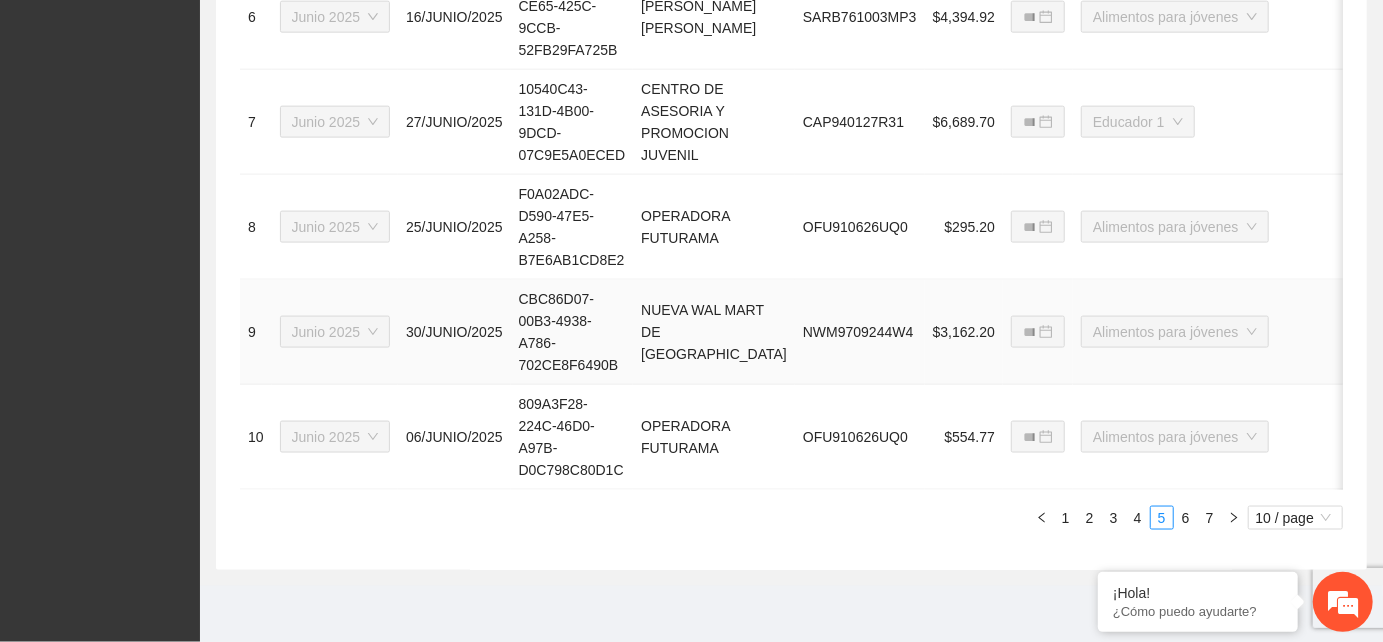 scroll, scrollTop: 1474, scrollLeft: 0, axis: vertical 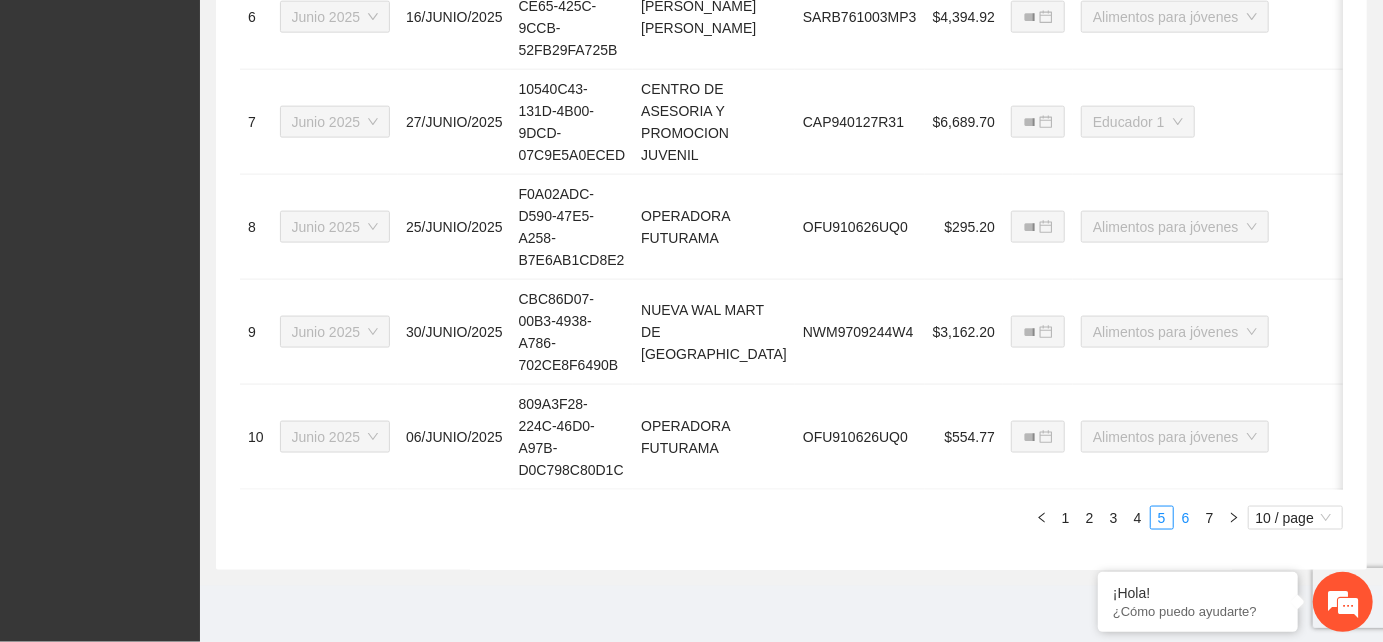 click on "6" at bounding box center (1186, 518) 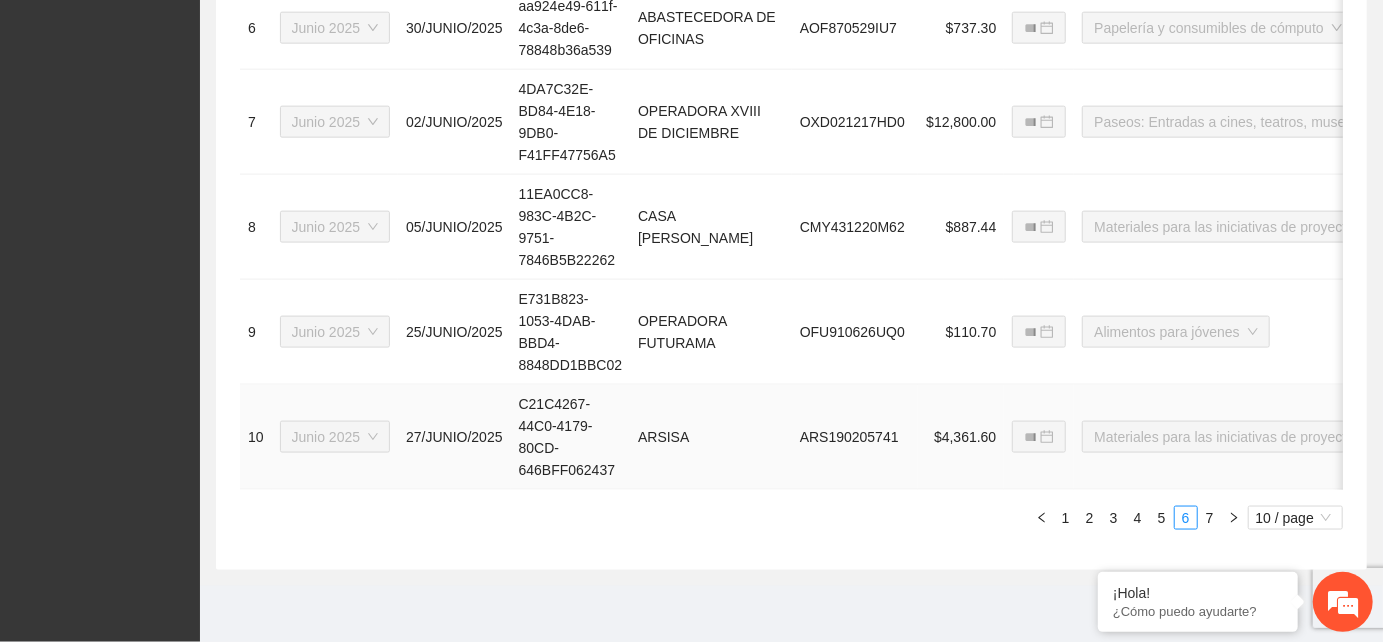 scroll, scrollTop: 1452, scrollLeft: 0, axis: vertical 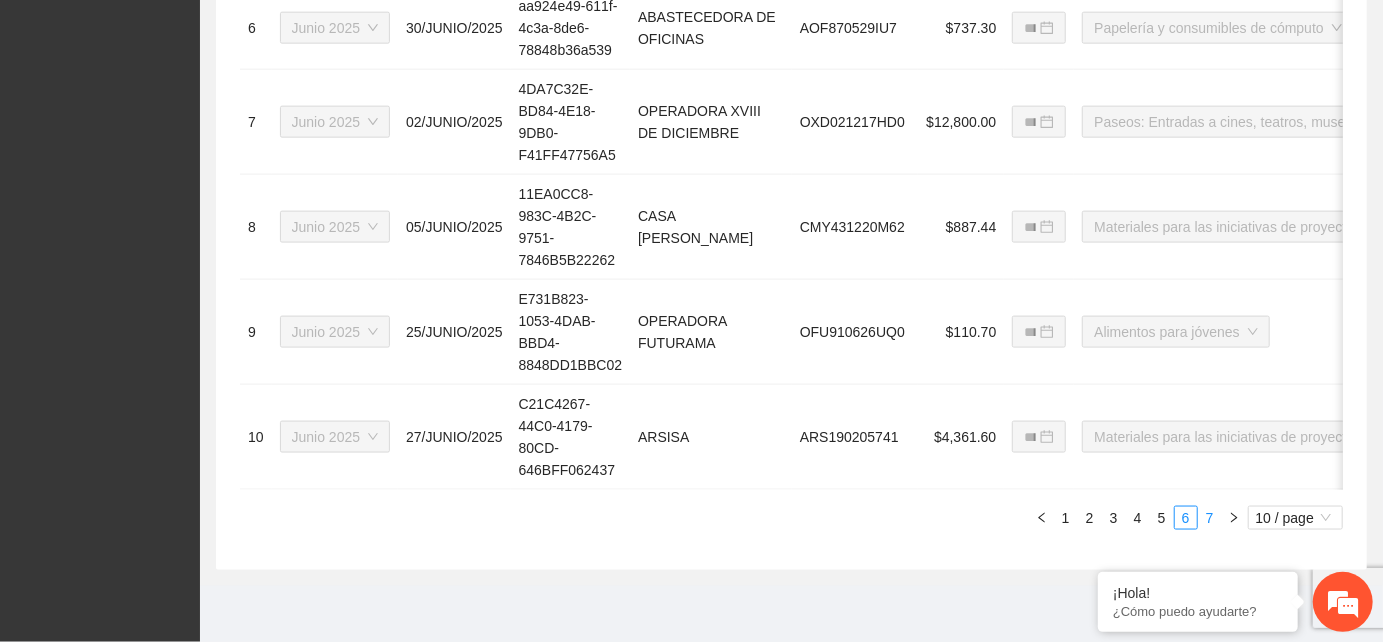 click on "7" at bounding box center (1210, 518) 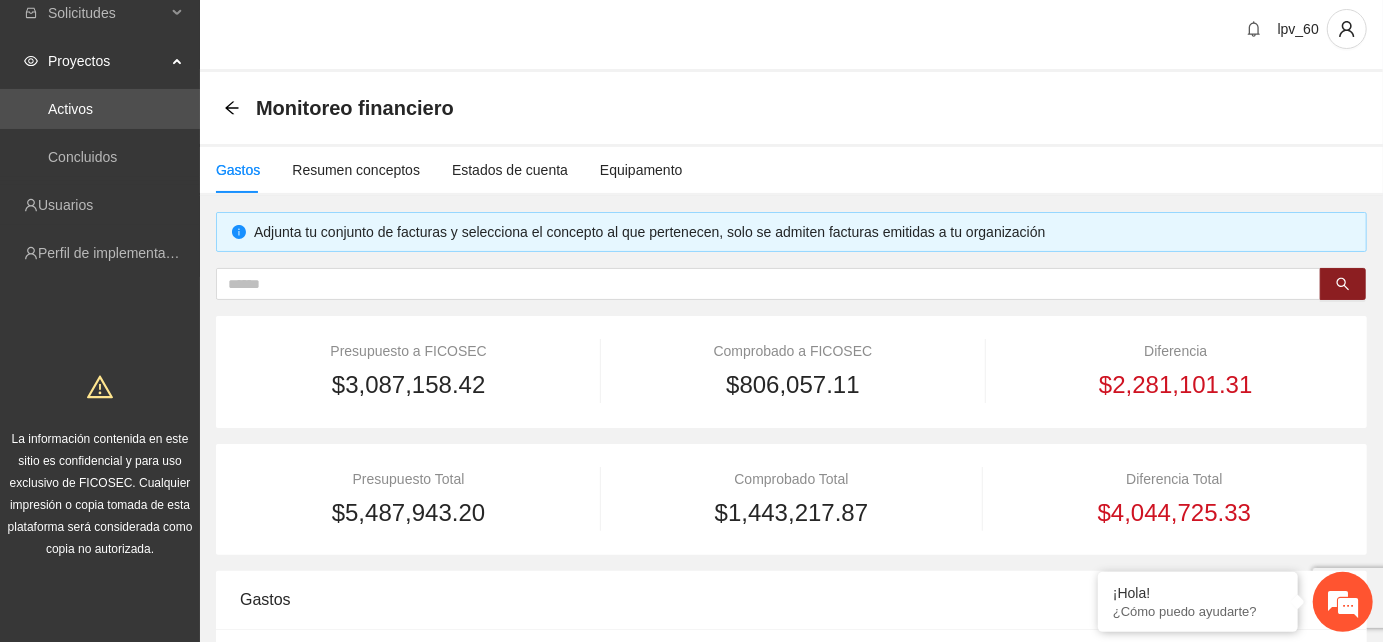 scroll, scrollTop: 0, scrollLeft: 0, axis: both 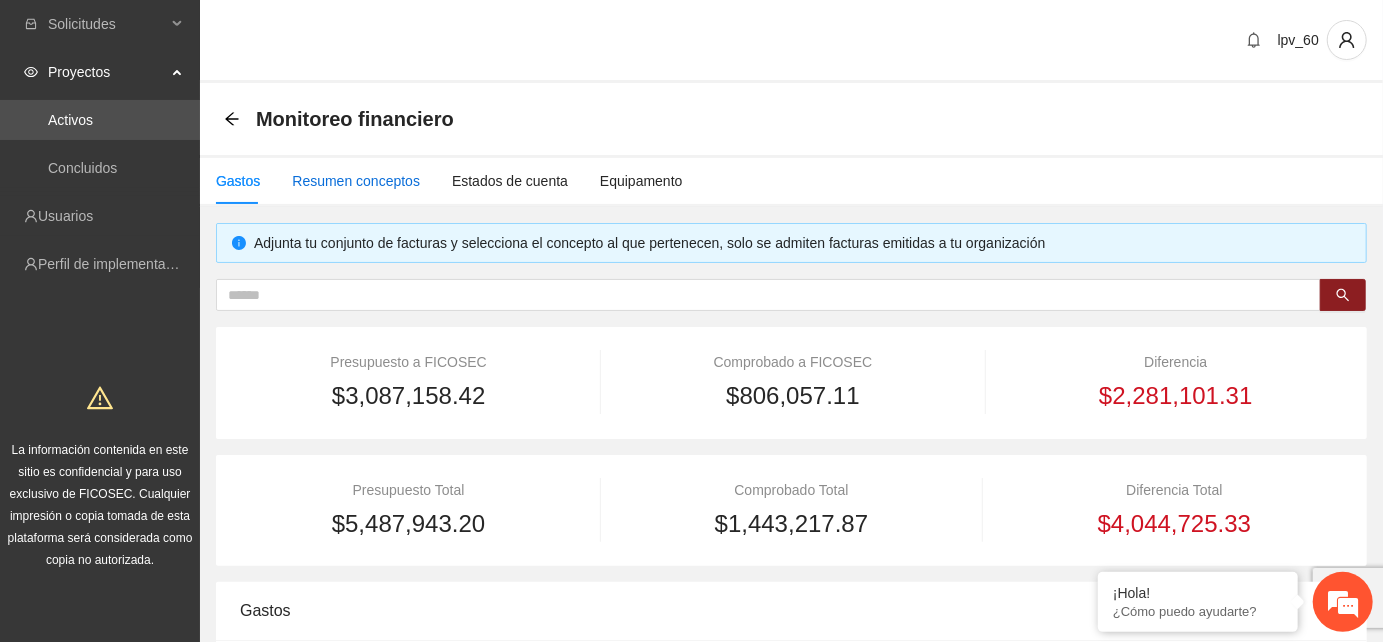 click on "Resumen conceptos" at bounding box center (356, 181) 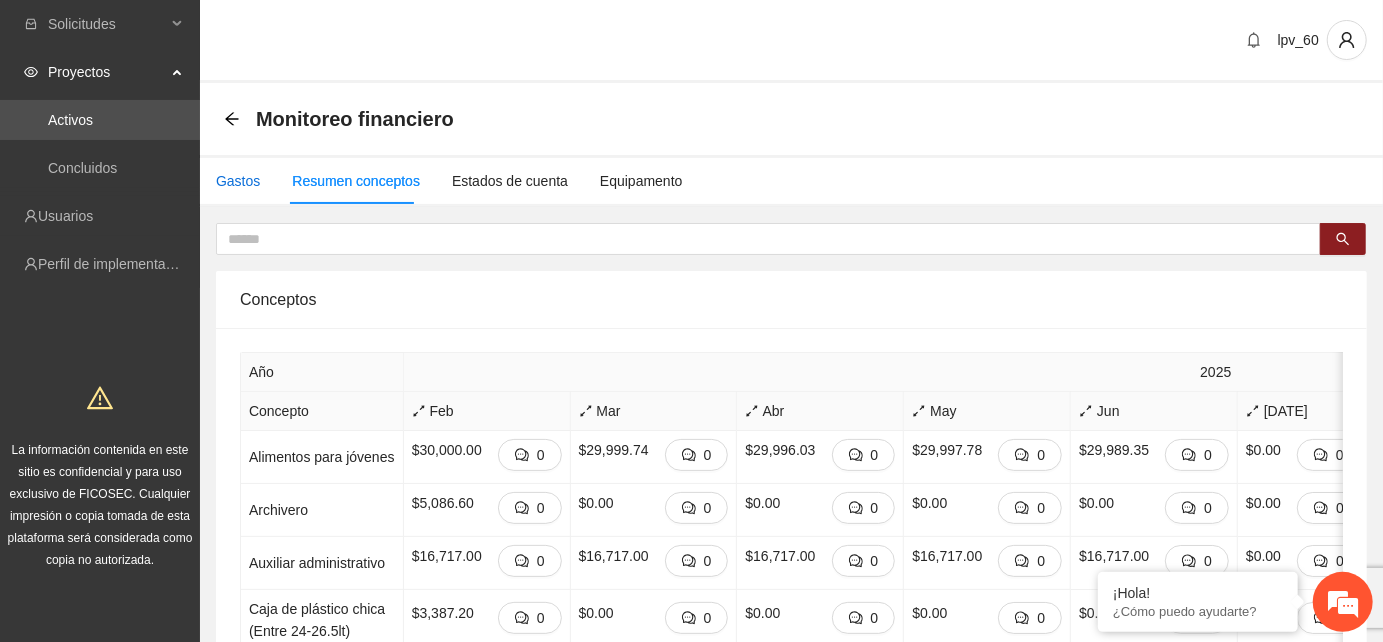 click on "Gastos" at bounding box center (238, 181) 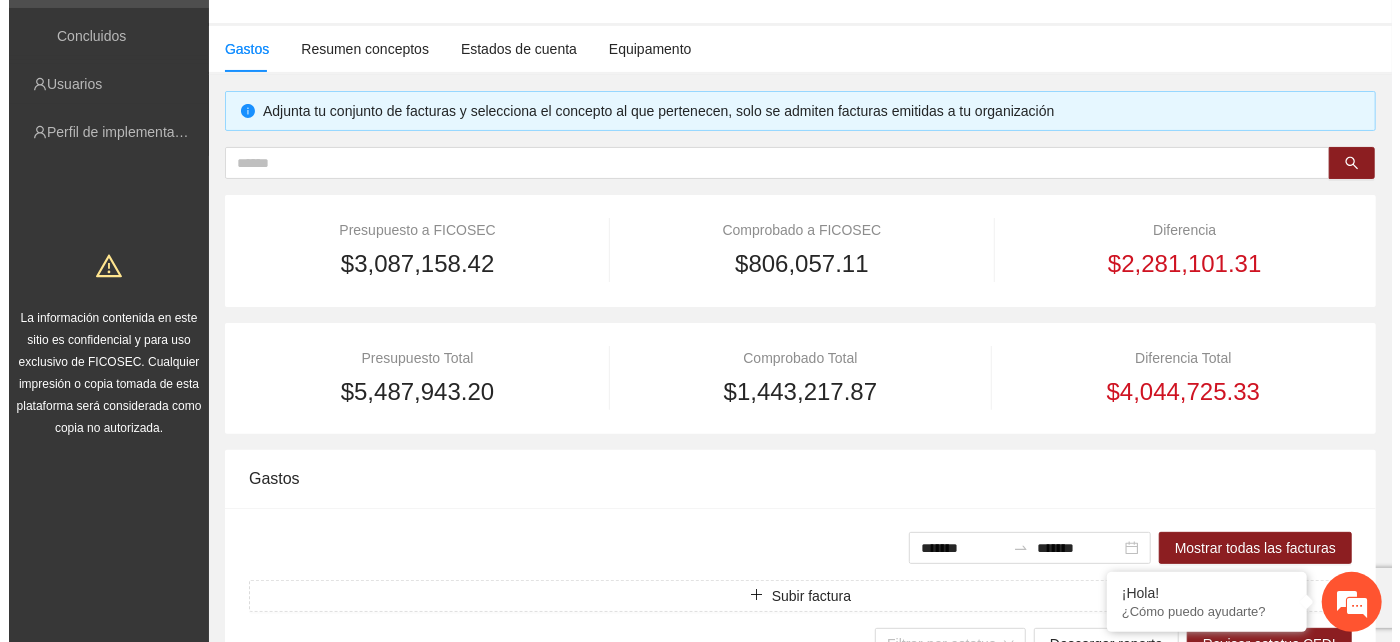 scroll, scrollTop: 222, scrollLeft: 0, axis: vertical 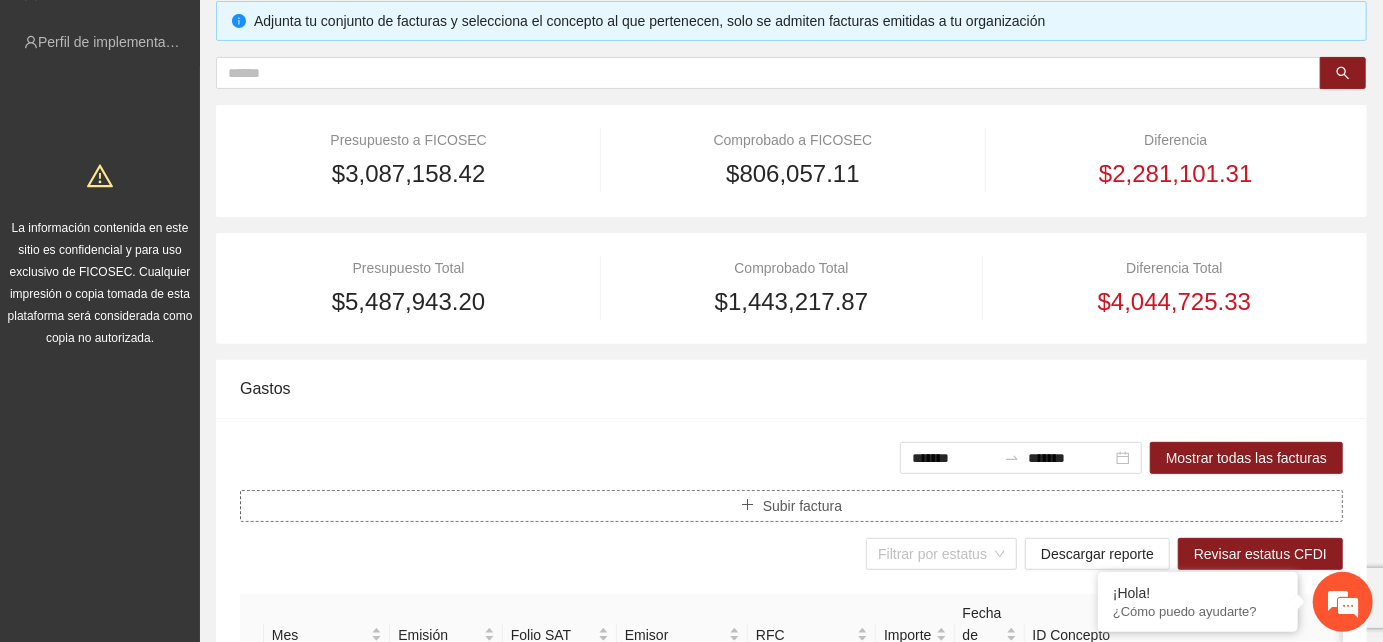 click on "Subir factura" at bounding box center (802, 506) 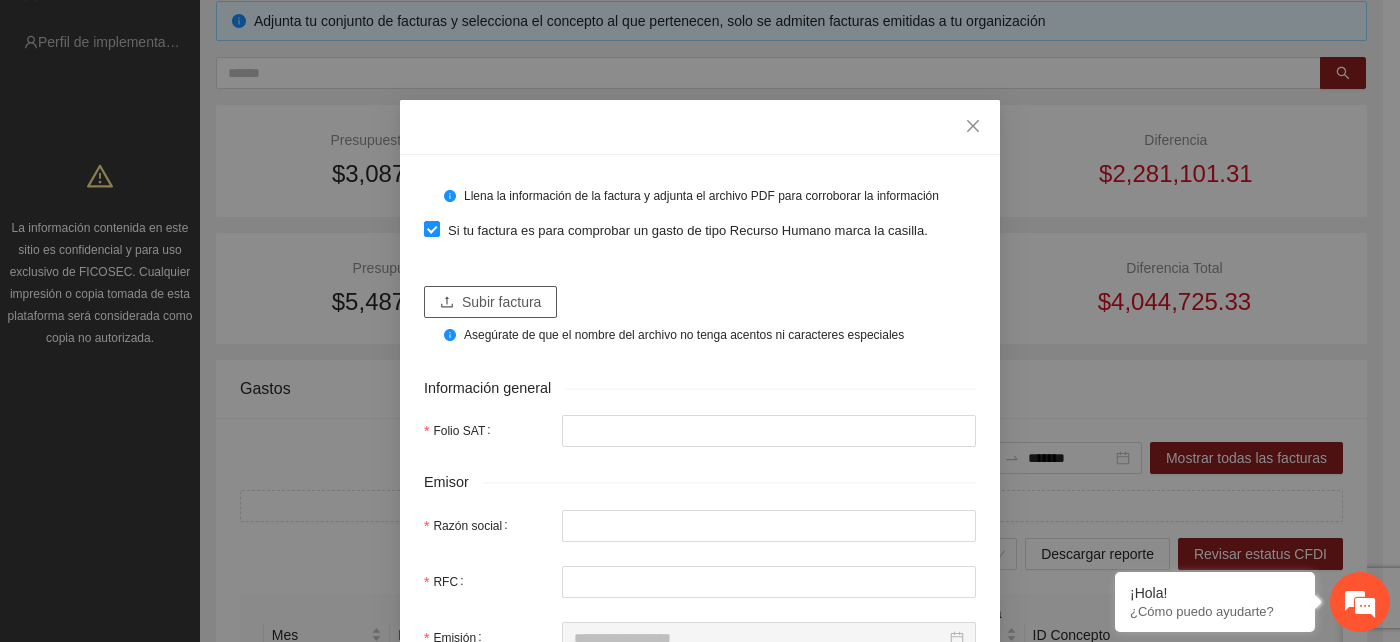 click on "Subir factura" at bounding box center [490, 302] 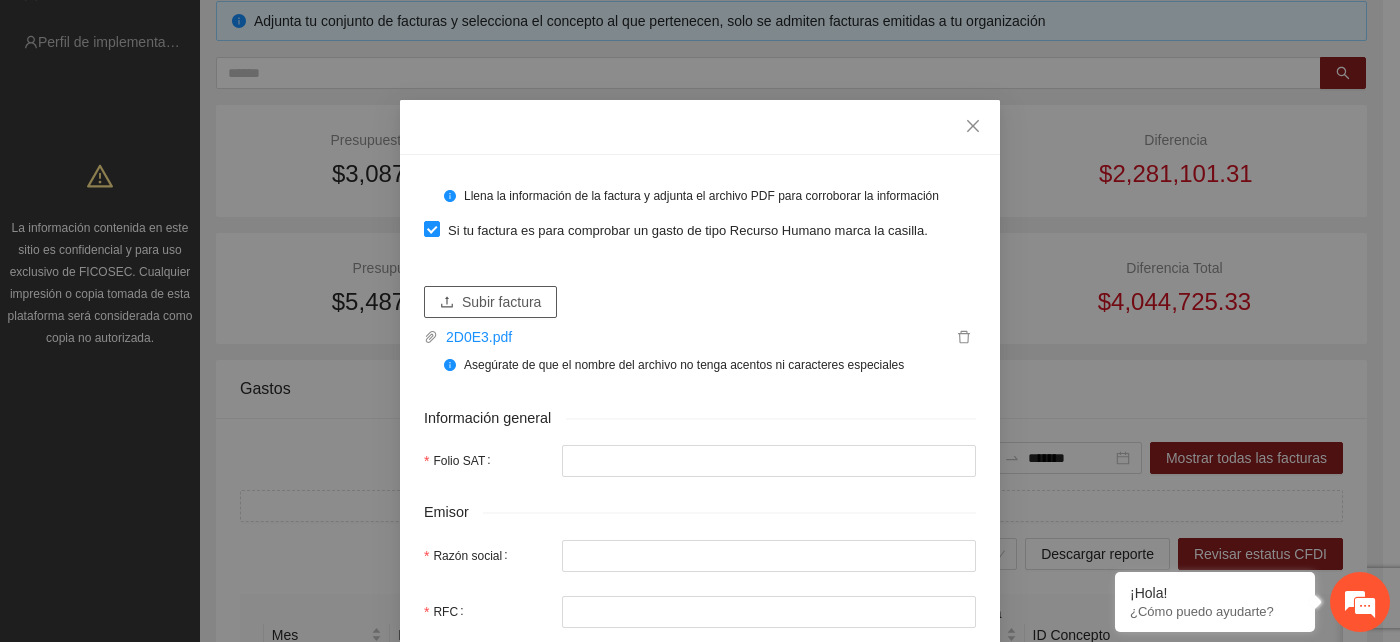 click on "Subir factura" at bounding box center [501, 302] 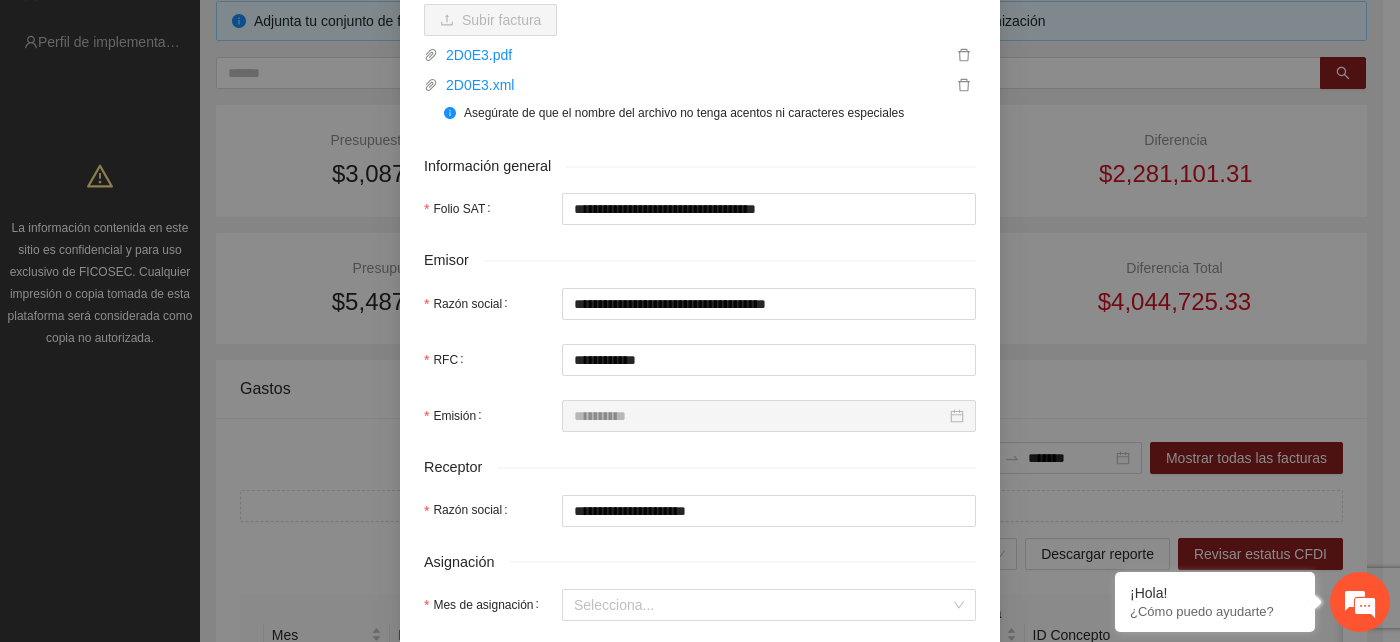 scroll, scrollTop: 333, scrollLeft: 0, axis: vertical 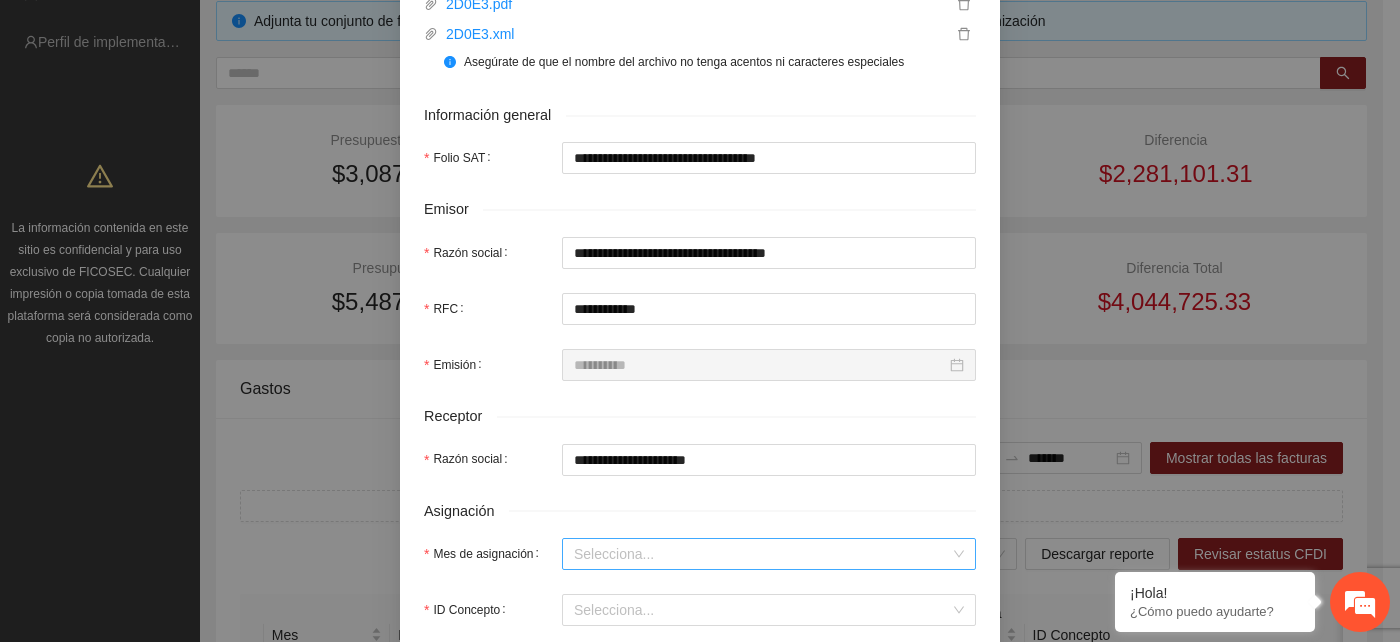 click on "Mes de asignación" at bounding box center (762, 554) 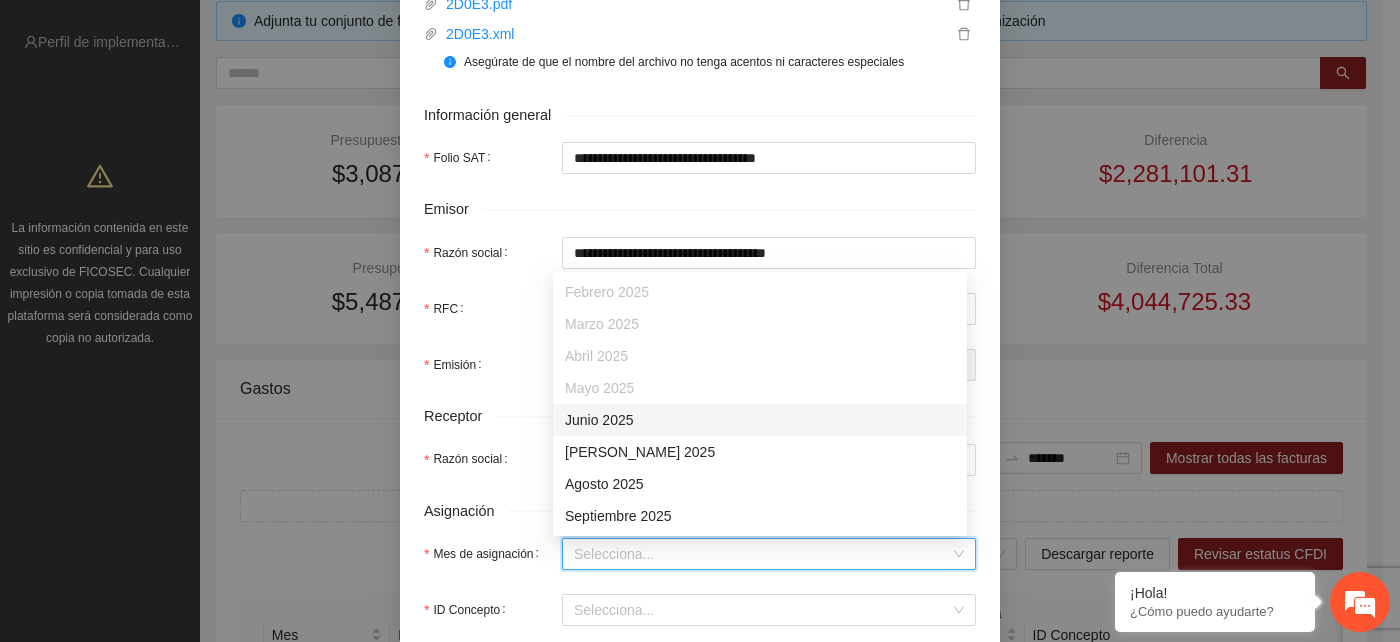 click on "Junio 2025" at bounding box center (760, 420) 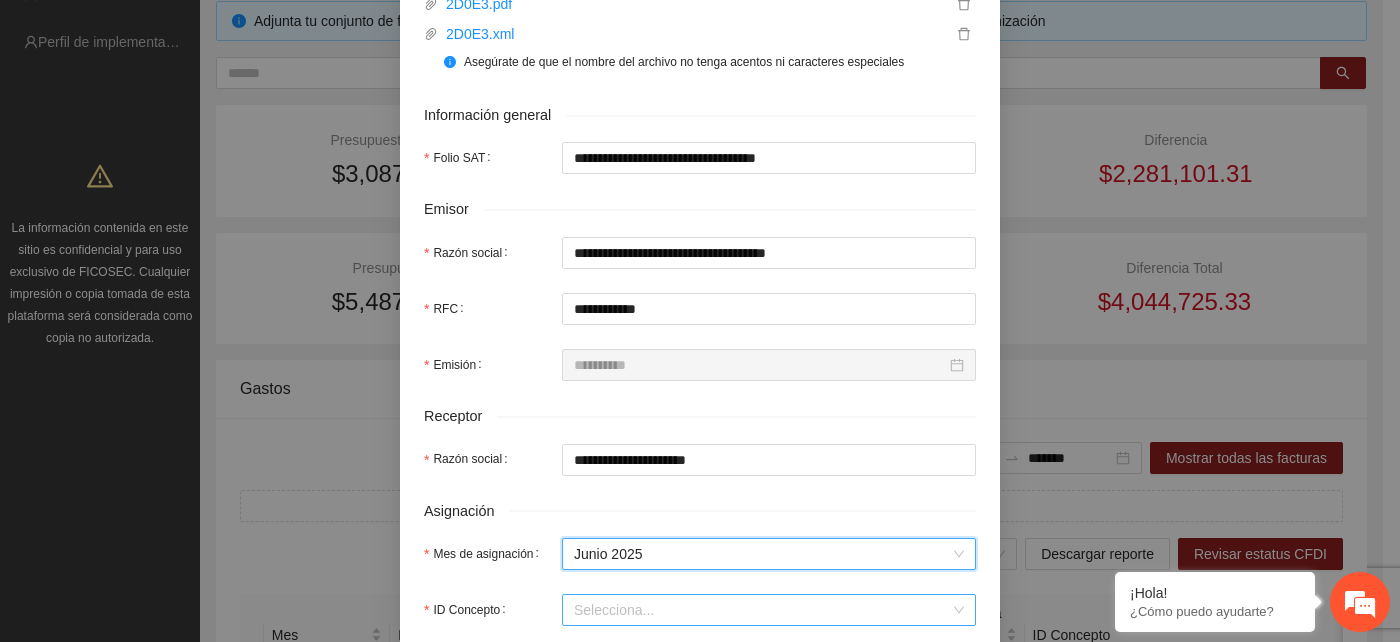 click on "ID Concepto" at bounding box center [762, 610] 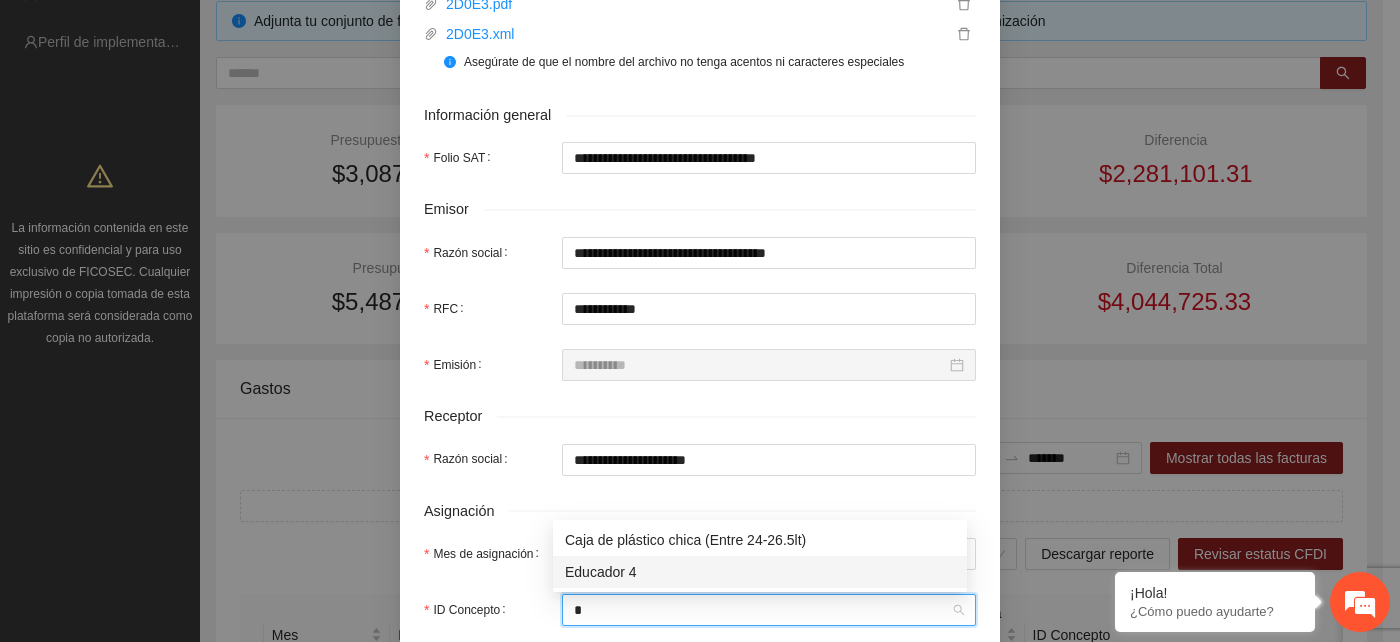 click on "Educador 4" at bounding box center (760, 572) 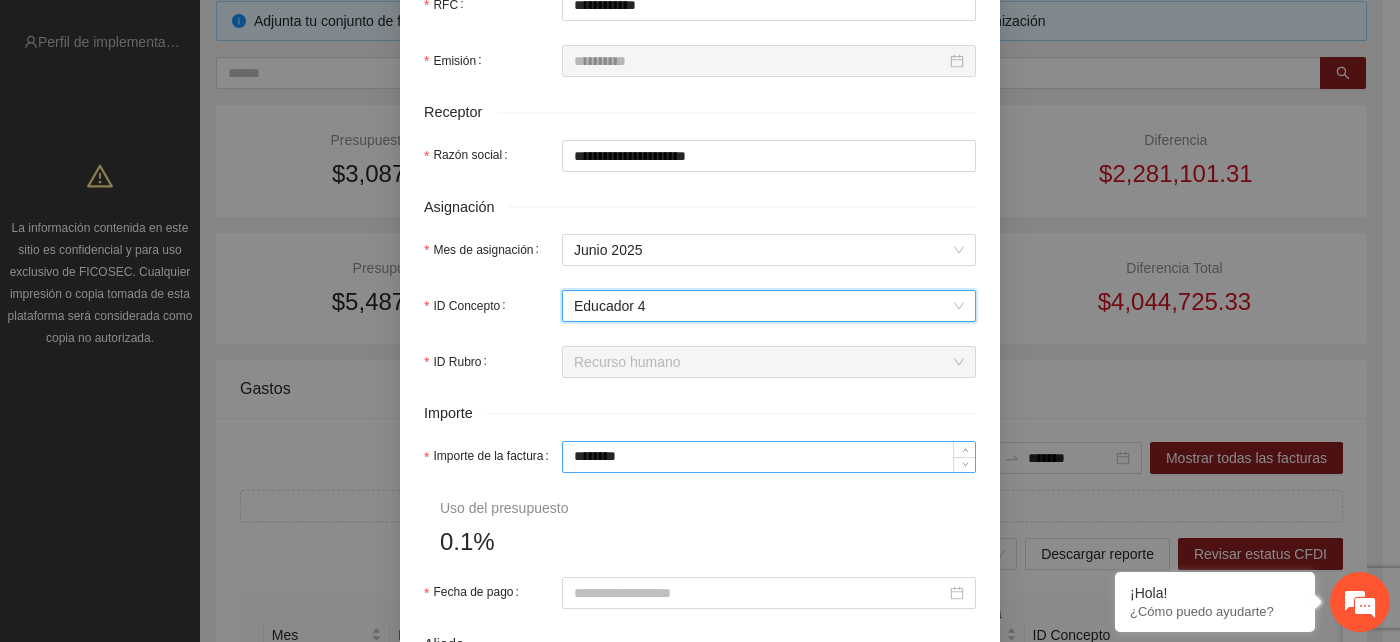 scroll, scrollTop: 666, scrollLeft: 0, axis: vertical 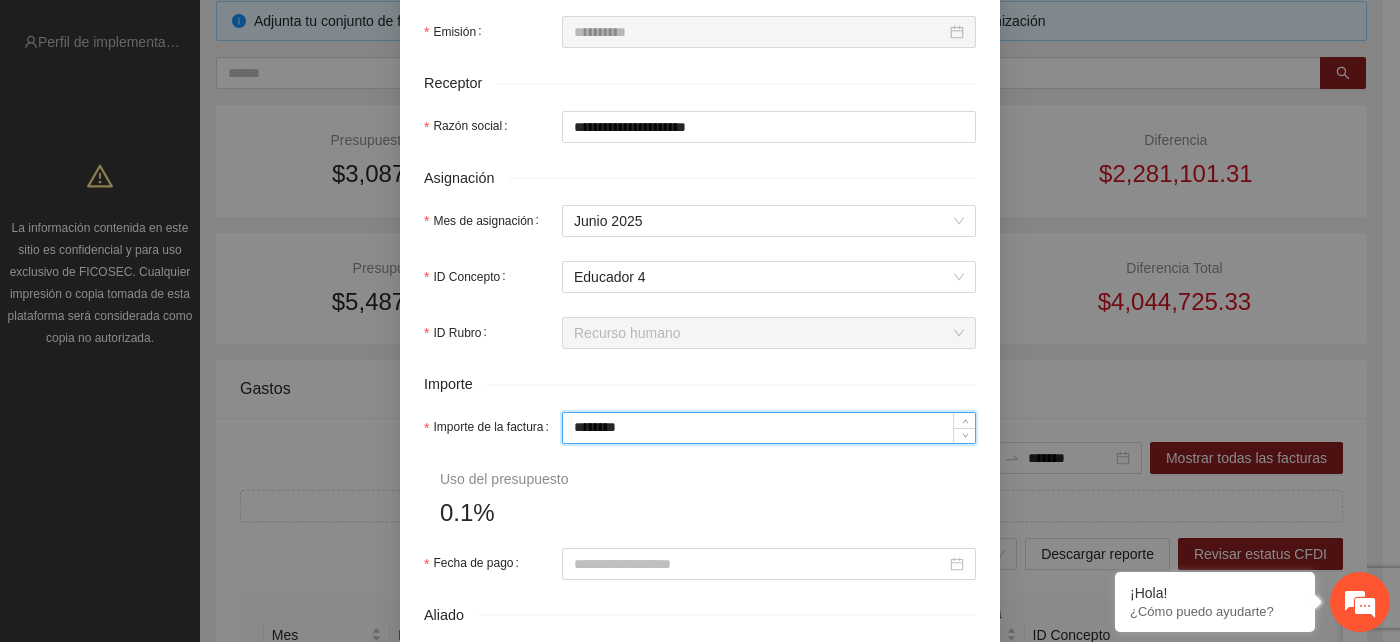 drag, startPoint x: 631, startPoint y: 434, endPoint x: 544, endPoint y: 434, distance: 87 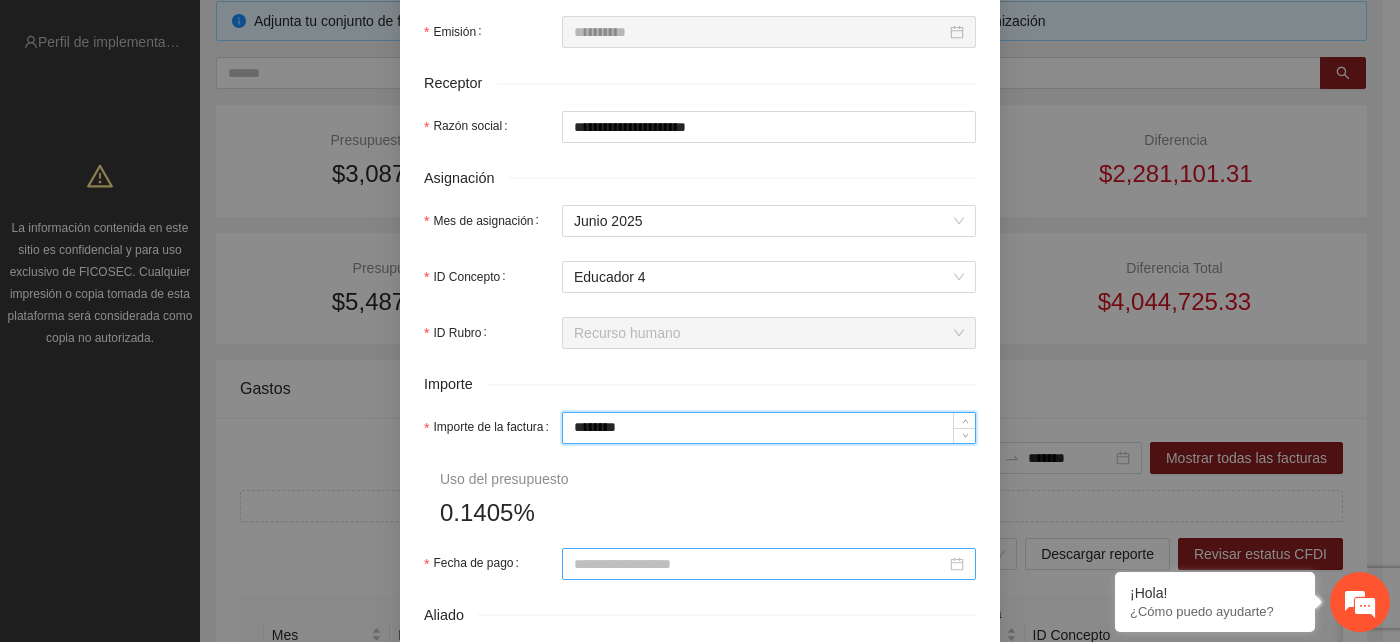click on "Fecha de pago" at bounding box center [760, 564] 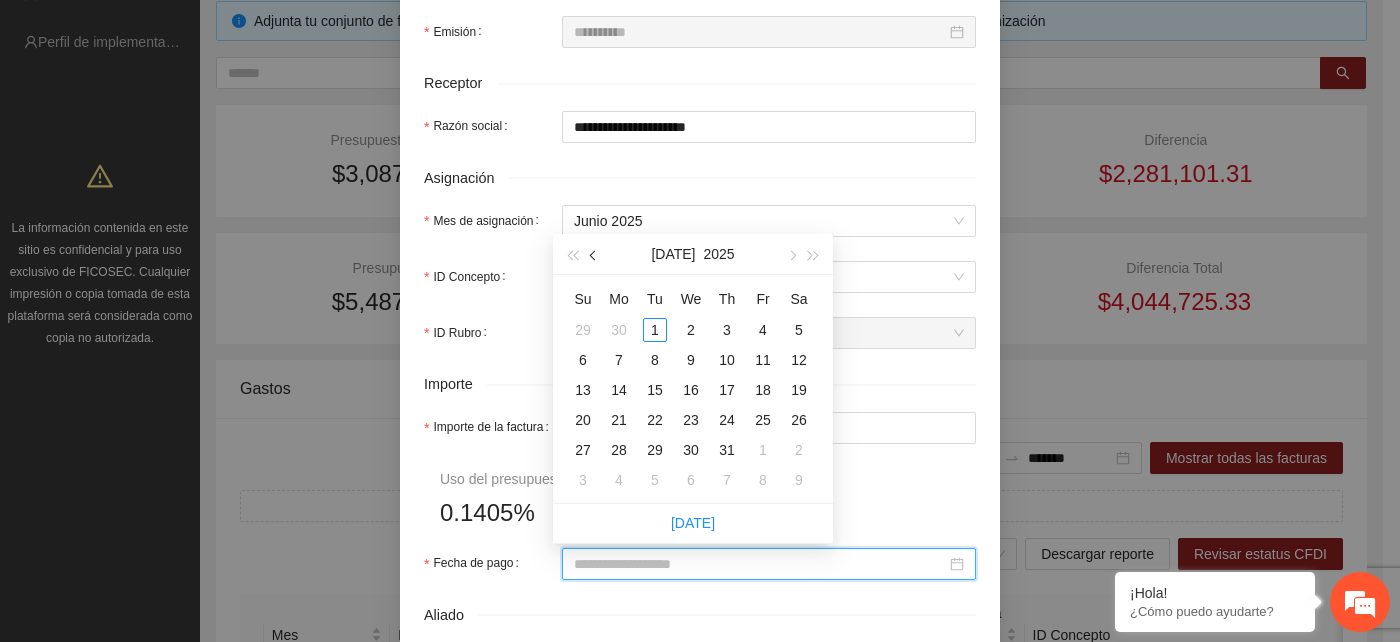 click at bounding box center (594, 254) 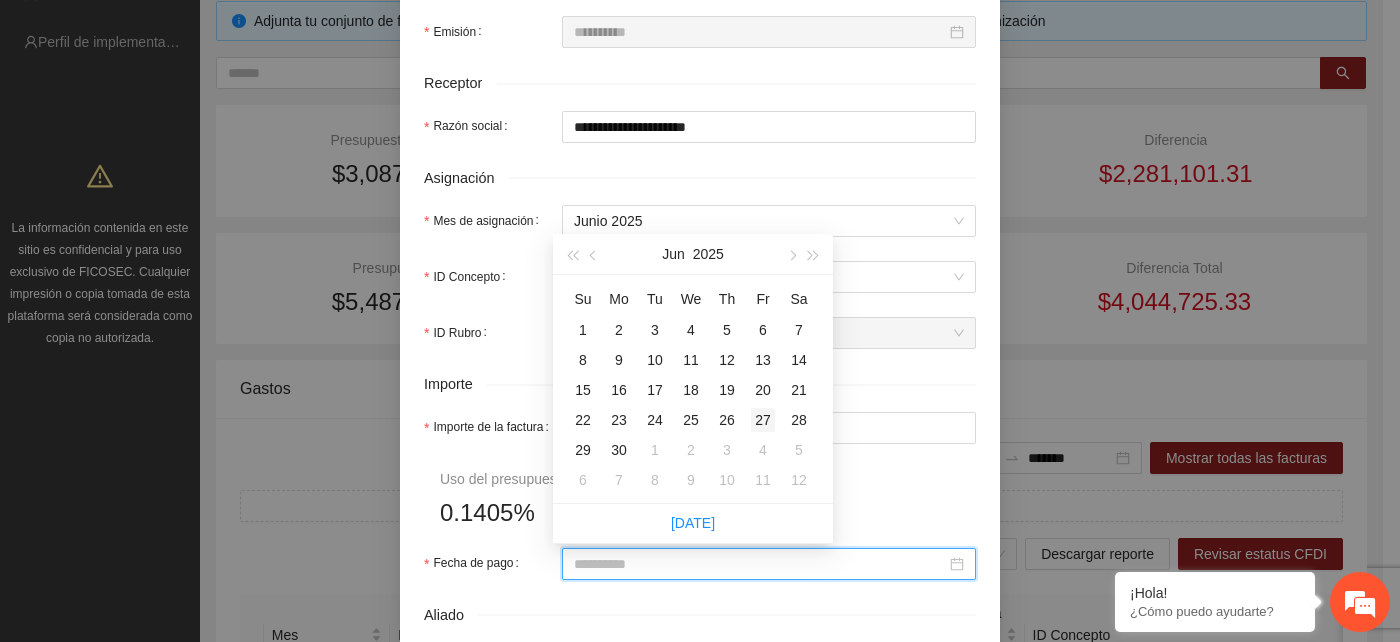 click on "27" at bounding box center [763, 420] 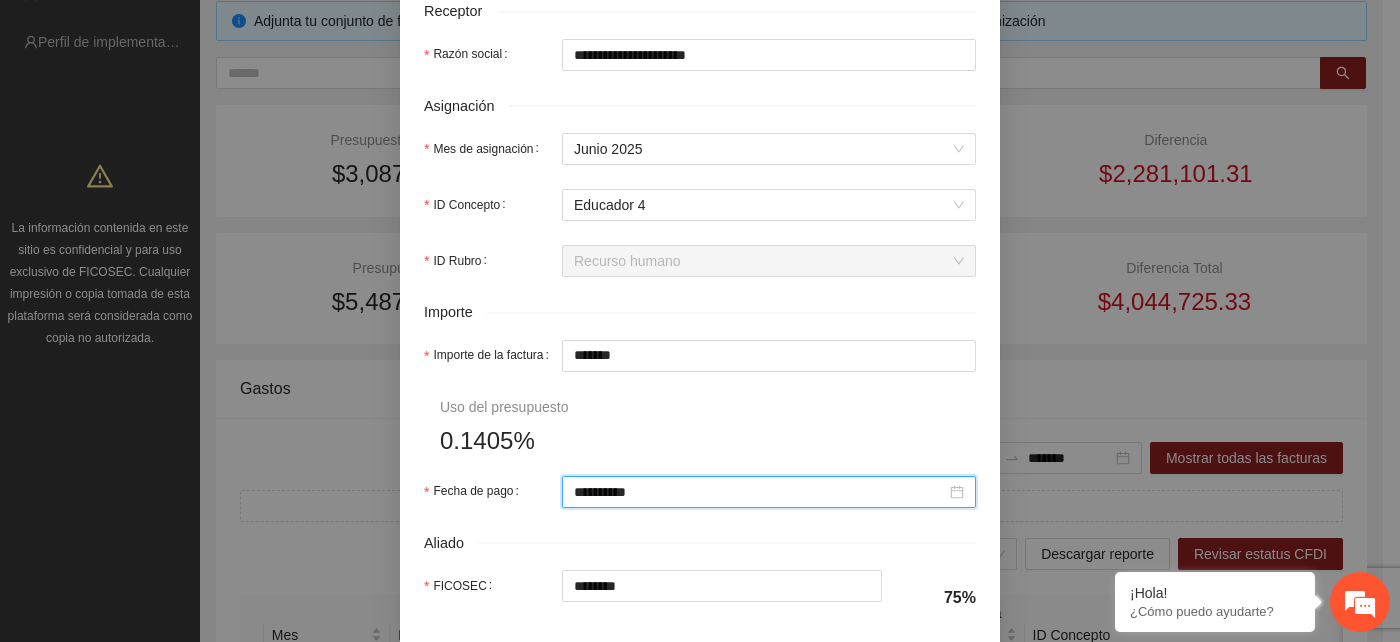 scroll, scrollTop: 777, scrollLeft: 0, axis: vertical 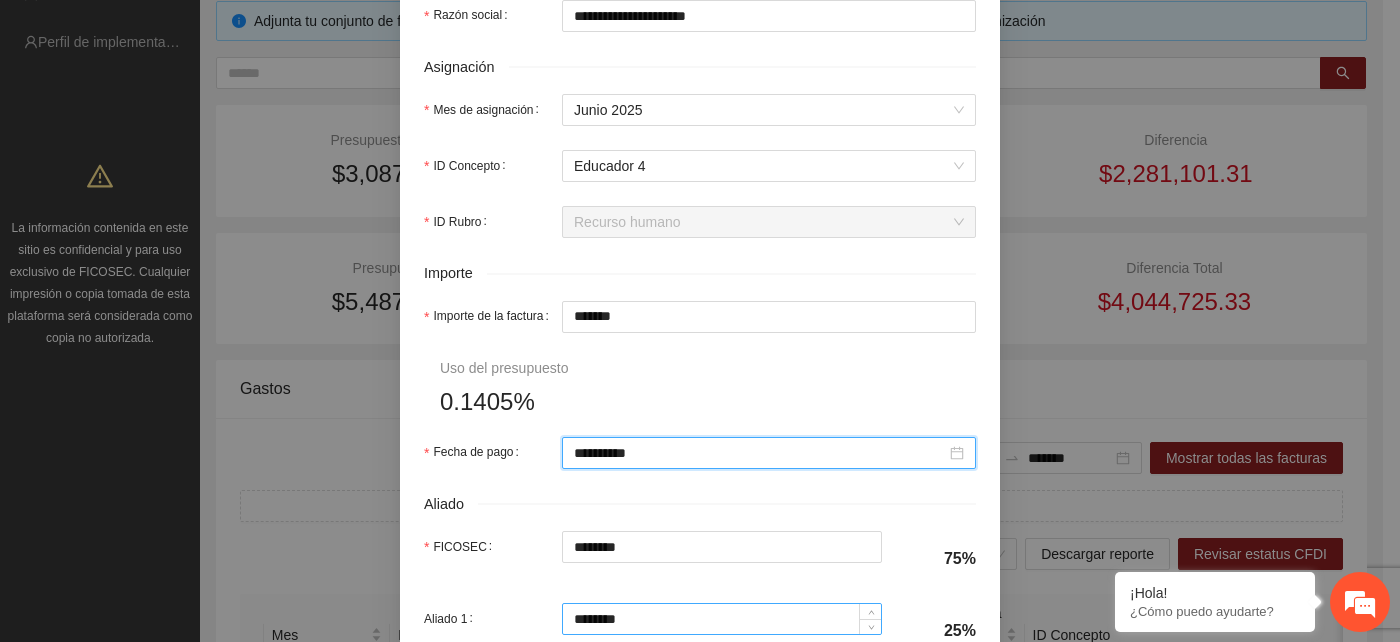 click on "********" at bounding box center (722, 619) 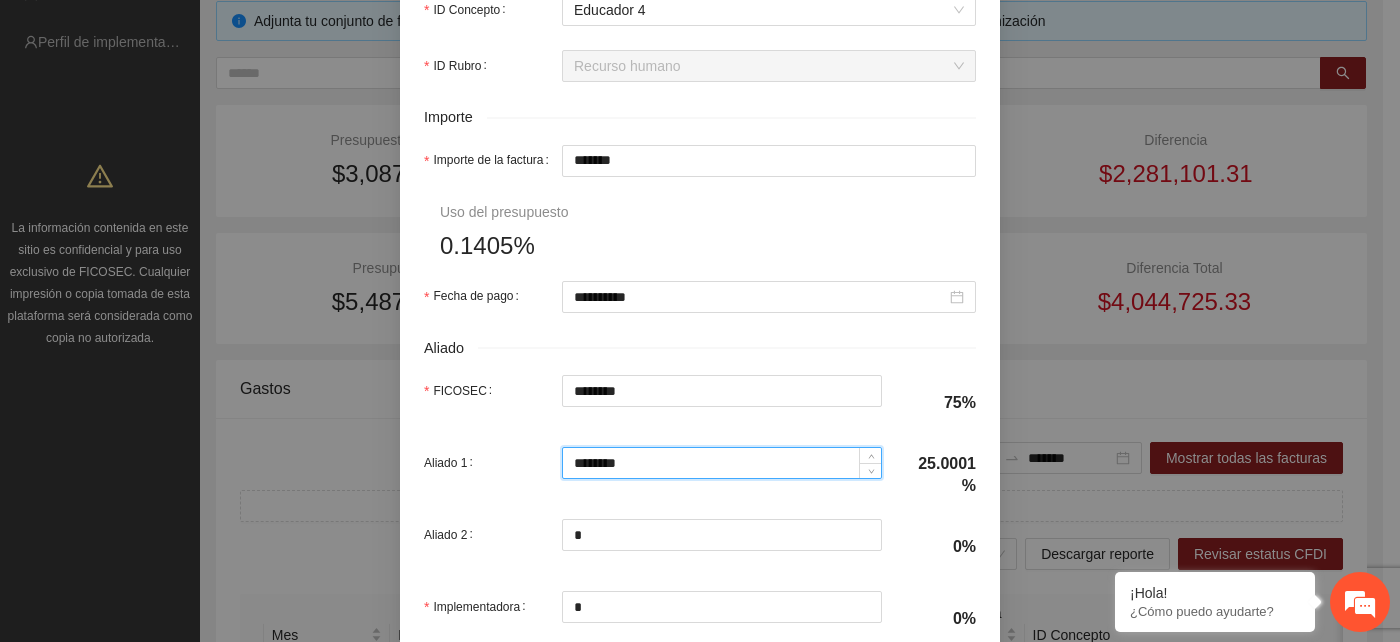 scroll, scrollTop: 1000, scrollLeft: 0, axis: vertical 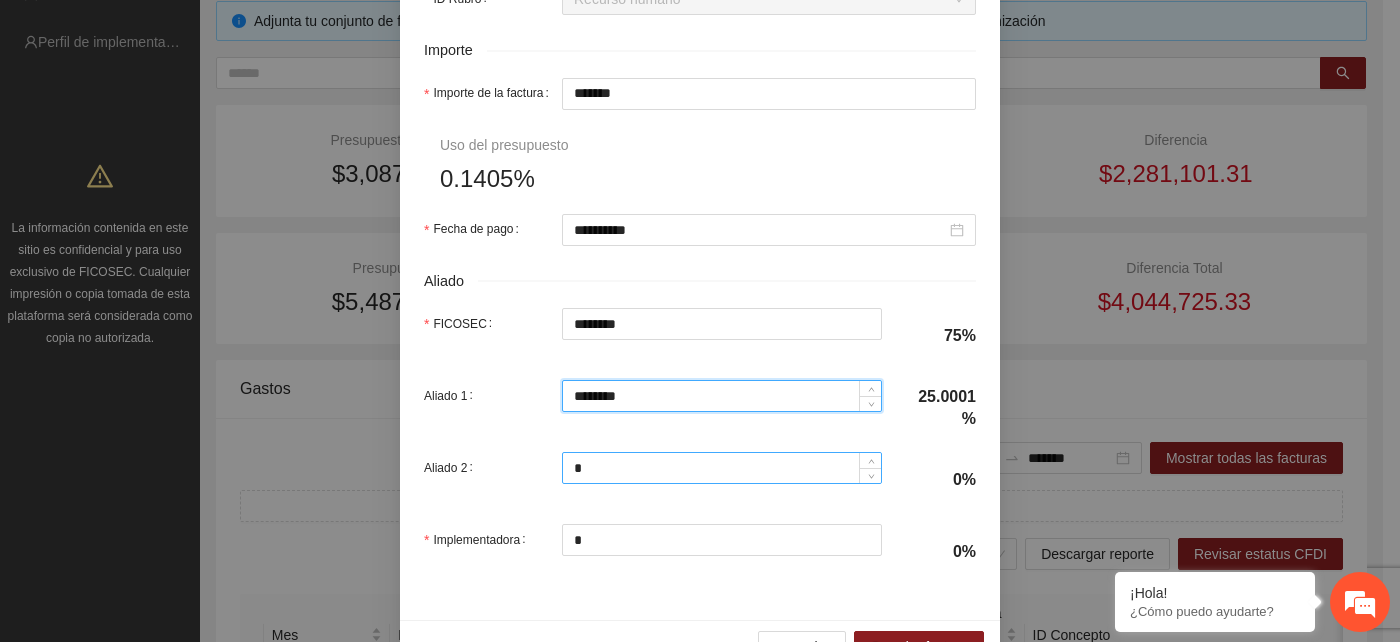 click on "*" at bounding box center [722, 468] 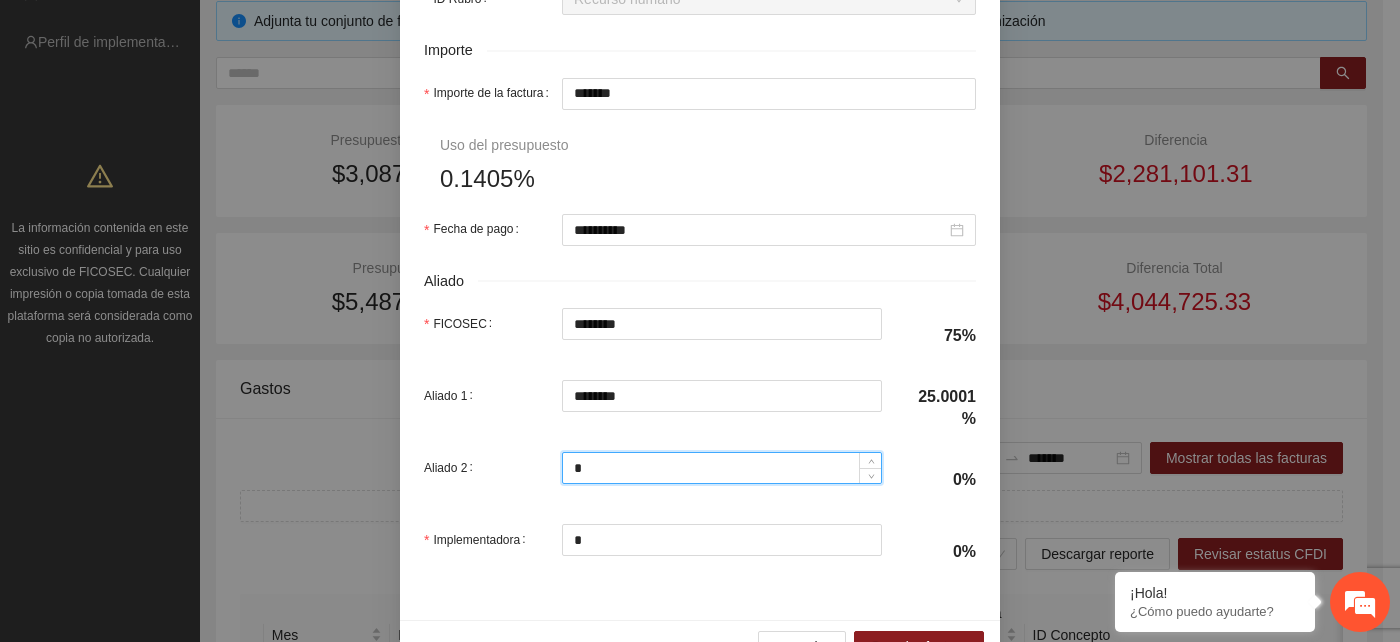 scroll, scrollTop: 1056, scrollLeft: 0, axis: vertical 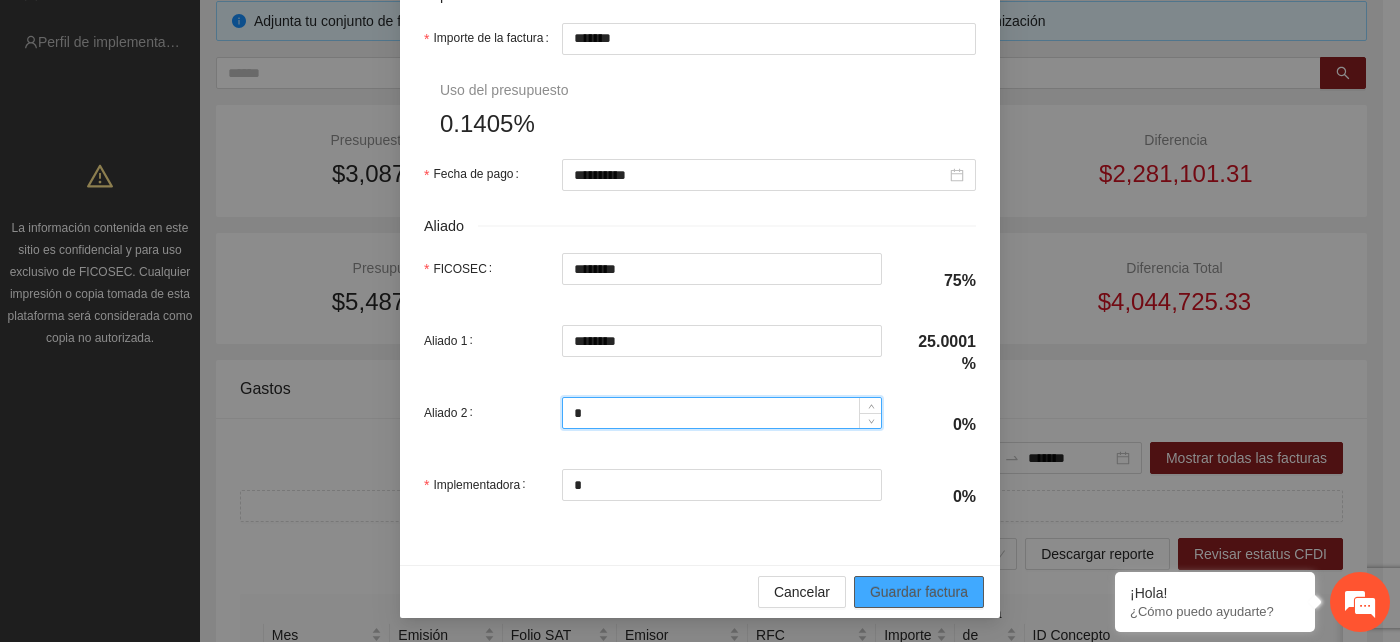 click on "Guardar factura" at bounding box center [919, 592] 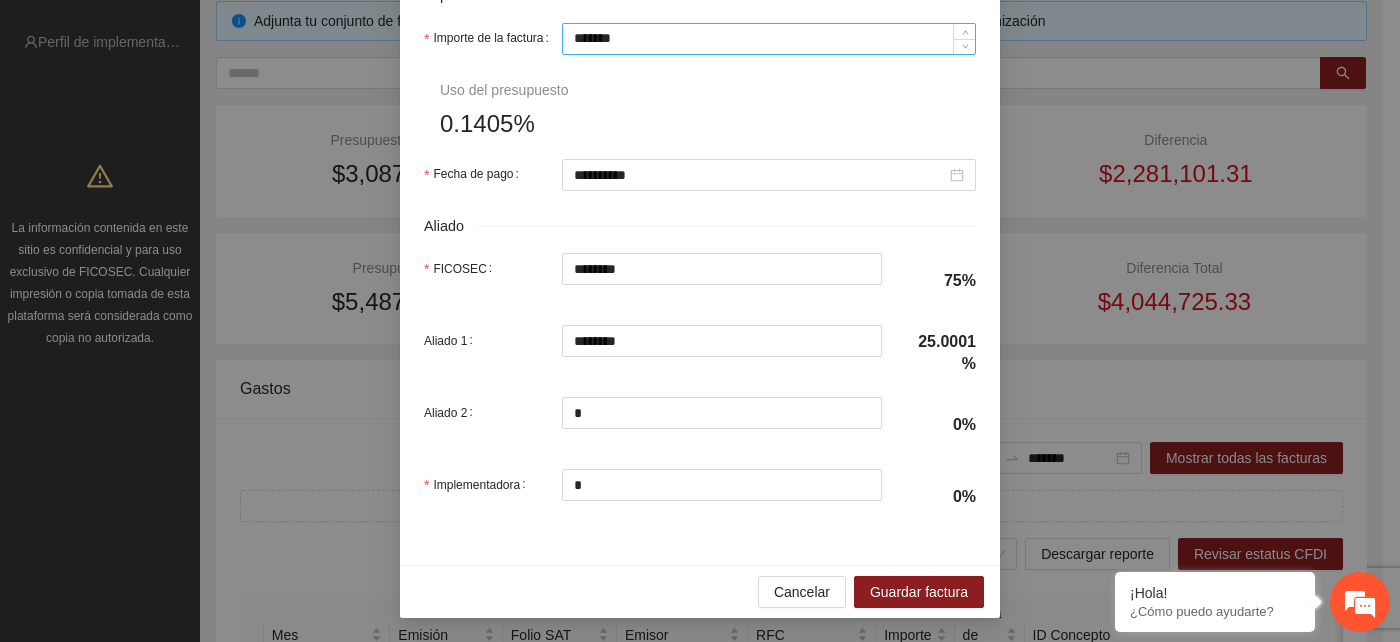 click on "*******" at bounding box center [769, 39] 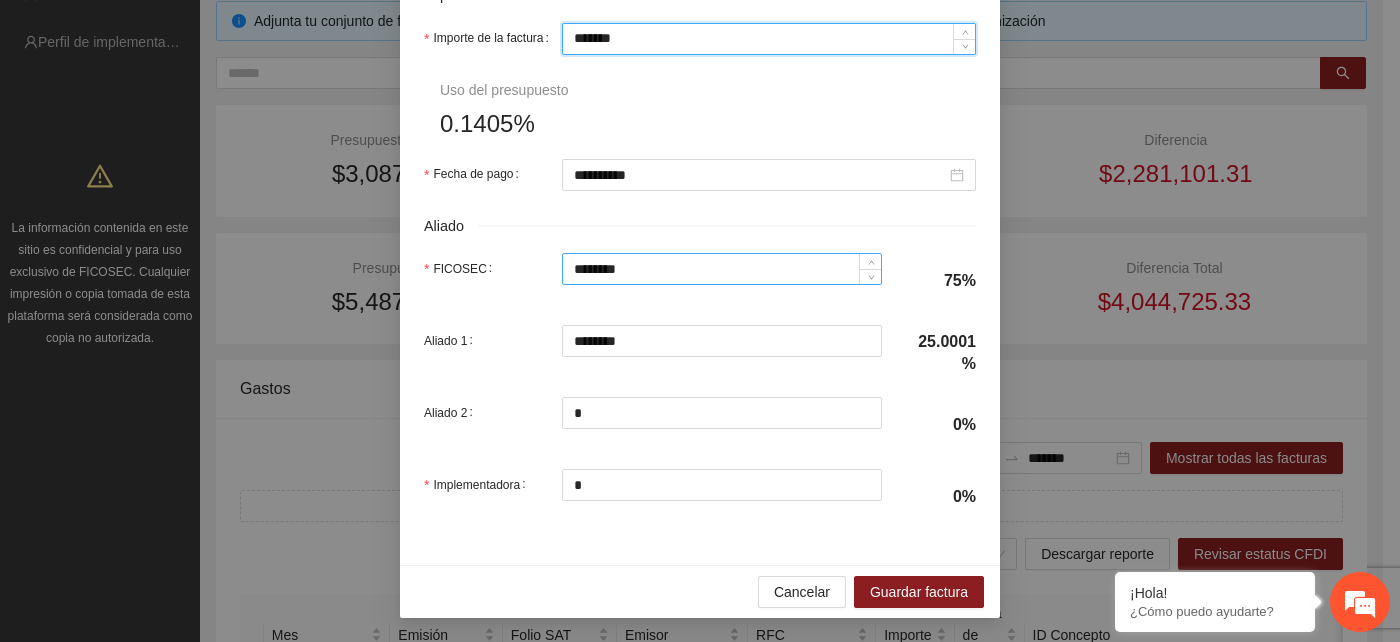 click on "********" at bounding box center [722, 269] 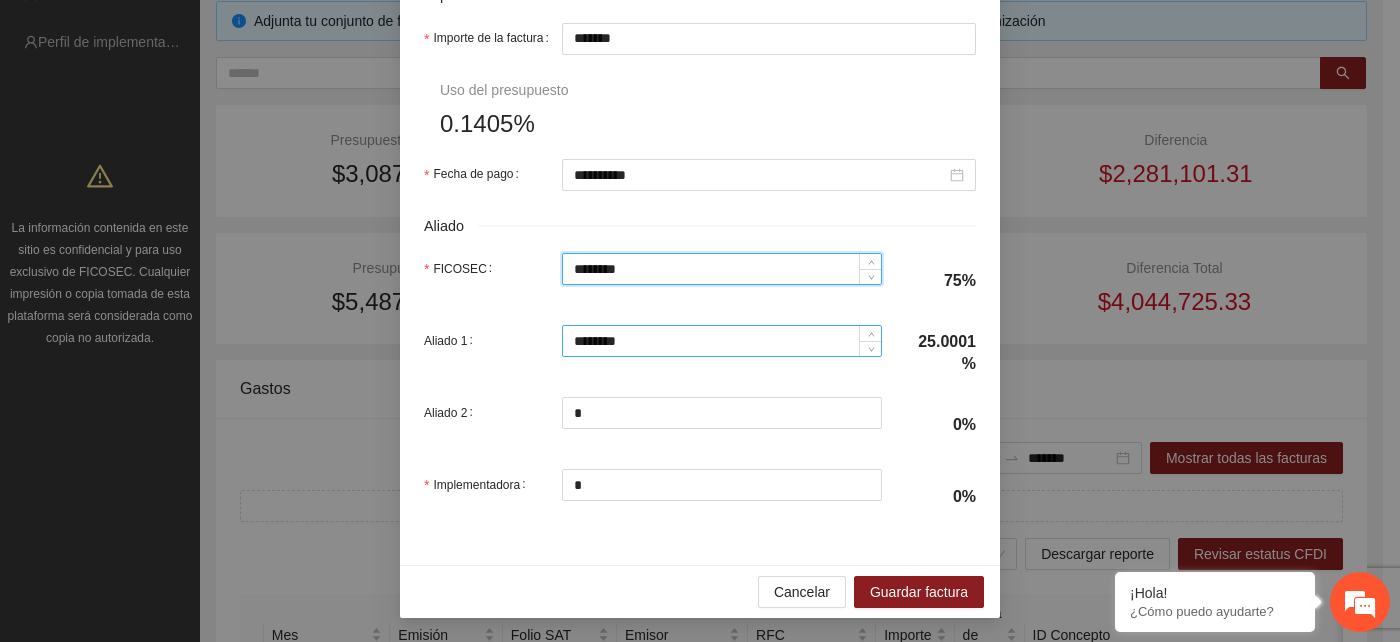 click on "********" at bounding box center [722, 341] 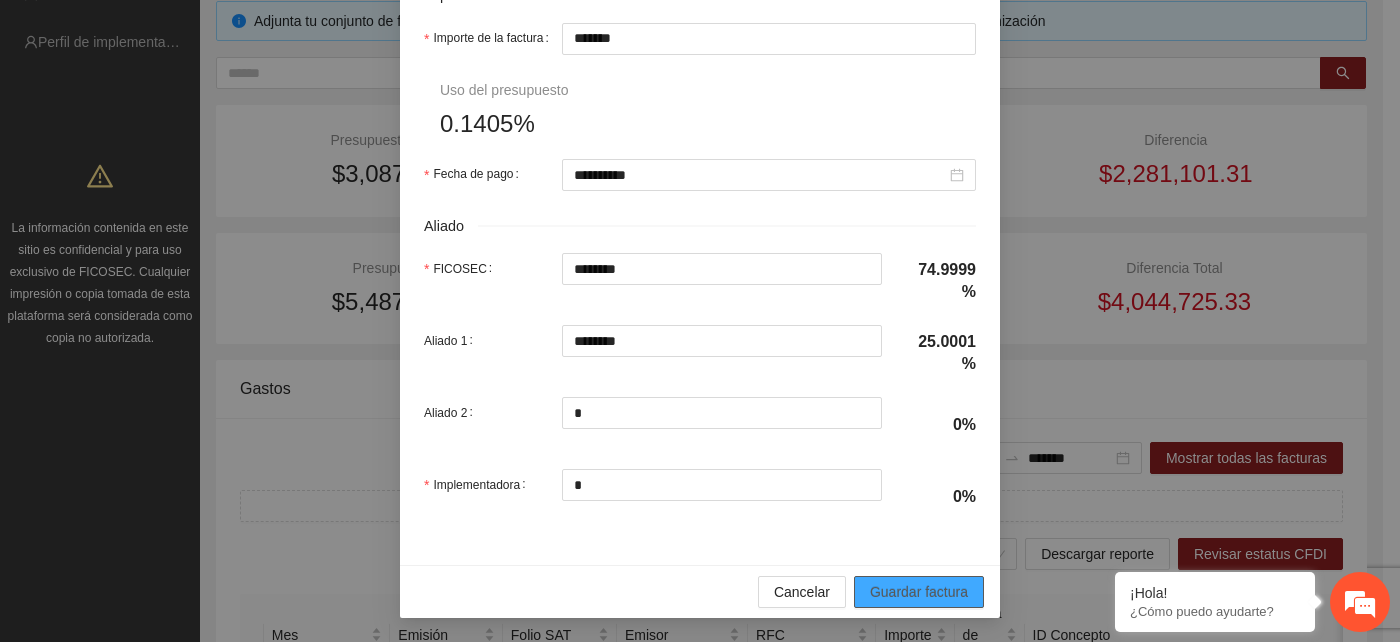 click on "Guardar factura" at bounding box center [919, 592] 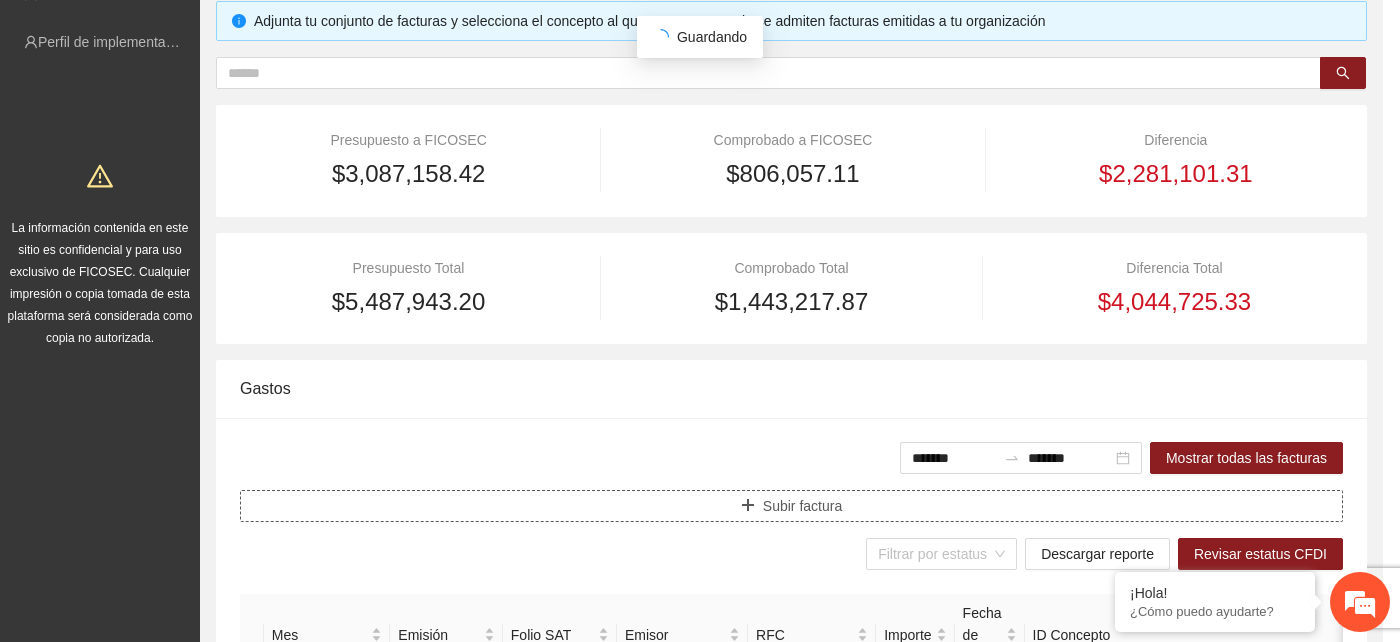 scroll, scrollTop: 0, scrollLeft: 0, axis: both 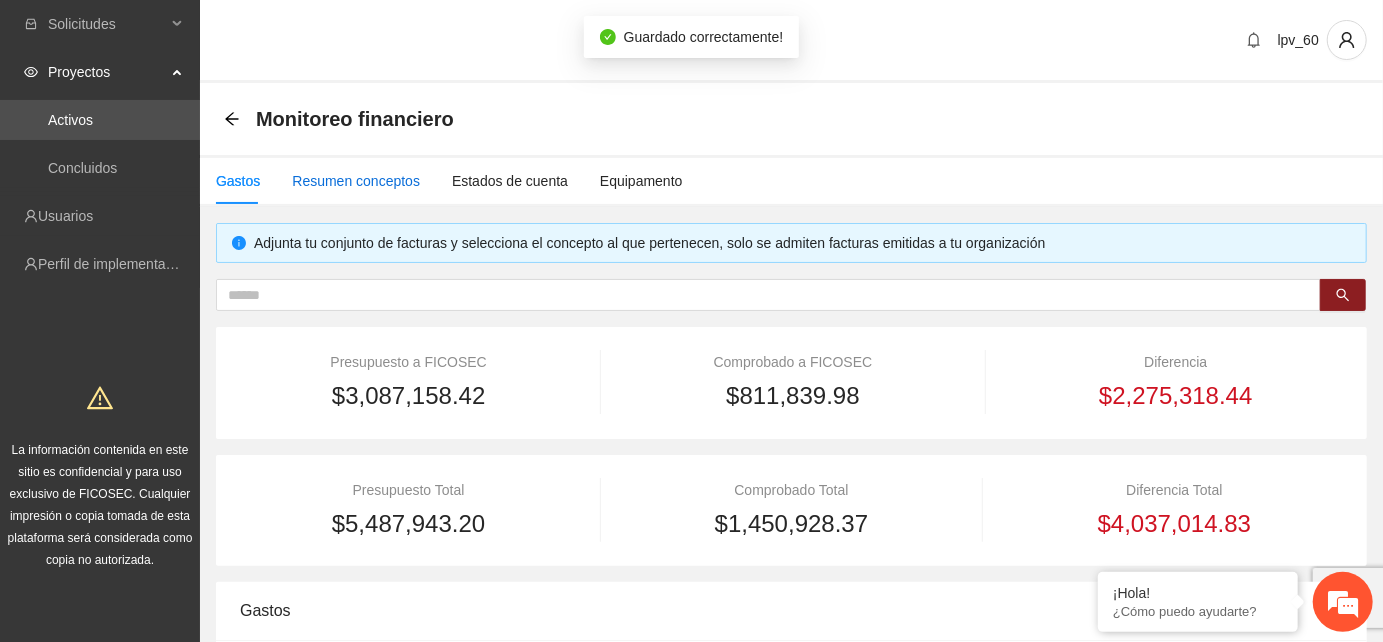 click on "Resumen conceptos" at bounding box center (356, 181) 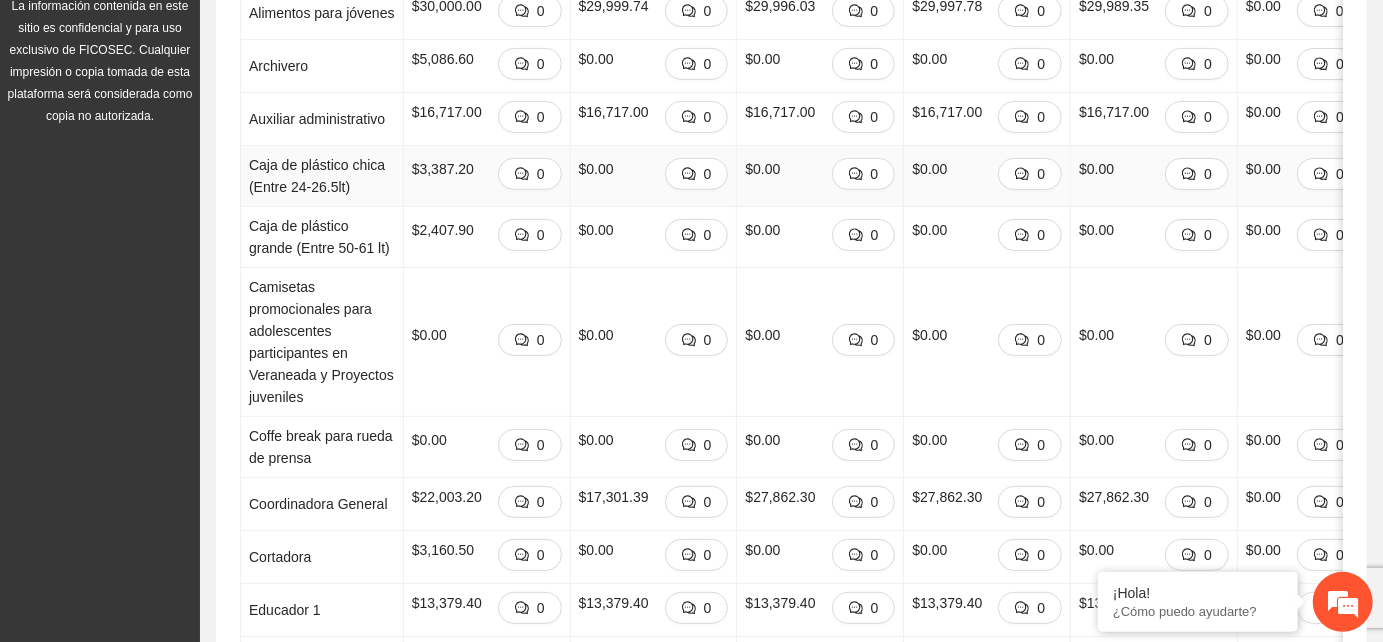 scroll, scrollTop: 0, scrollLeft: 0, axis: both 